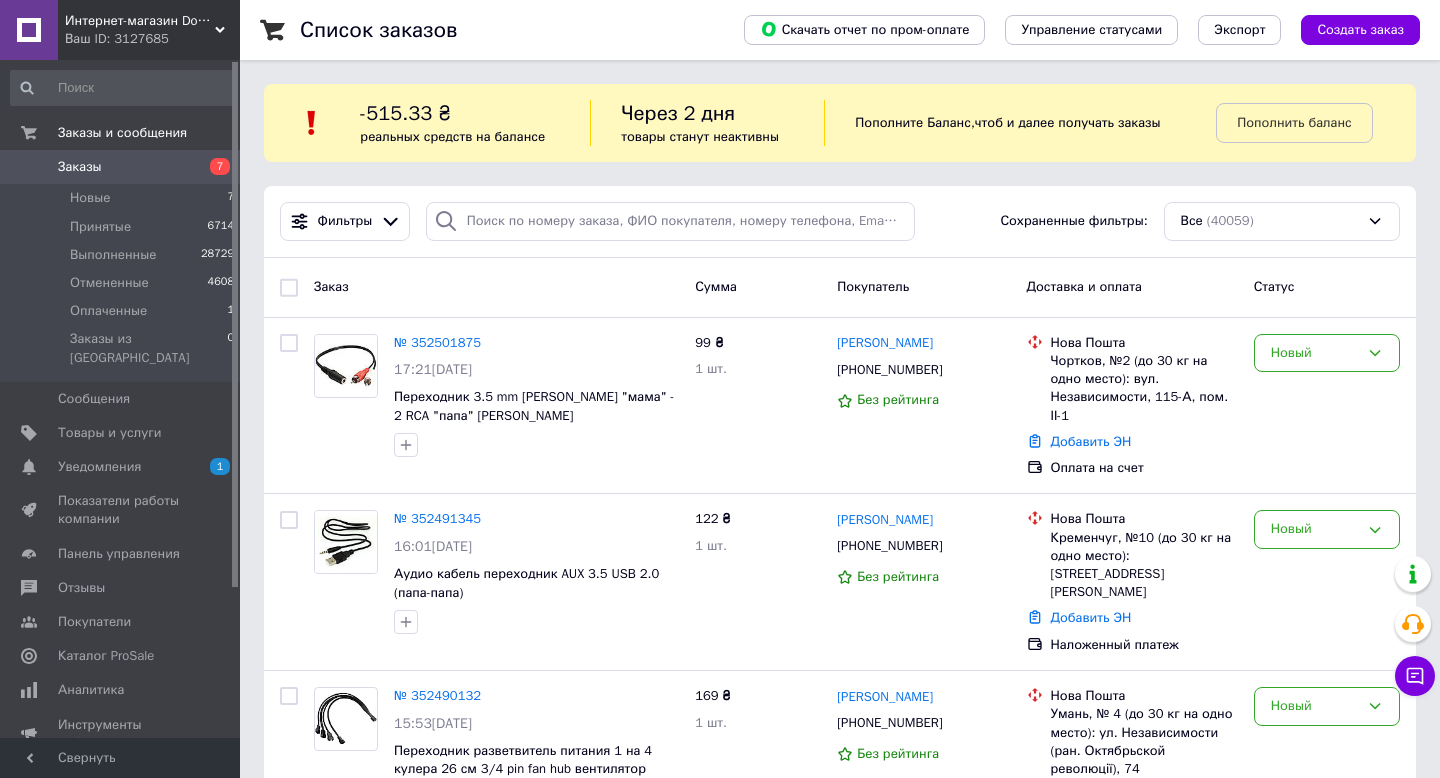 scroll, scrollTop: 0, scrollLeft: 0, axis: both 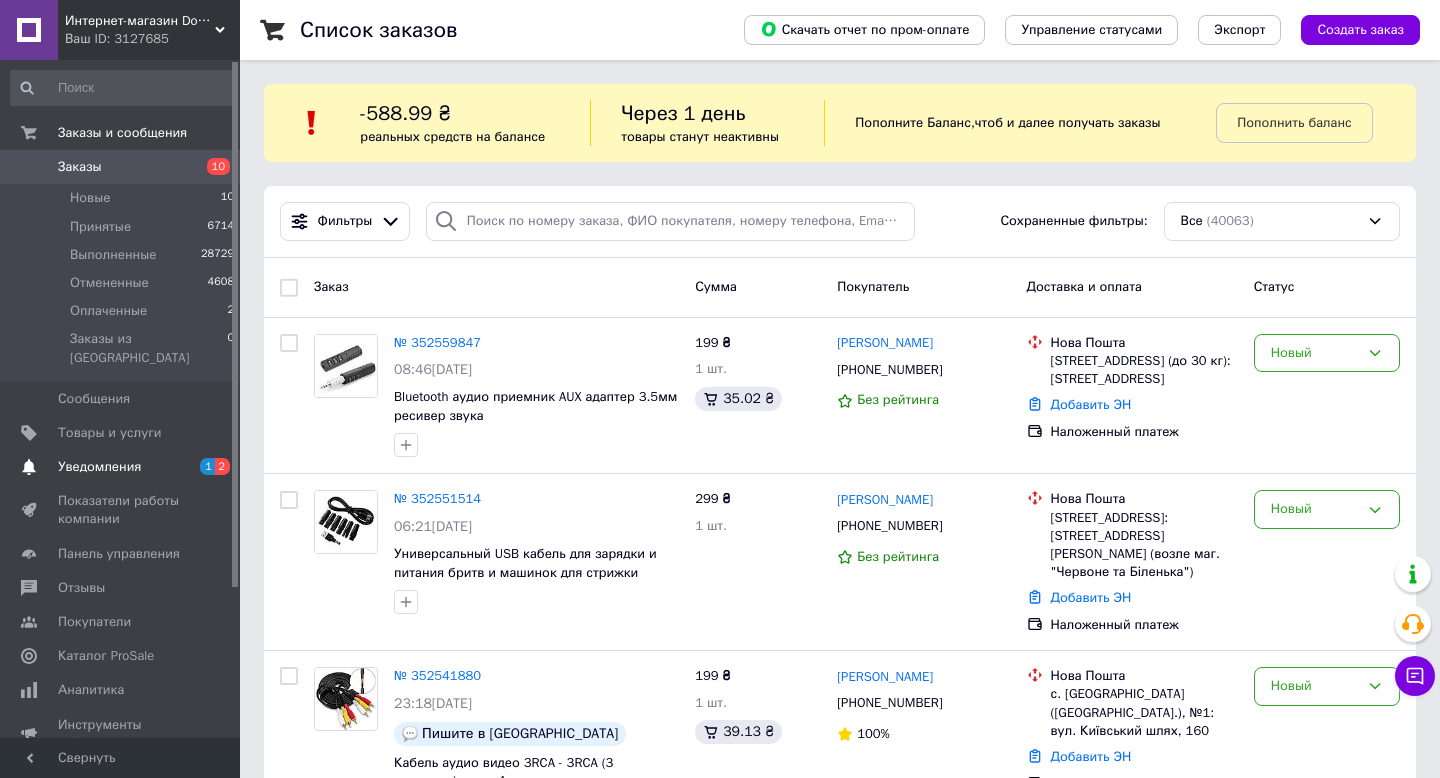 click on "Уведомления" at bounding box center [99, 467] 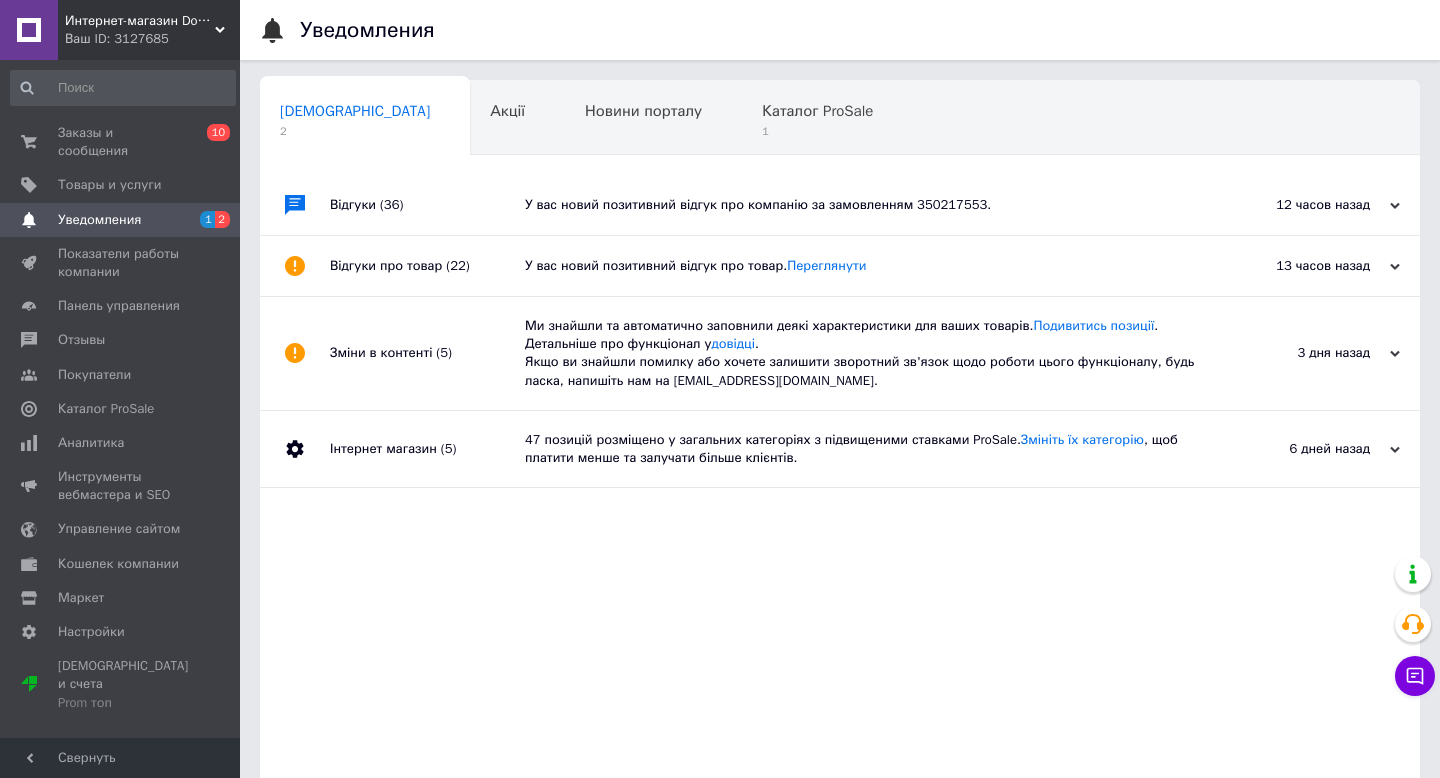 click on "У вас новий позитивний відгук про товар.  Переглянути" at bounding box center (862, 266) 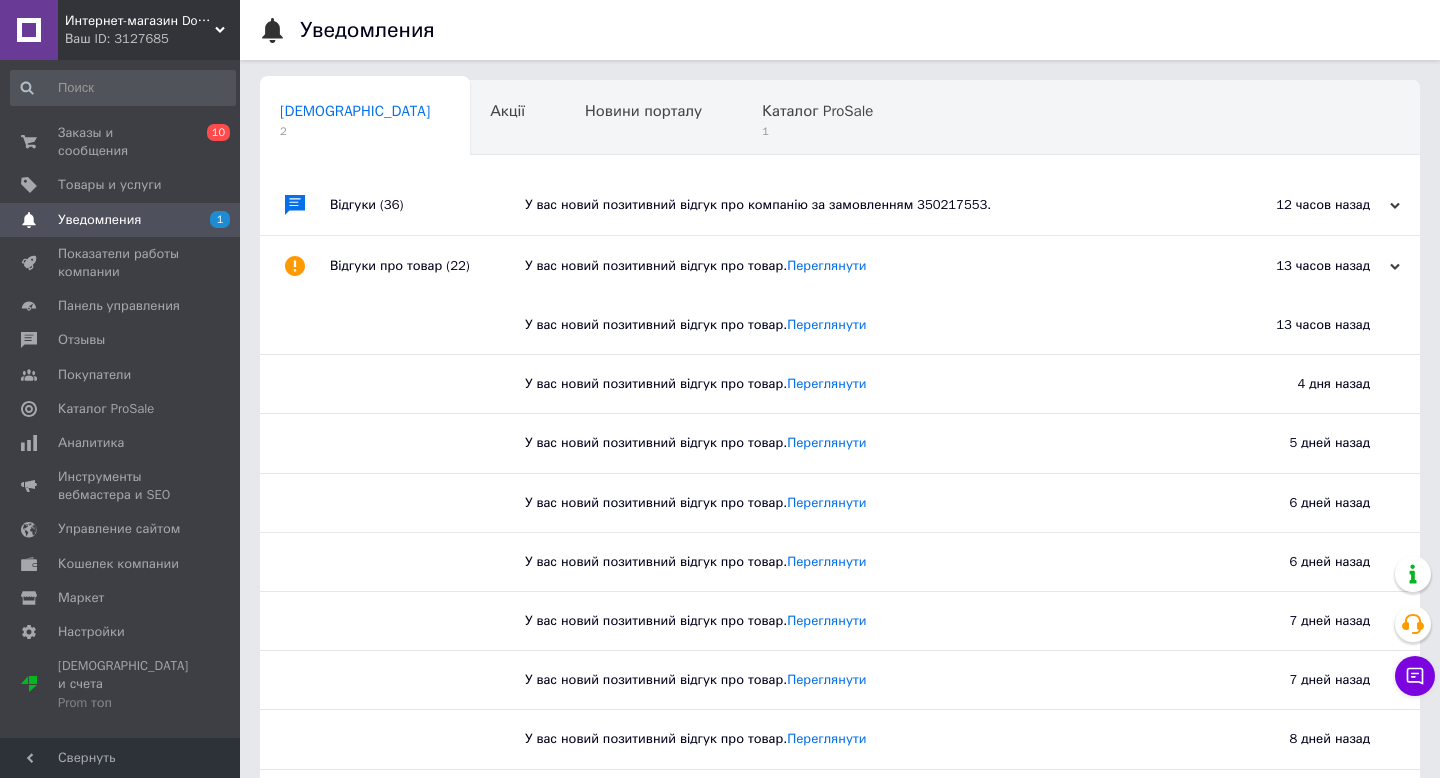 click on "У вас новий позитивний відгук про компанію за замовленням 350217553." at bounding box center (862, 205) 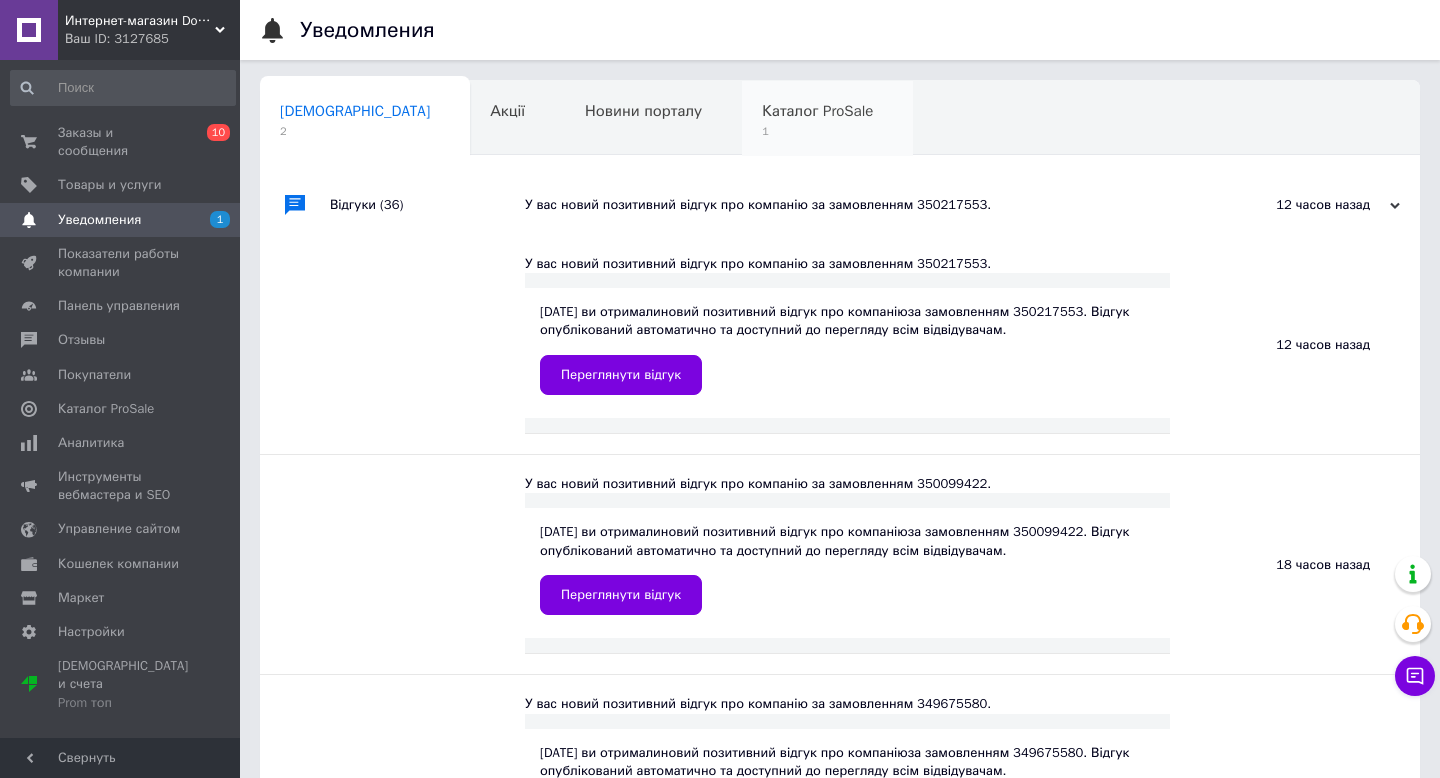 click on "Каталог ProSale 1" at bounding box center [827, 119] 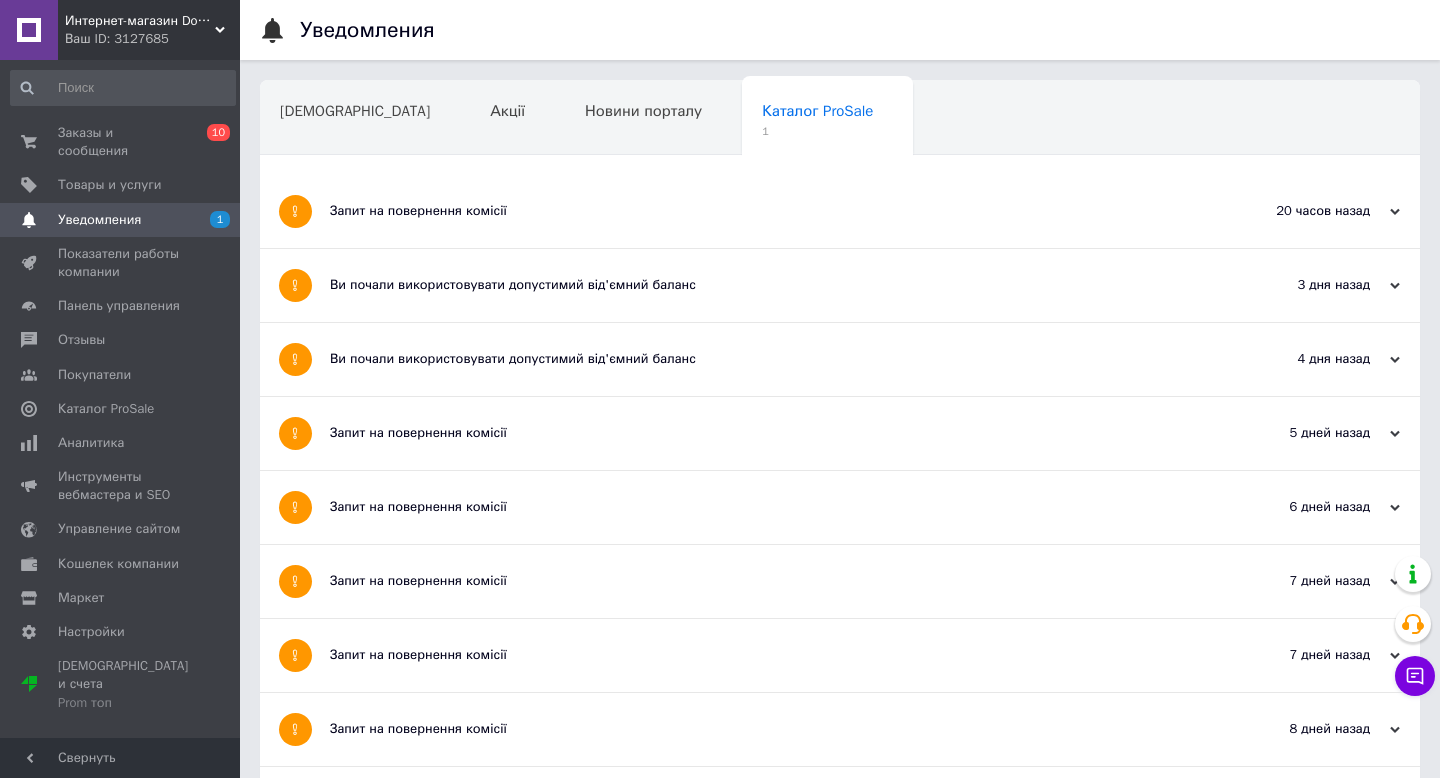click on "Запит на повернення комісії" at bounding box center (765, 211) 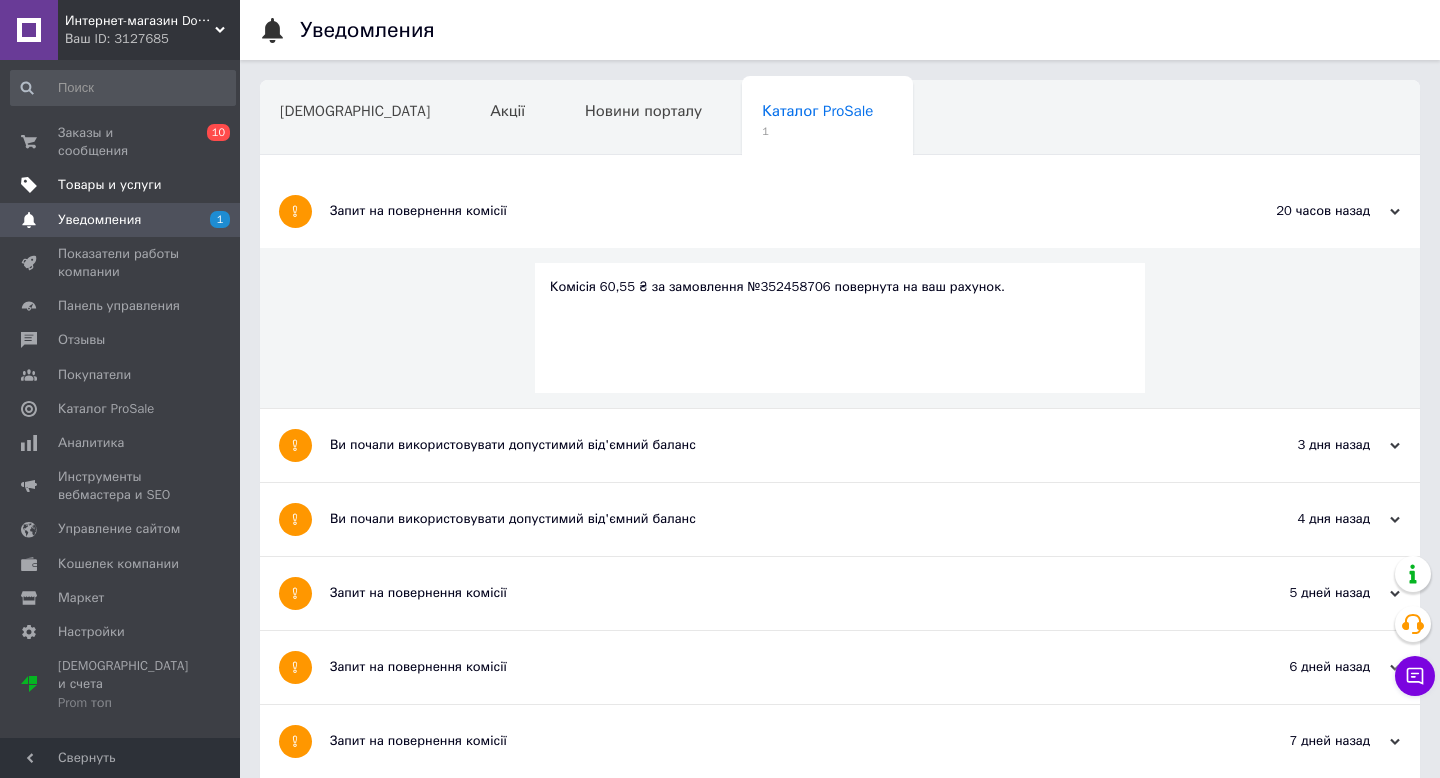 click on "Товары и услуги" at bounding box center (110, 185) 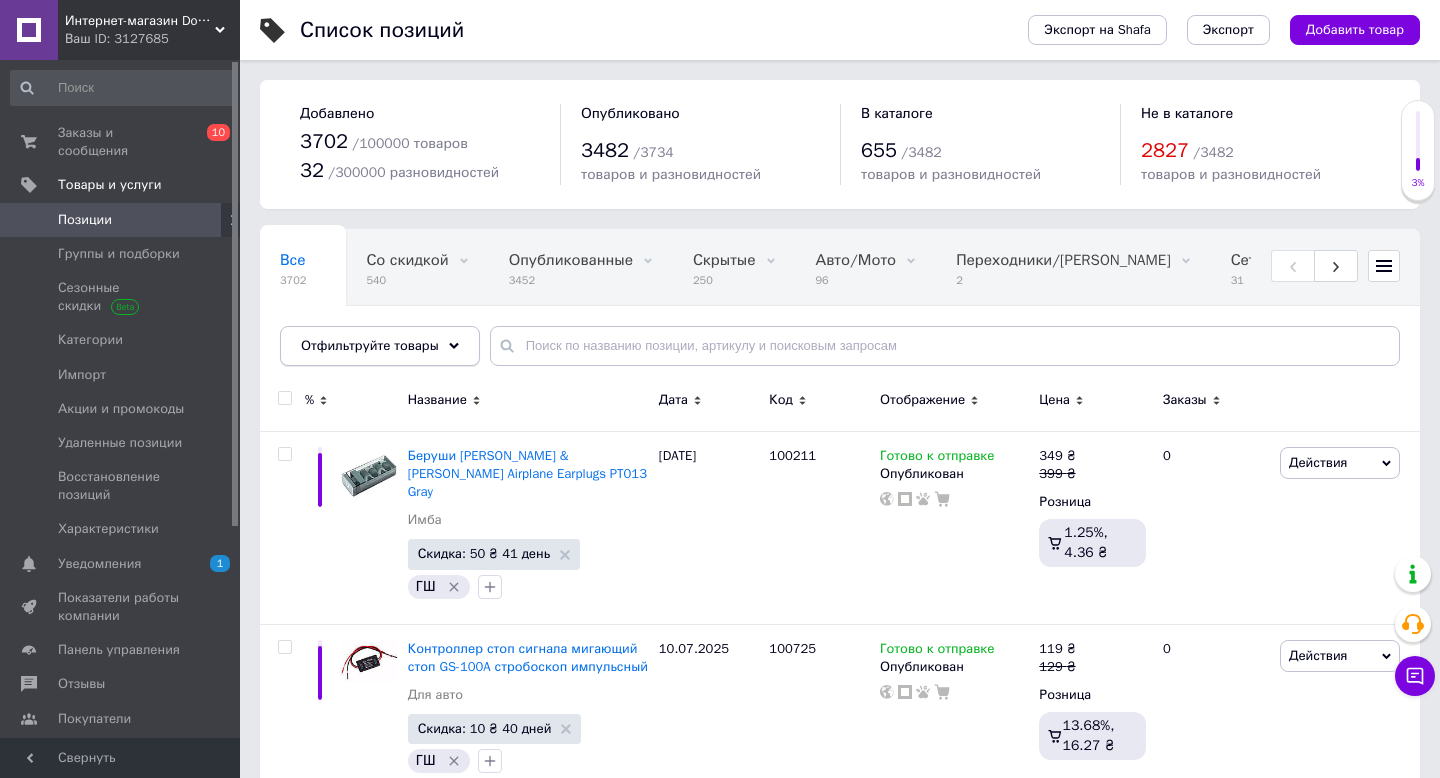 click 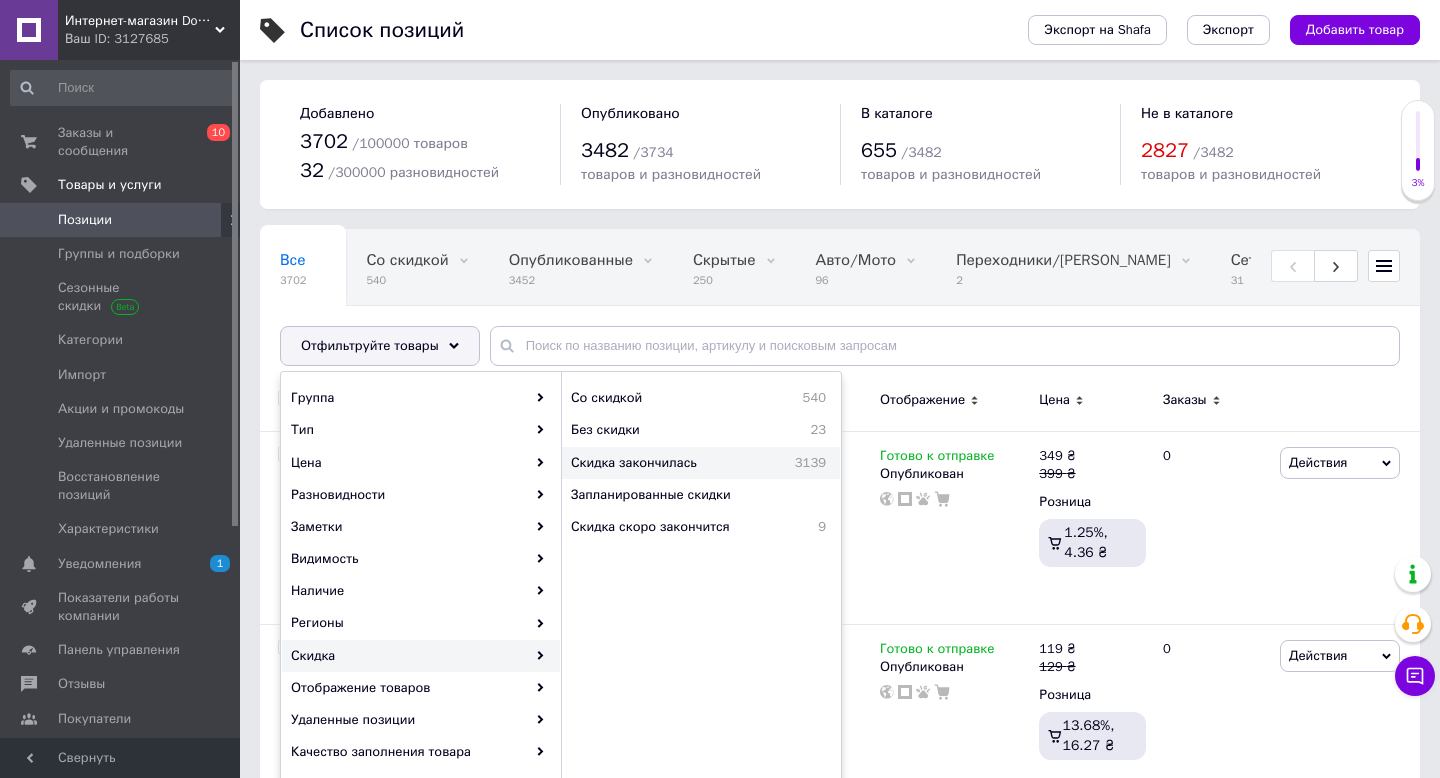 click on "Скидка закончилась  3139" at bounding box center [701, 463] 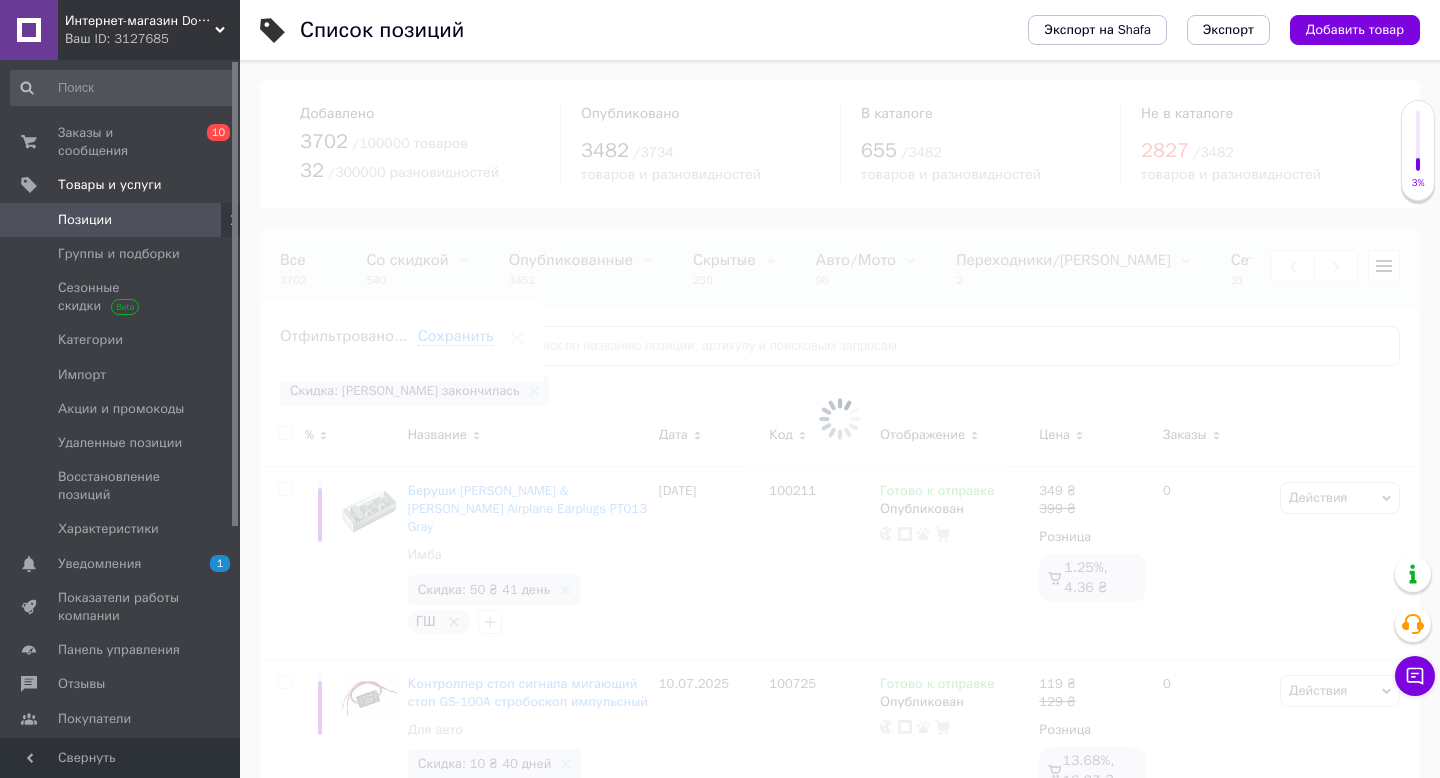 scroll, scrollTop: 0, scrollLeft: 622, axis: horizontal 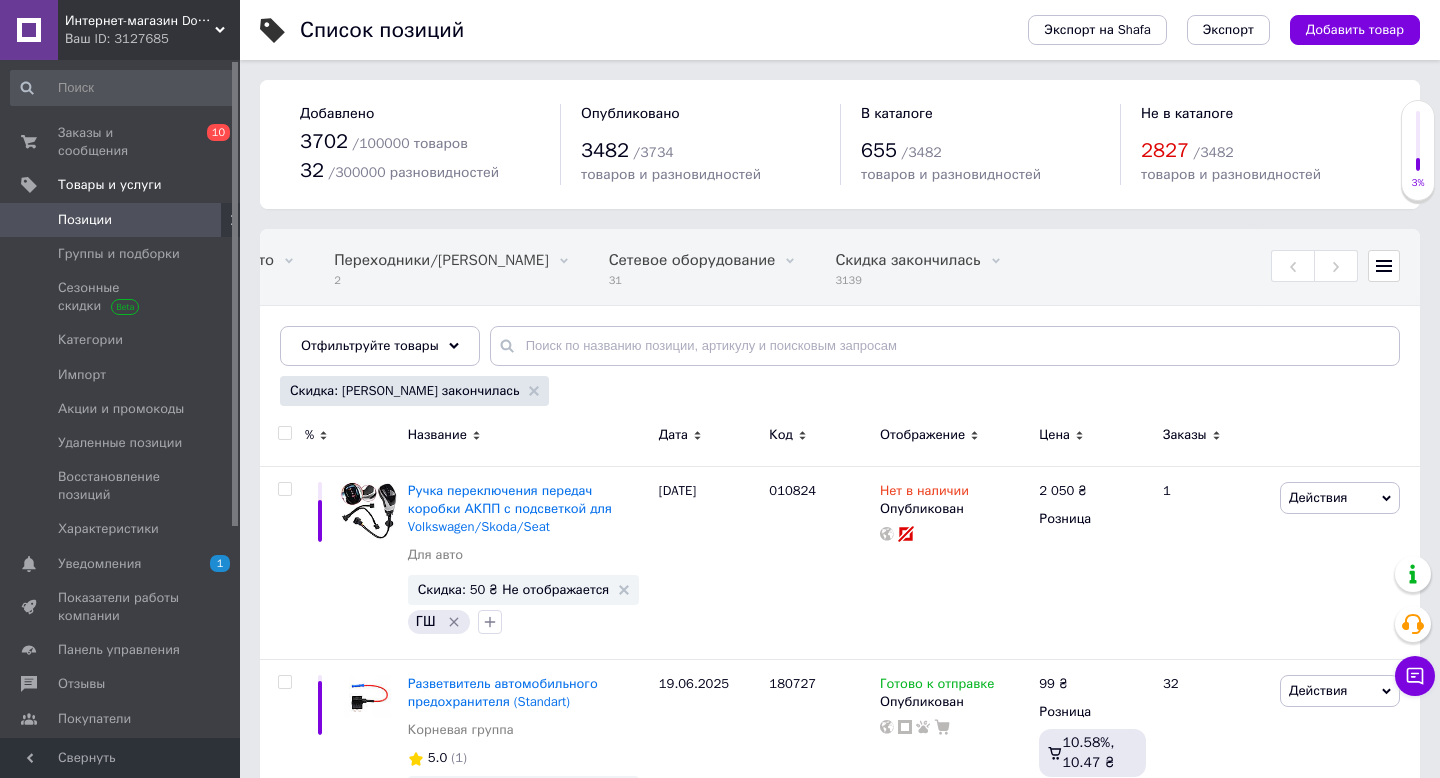 click on "Отфильтруйте товары" at bounding box center [370, 345] 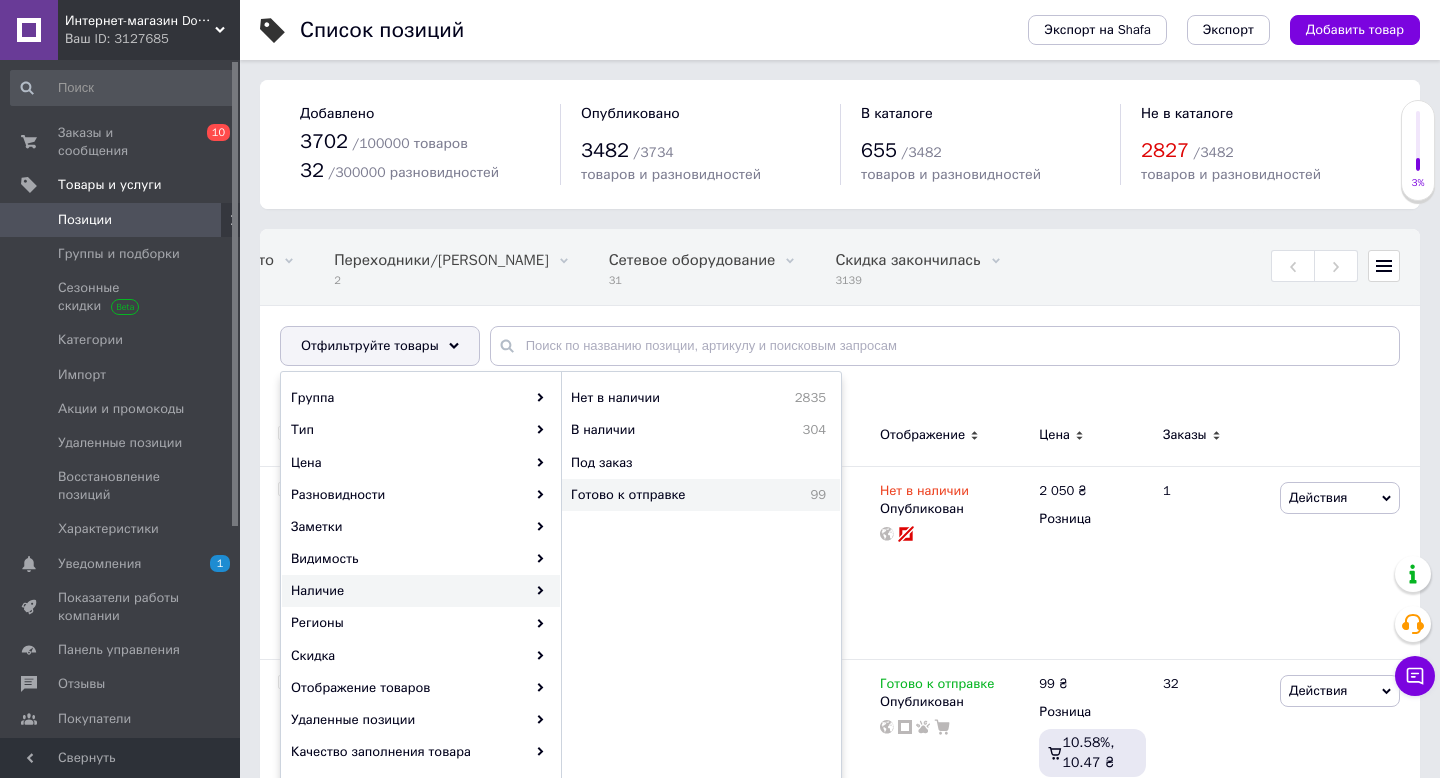 click on "Готово к отправке" at bounding box center [675, 495] 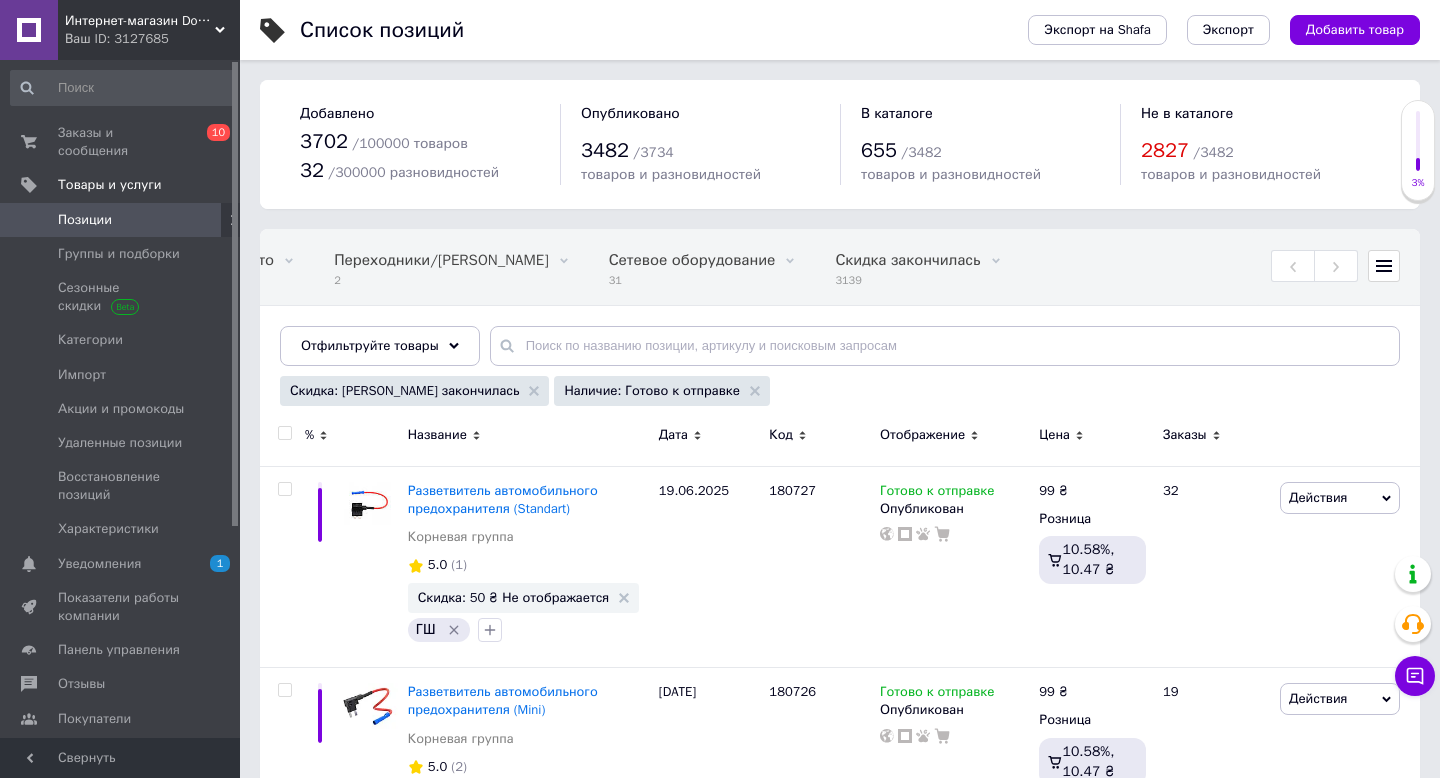 click at bounding box center [284, 433] 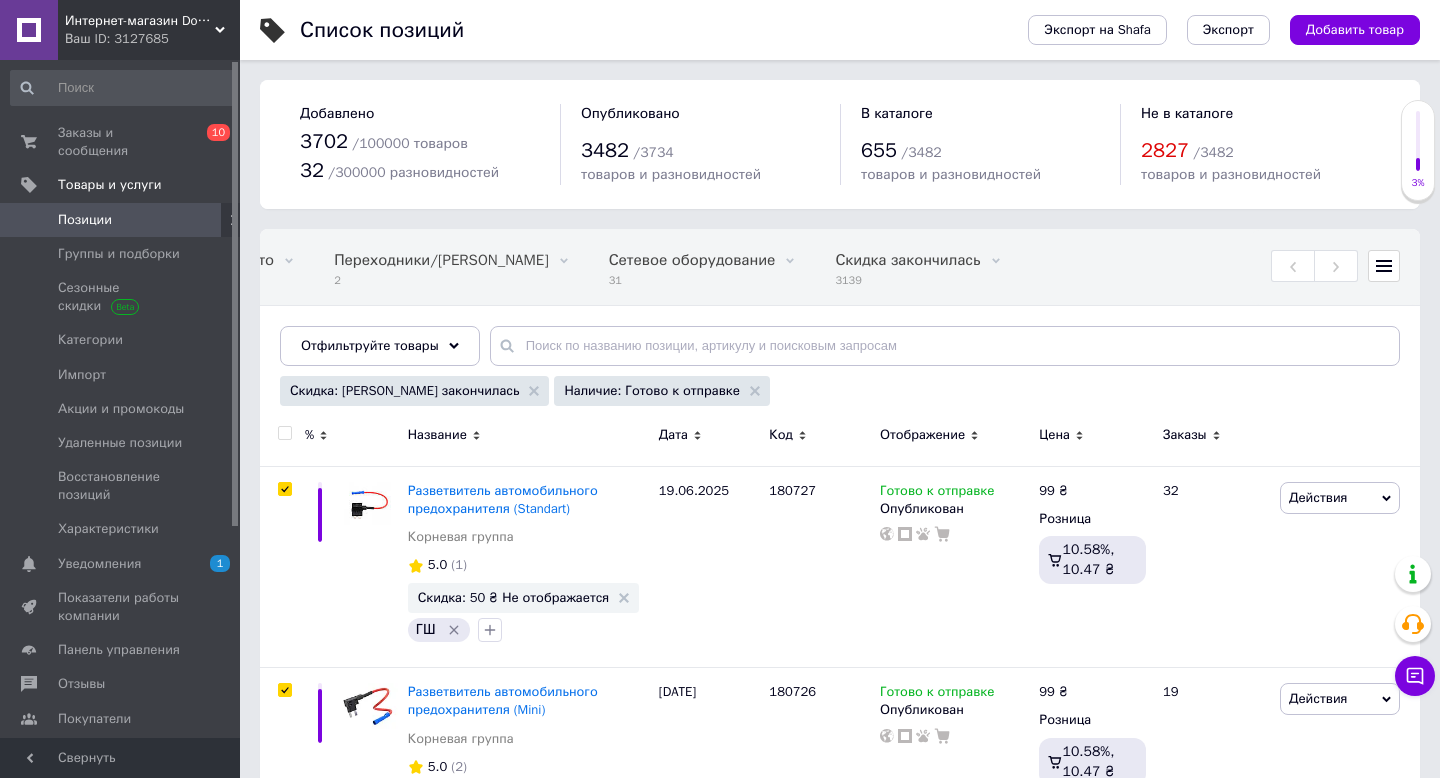 checkbox on "true" 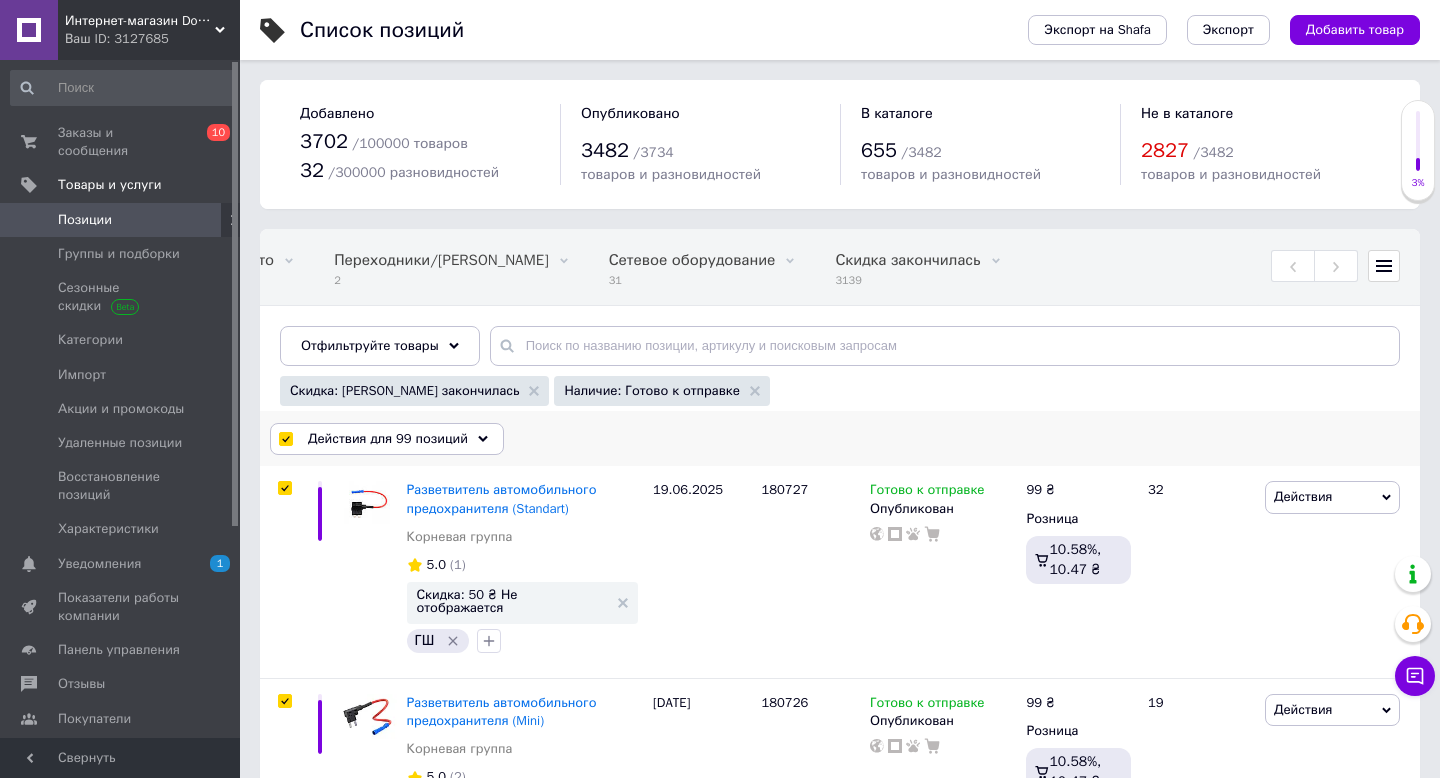 click on "Действия для 99 позиций" at bounding box center [388, 439] 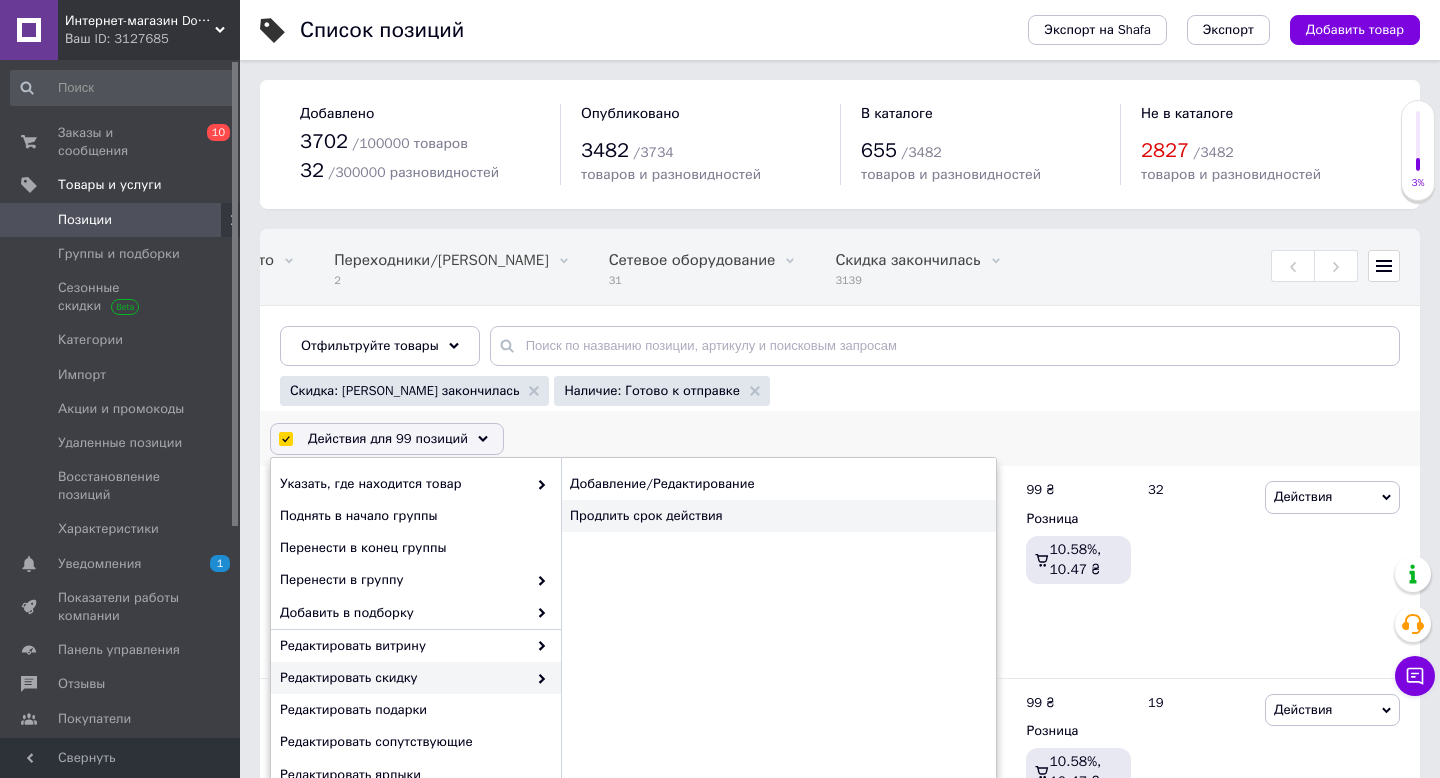 click on "Продлить срок действия" at bounding box center [778, 516] 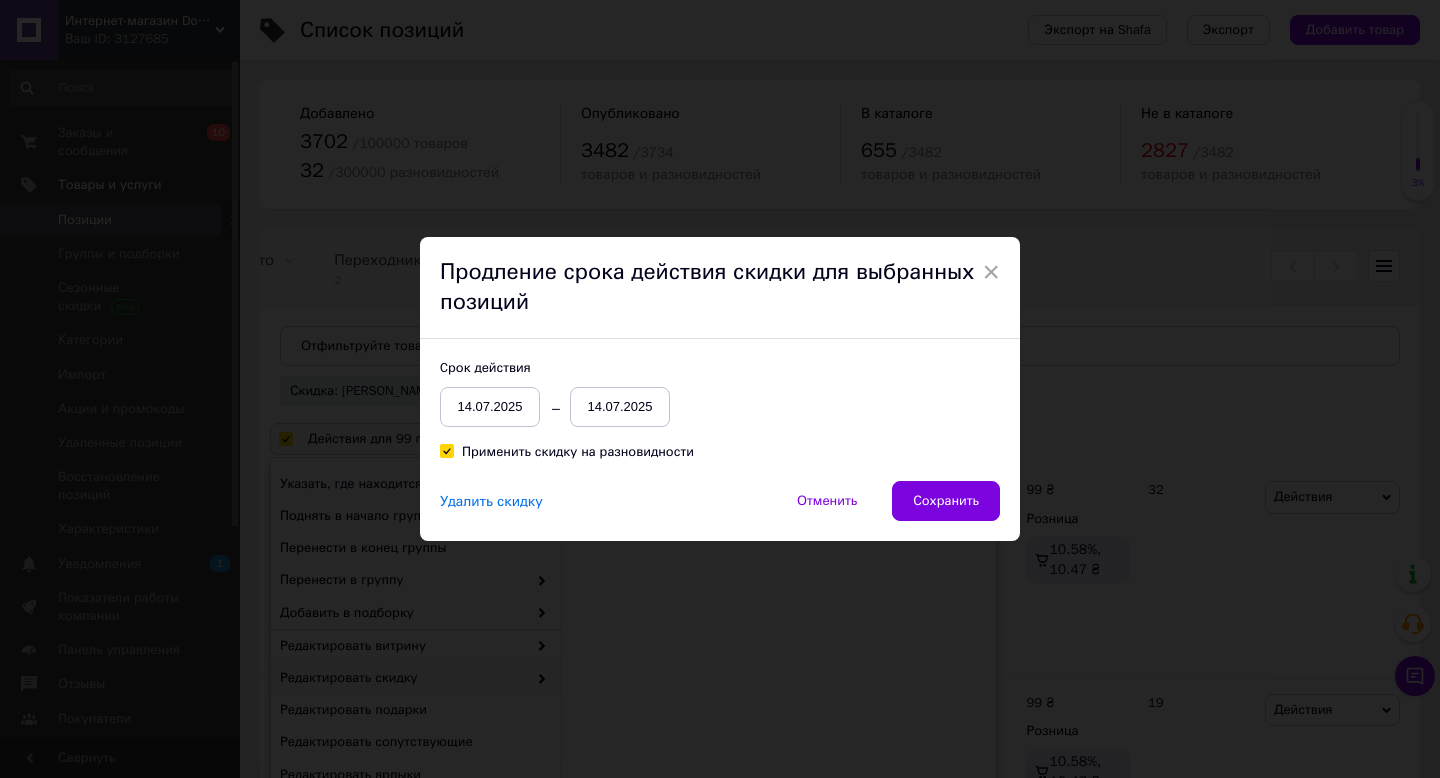 click on "14.07.2025" at bounding box center [620, 407] 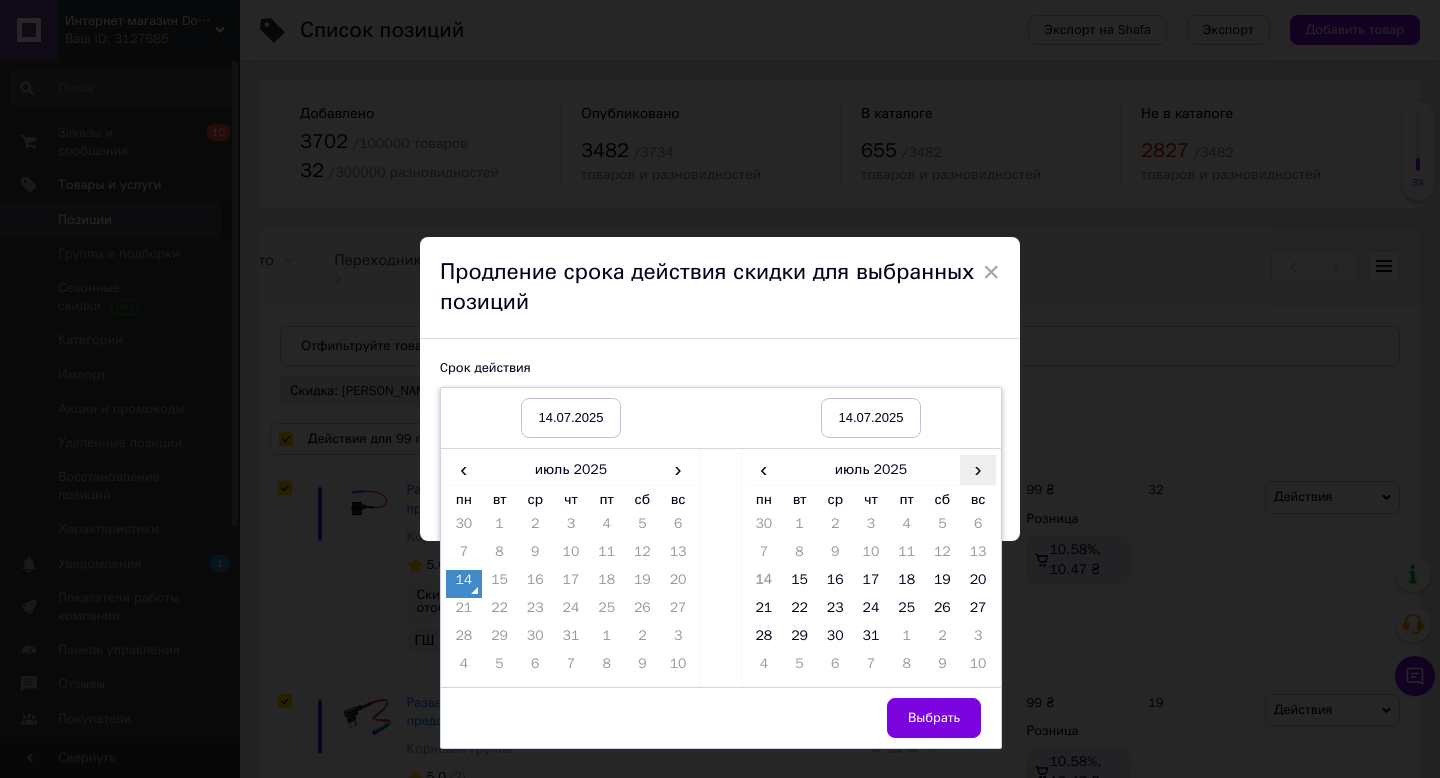 click on "›" at bounding box center [978, 469] 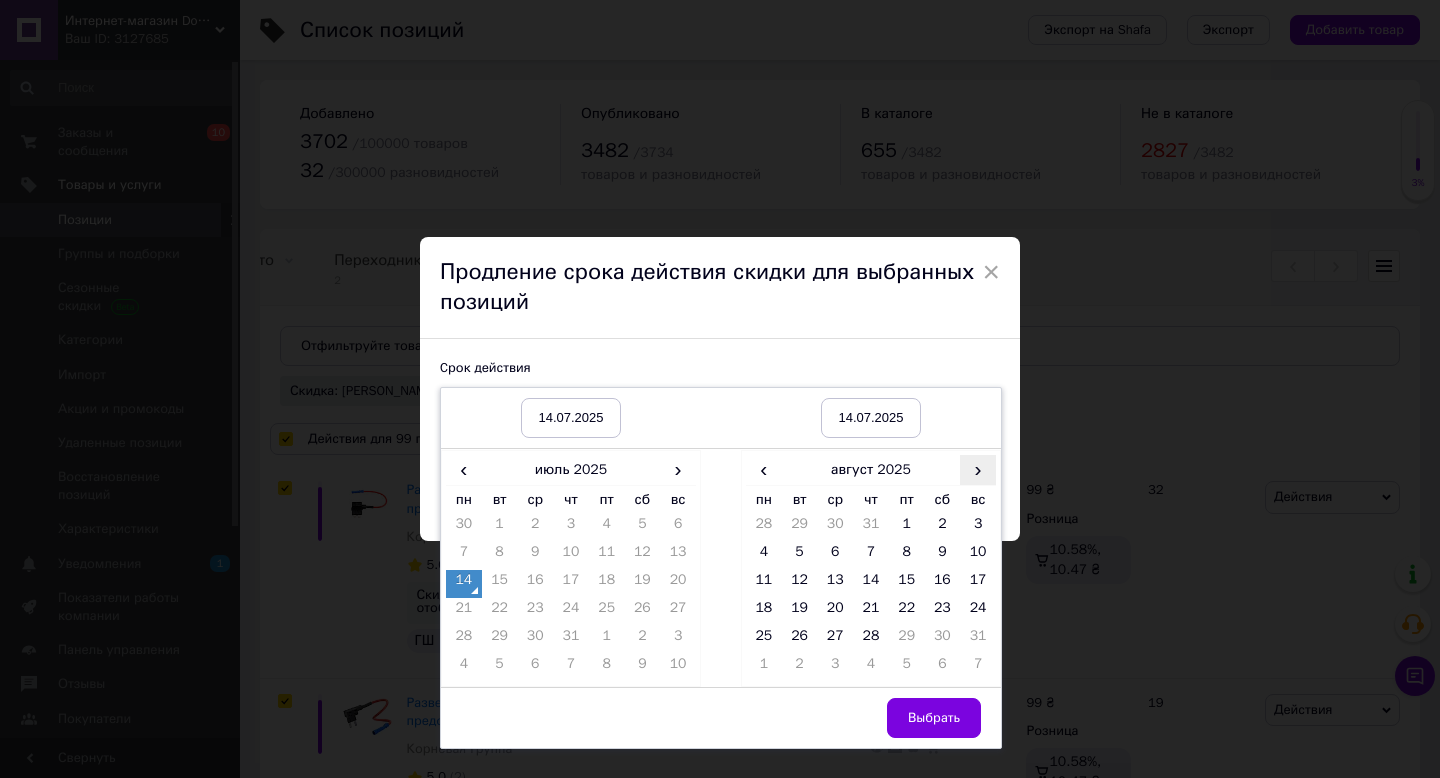 click on "›" at bounding box center [978, 469] 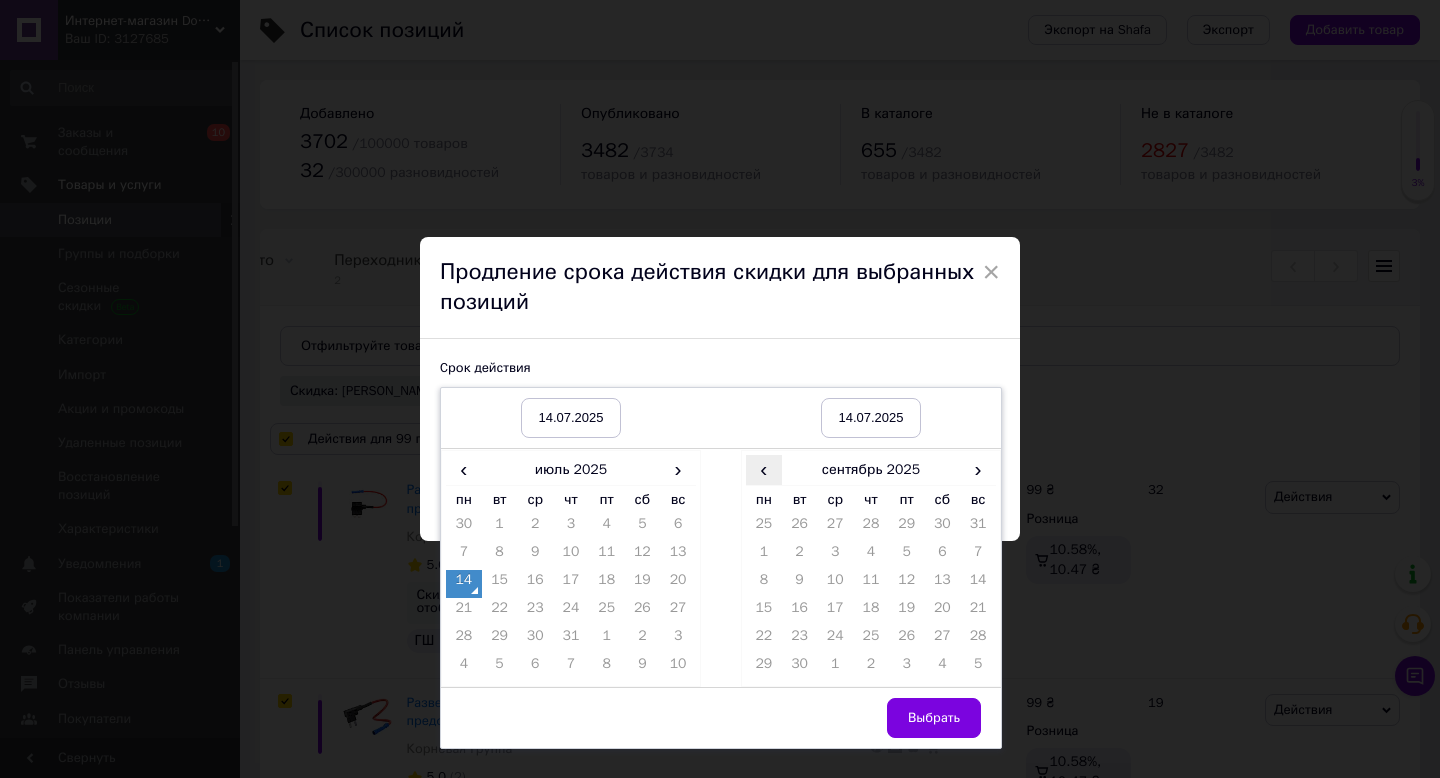 click on "‹" at bounding box center [764, 469] 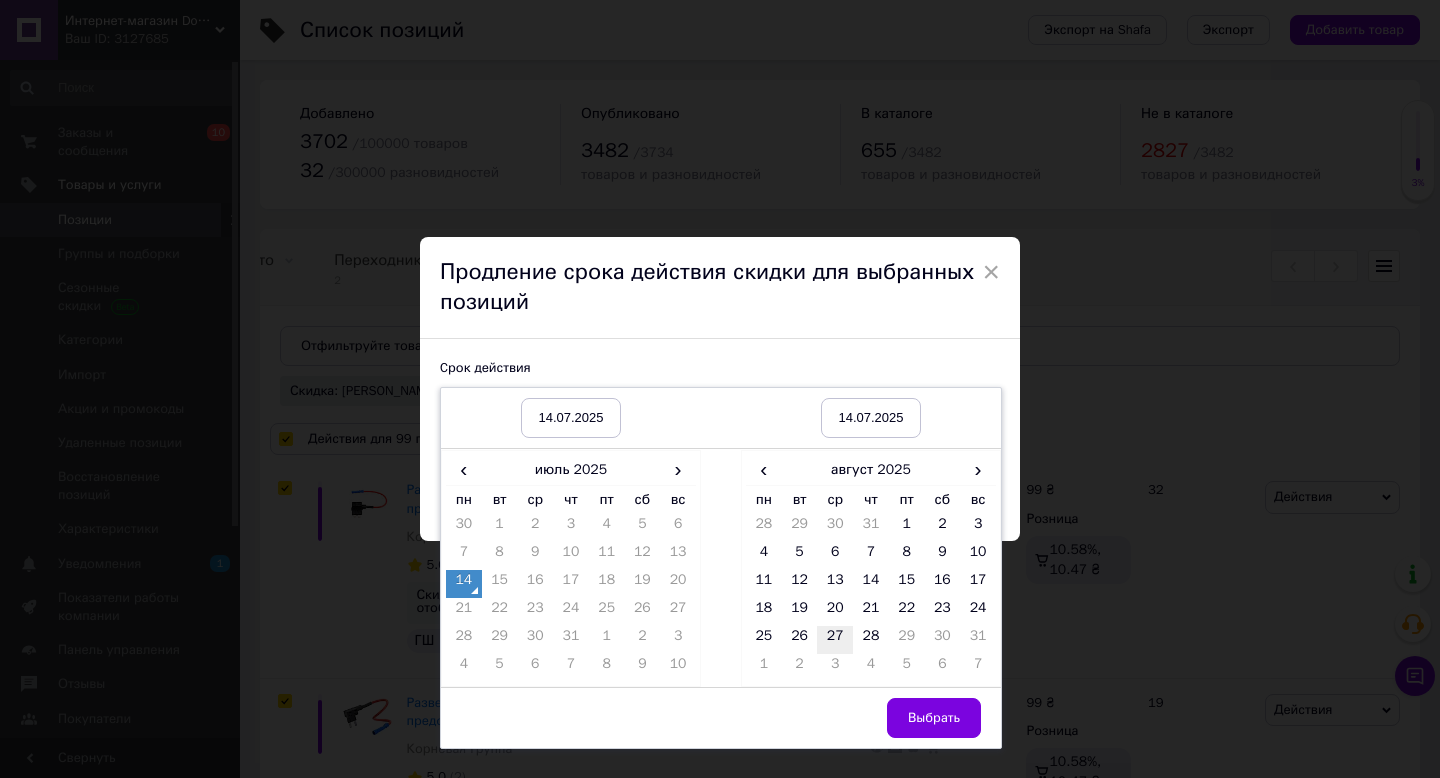 click on "27" at bounding box center (835, 640) 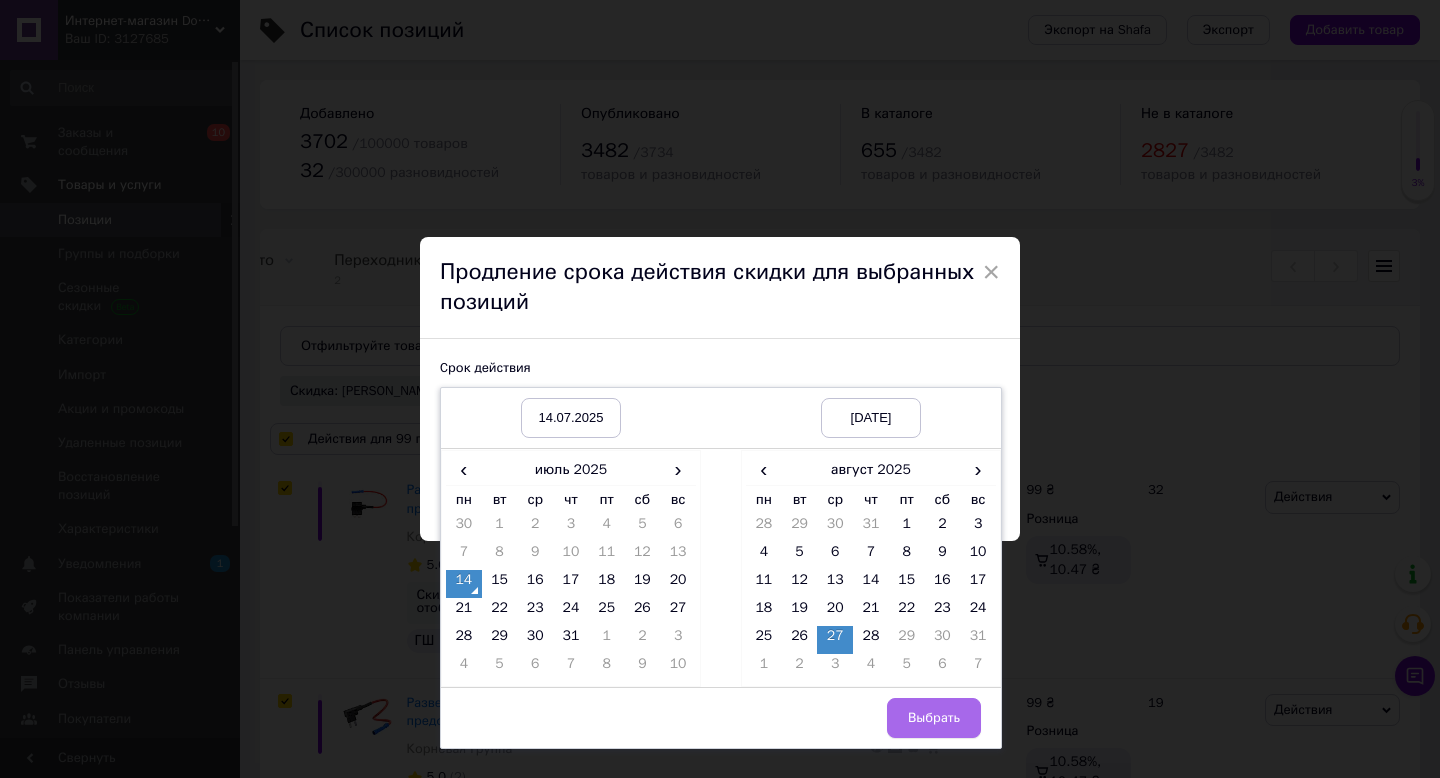 click on "Выбрать" at bounding box center [934, 718] 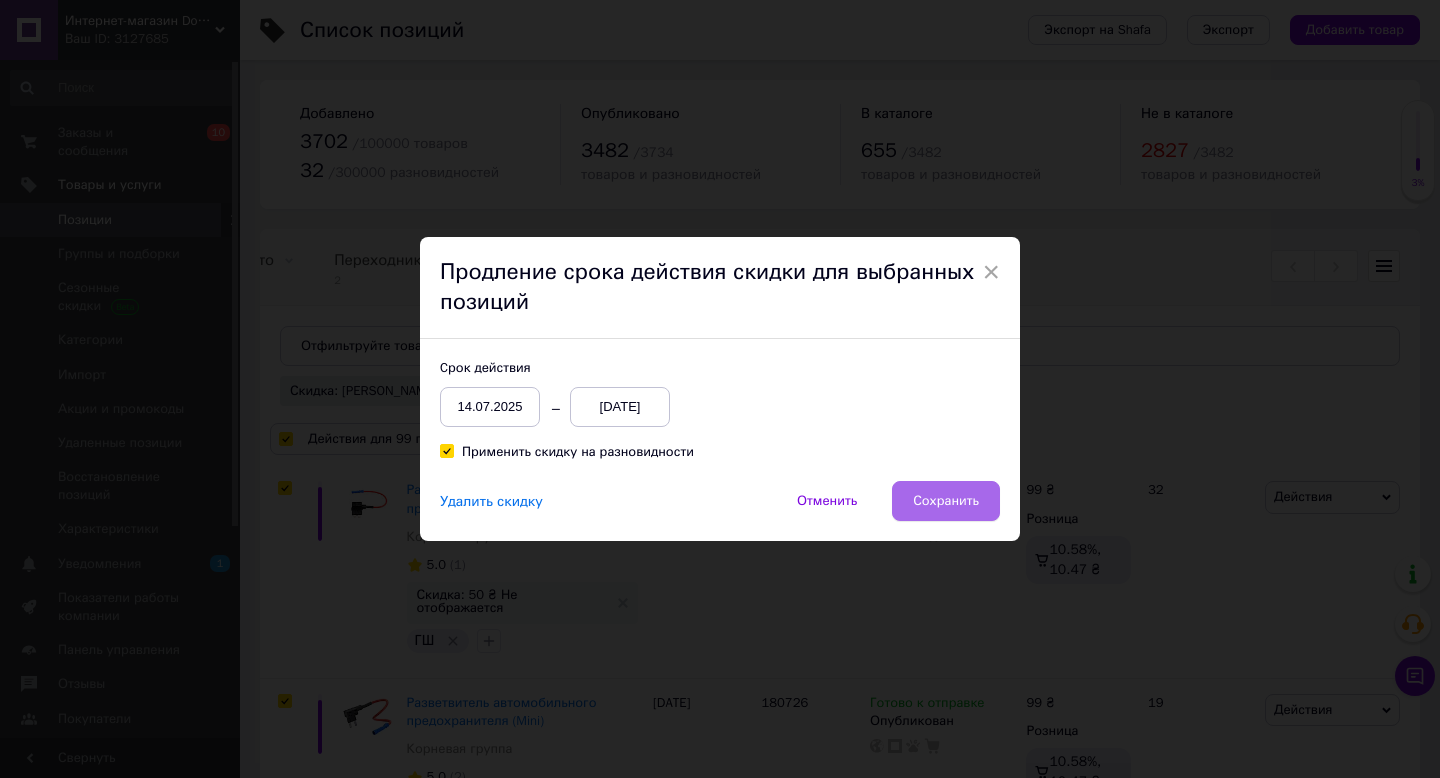 click on "Сохранить" at bounding box center (946, 501) 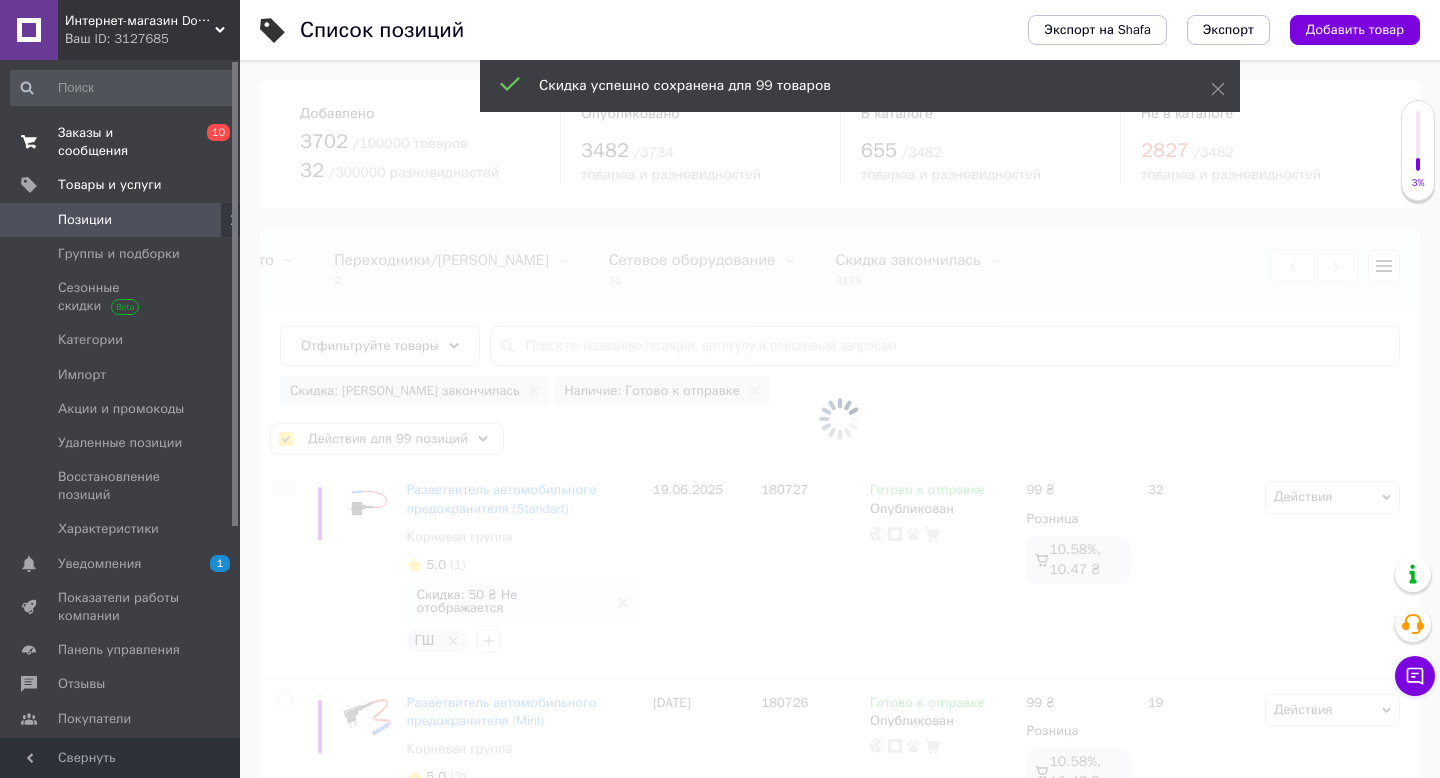 checkbox on "false" 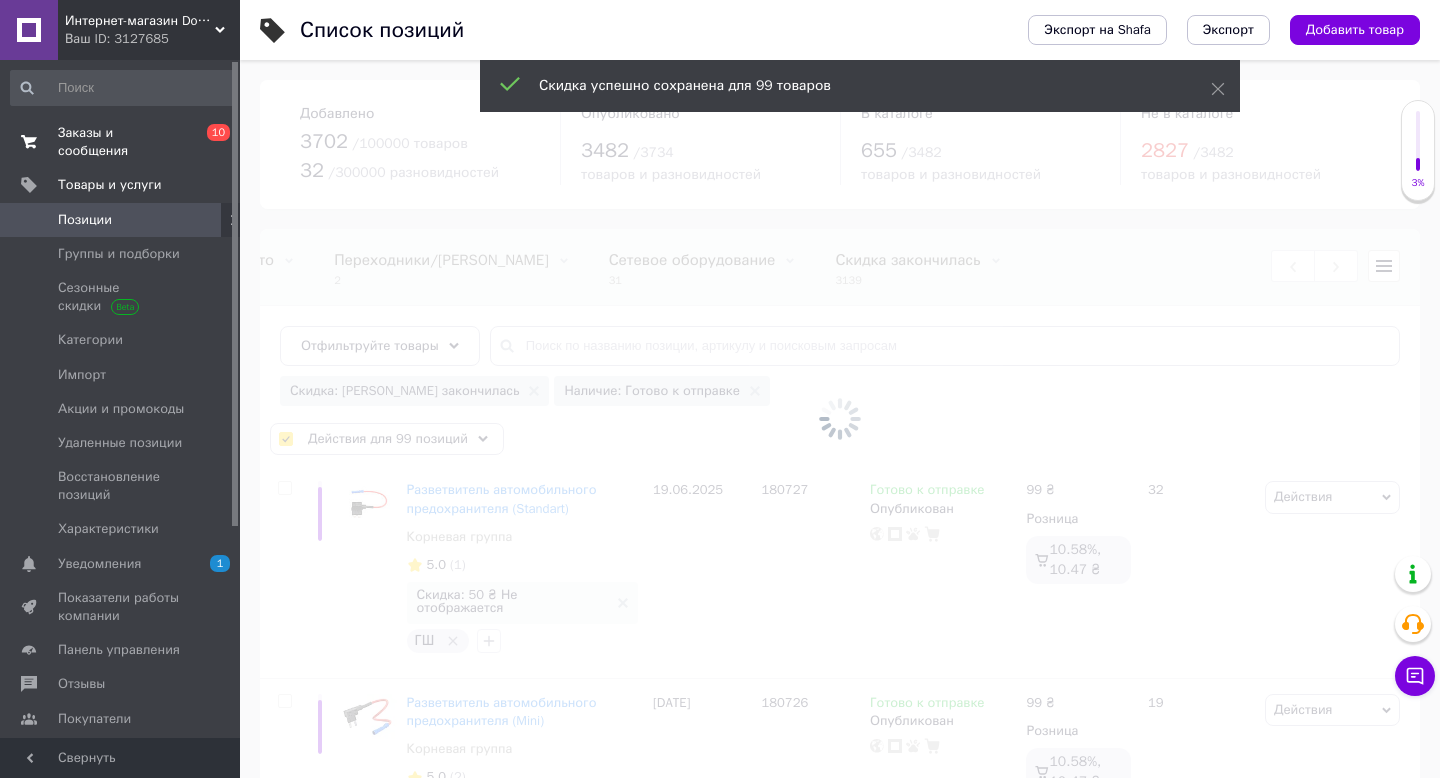 checkbox on "false" 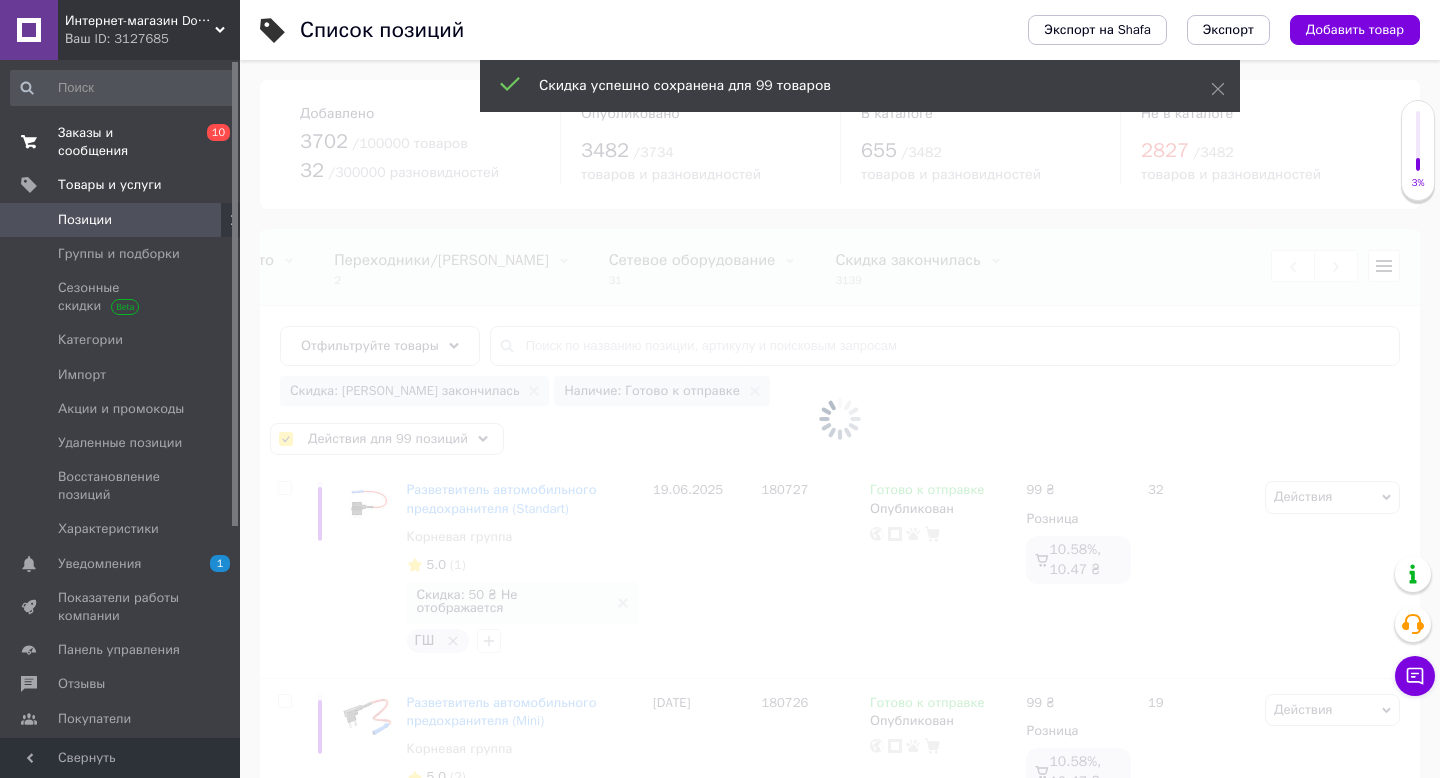 checkbox on "false" 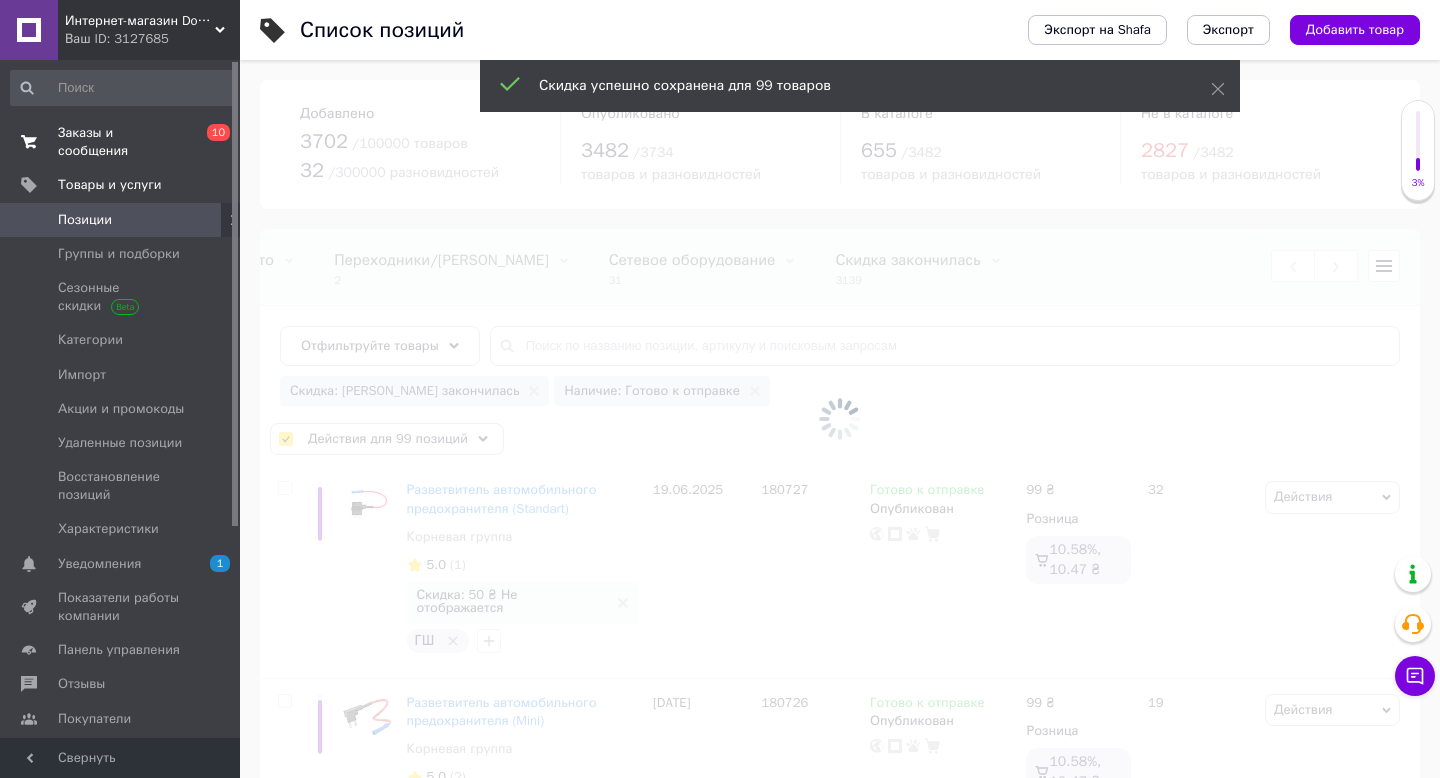 checkbox on "false" 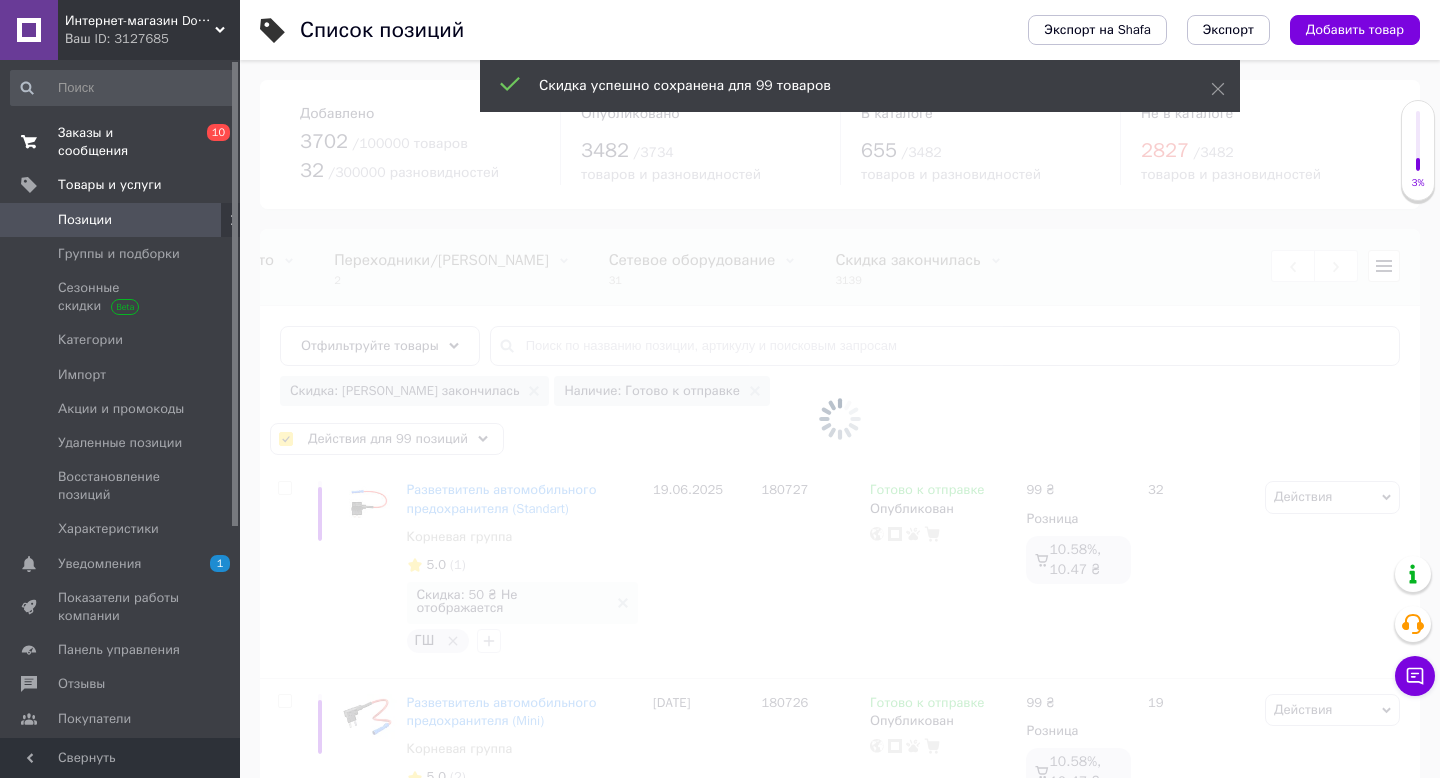 checkbox on "false" 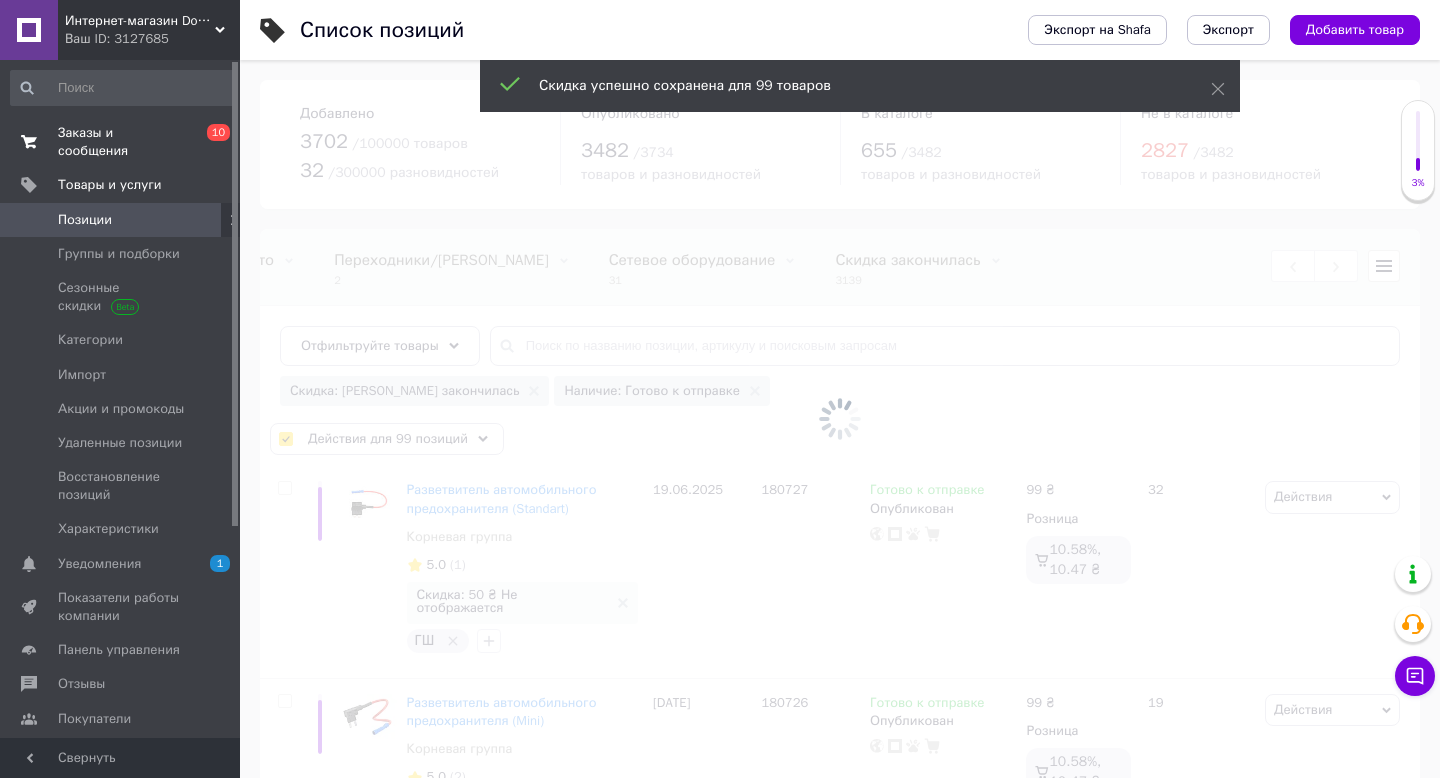 checkbox on "false" 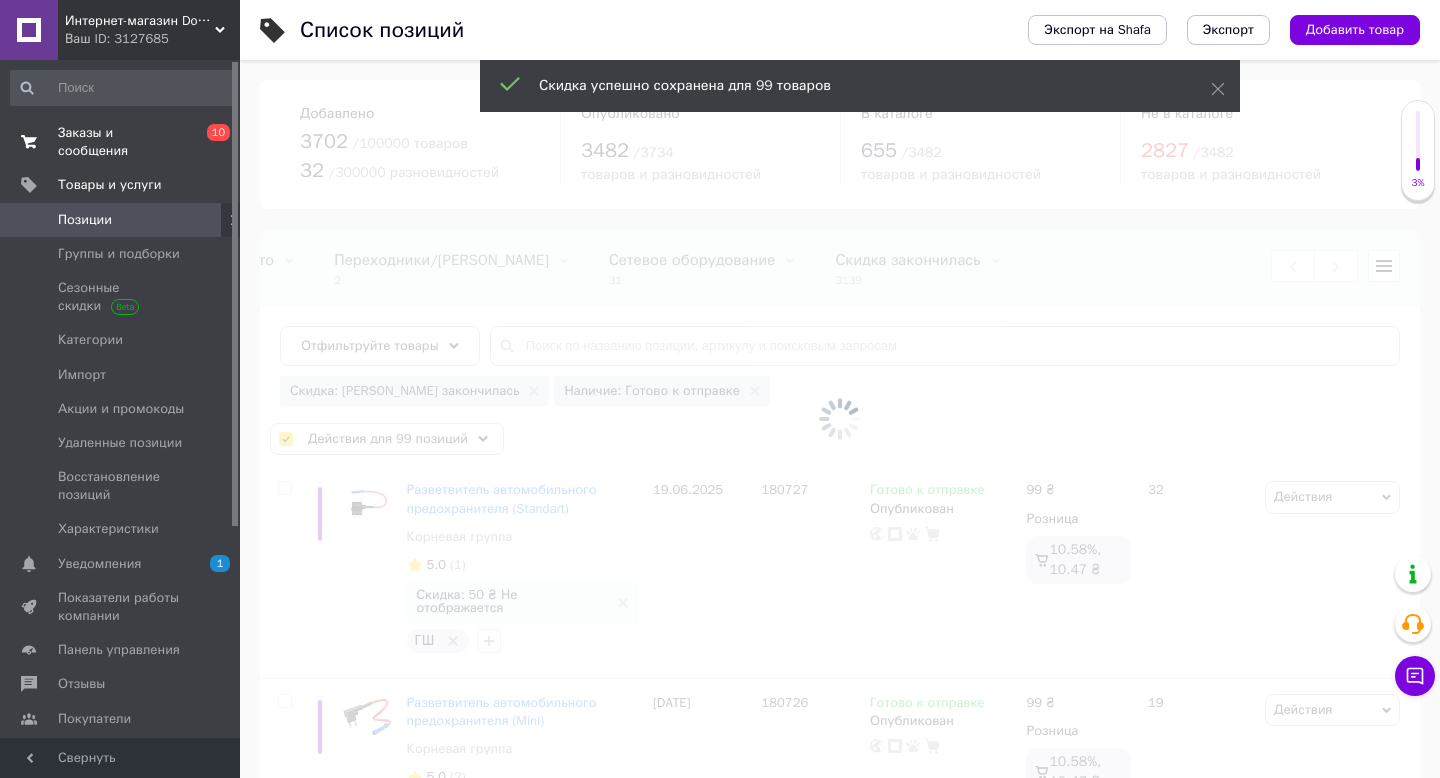 checkbox on "false" 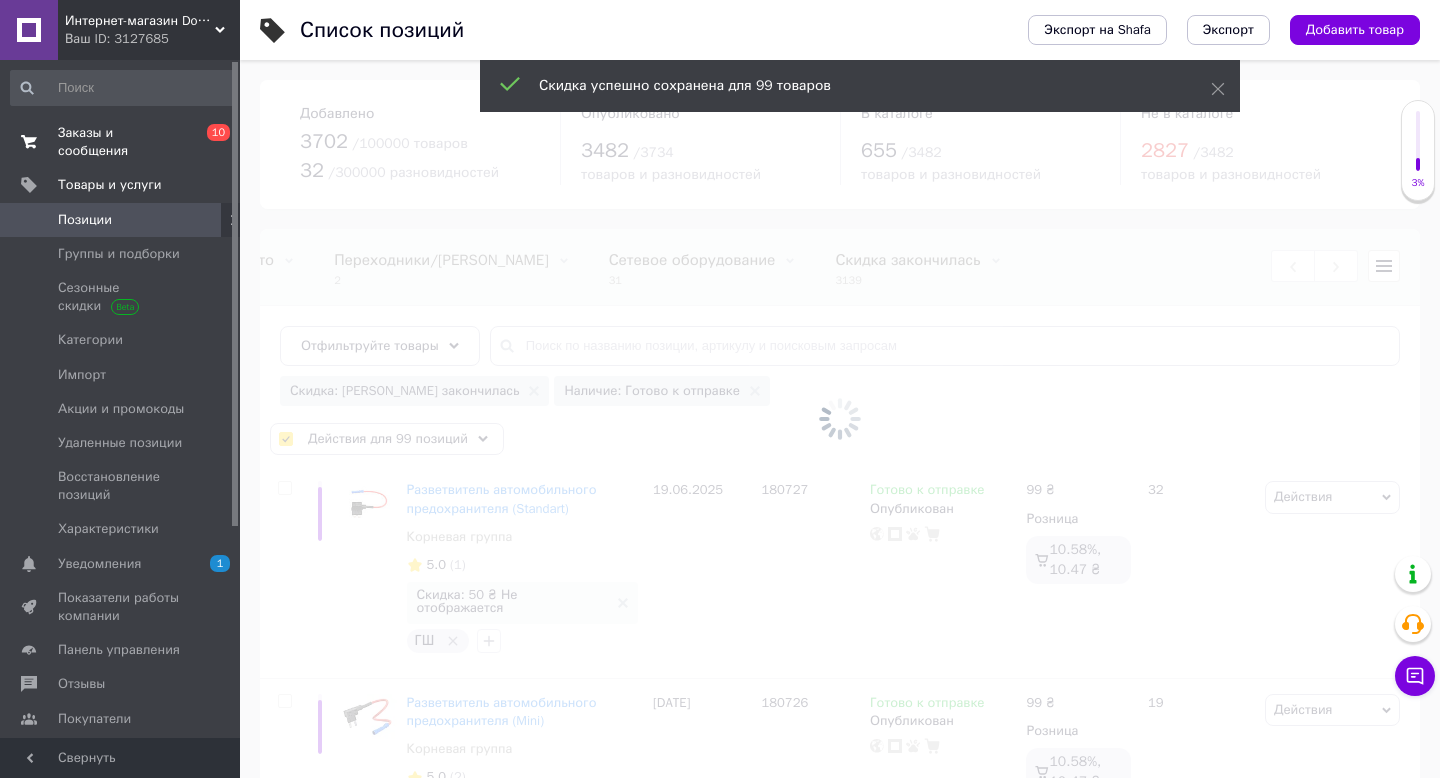 checkbox on "false" 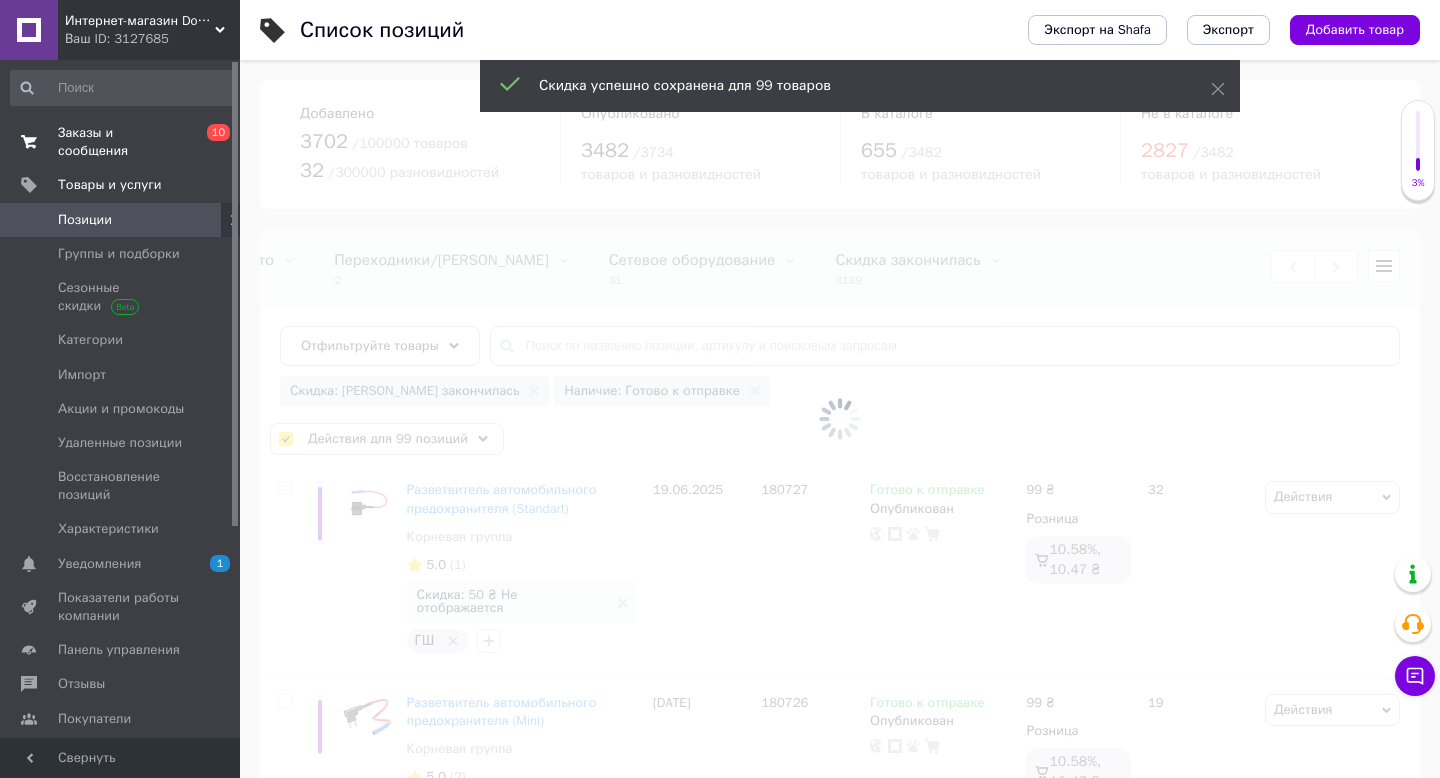 checkbox on "false" 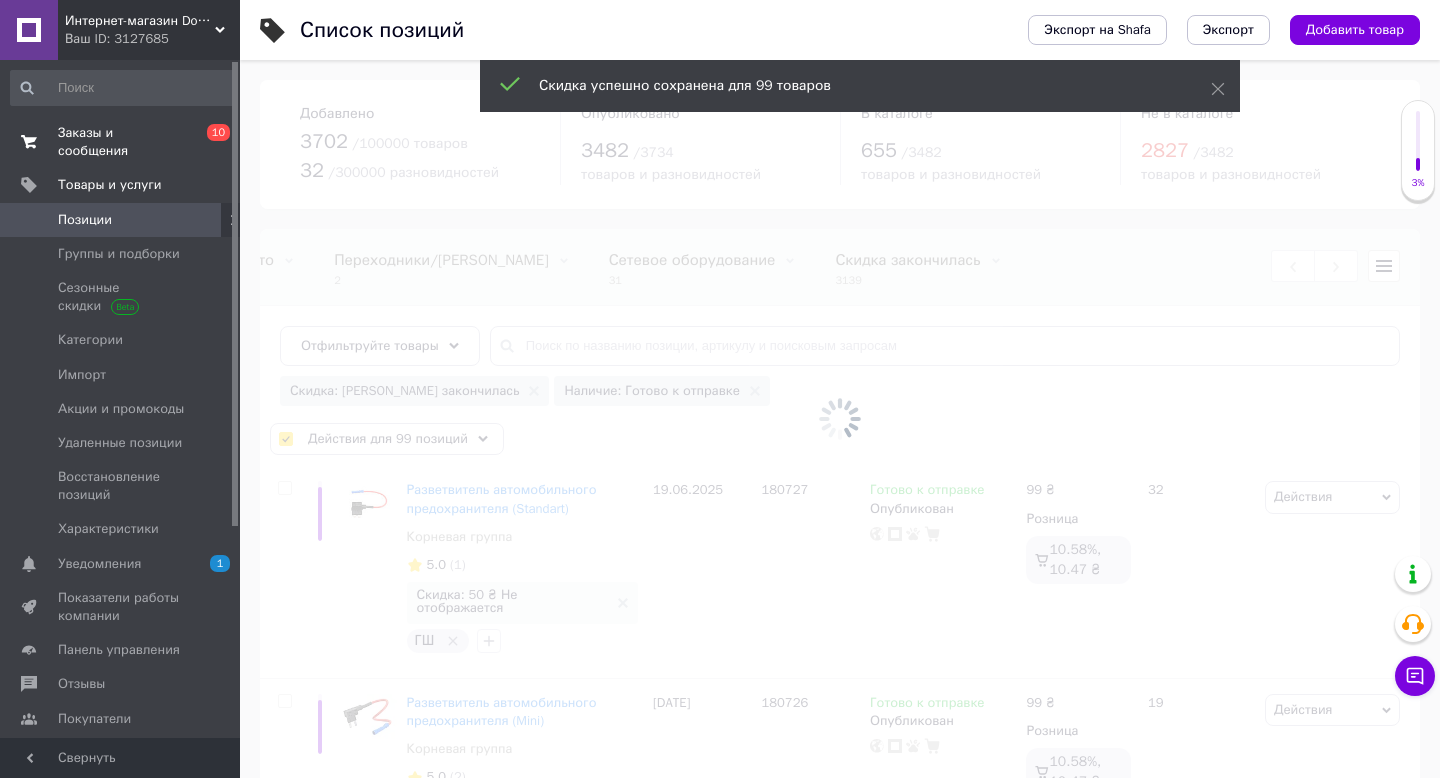 checkbox on "false" 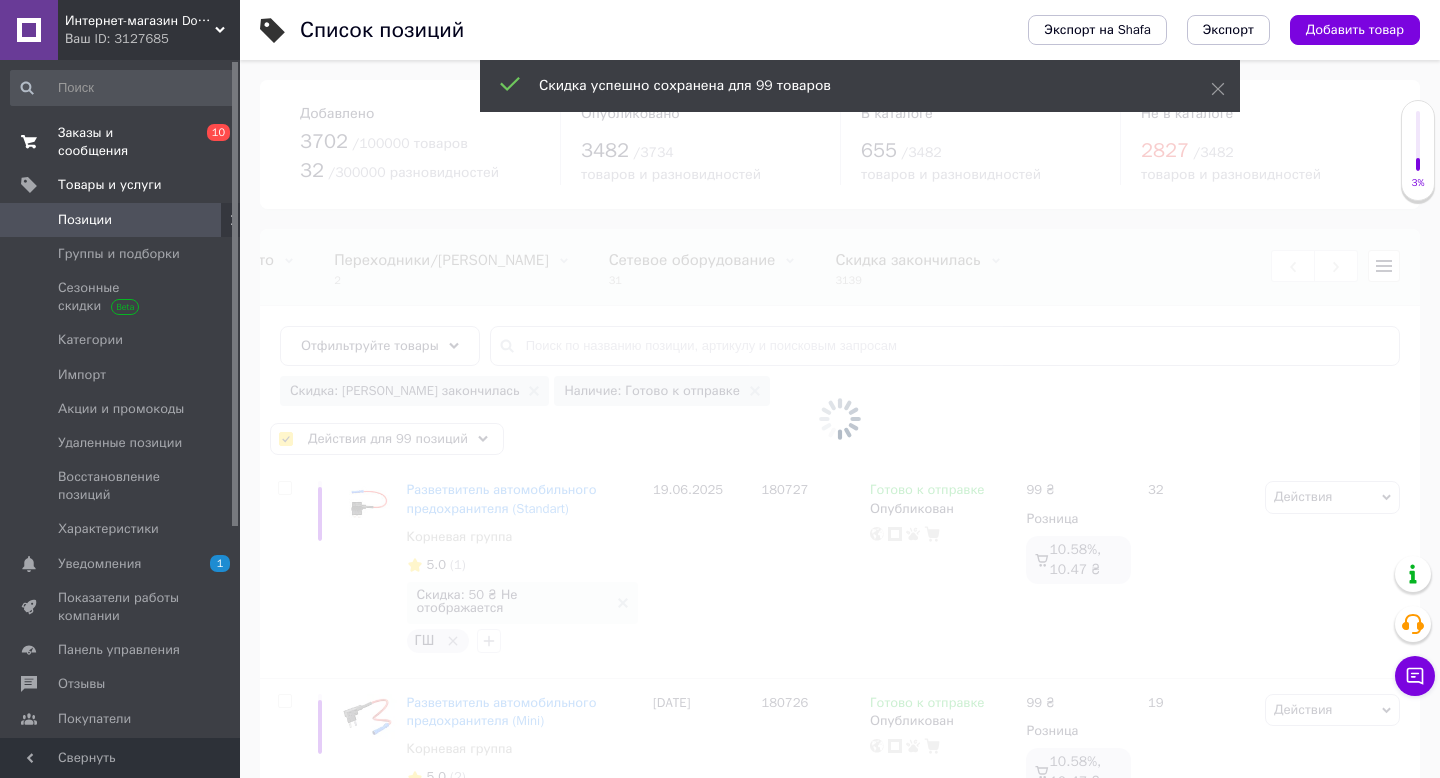 checkbox on "false" 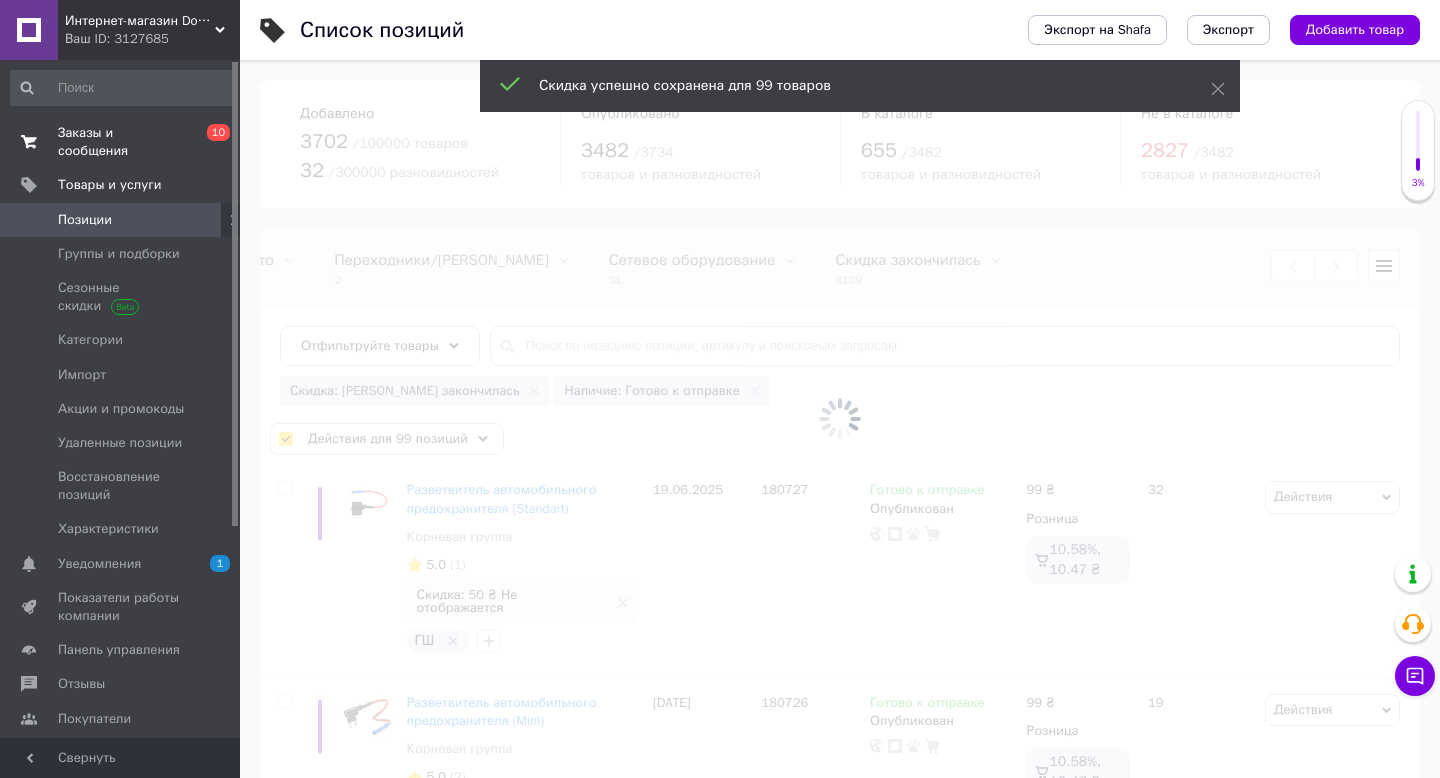 checkbox on "false" 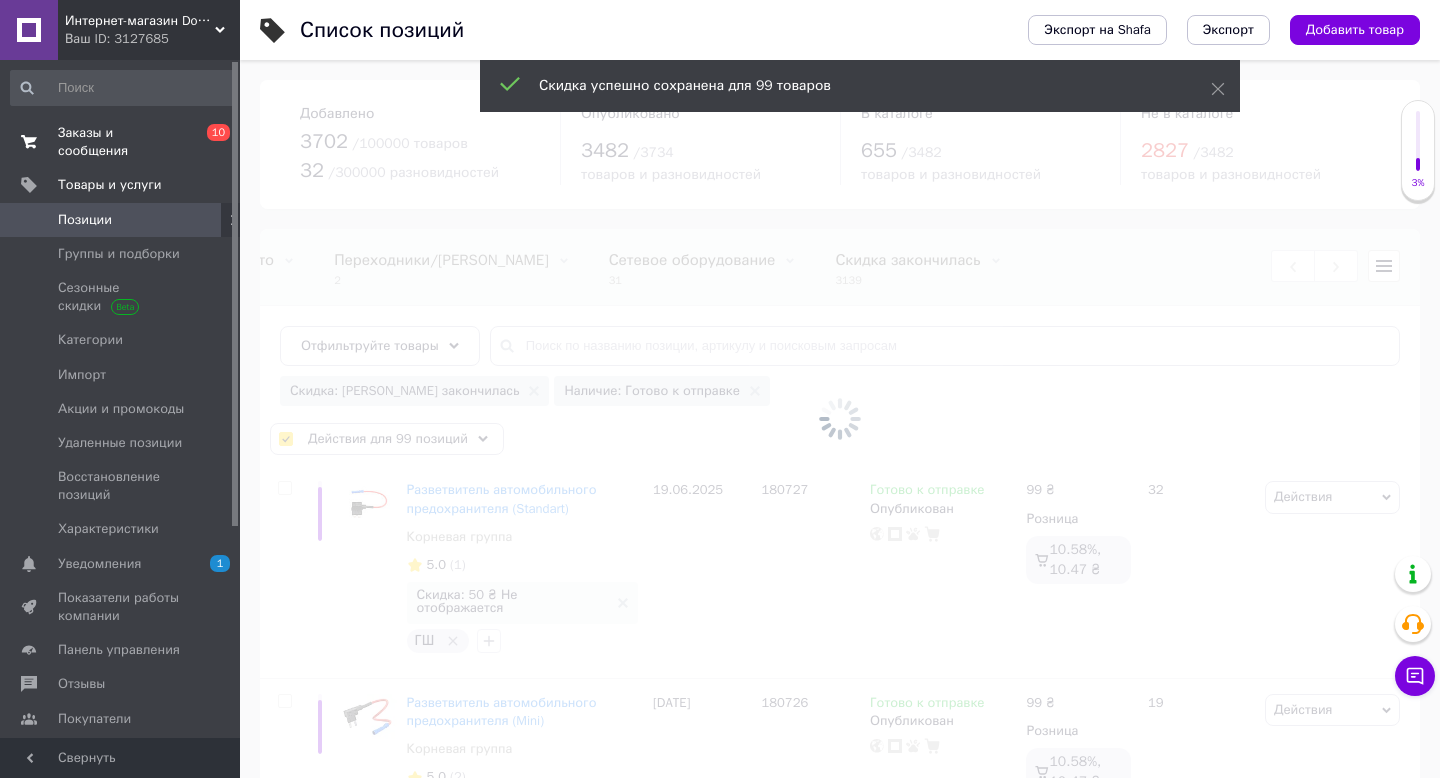 checkbox on "false" 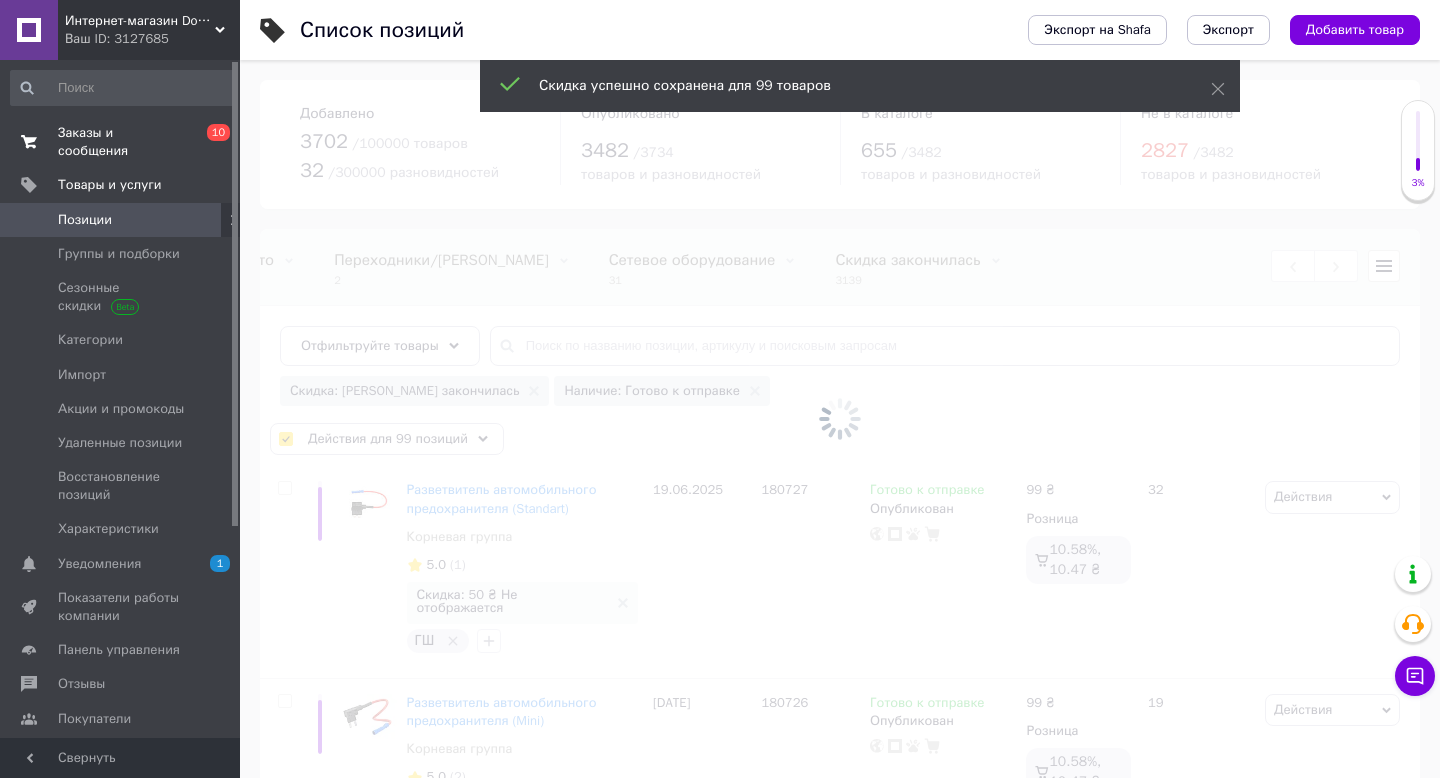 checkbox on "false" 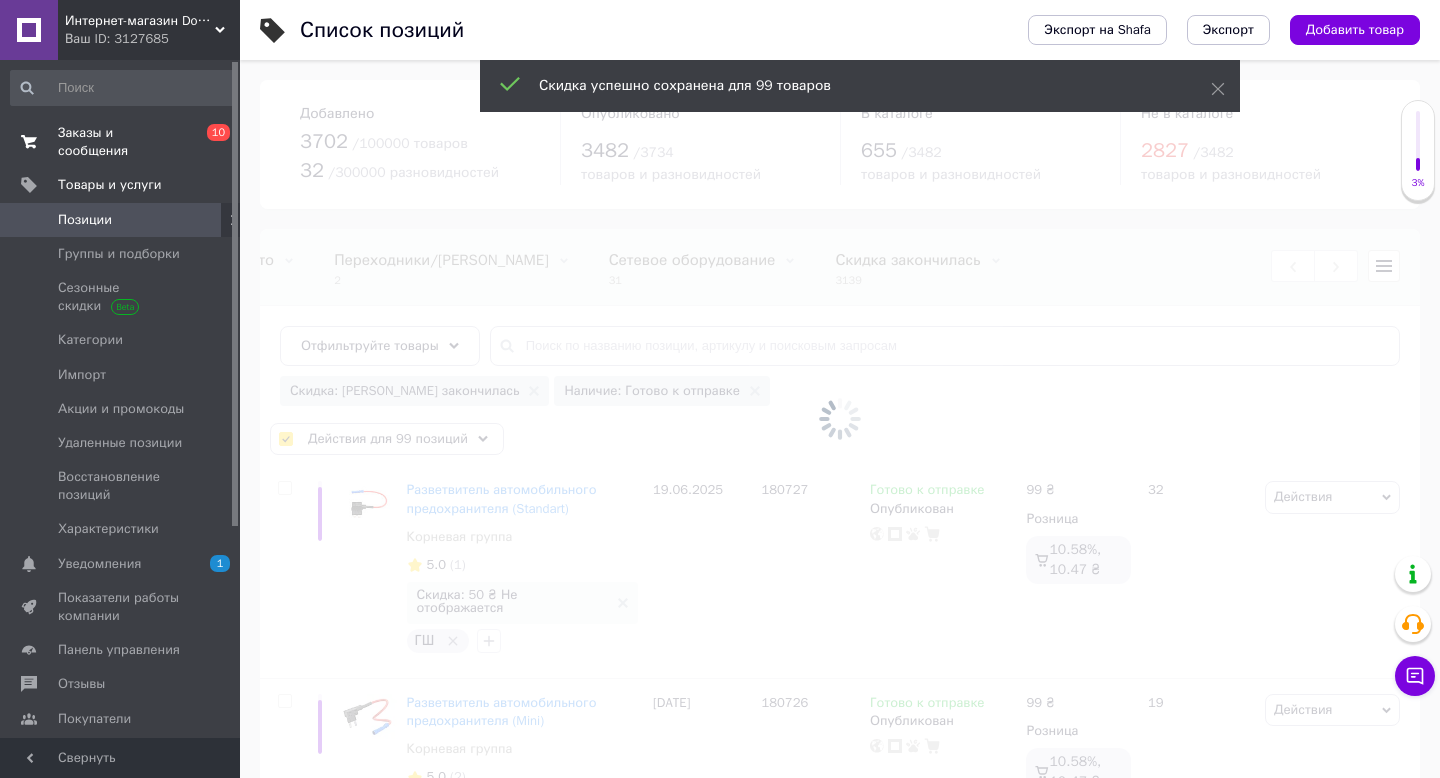 checkbox on "false" 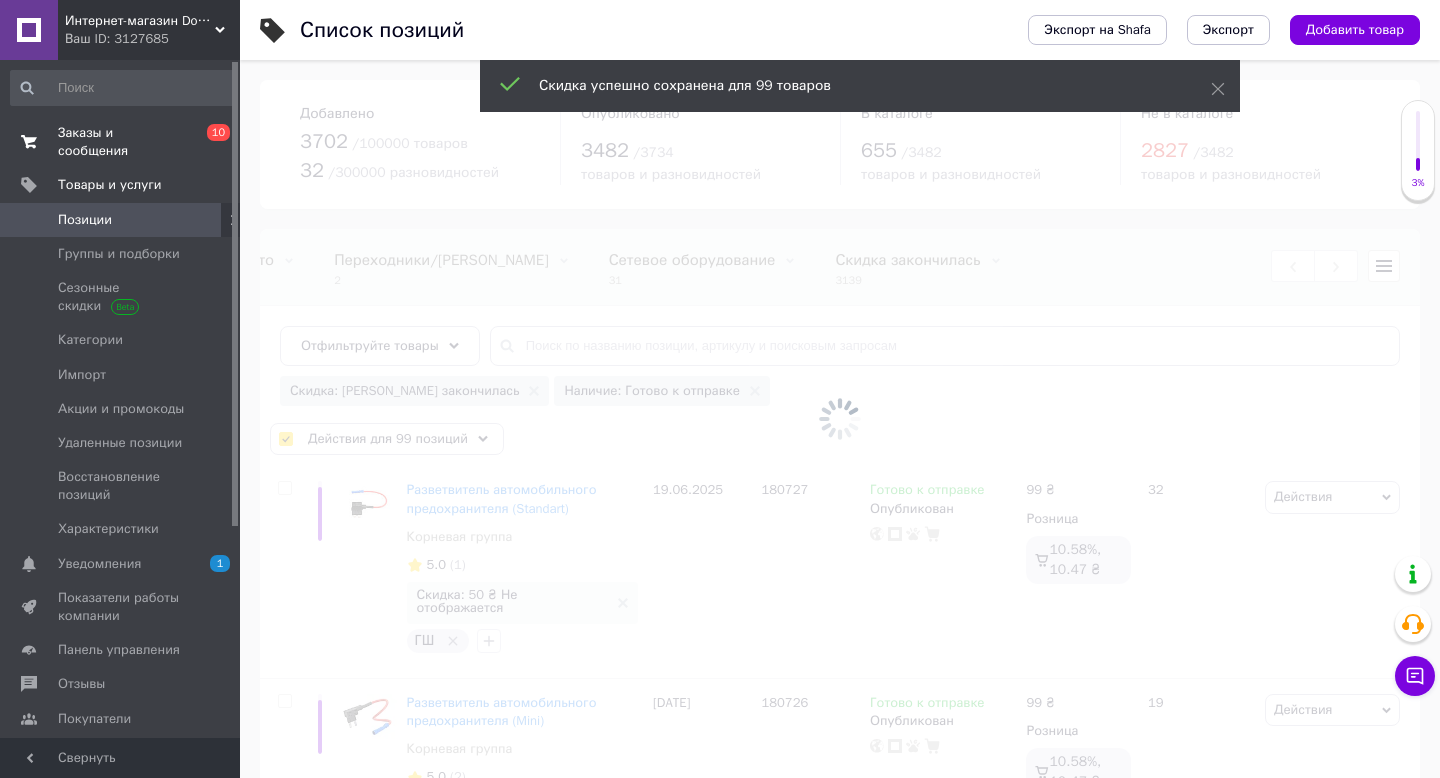 checkbox on "false" 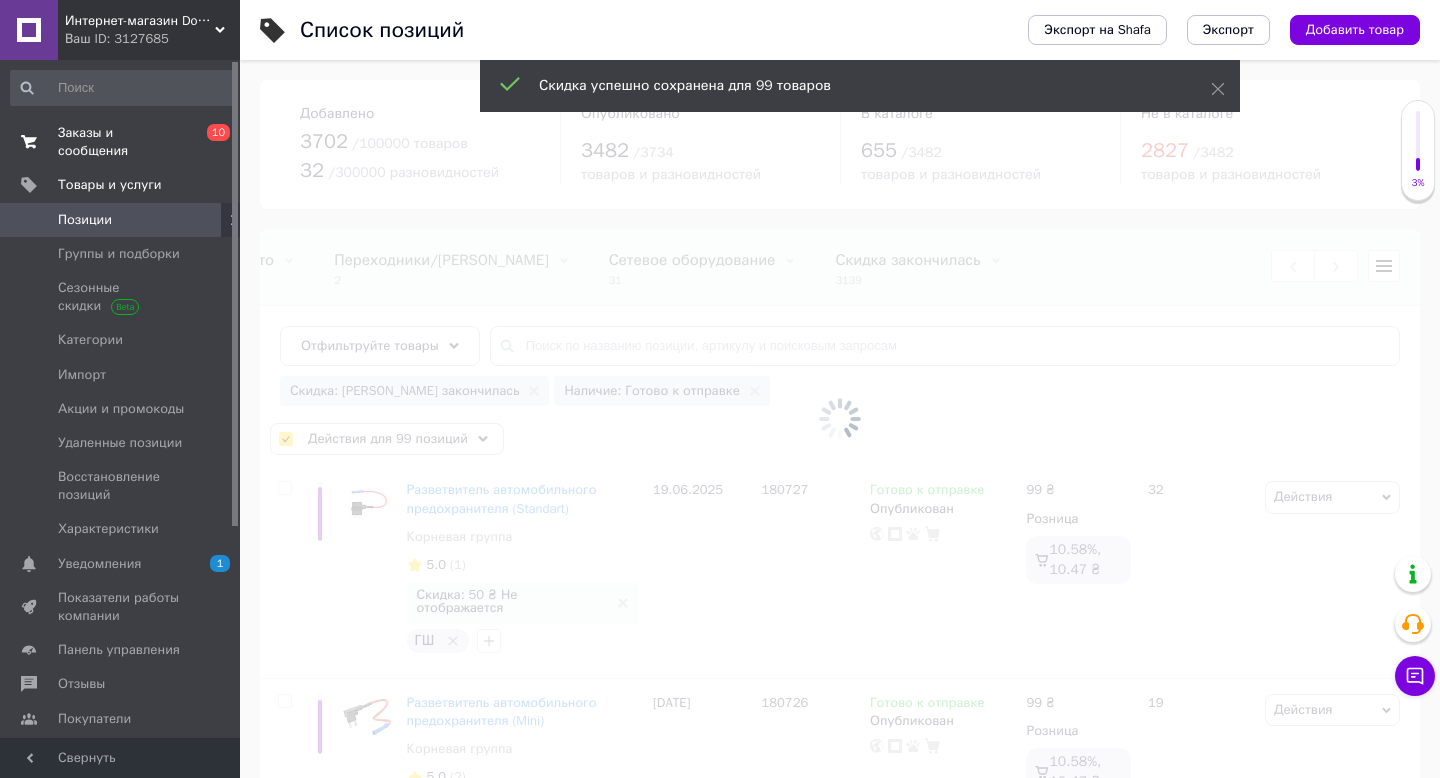 checkbox on "false" 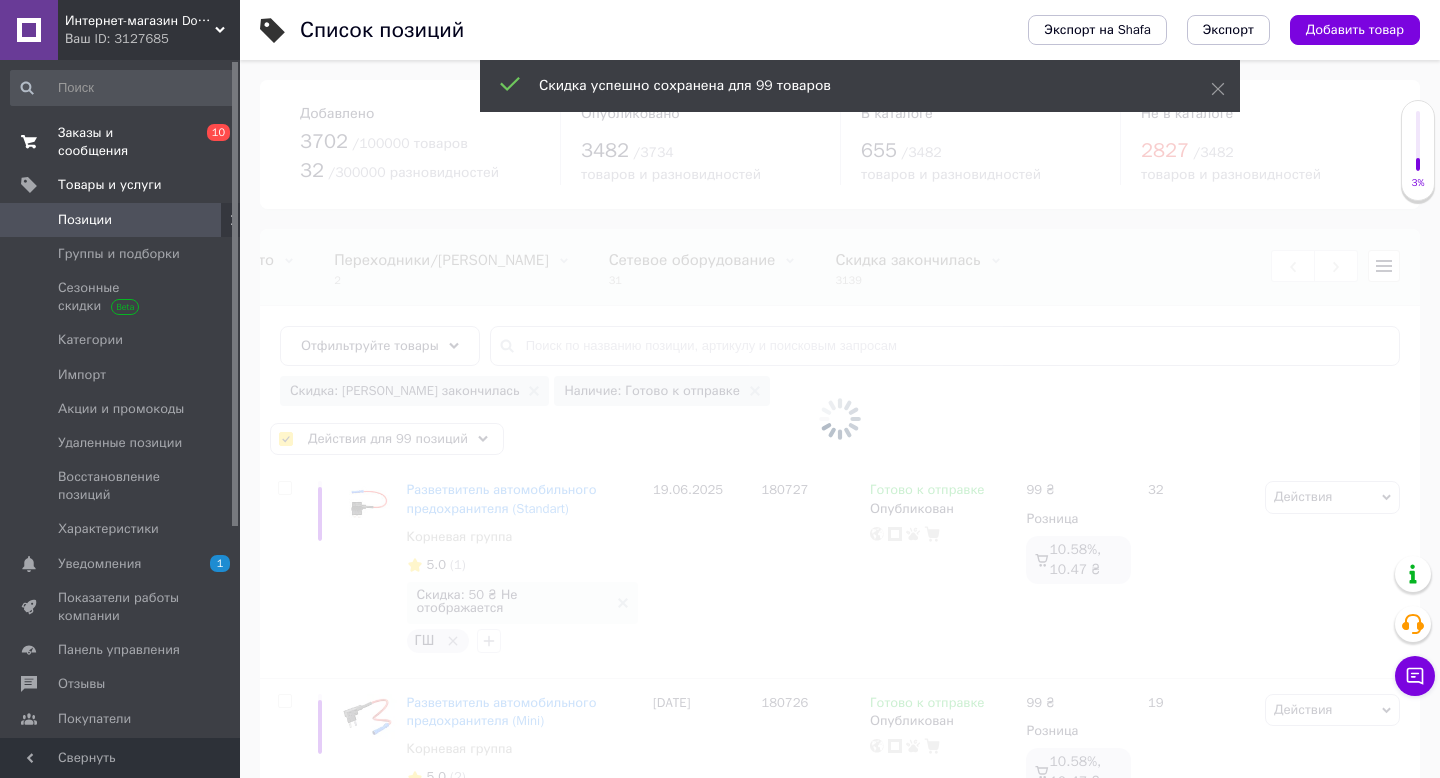 checkbox on "false" 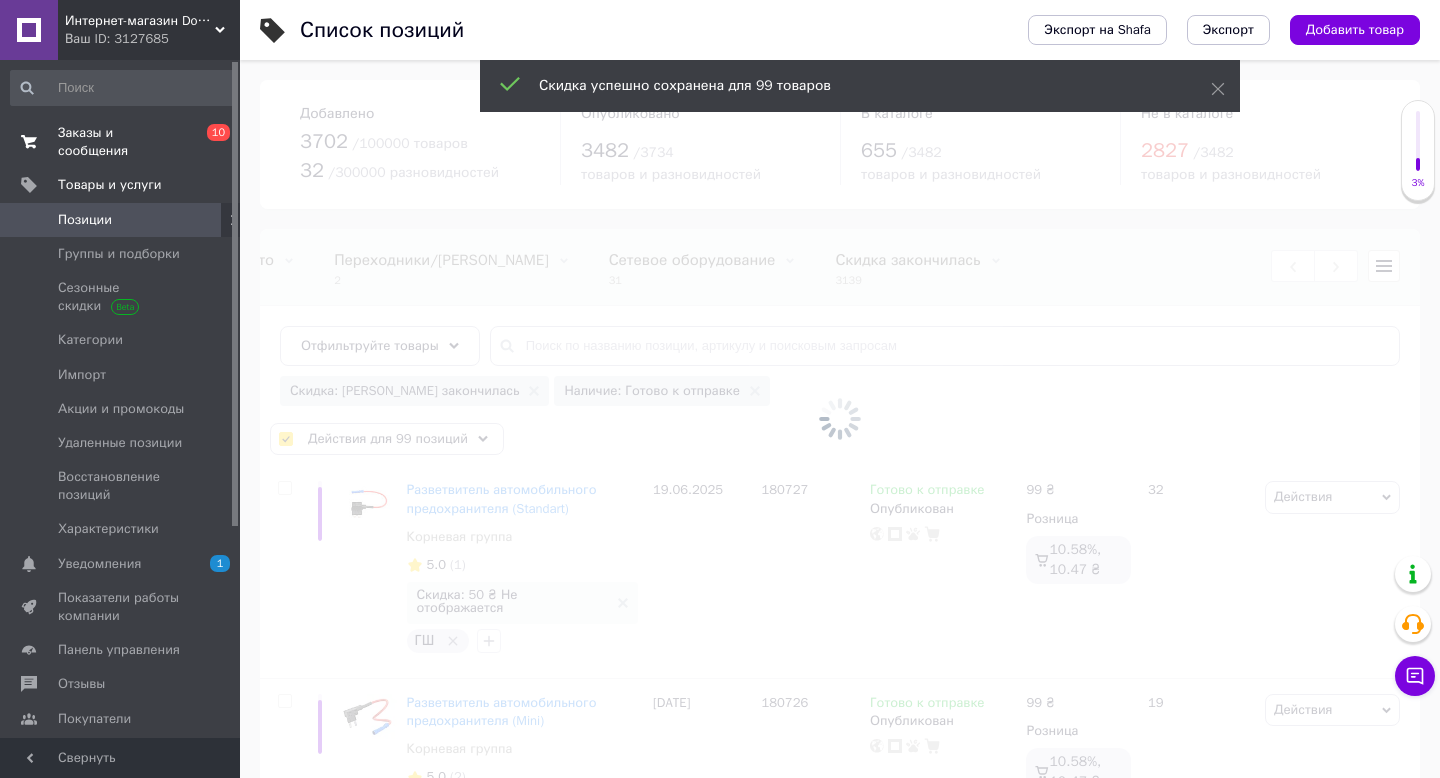 checkbox on "false" 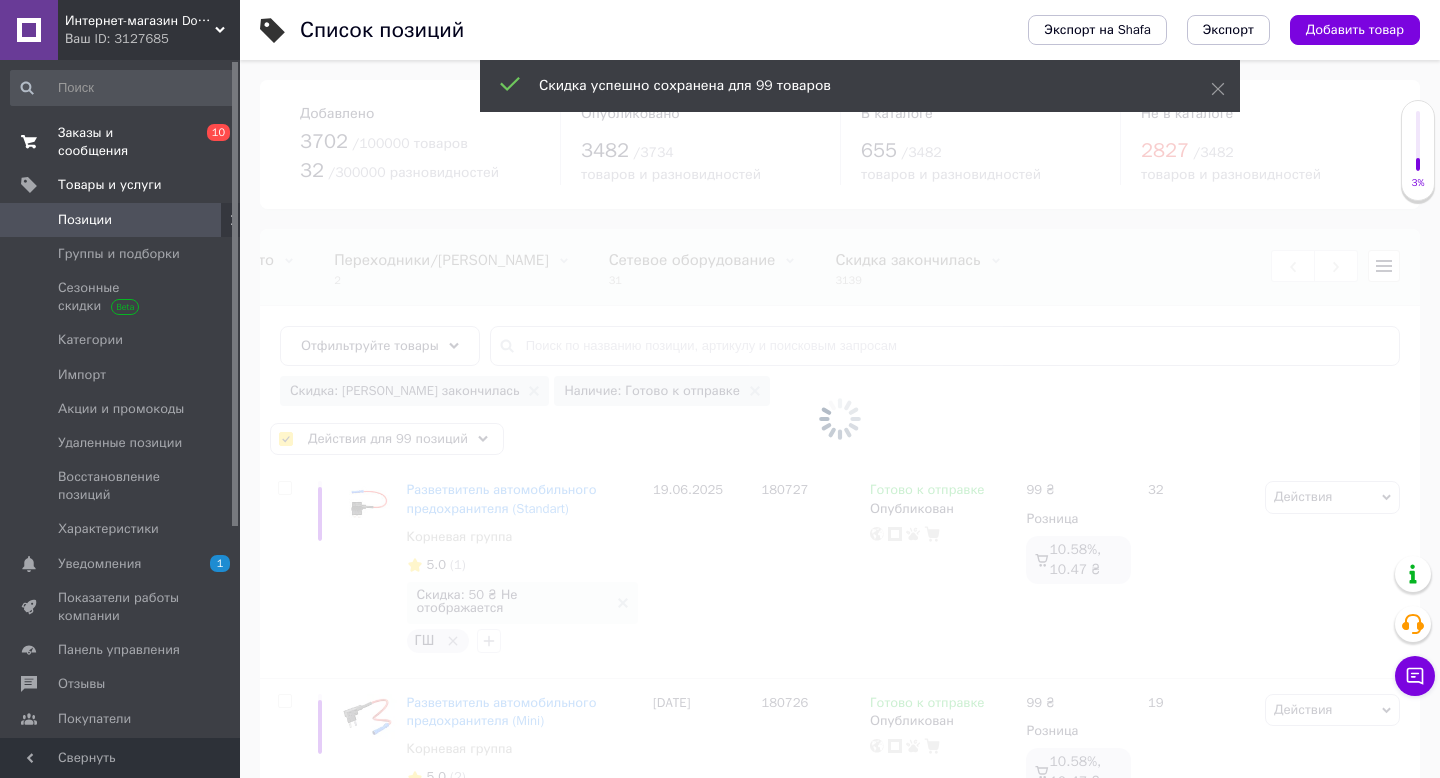 checkbox on "false" 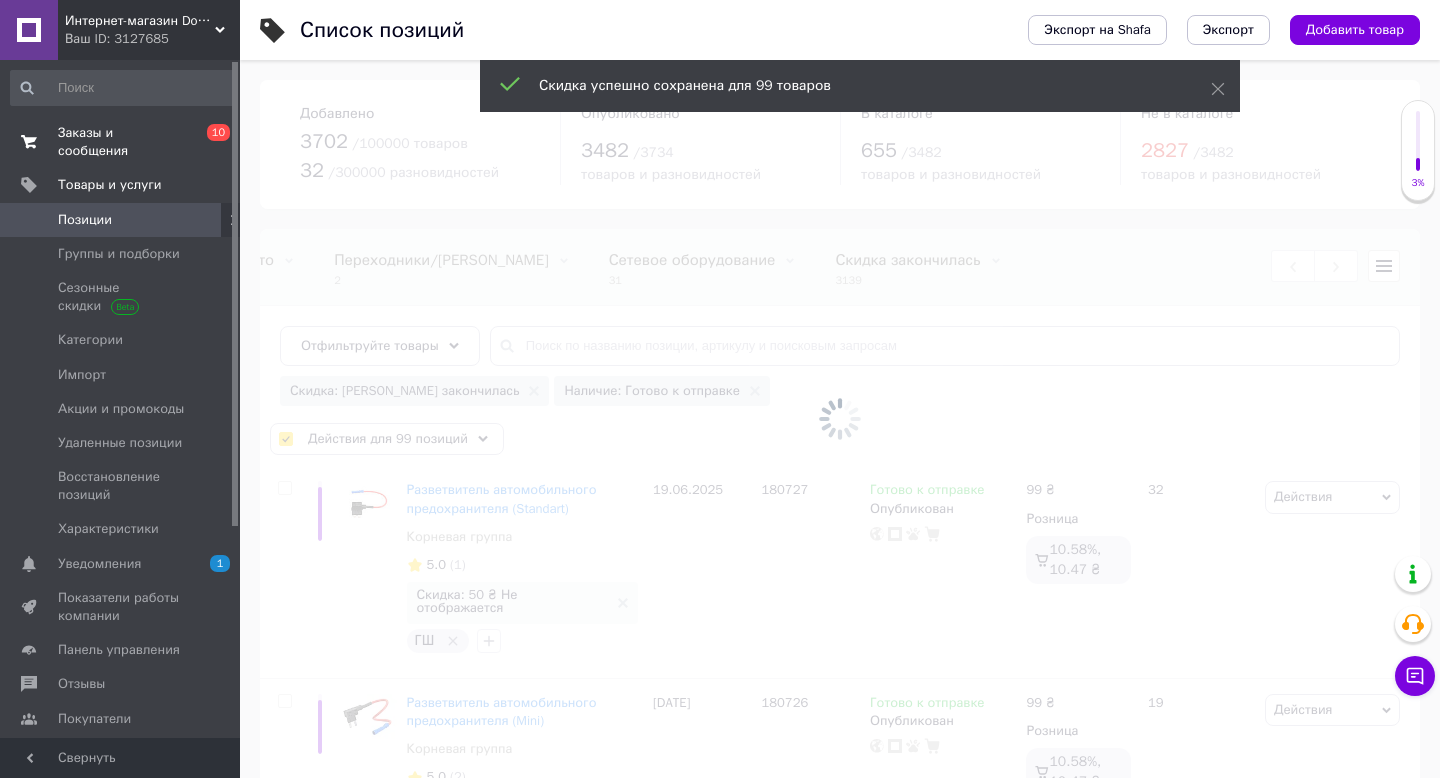 checkbox on "false" 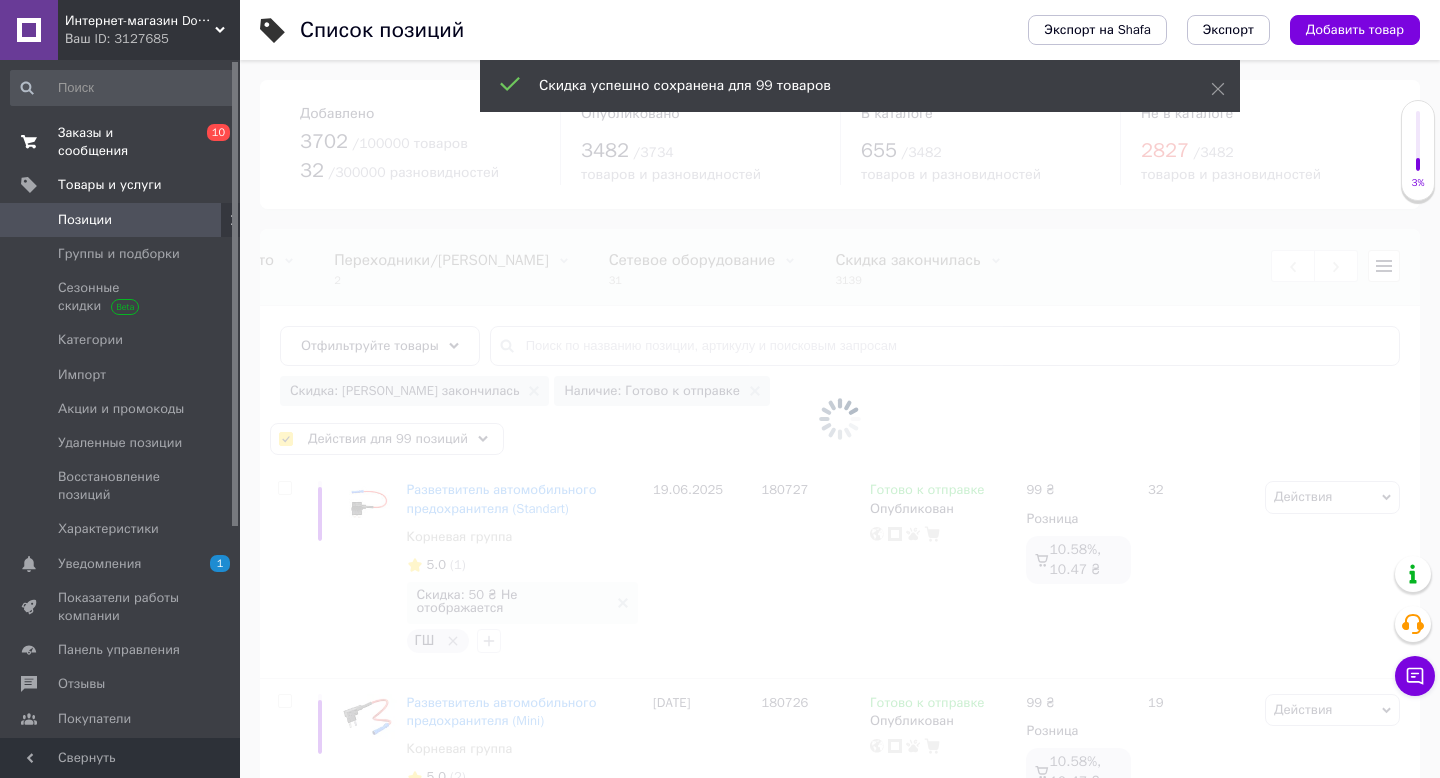 checkbox on "false" 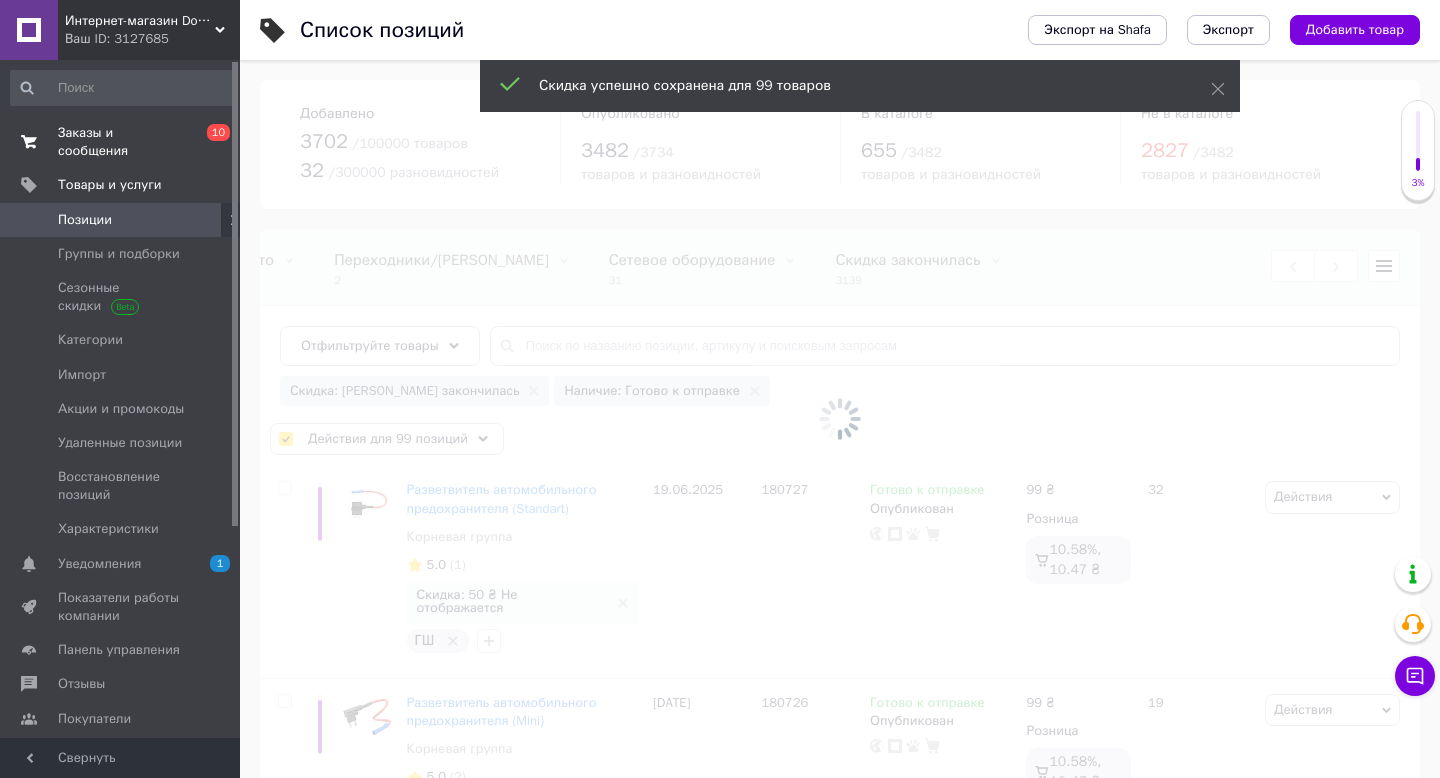 checkbox on "false" 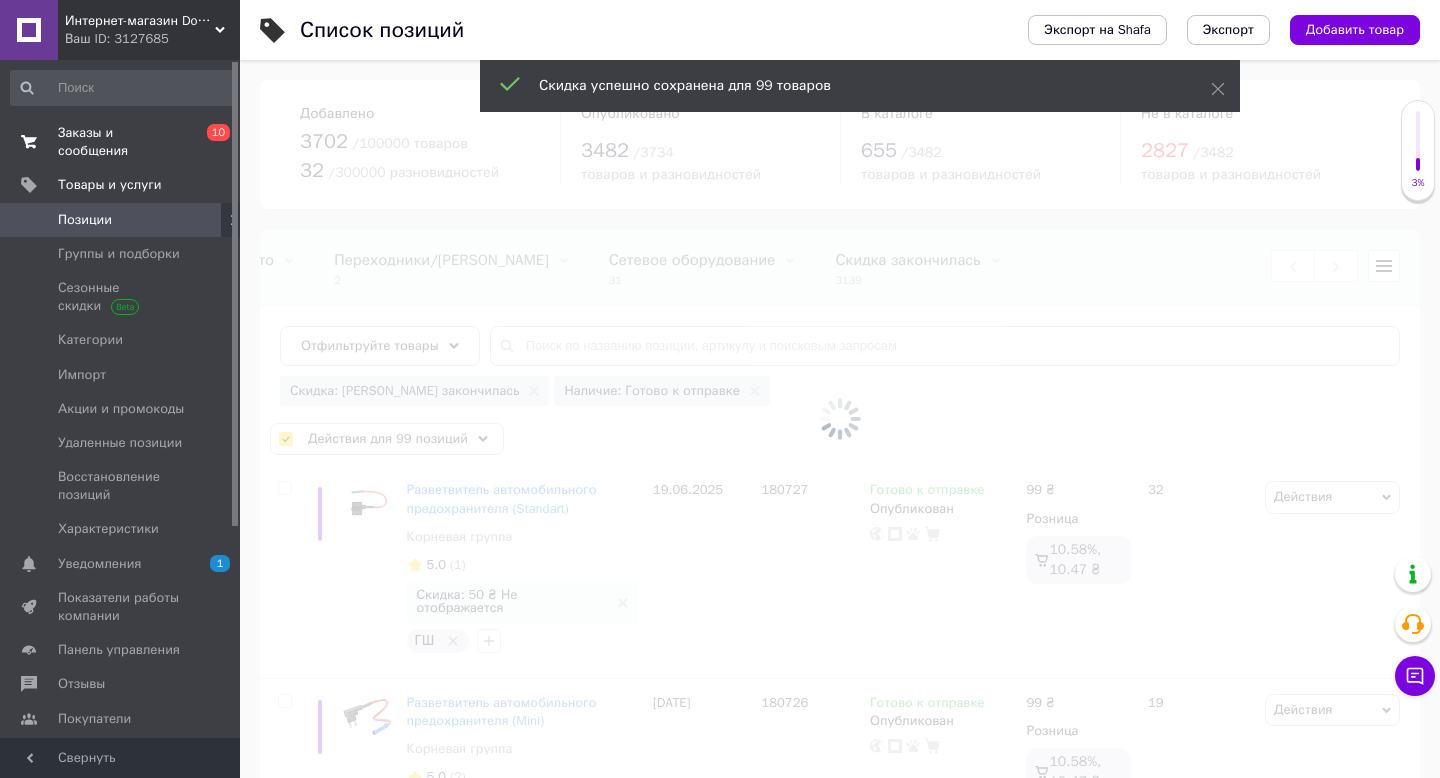 checkbox on "false" 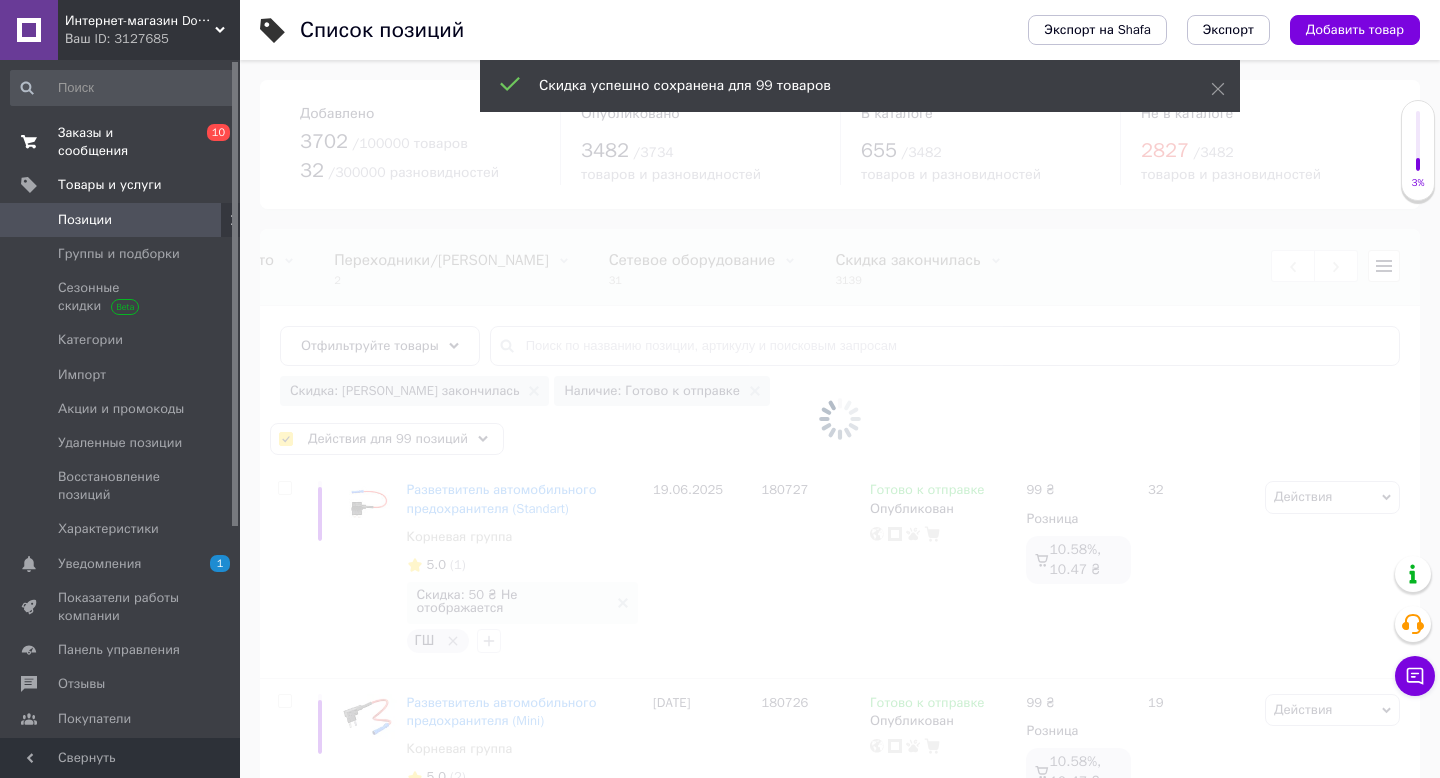 checkbox on "false" 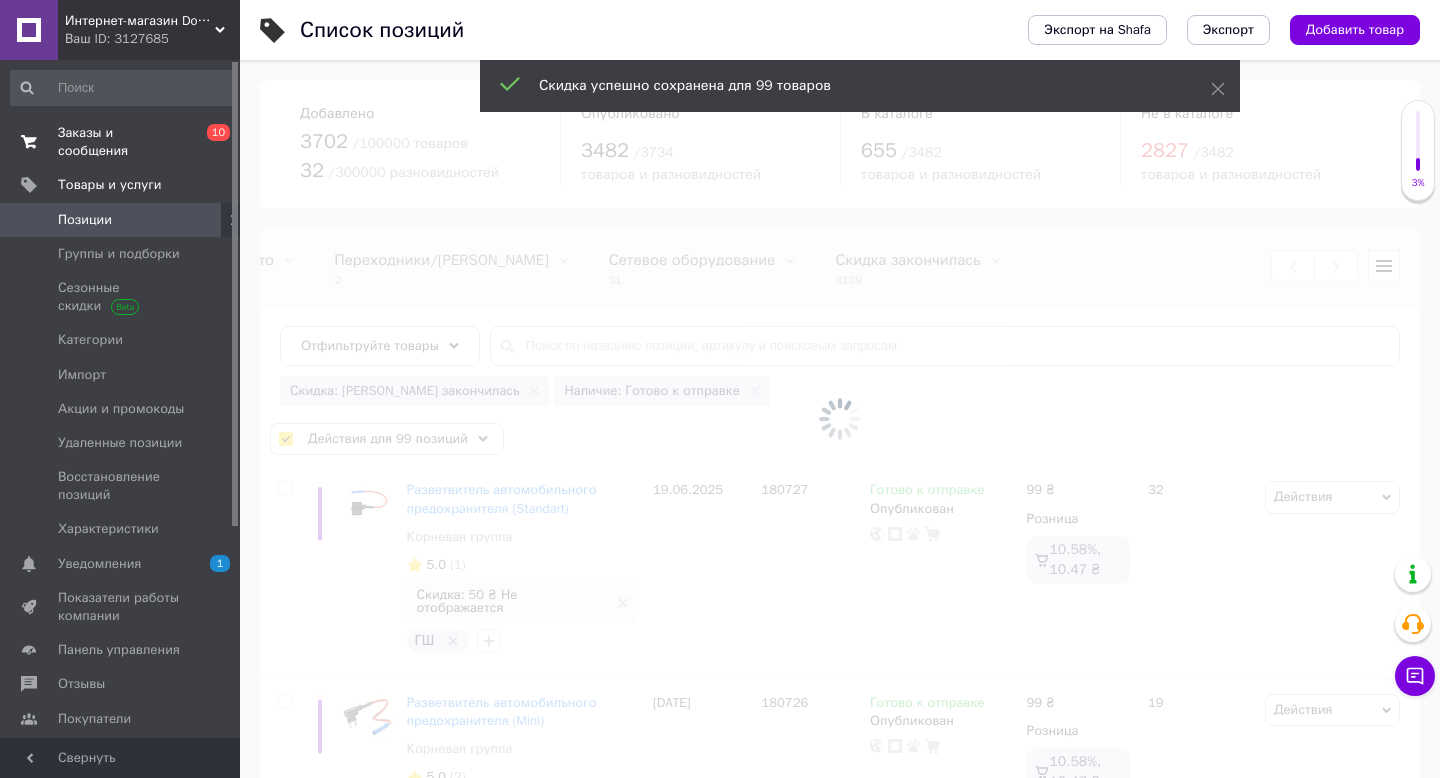 checkbox on "false" 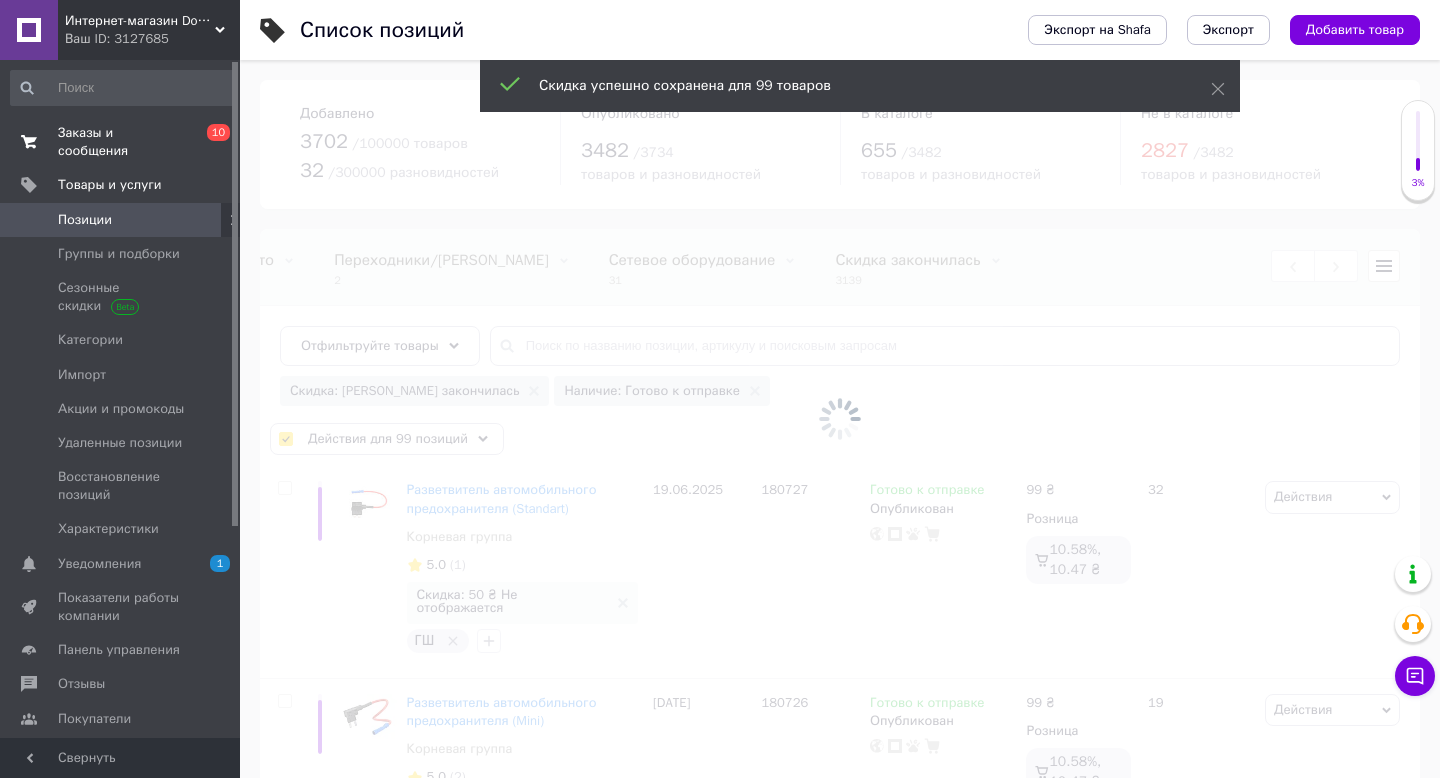 checkbox on "false" 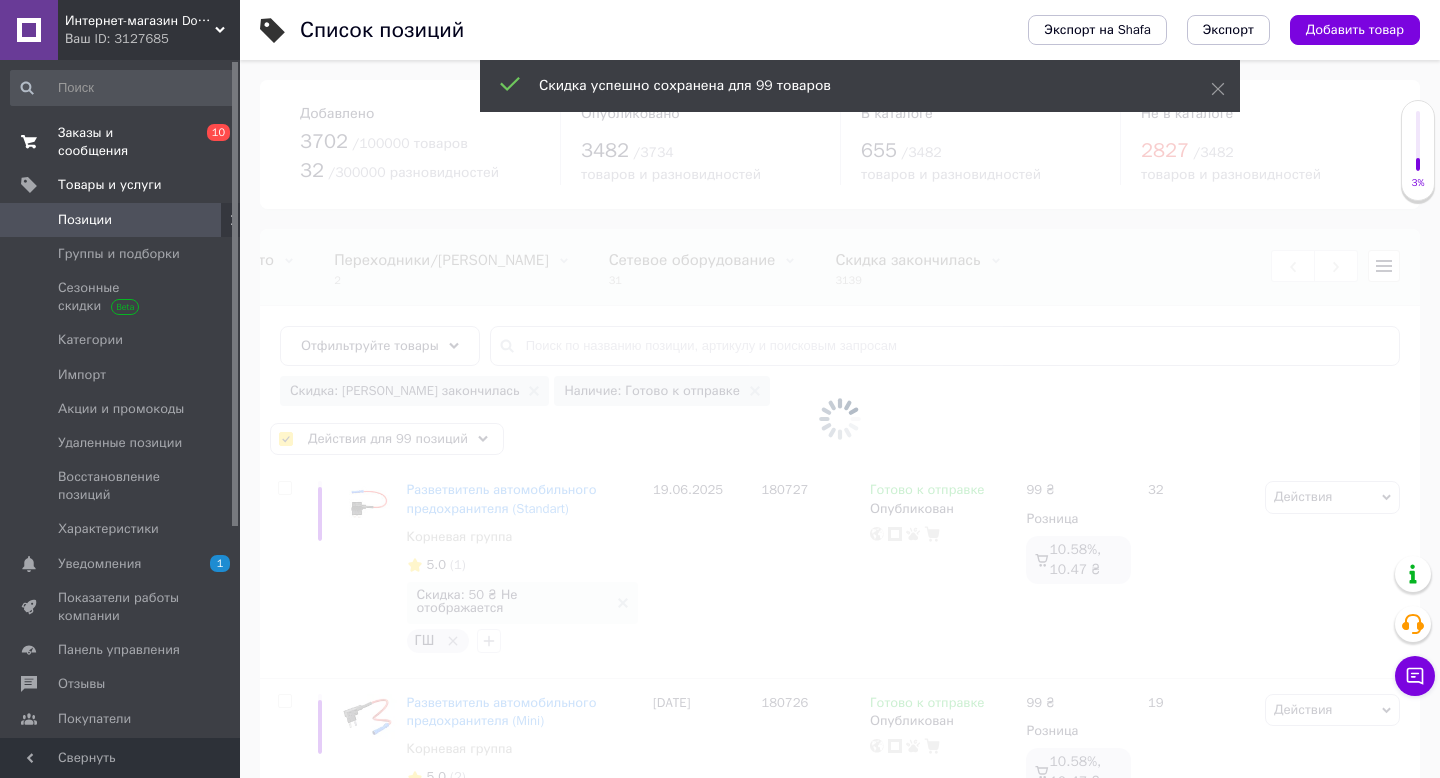 checkbox on "false" 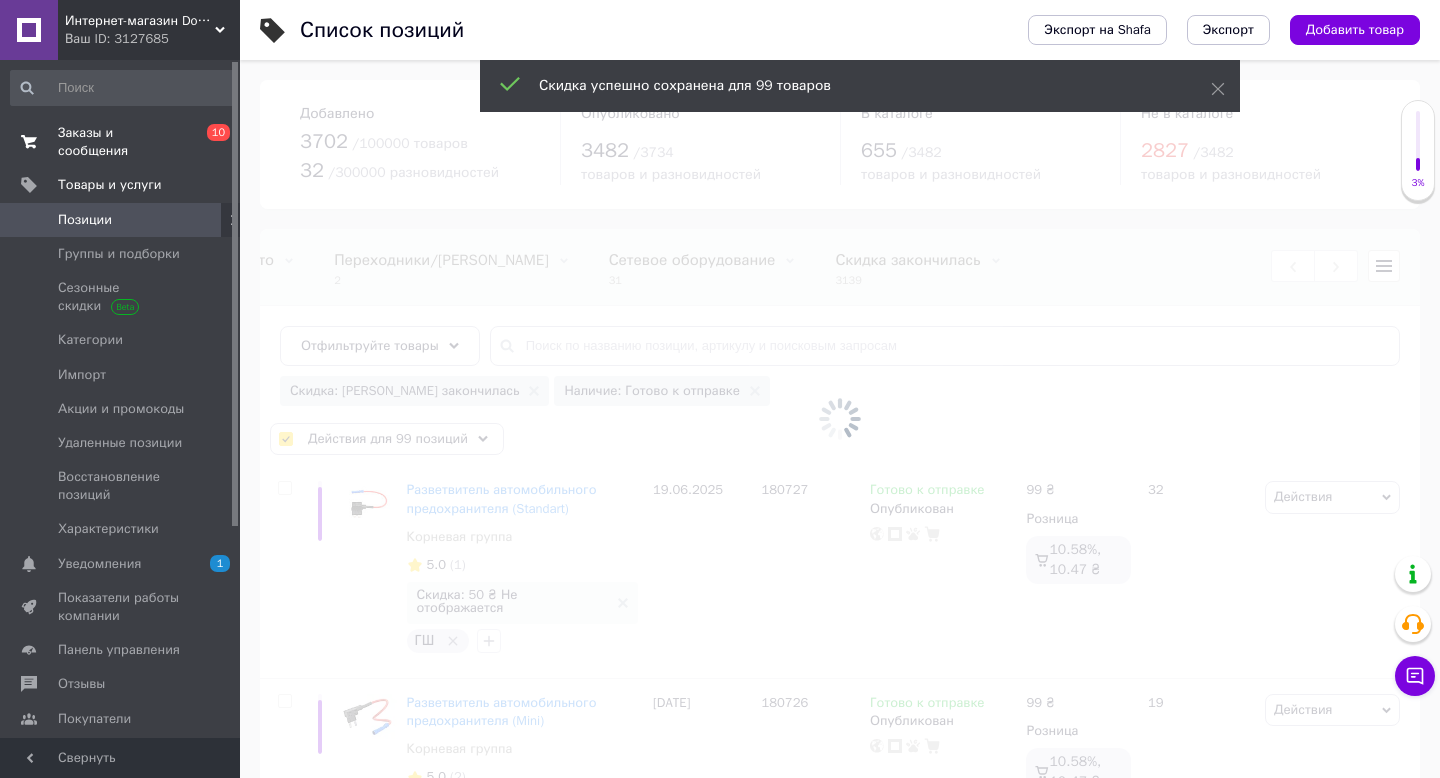 checkbox on "false" 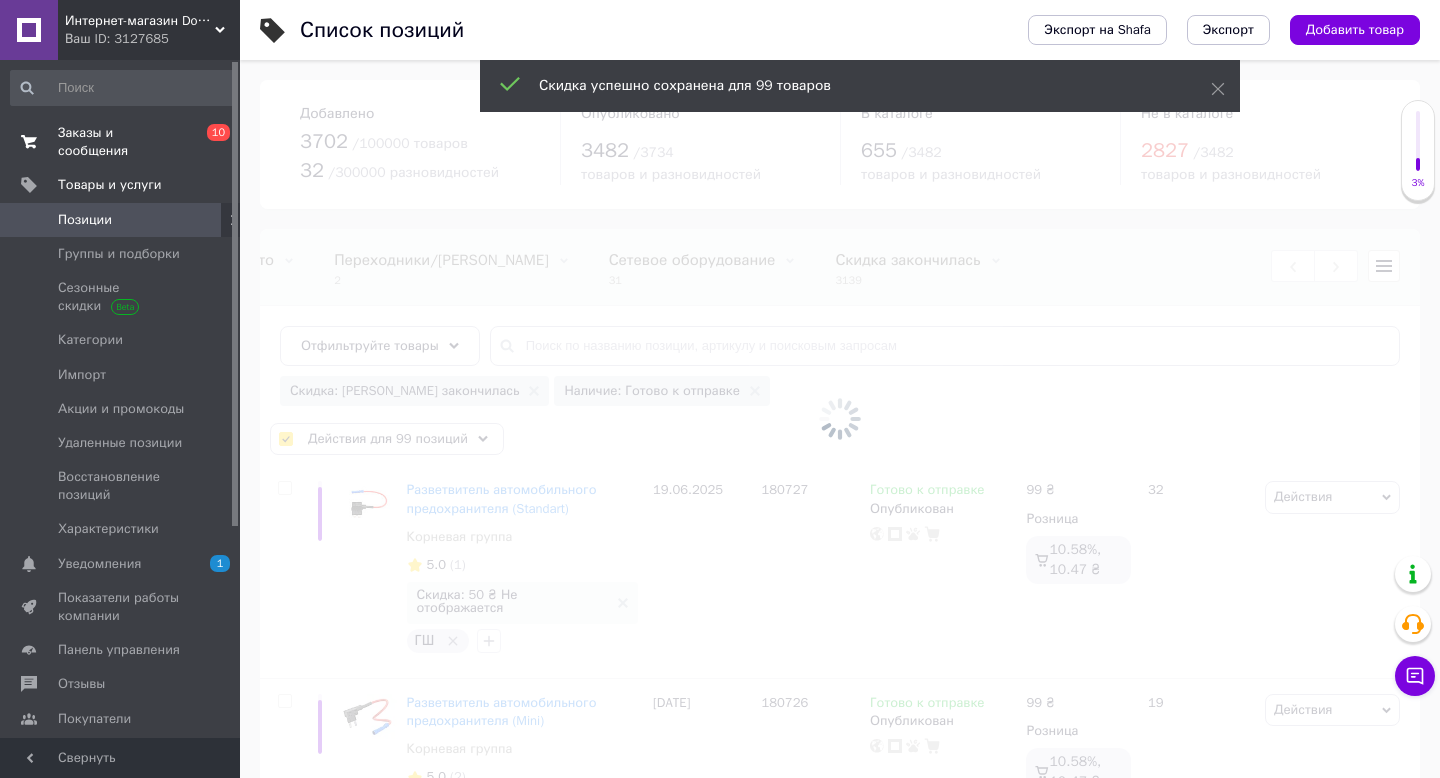 checkbox on "false" 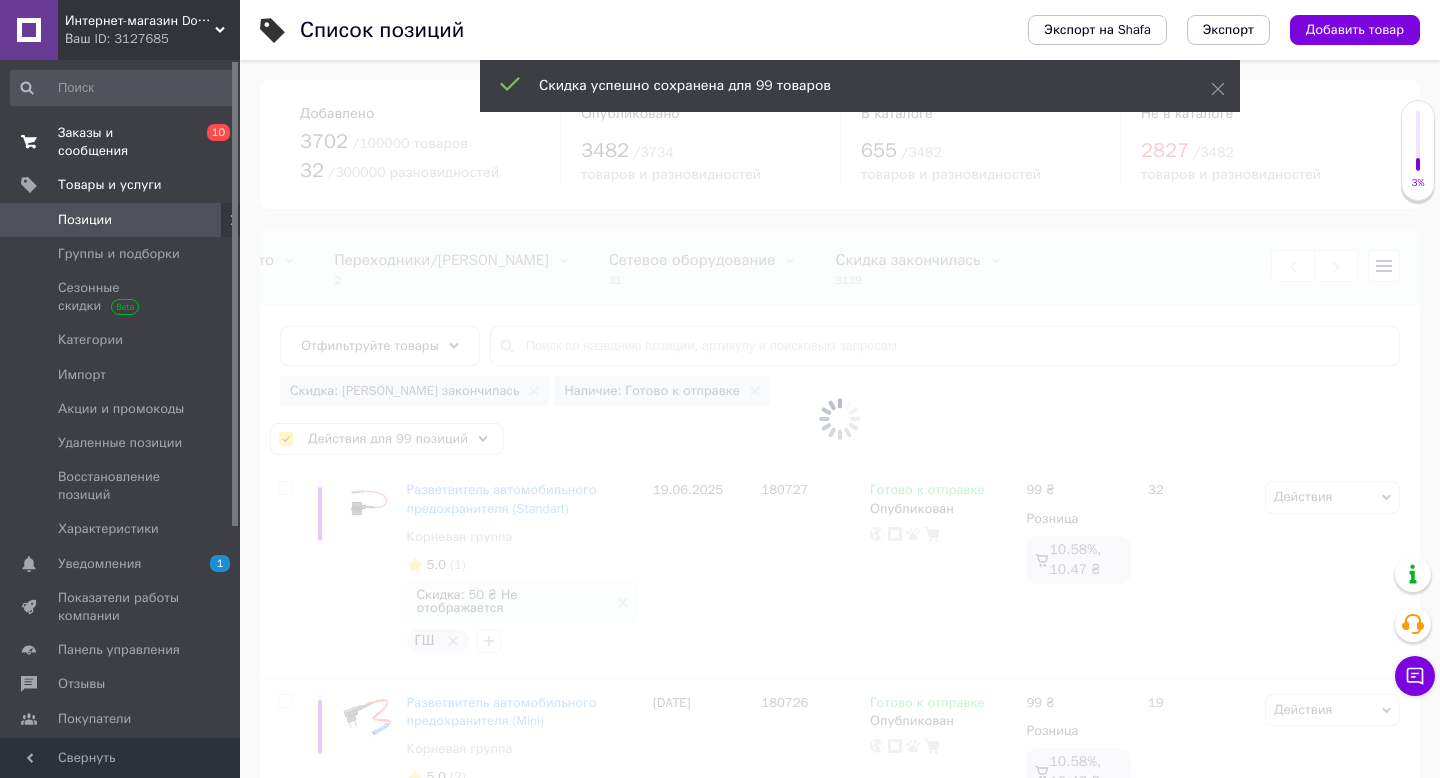 checkbox on "false" 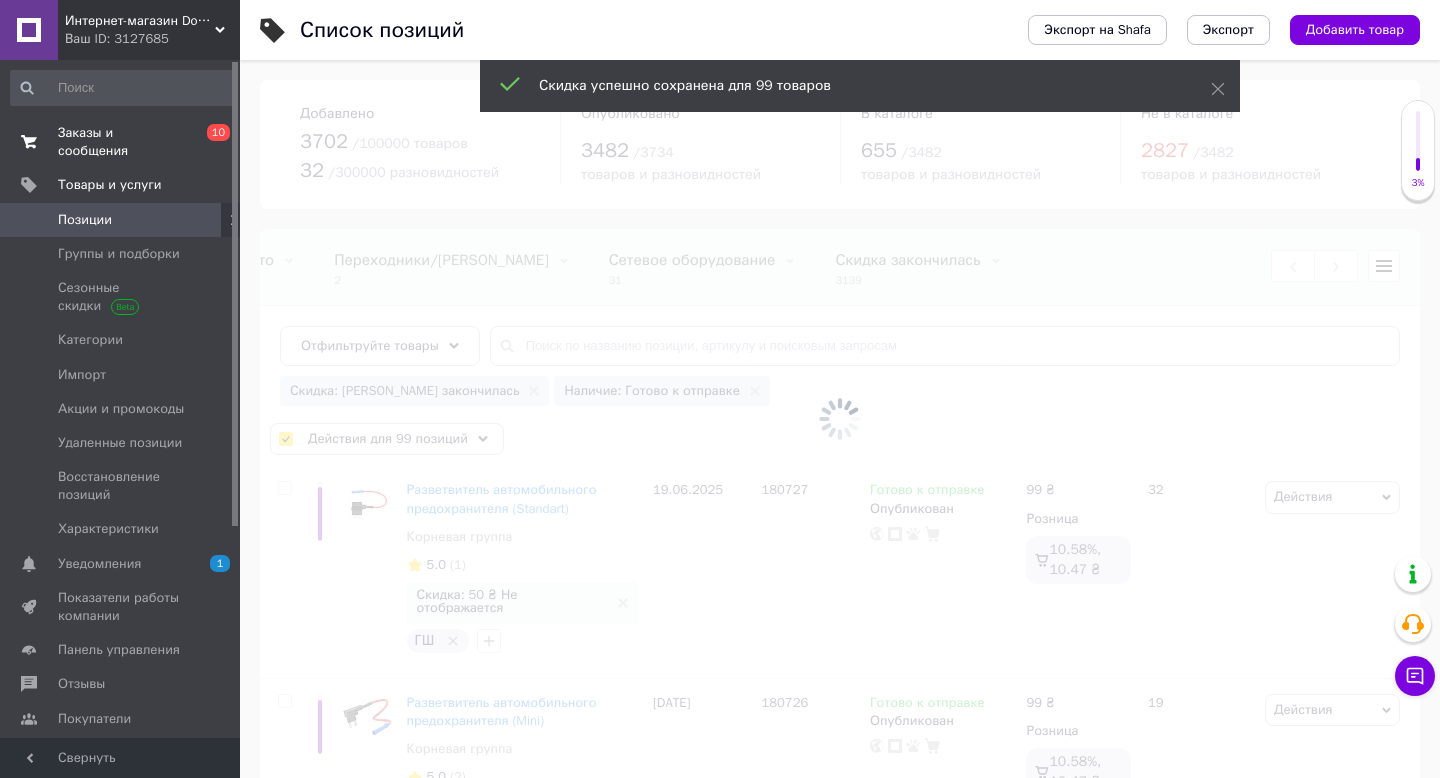 checkbox on "false" 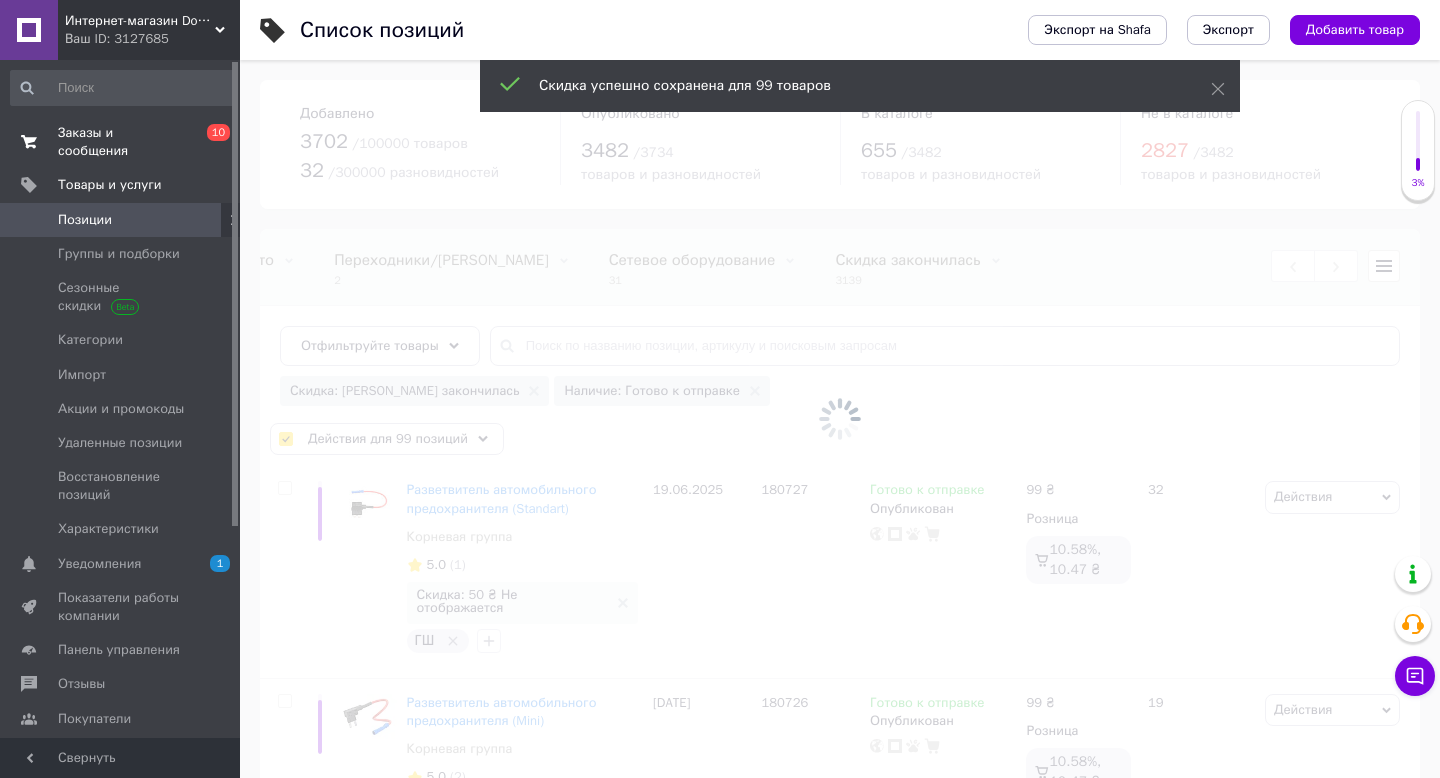 checkbox on "false" 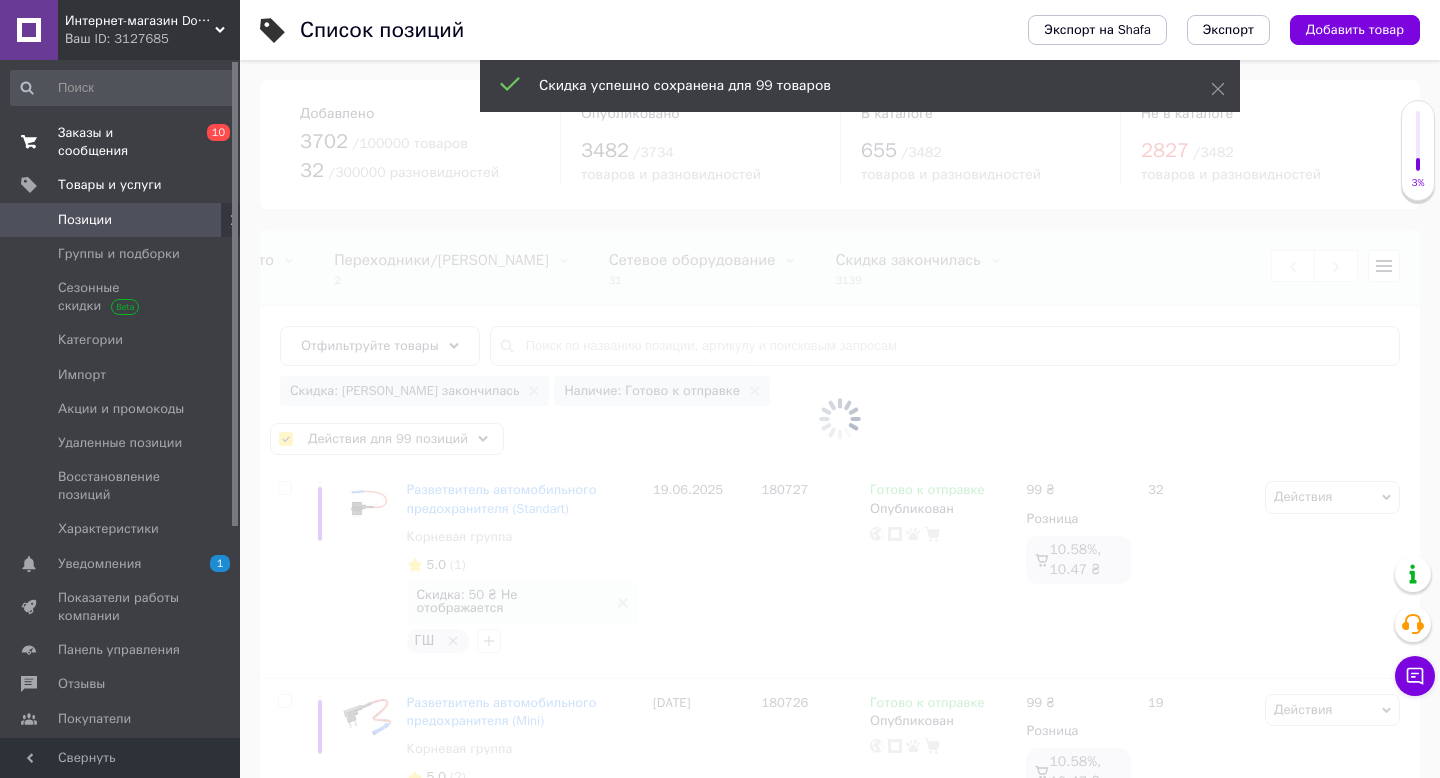 checkbox on "false" 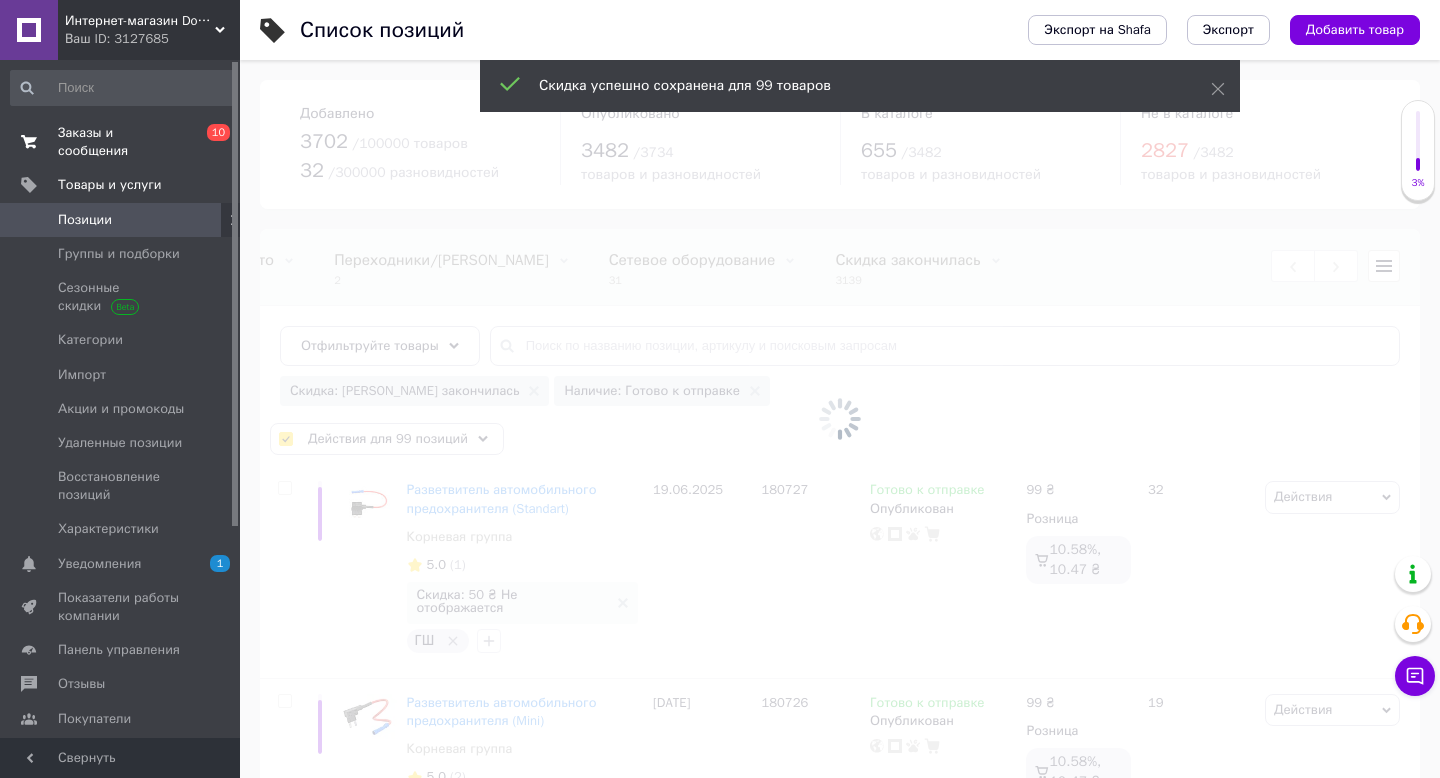 checkbox on "false" 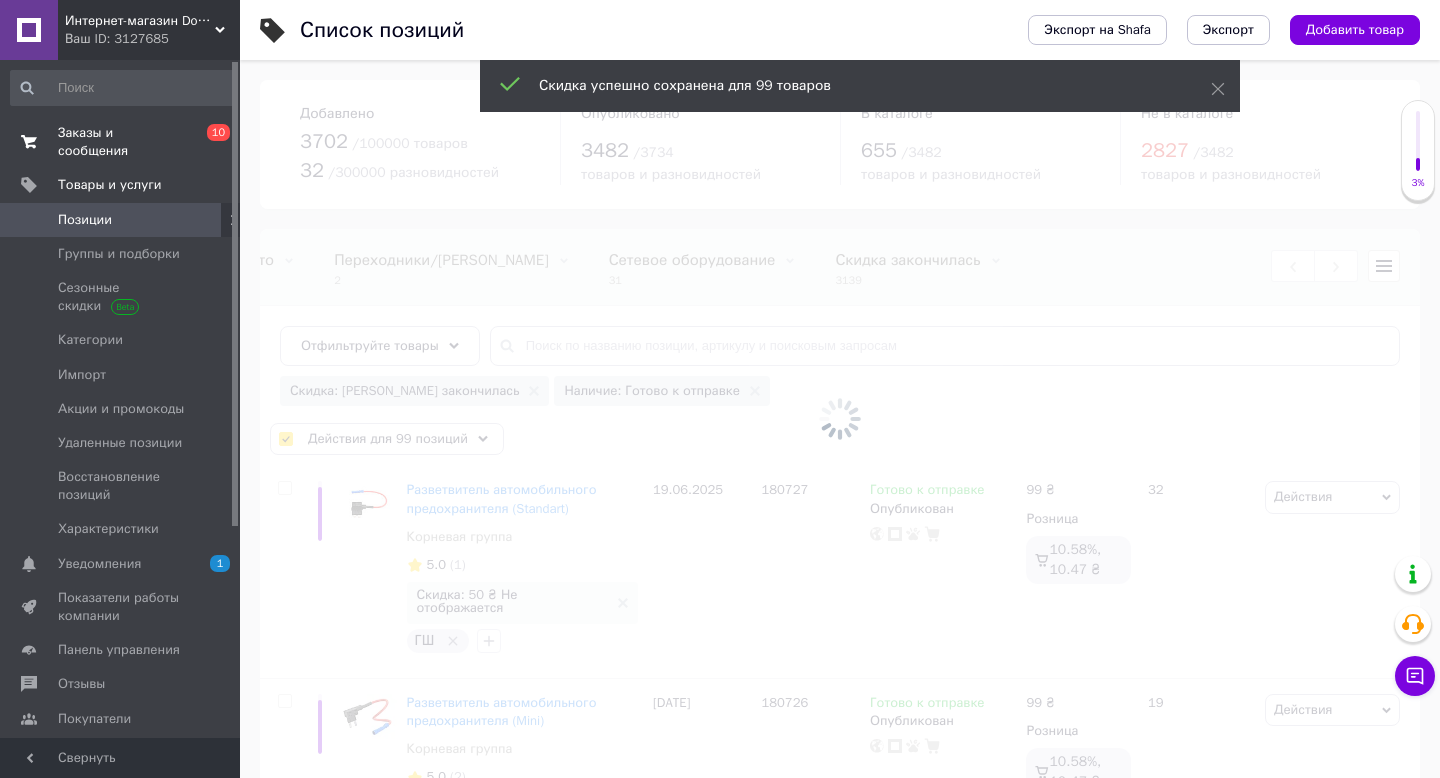 checkbox on "false" 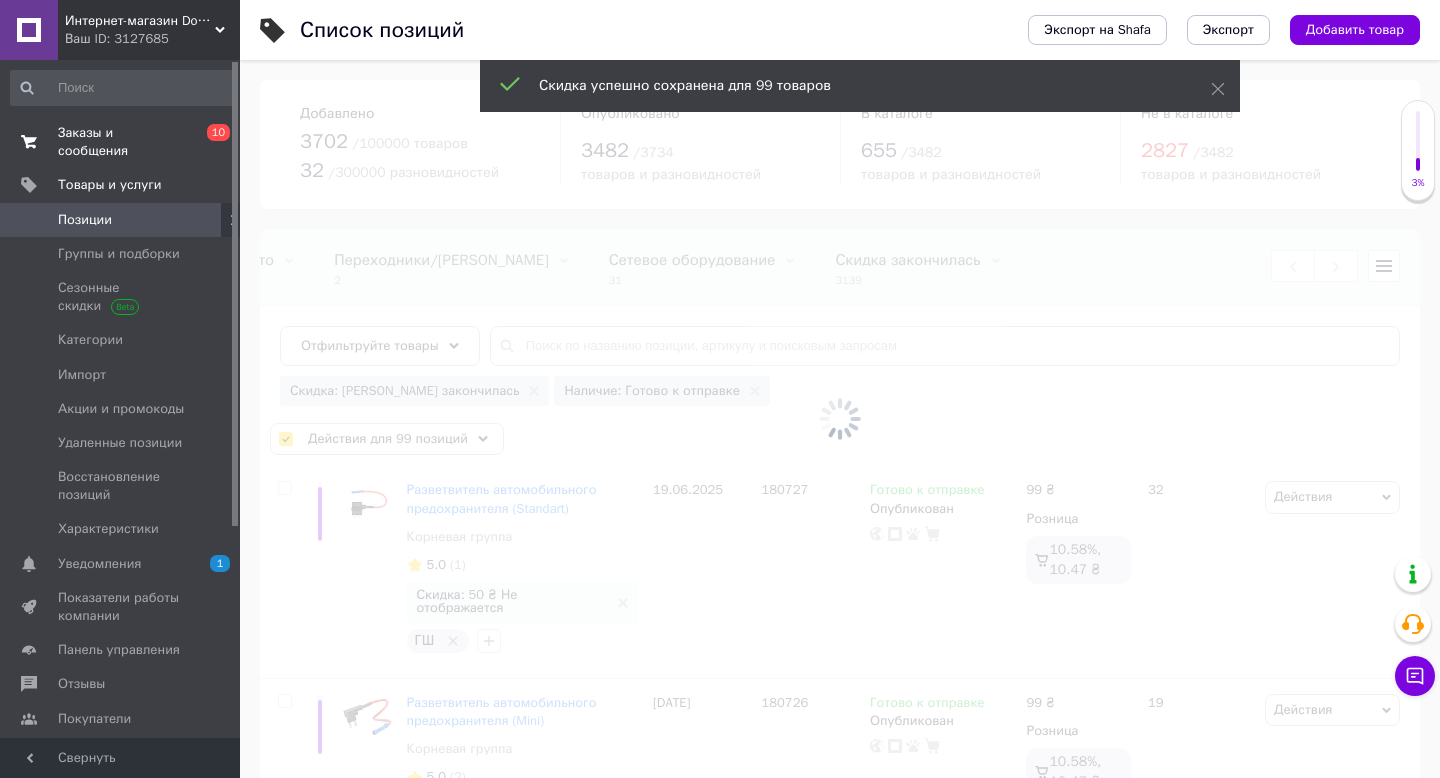checkbox on "false" 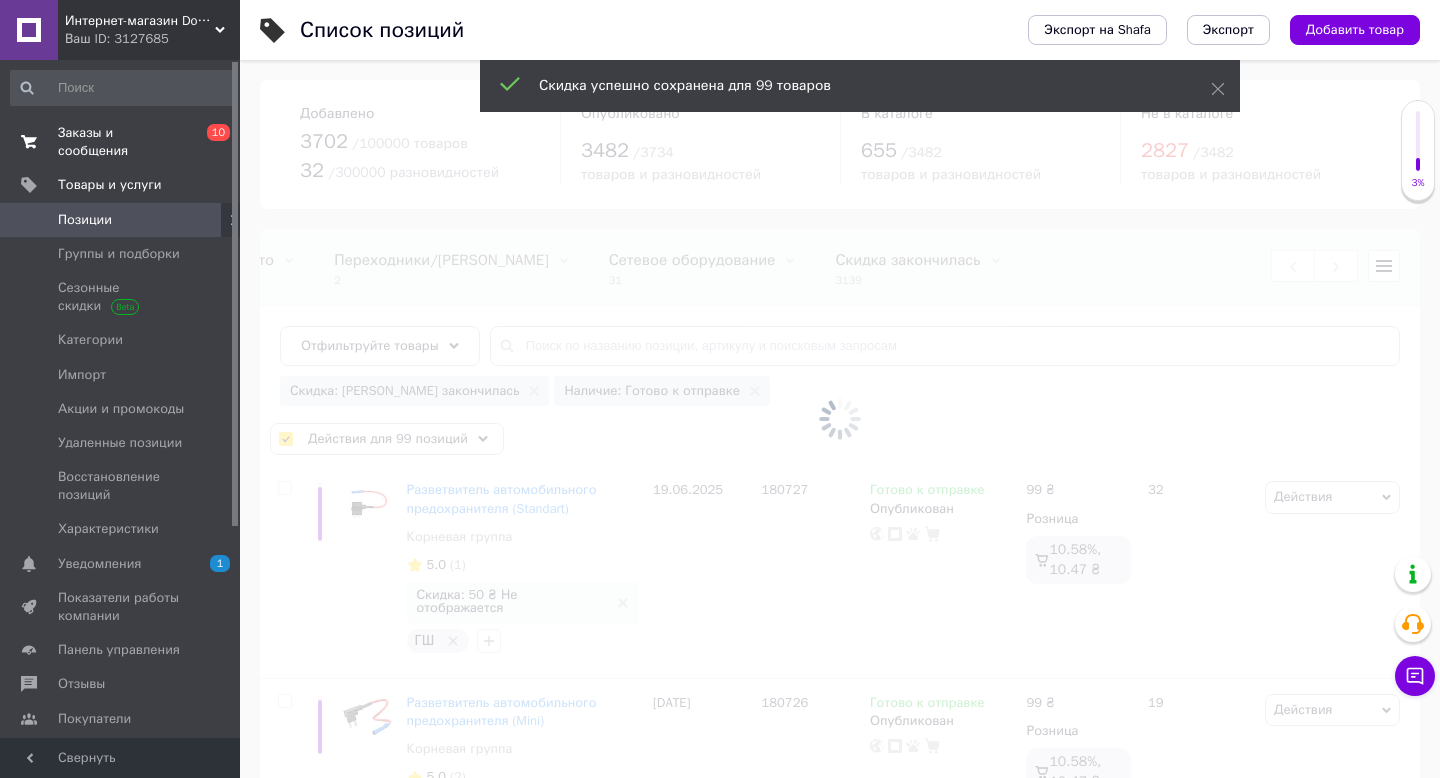 checkbox on "false" 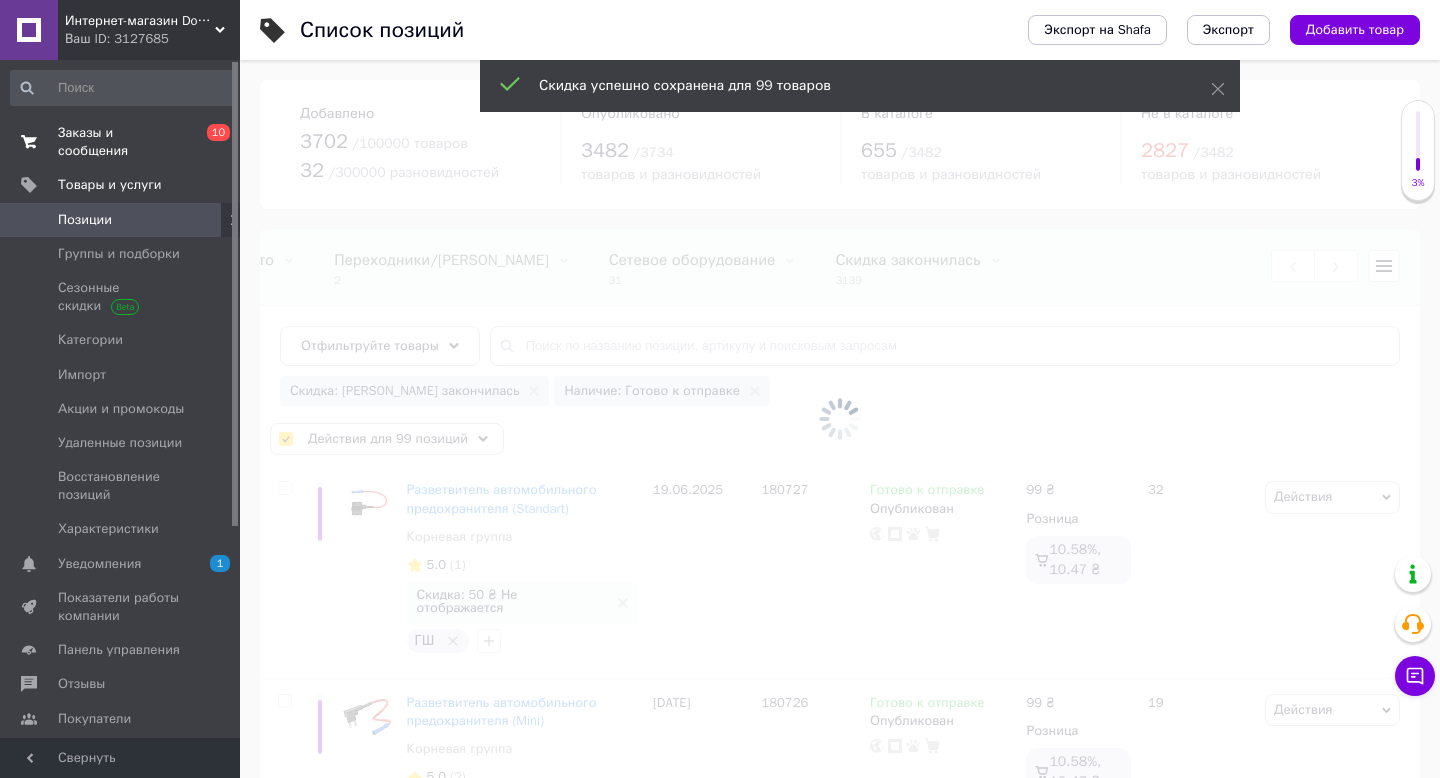 checkbox on "false" 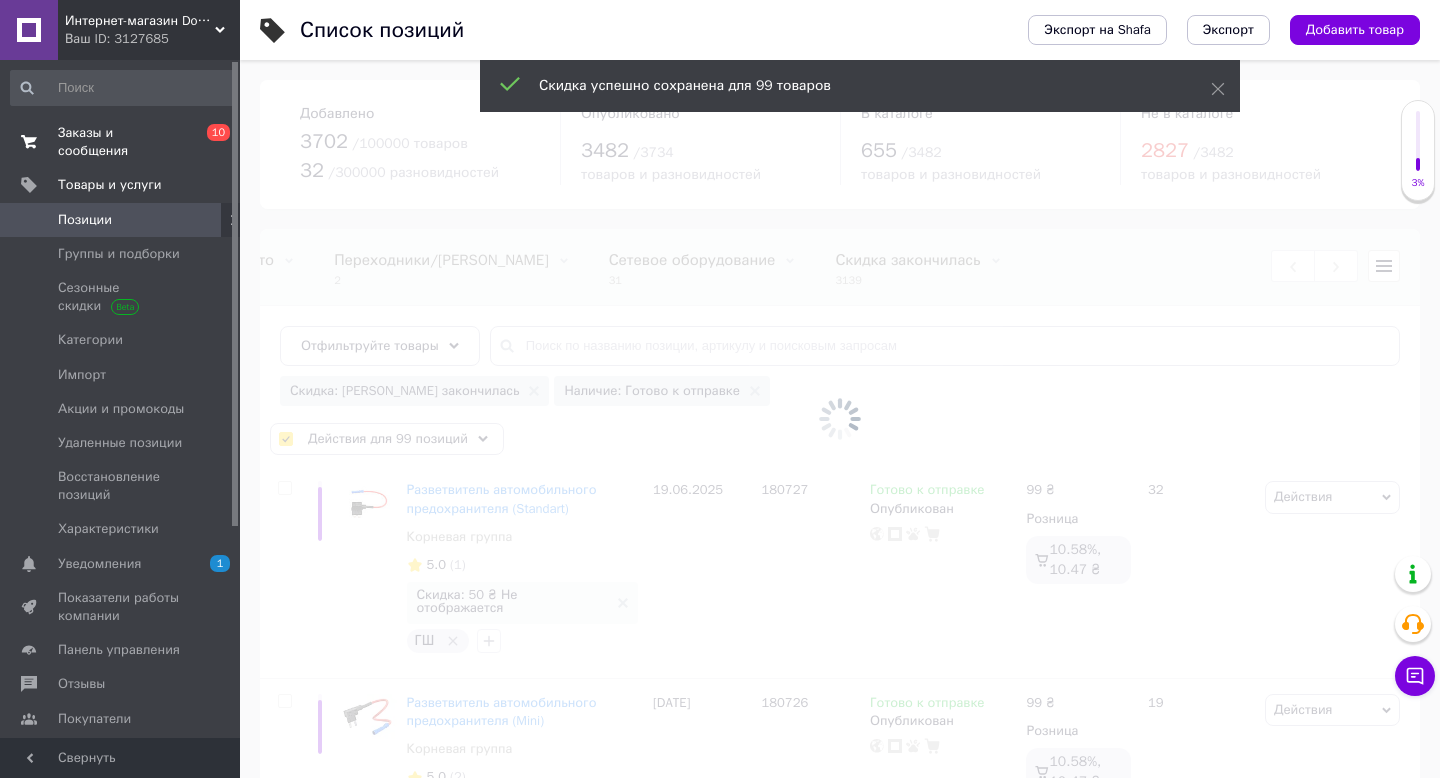 checkbox on "false" 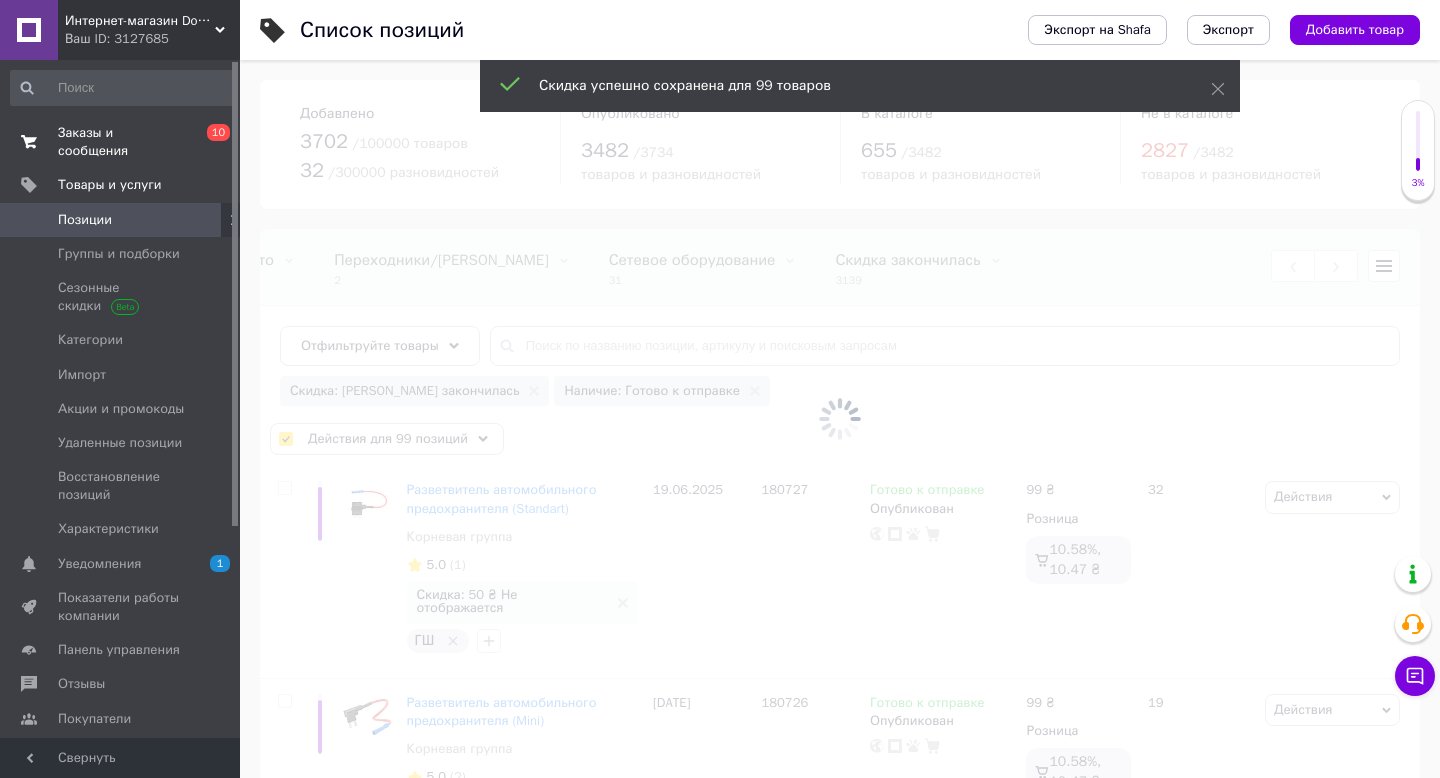 checkbox on "false" 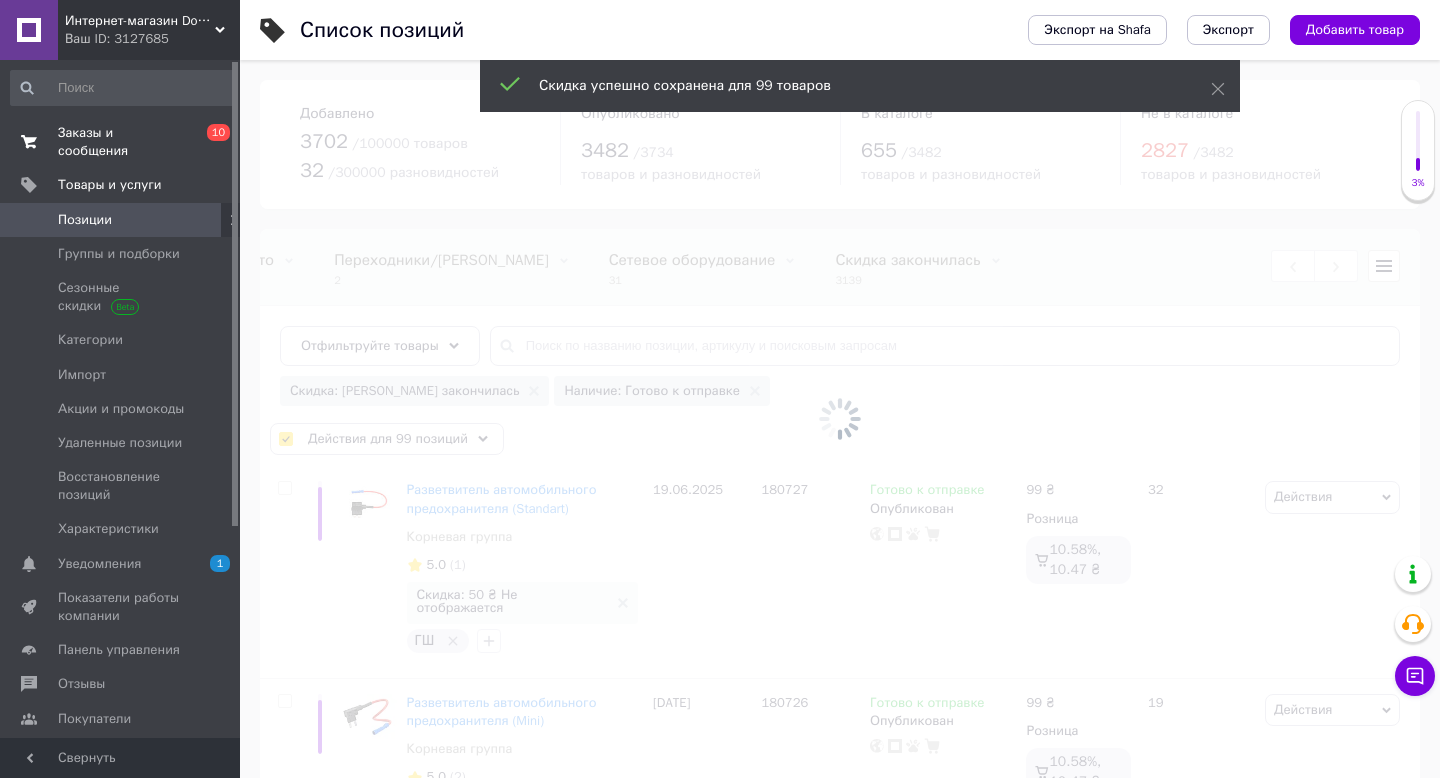 checkbox on "false" 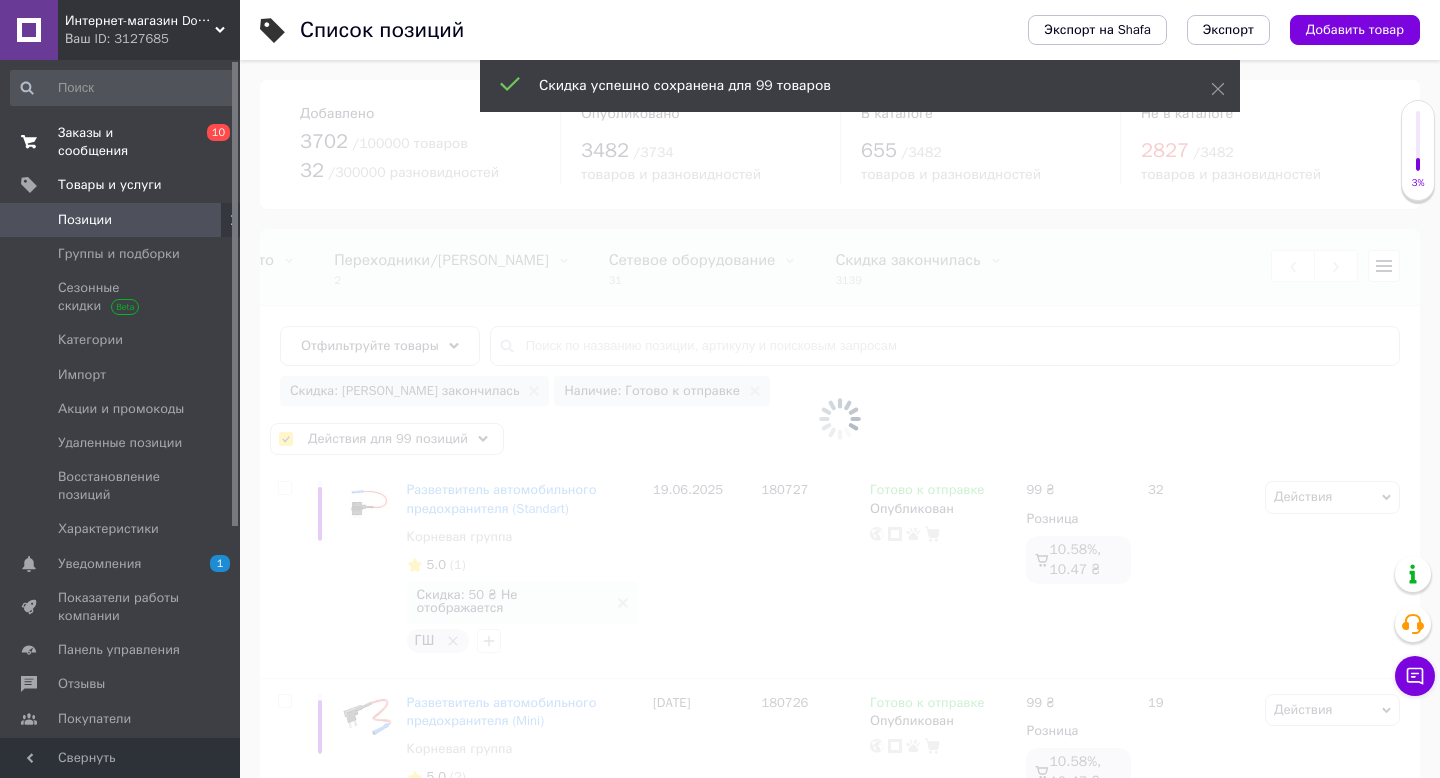 checkbox on "false" 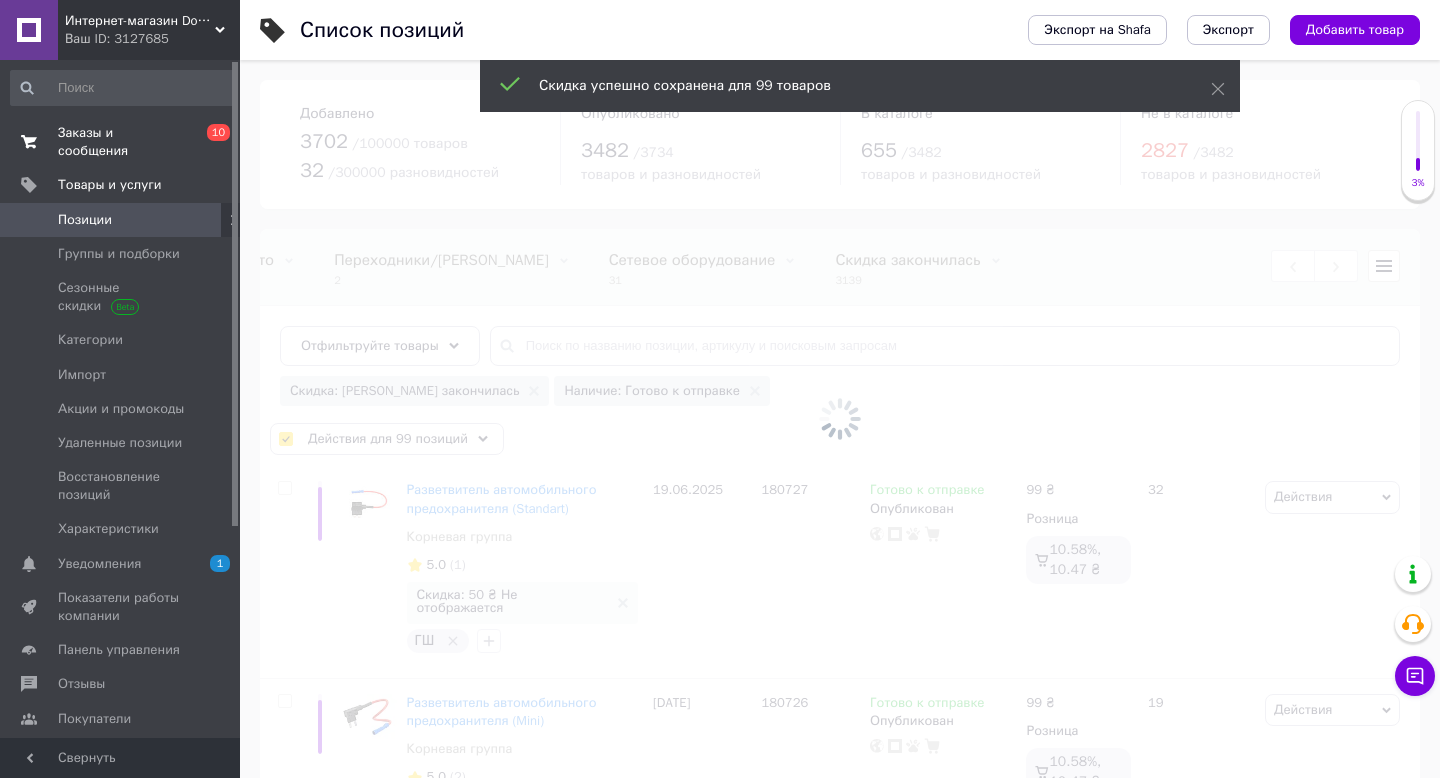 checkbox on "false" 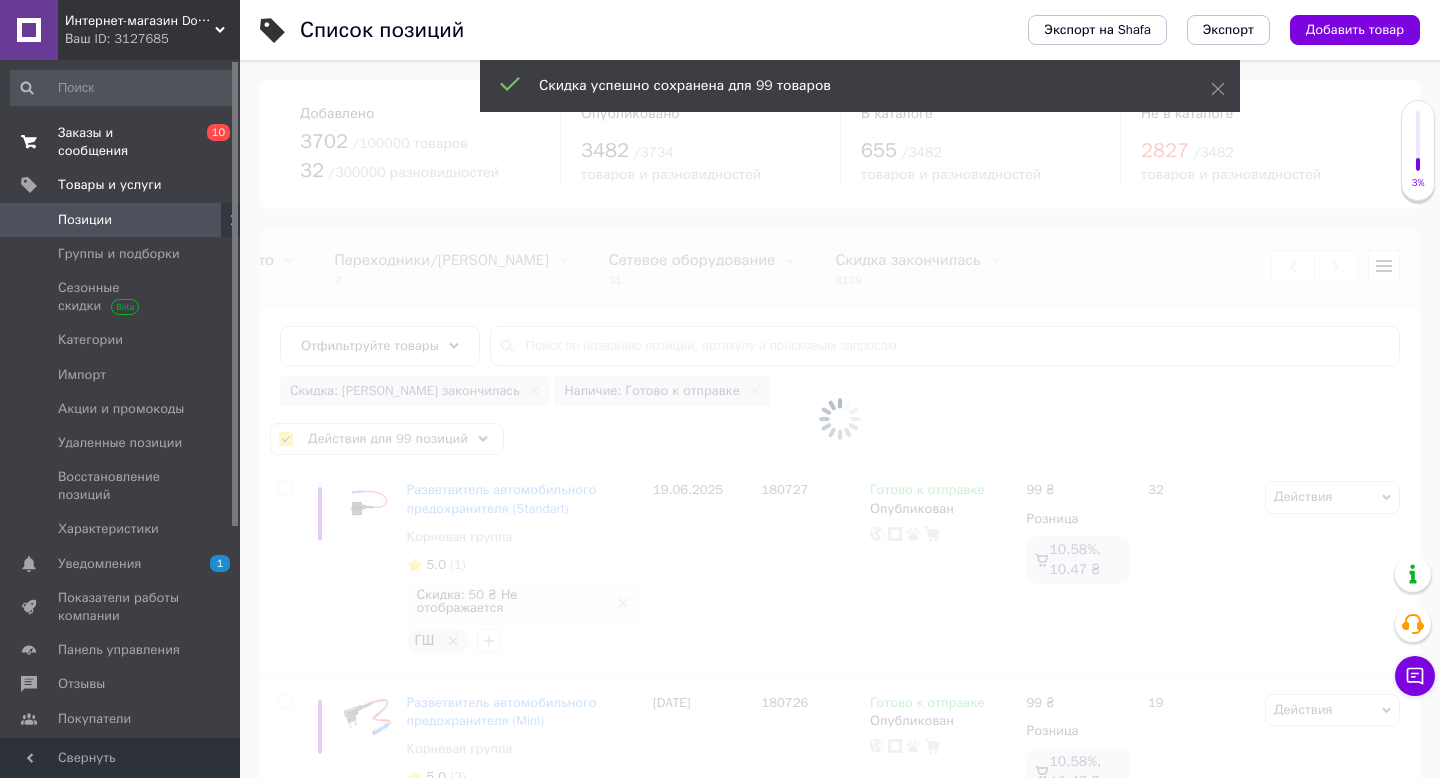 checkbox on "false" 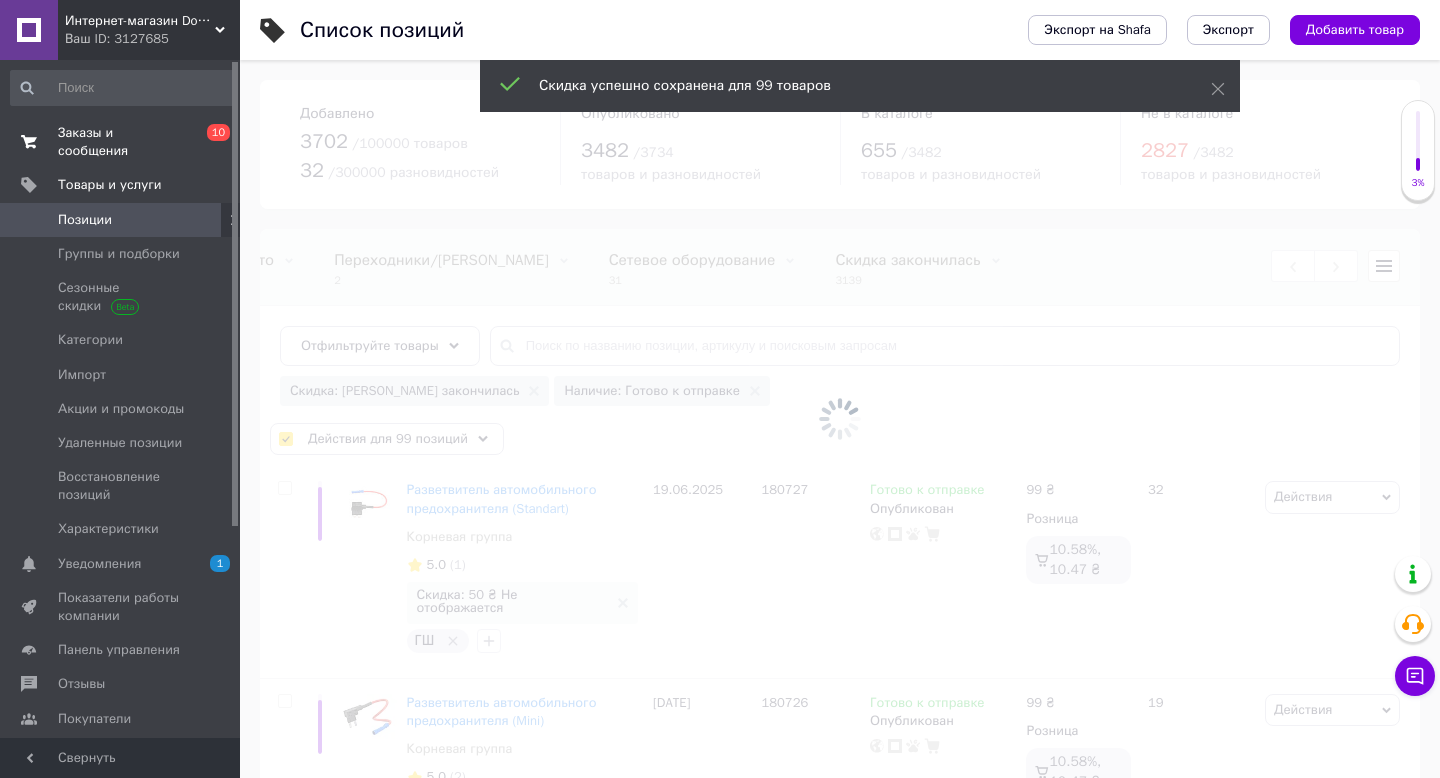 checkbox on "false" 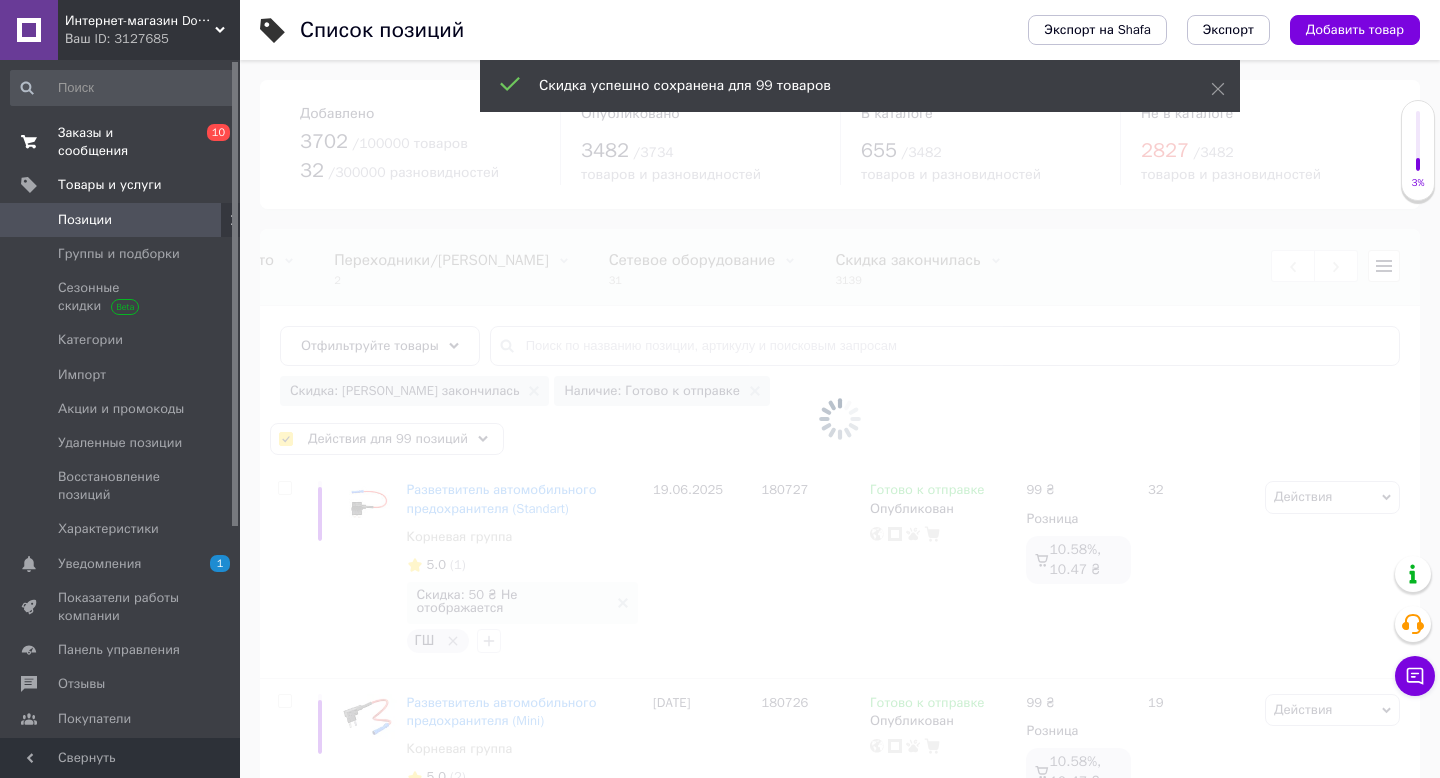 checkbox on "false" 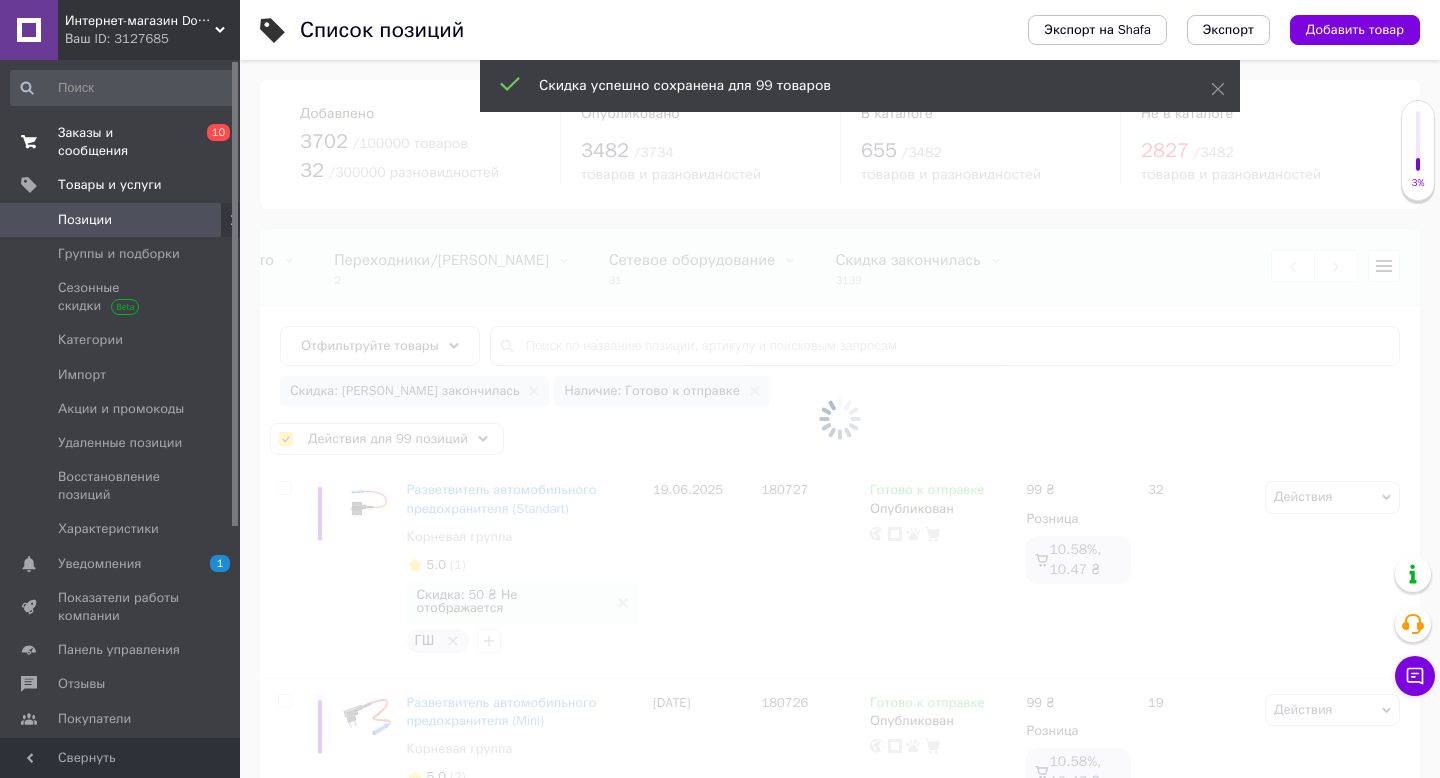 checkbox on "false" 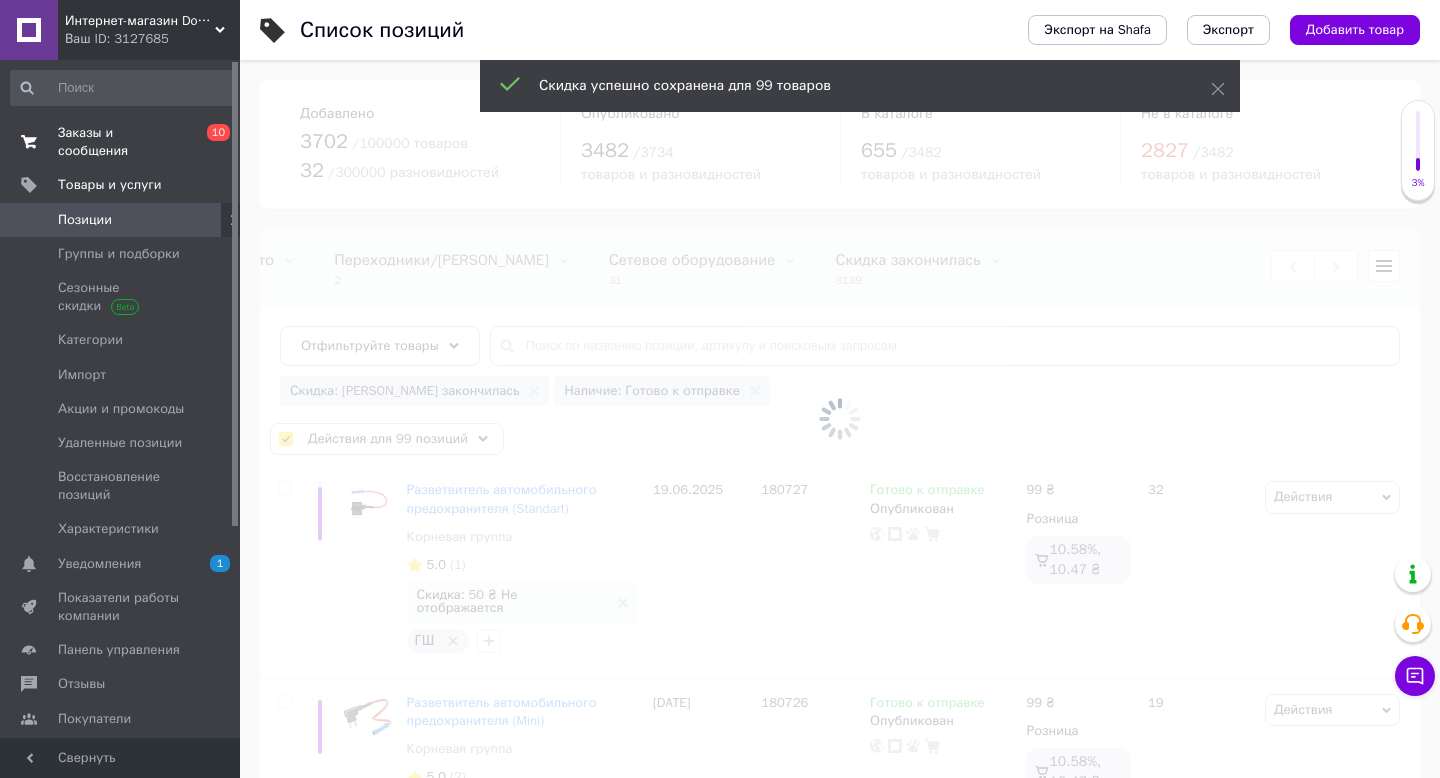 checkbox on "false" 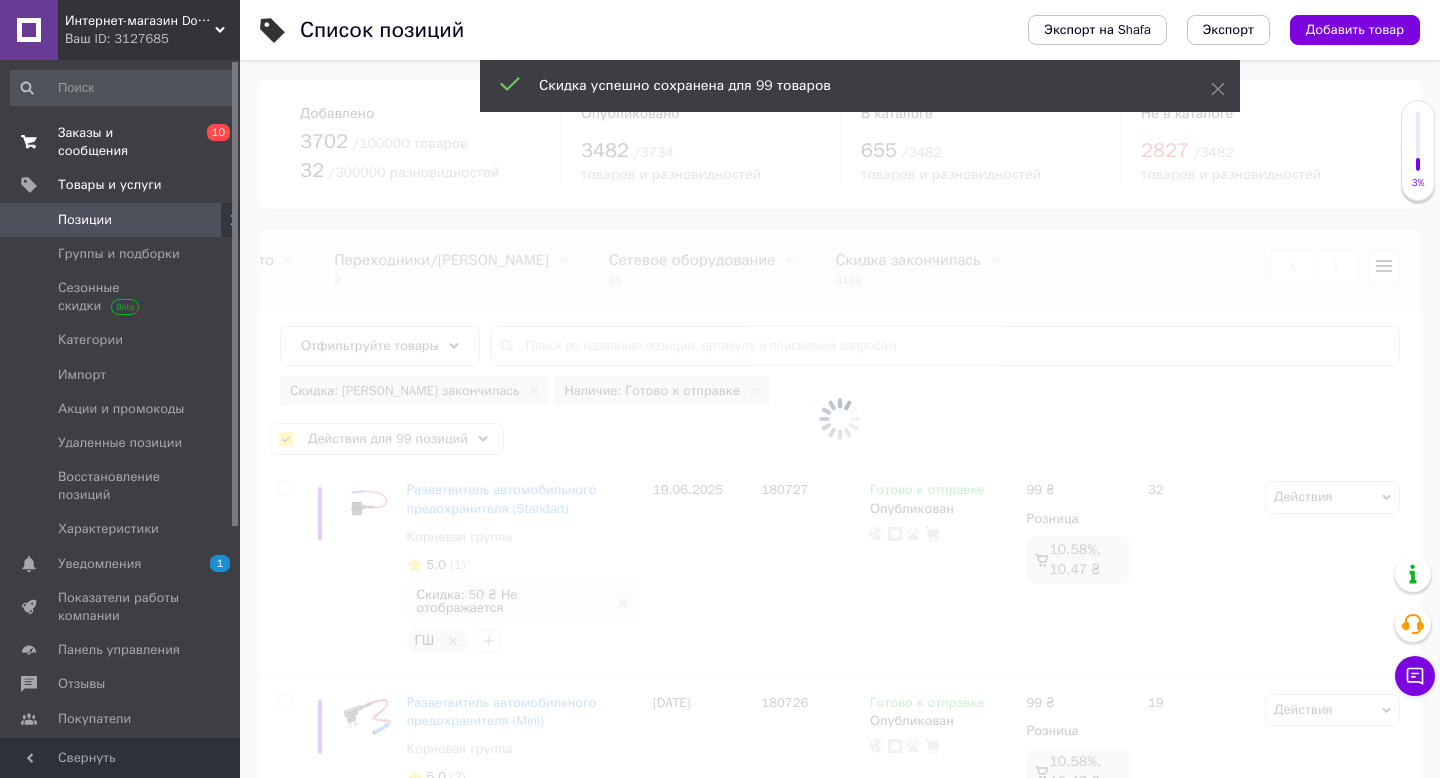 checkbox on "false" 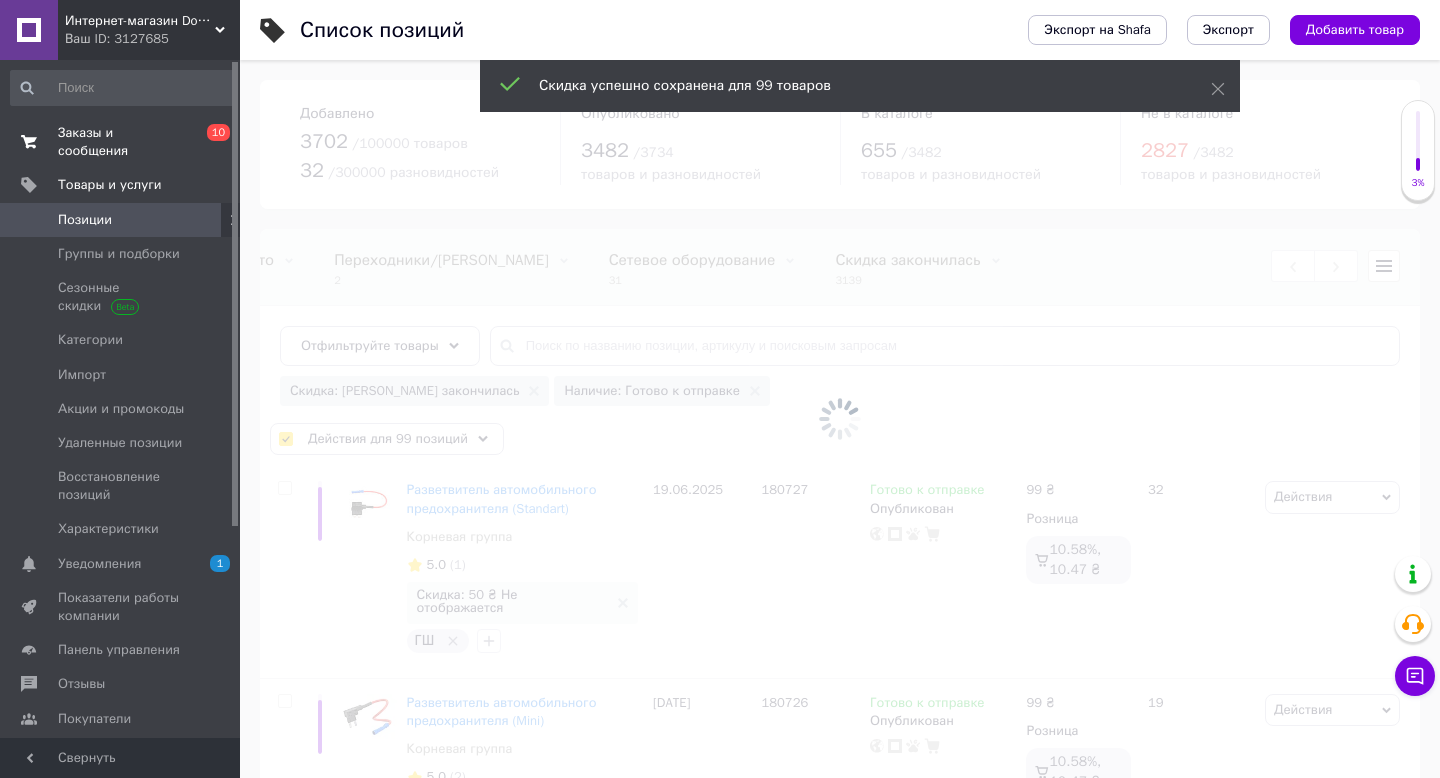 checkbox on "false" 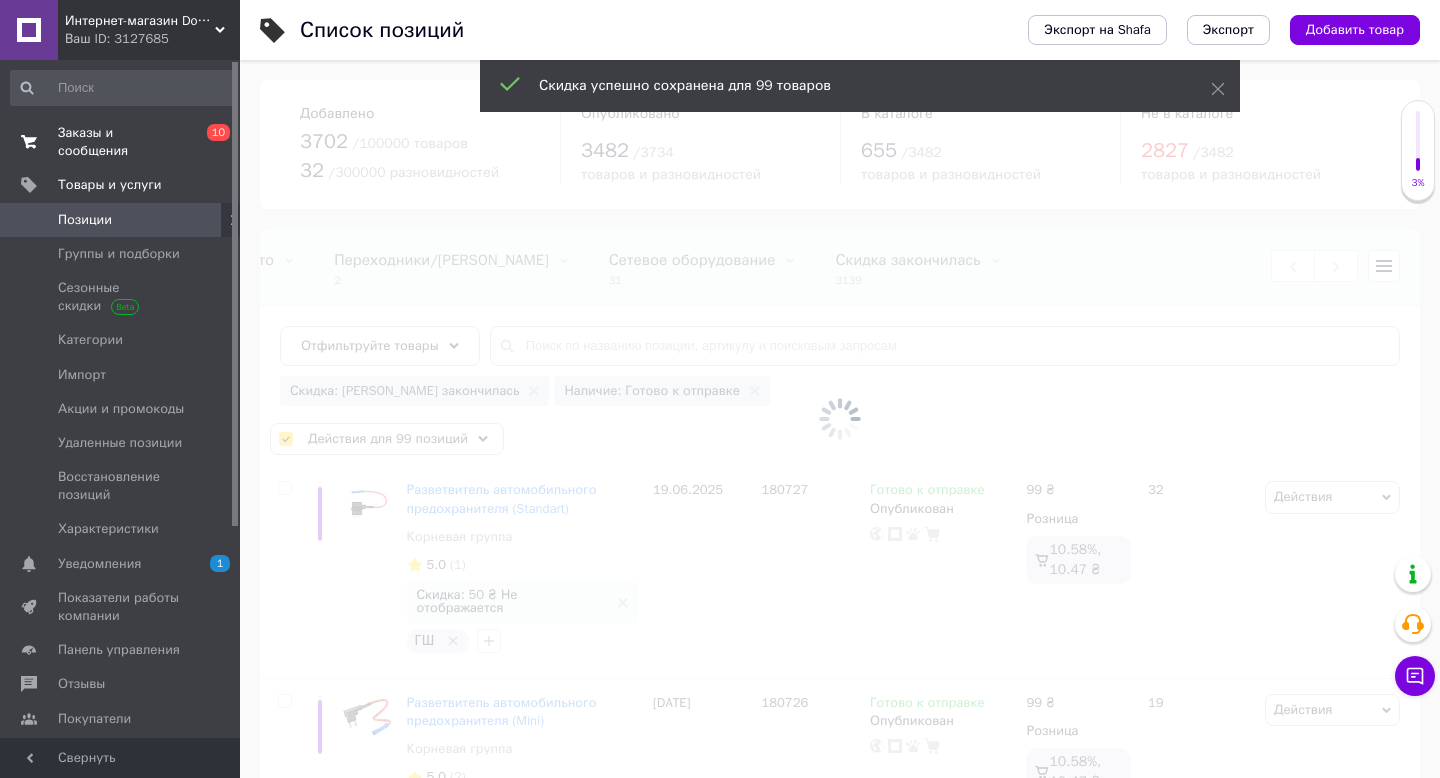 checkbox on "false" 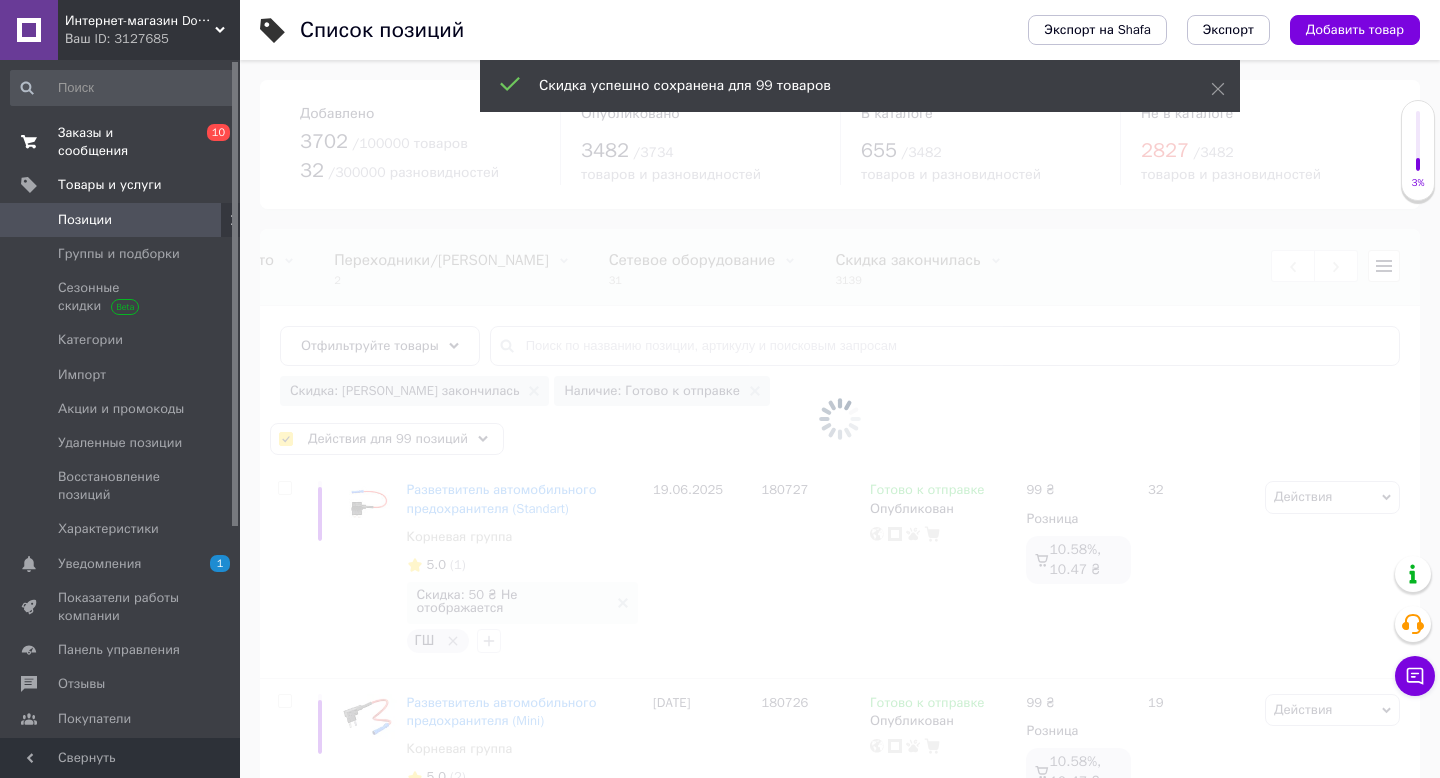 checkbox on "false" 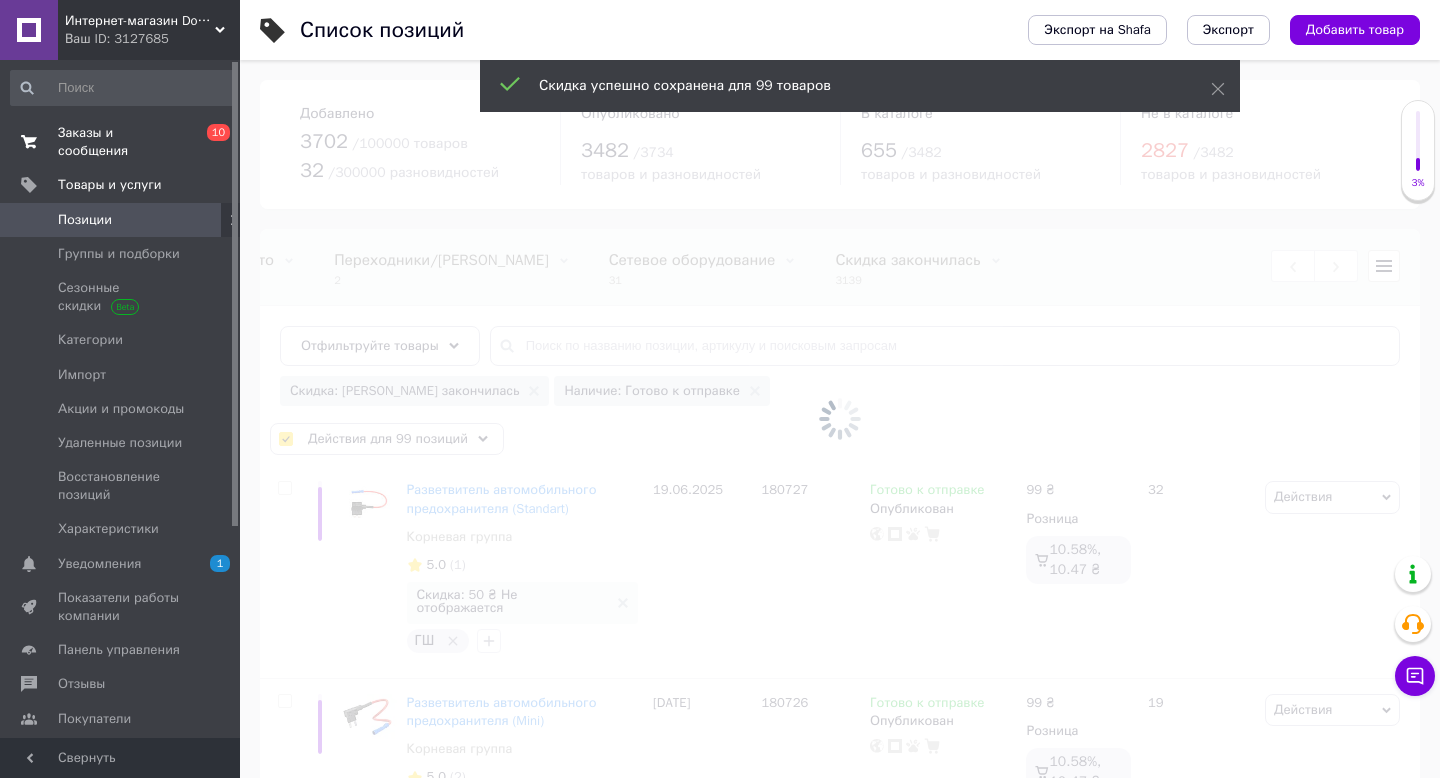 checkbox on "false" 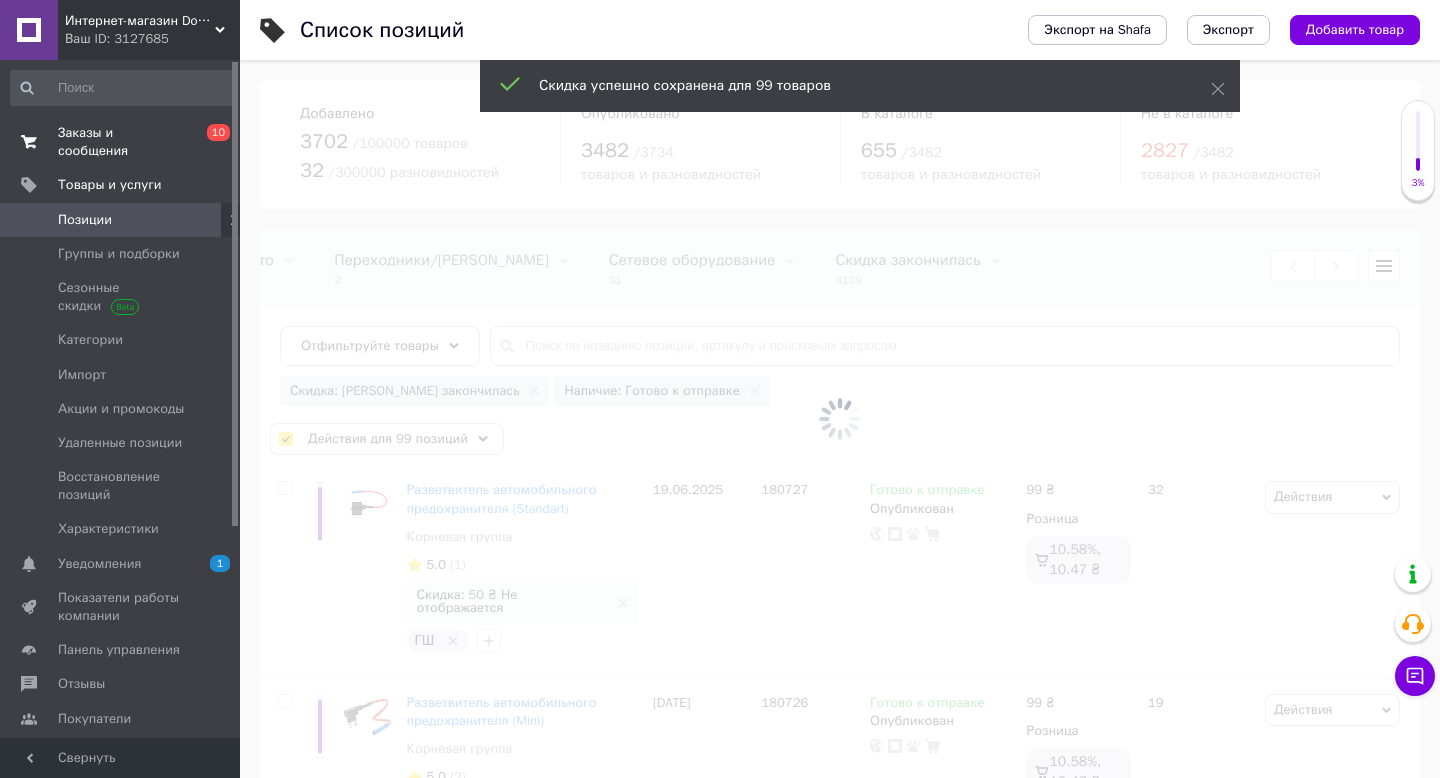 checkbox on "false" 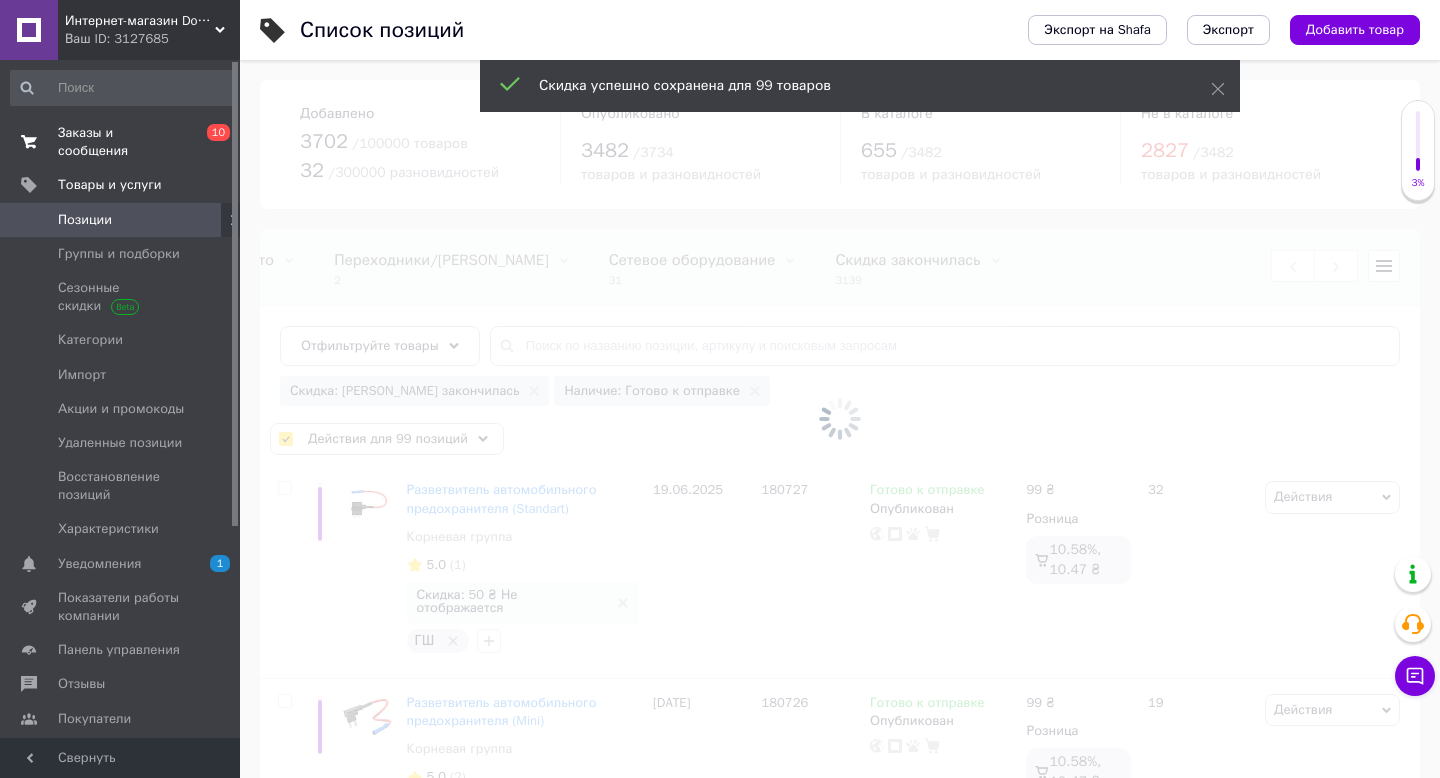 checkbox on "false" 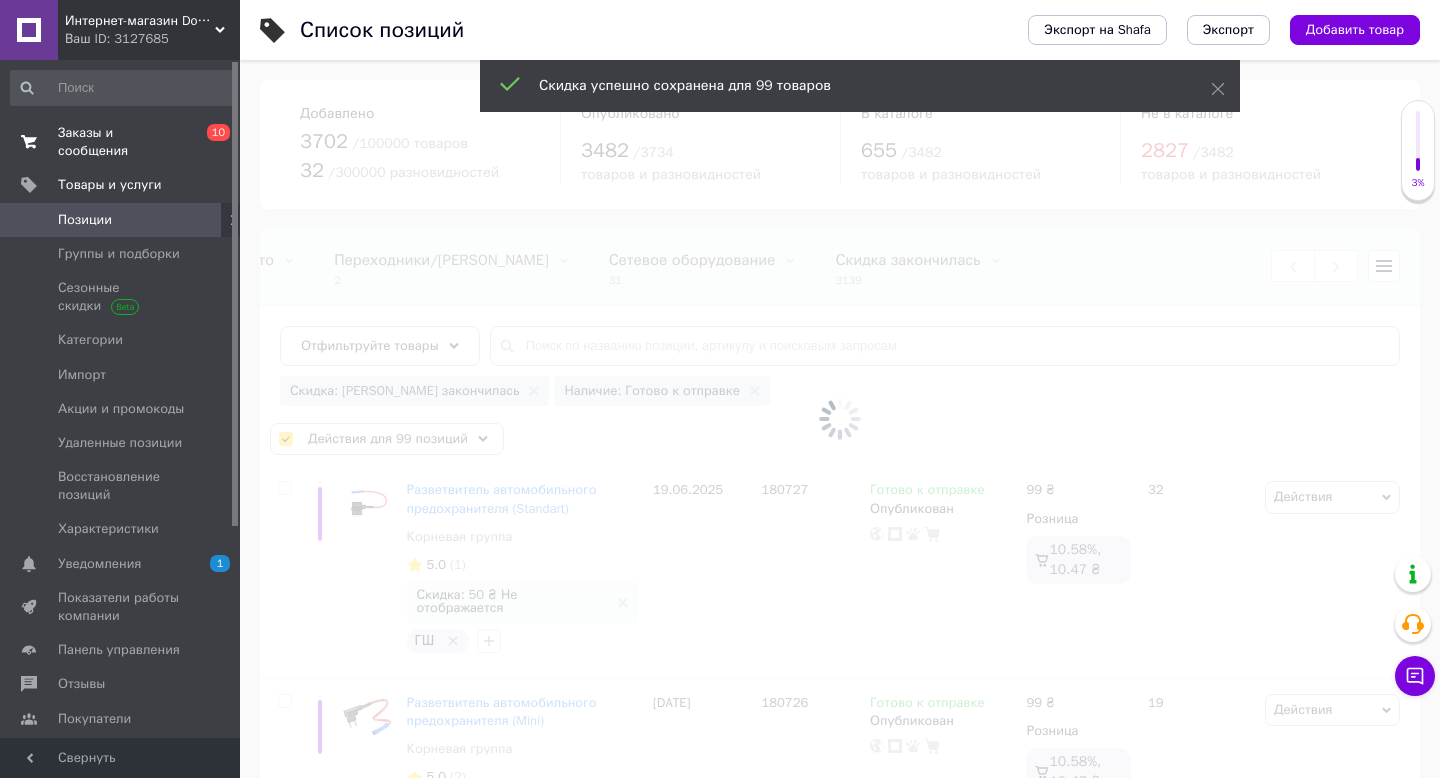 checkbox on "false" 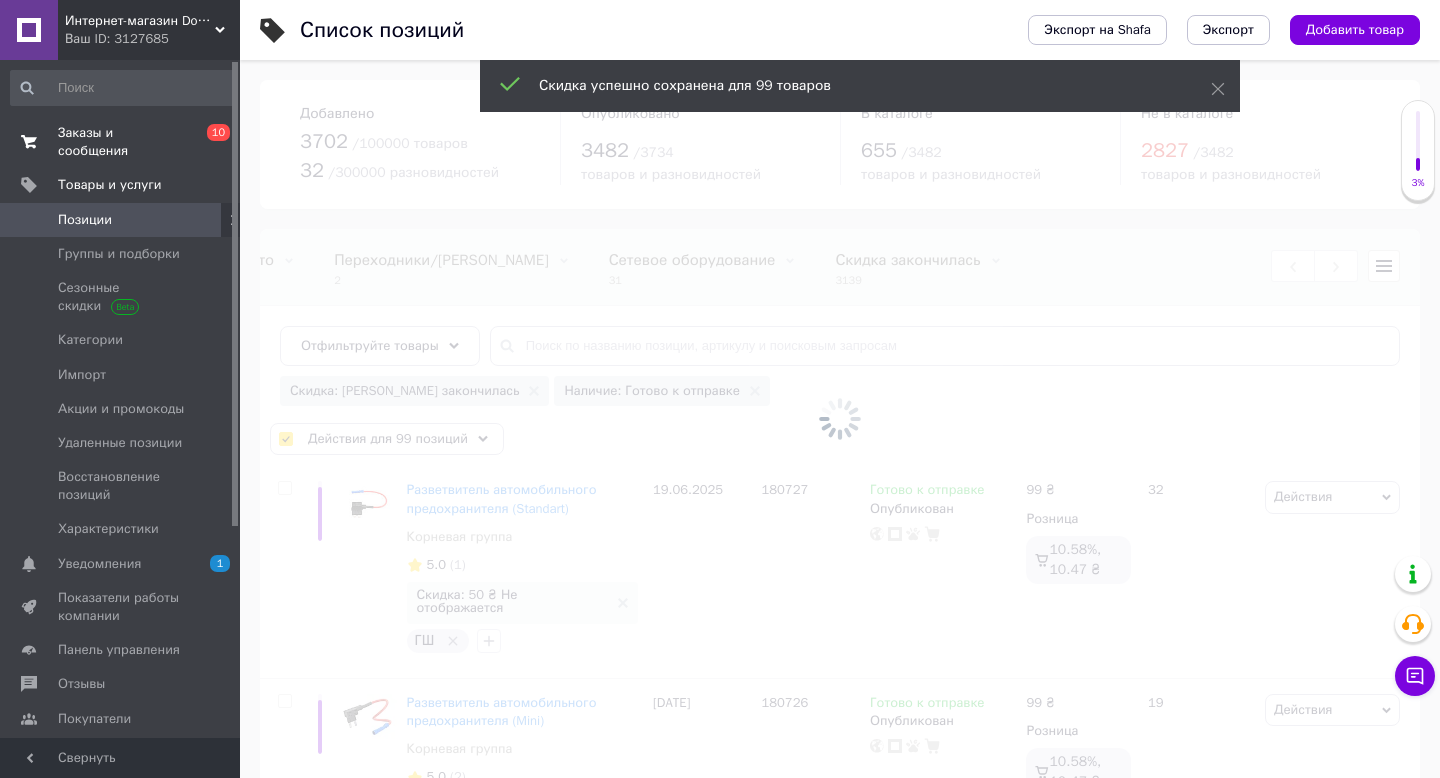 checkbox on "false" 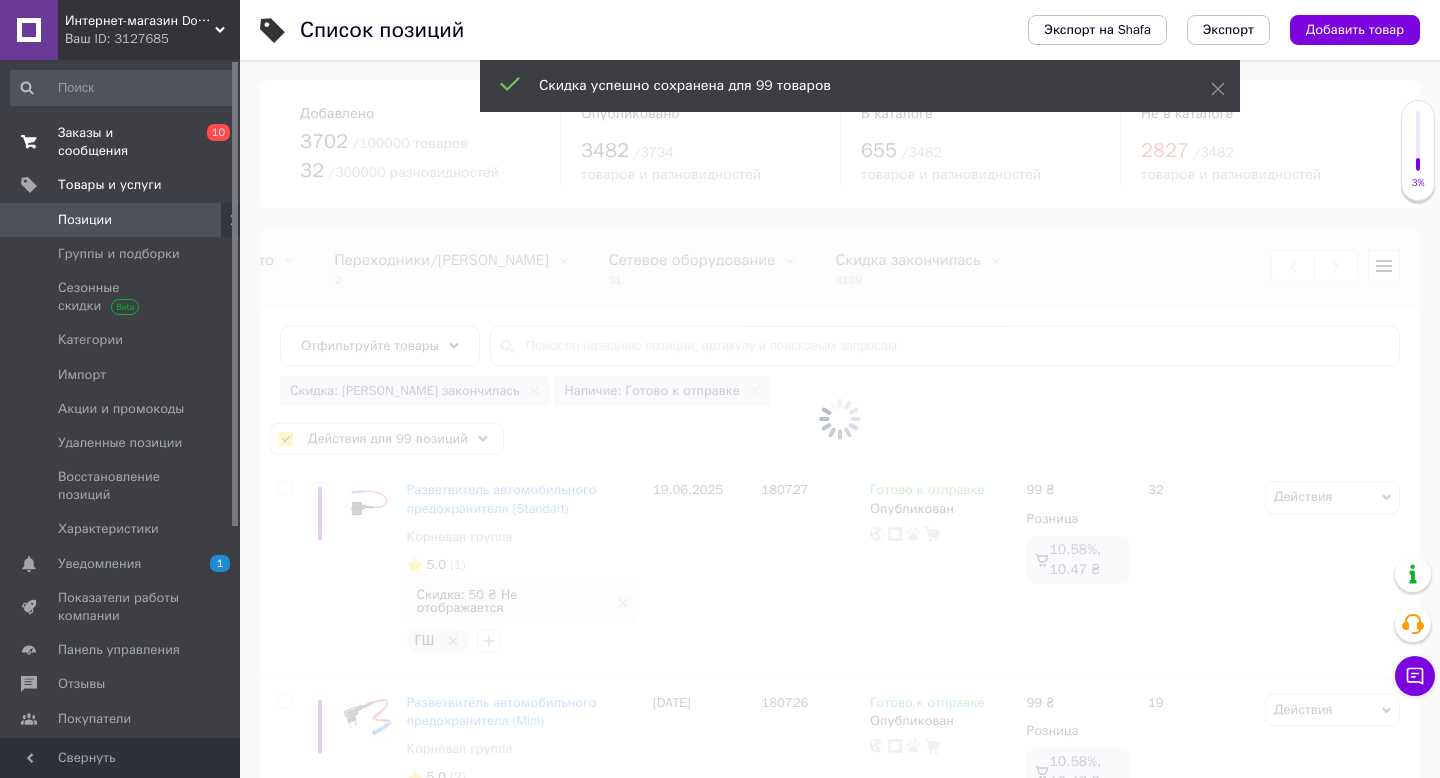 checkbox on "false" 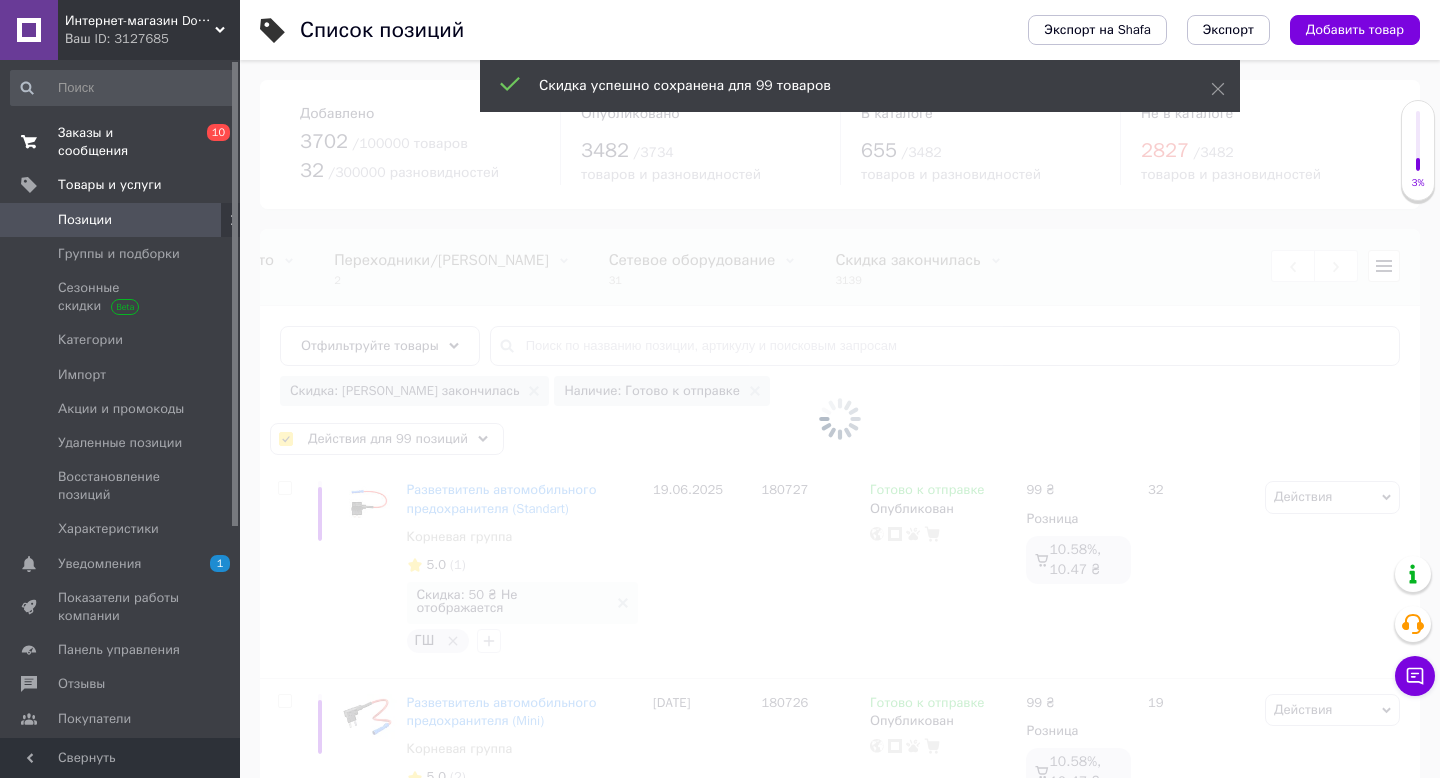 checkbox on "false" 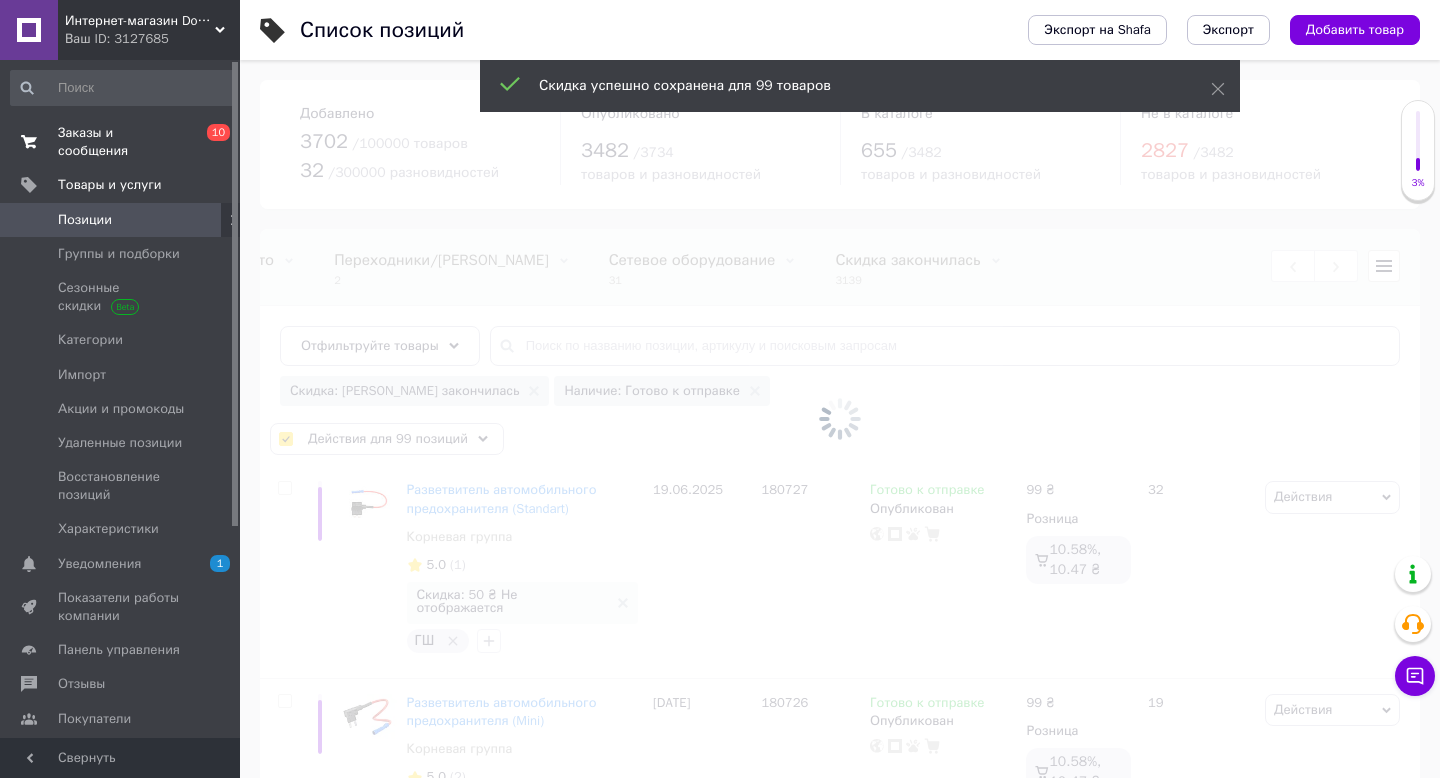 checkbox on "false" 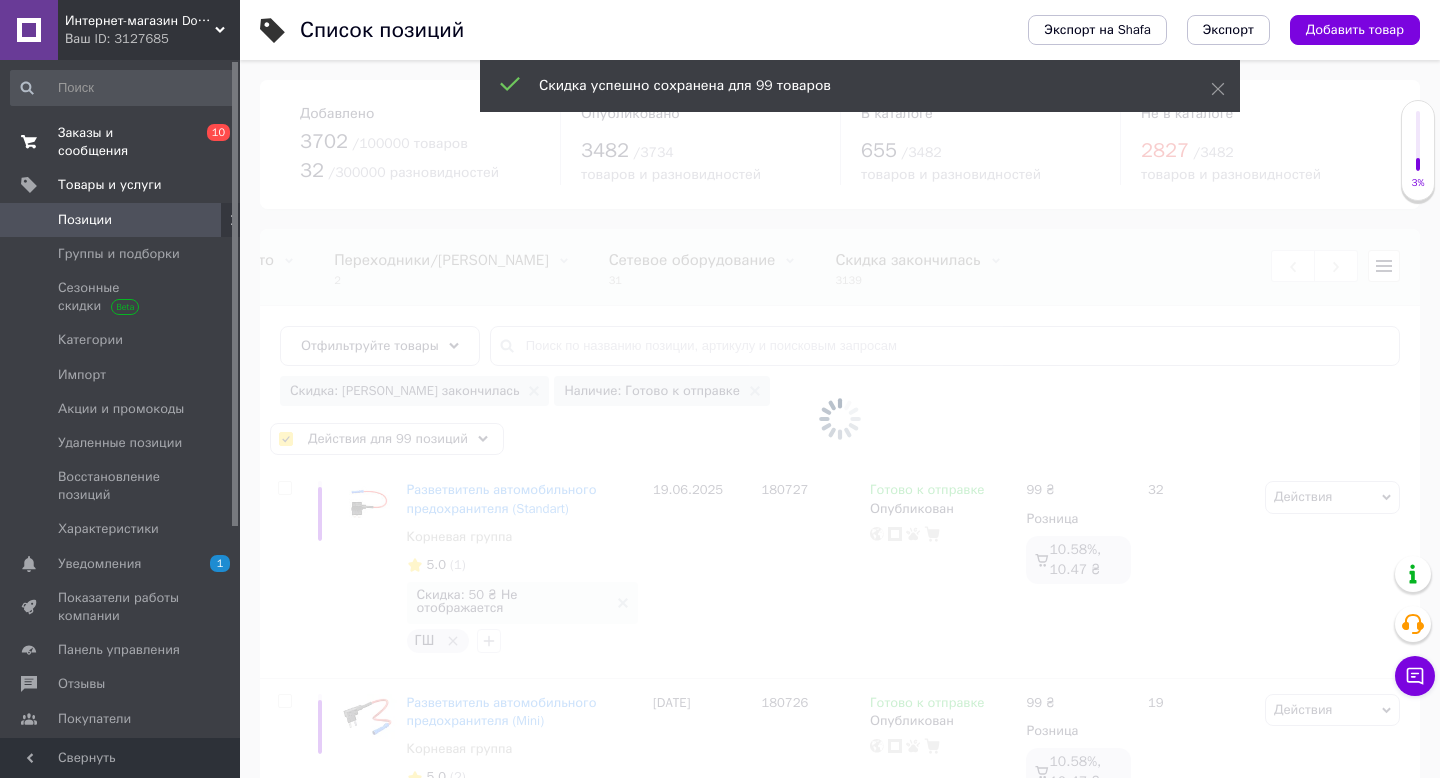 checkbox on "false" 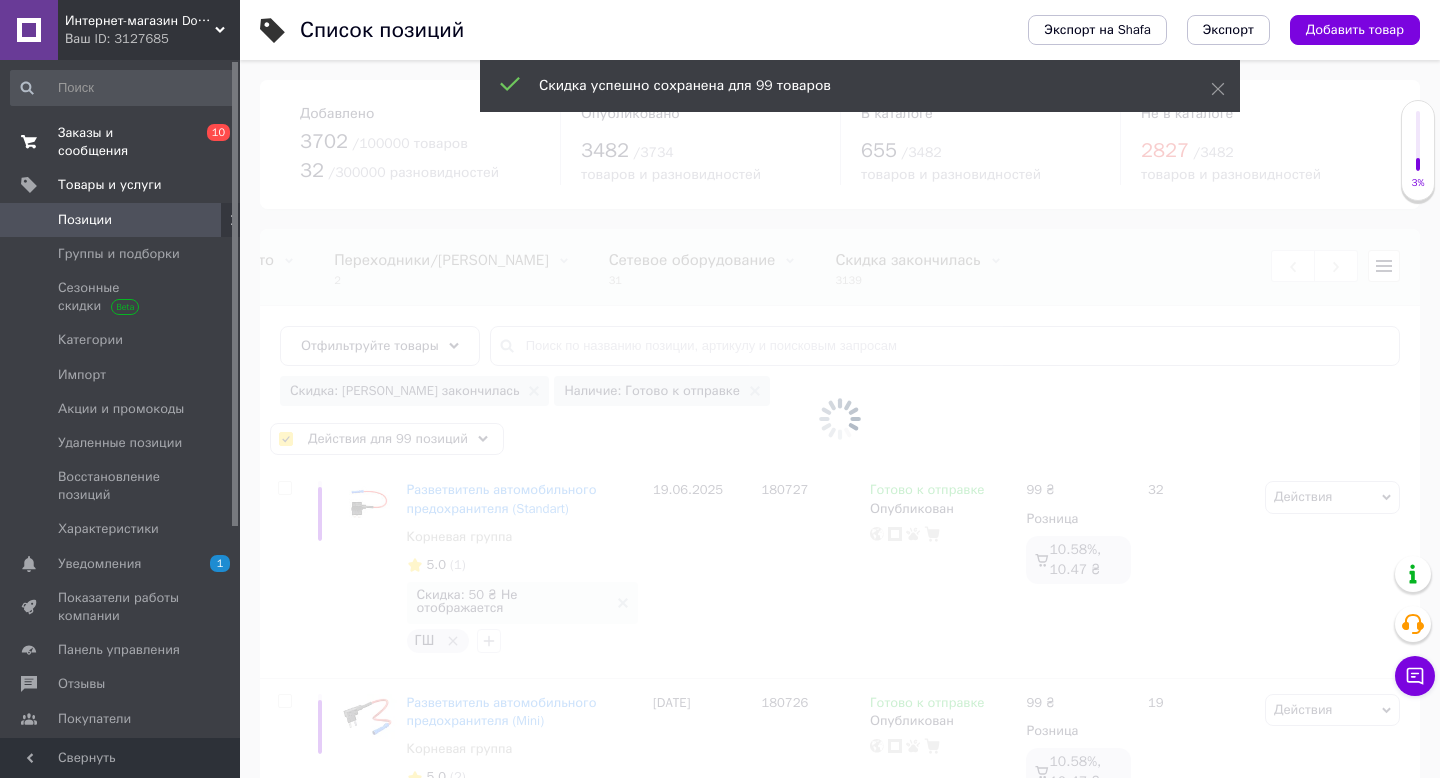 checkbox on "false" 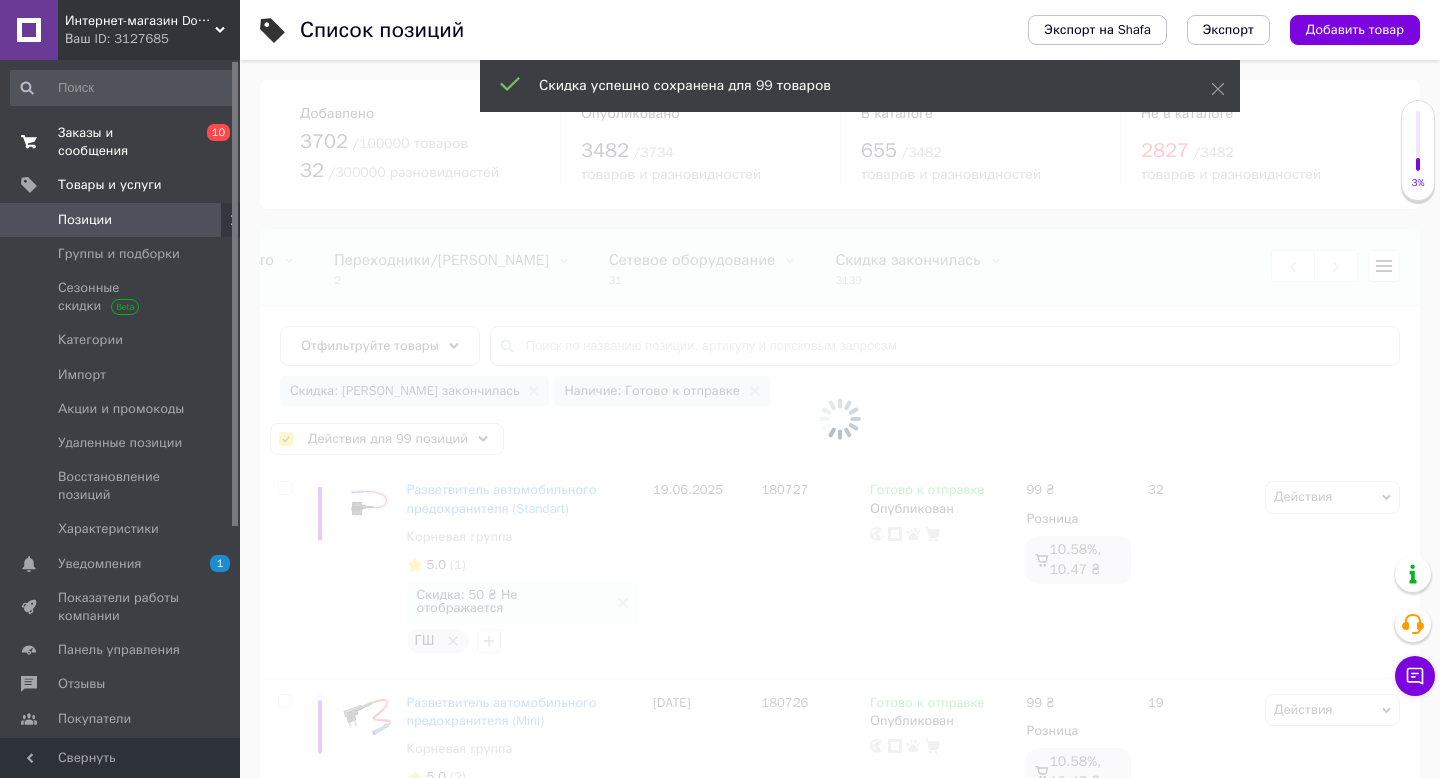 checkbox on "false" 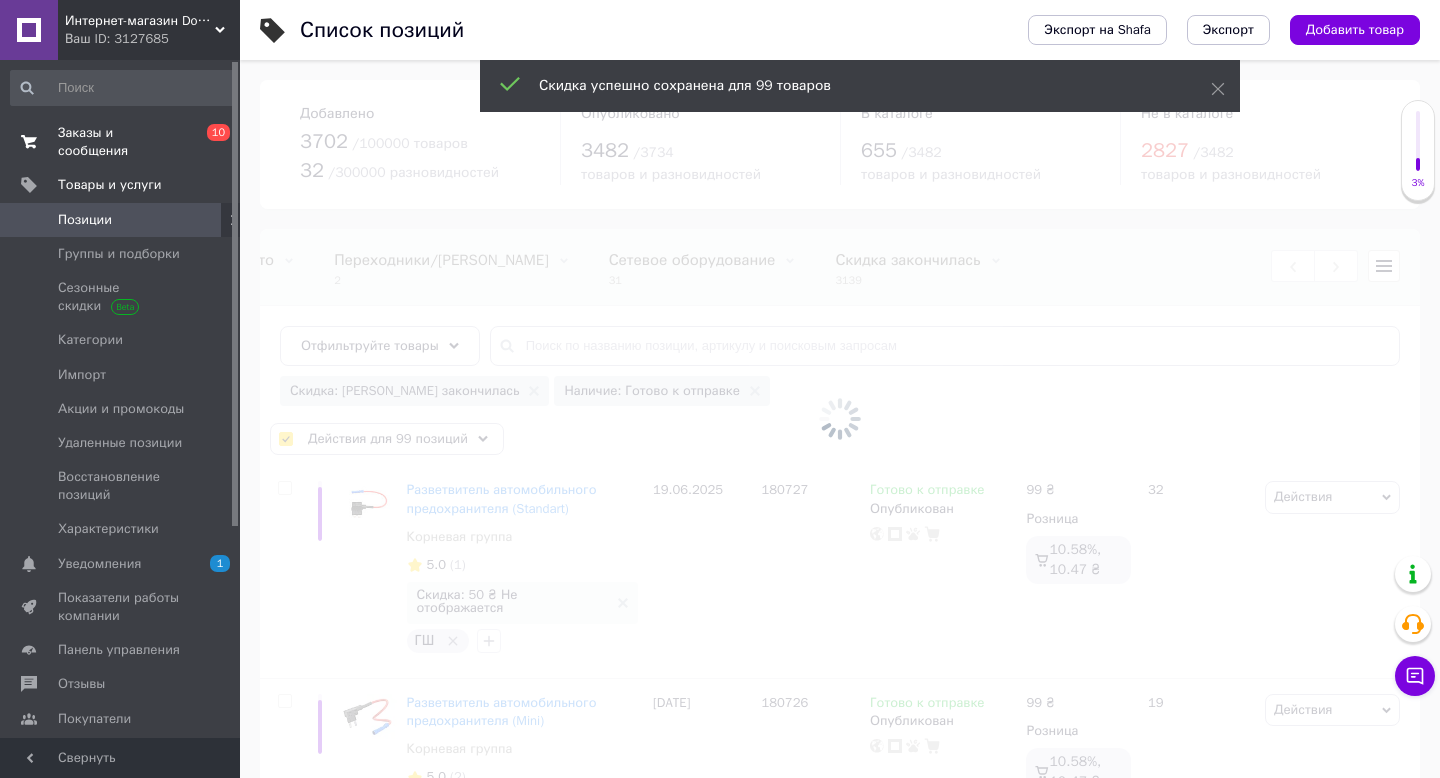 checkbox on "false" 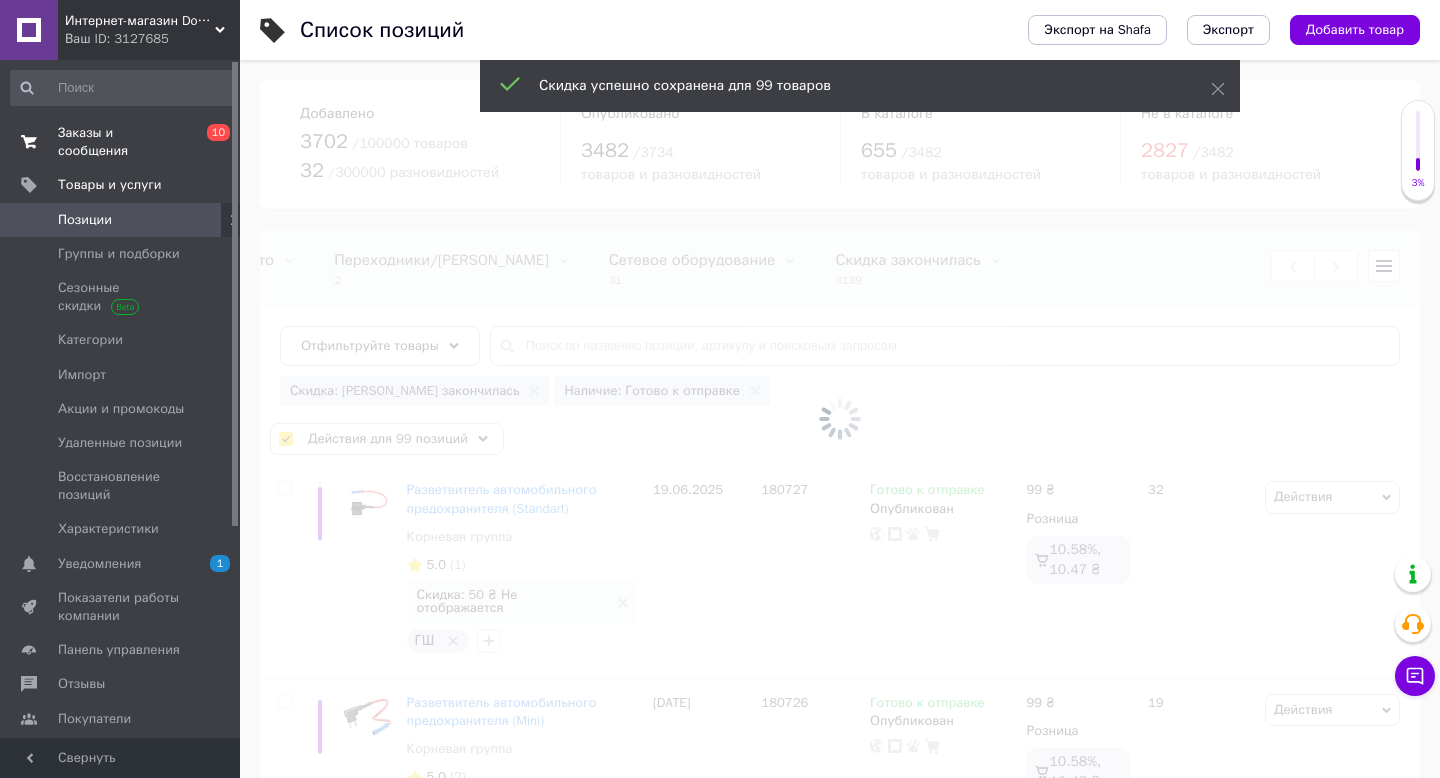 checkbox on "false" 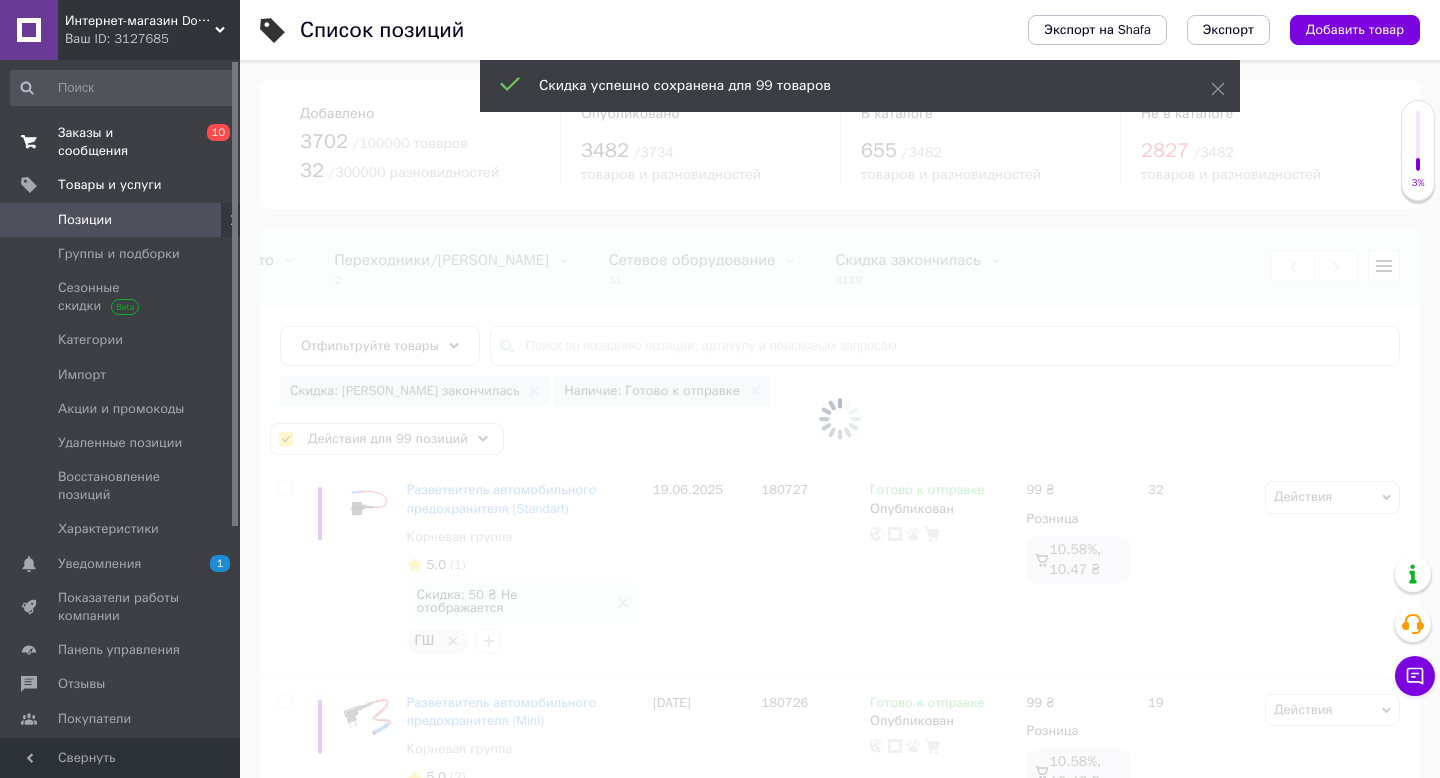 checkbox on "false" 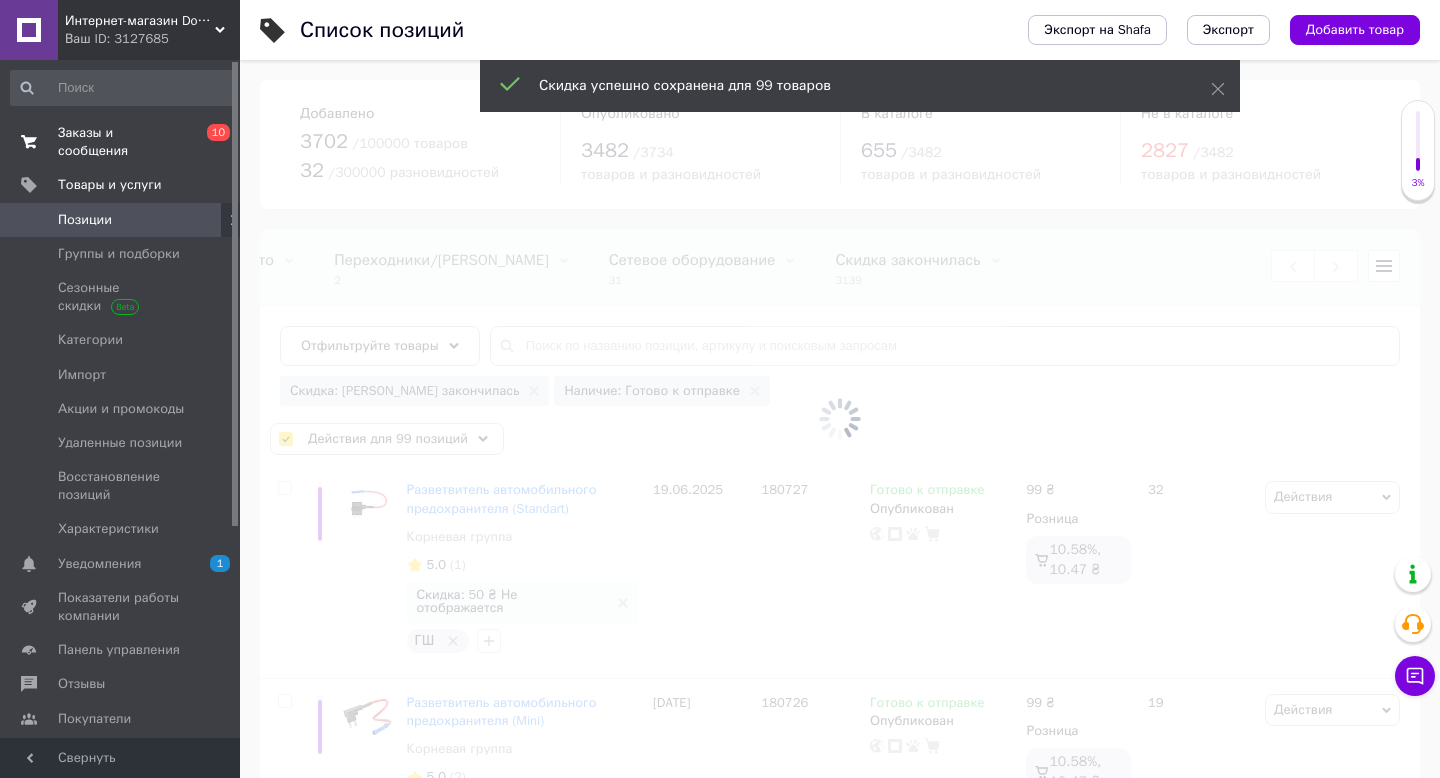 checkbox on "false" 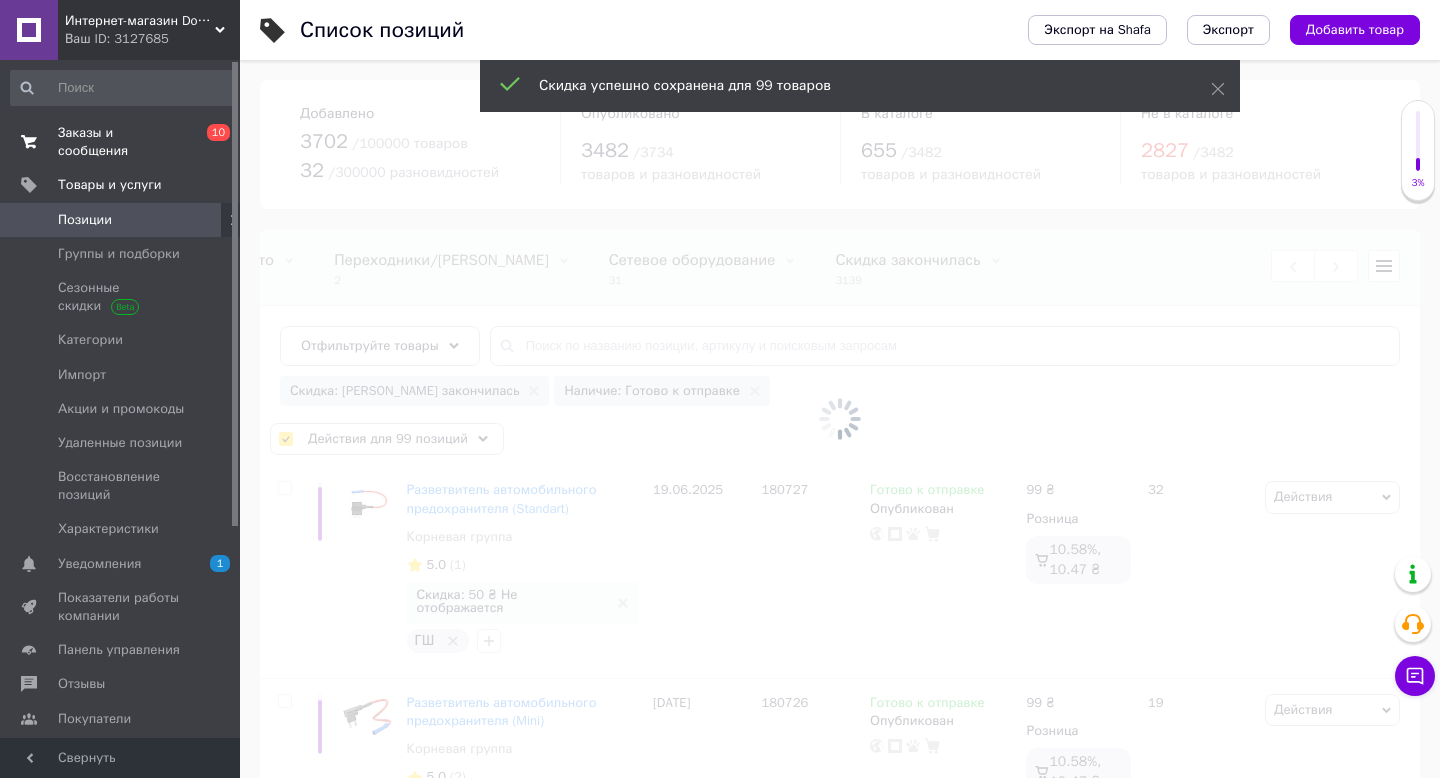checkbox on "false" 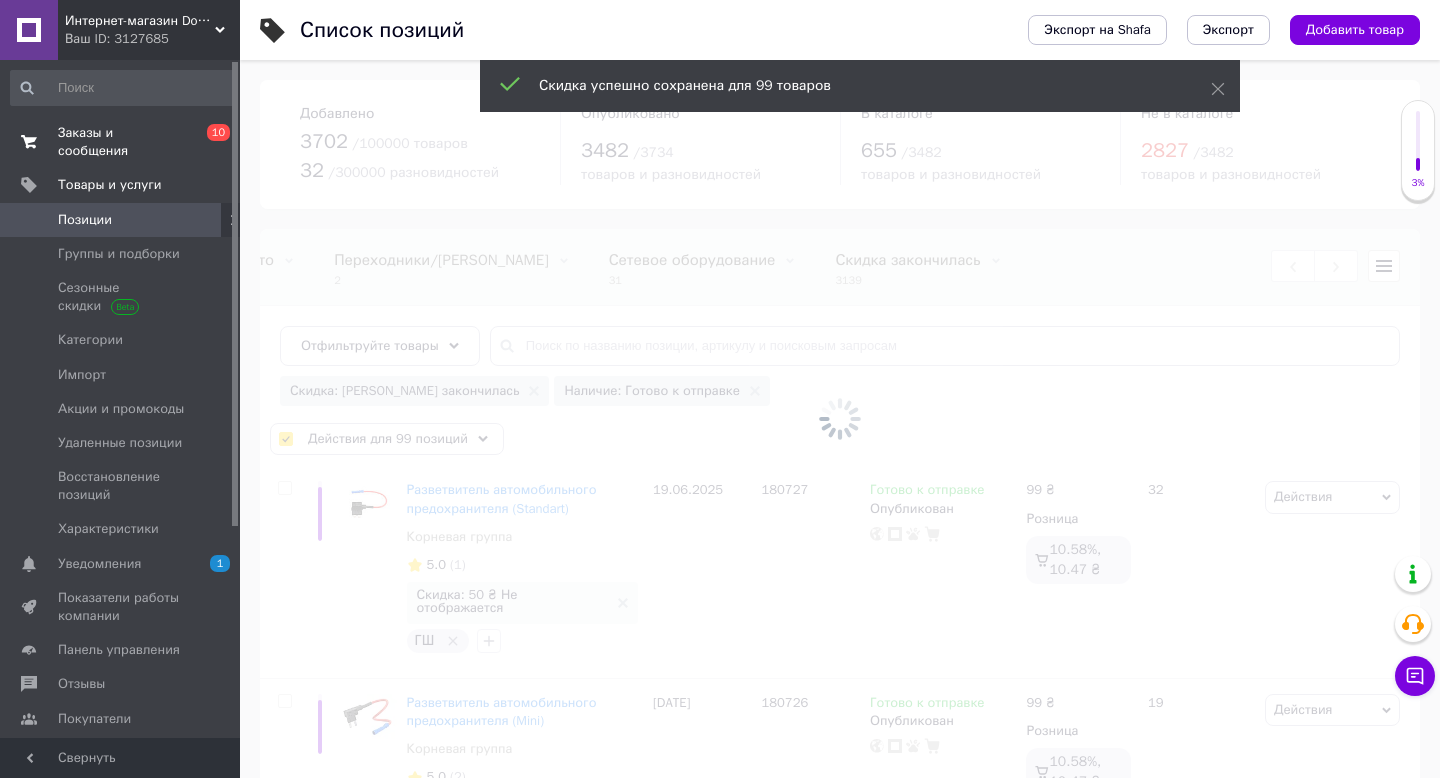 checkbox on "false" 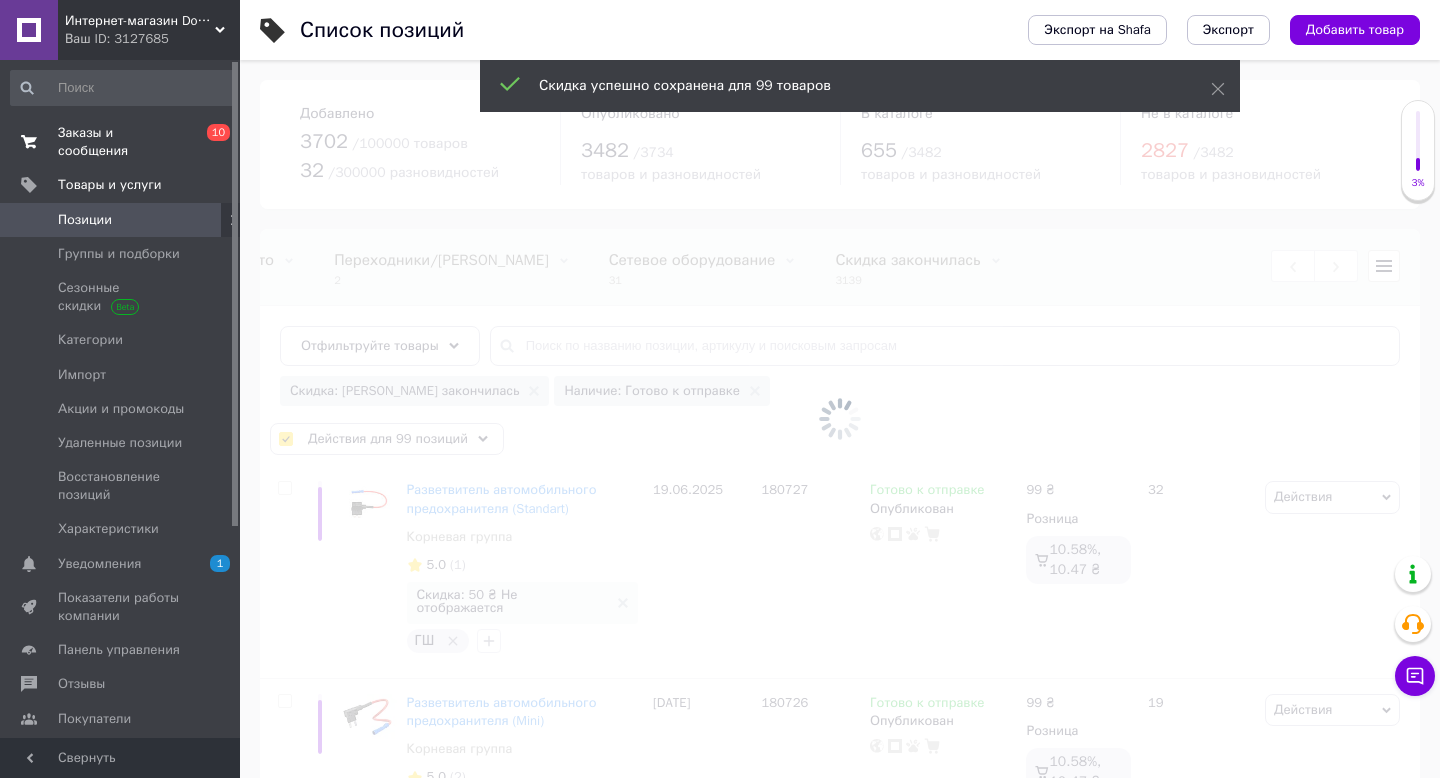 checkbox on "false" 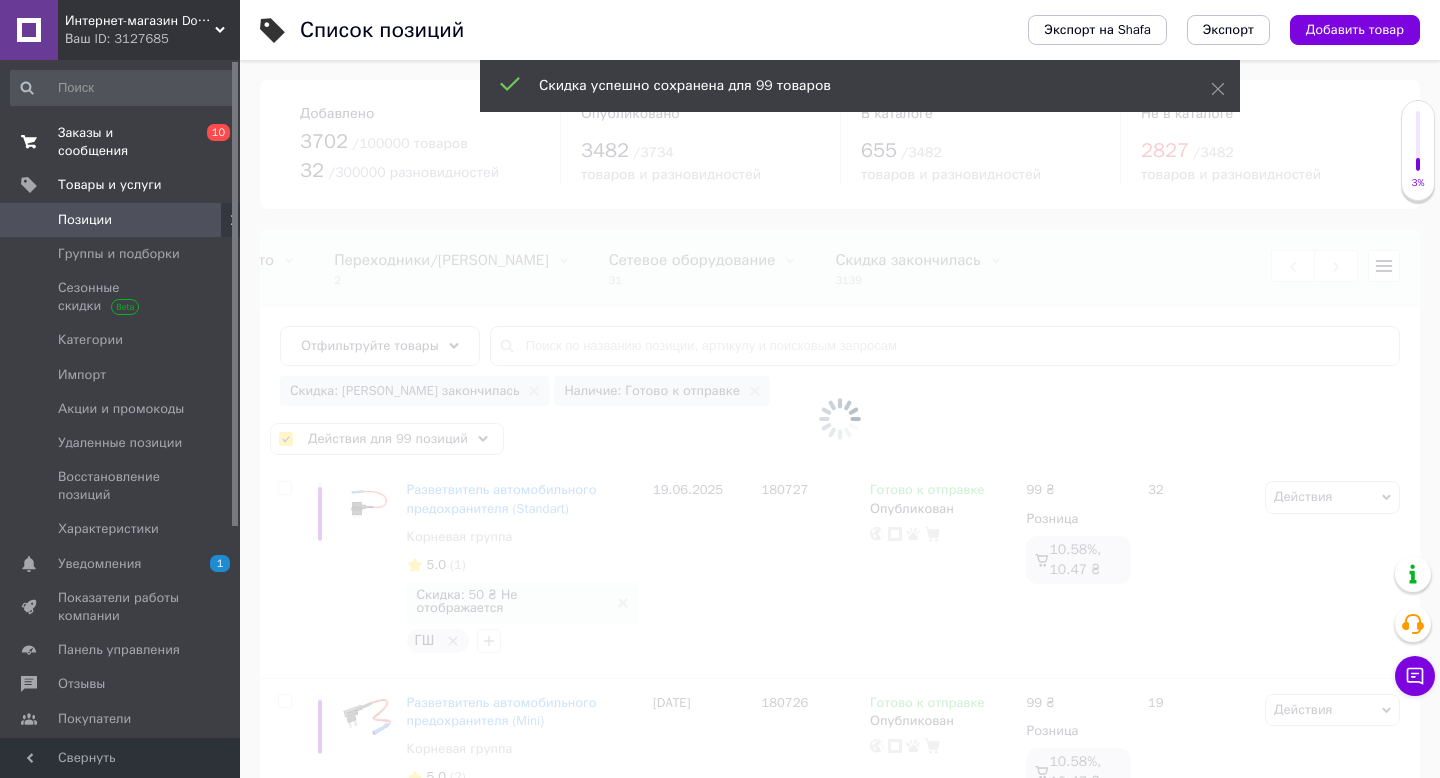 checkbox on "false" 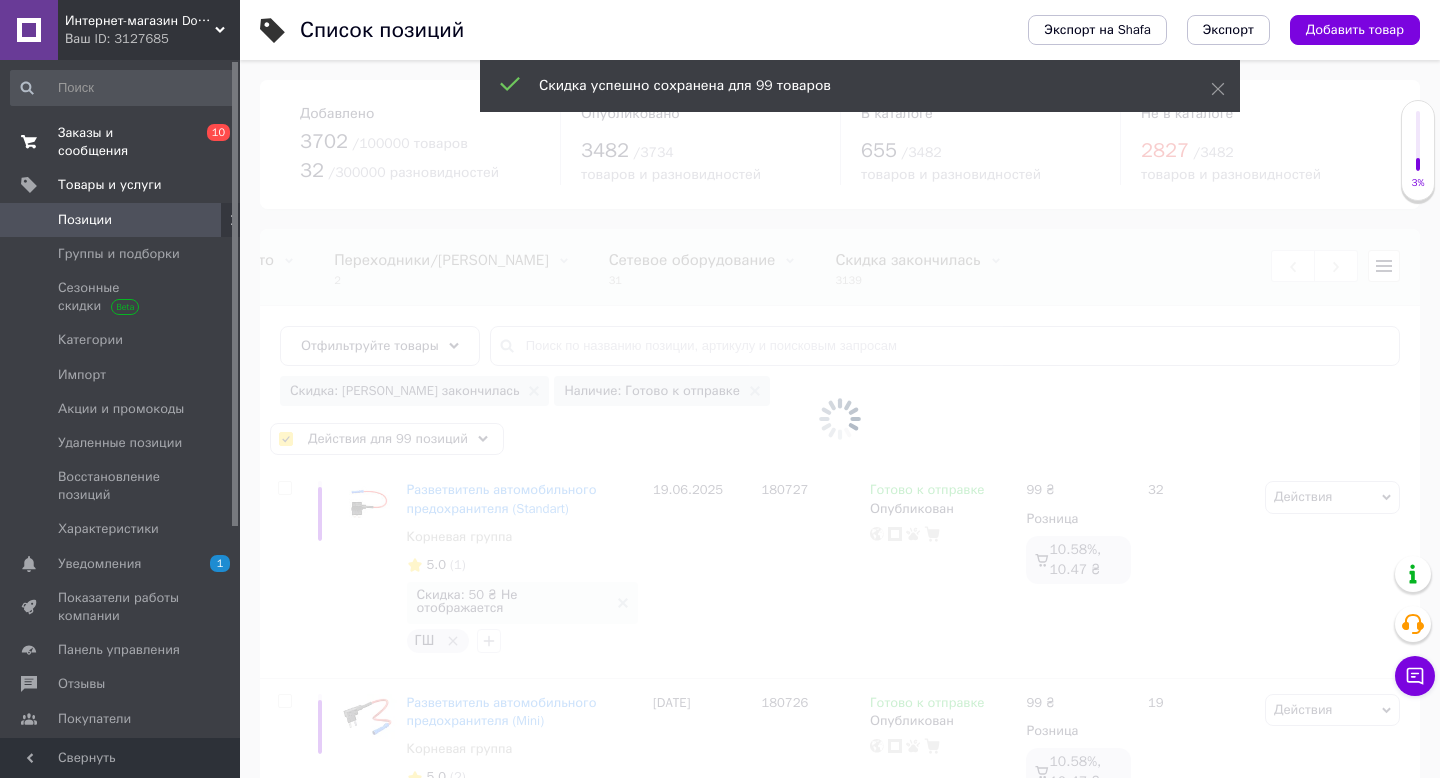 checkbox on "false" 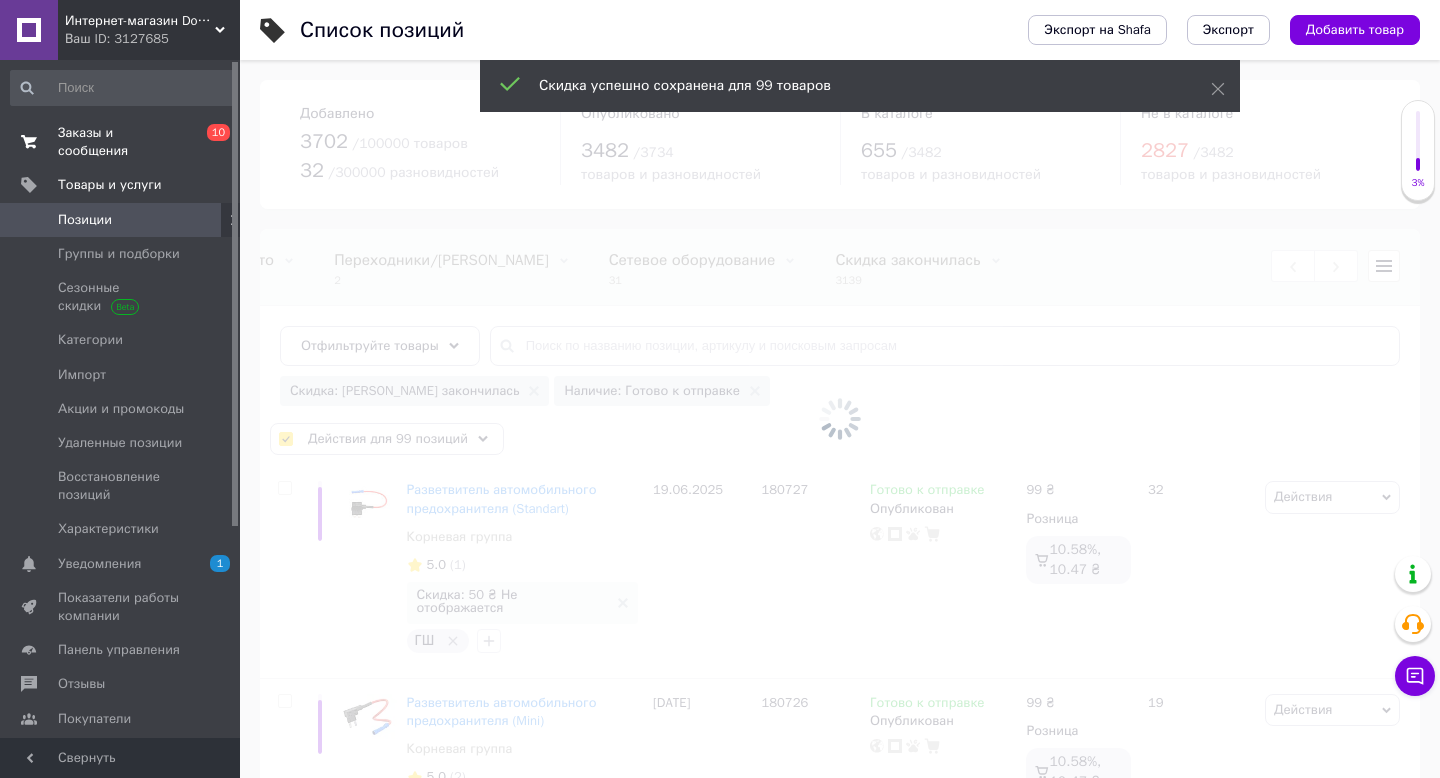 checkbox on "false" 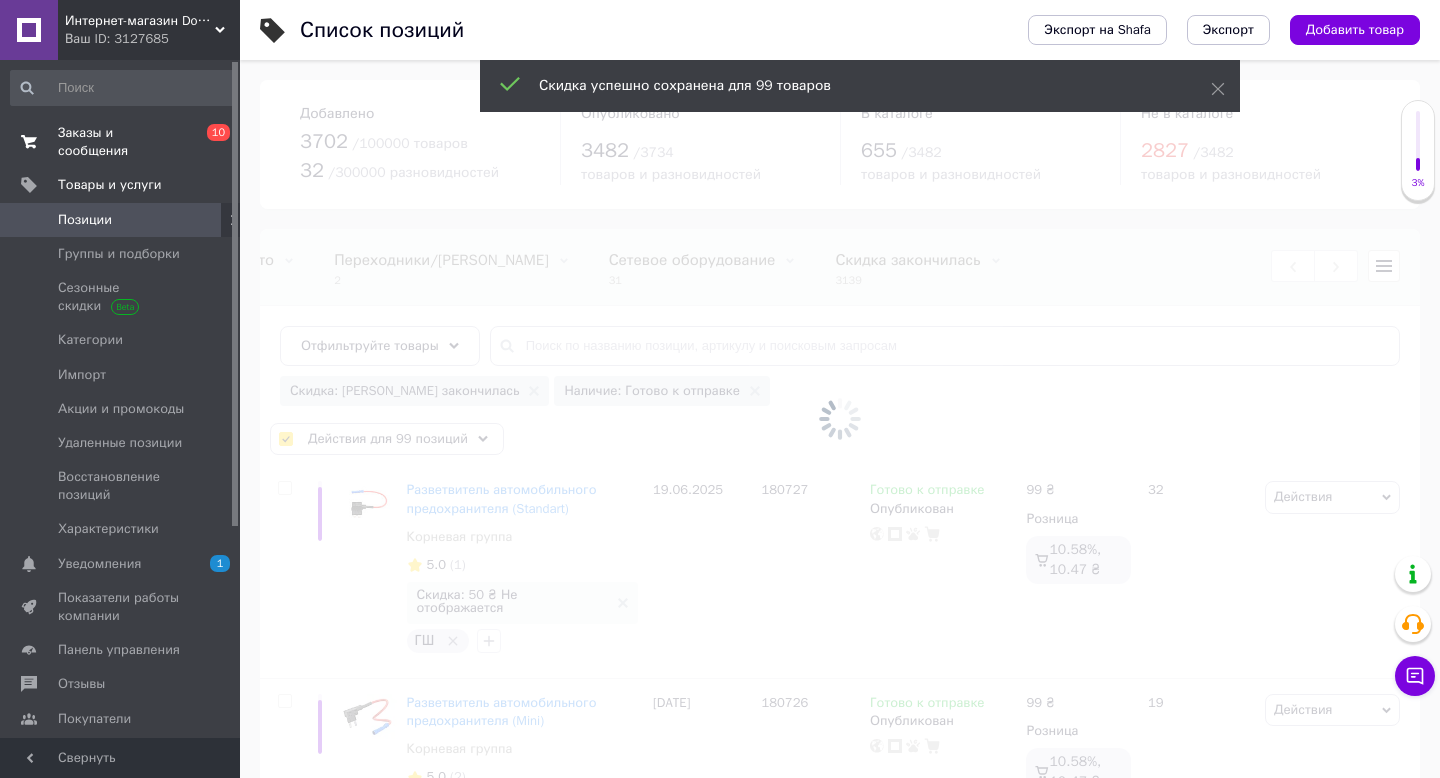 checkbox on "false" 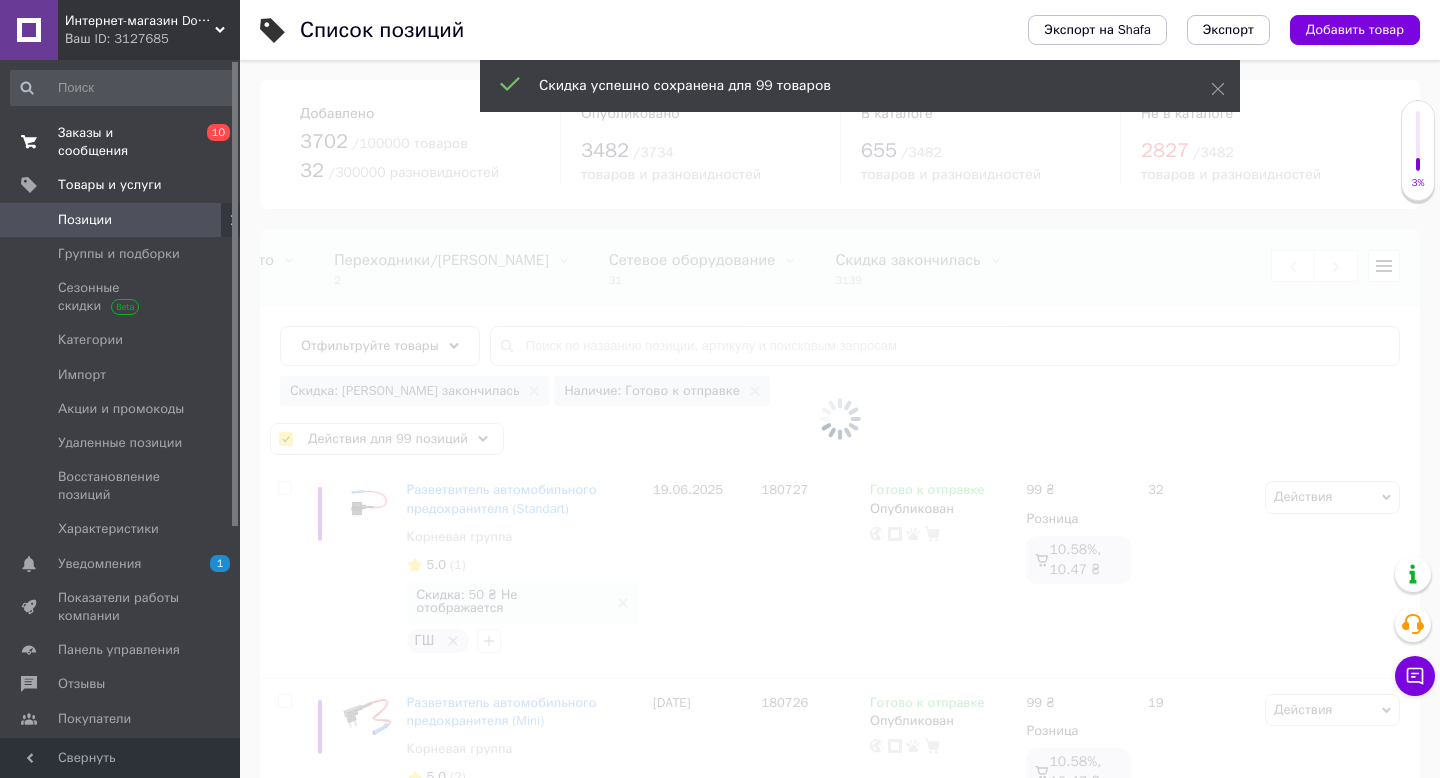 checkbox on "false" 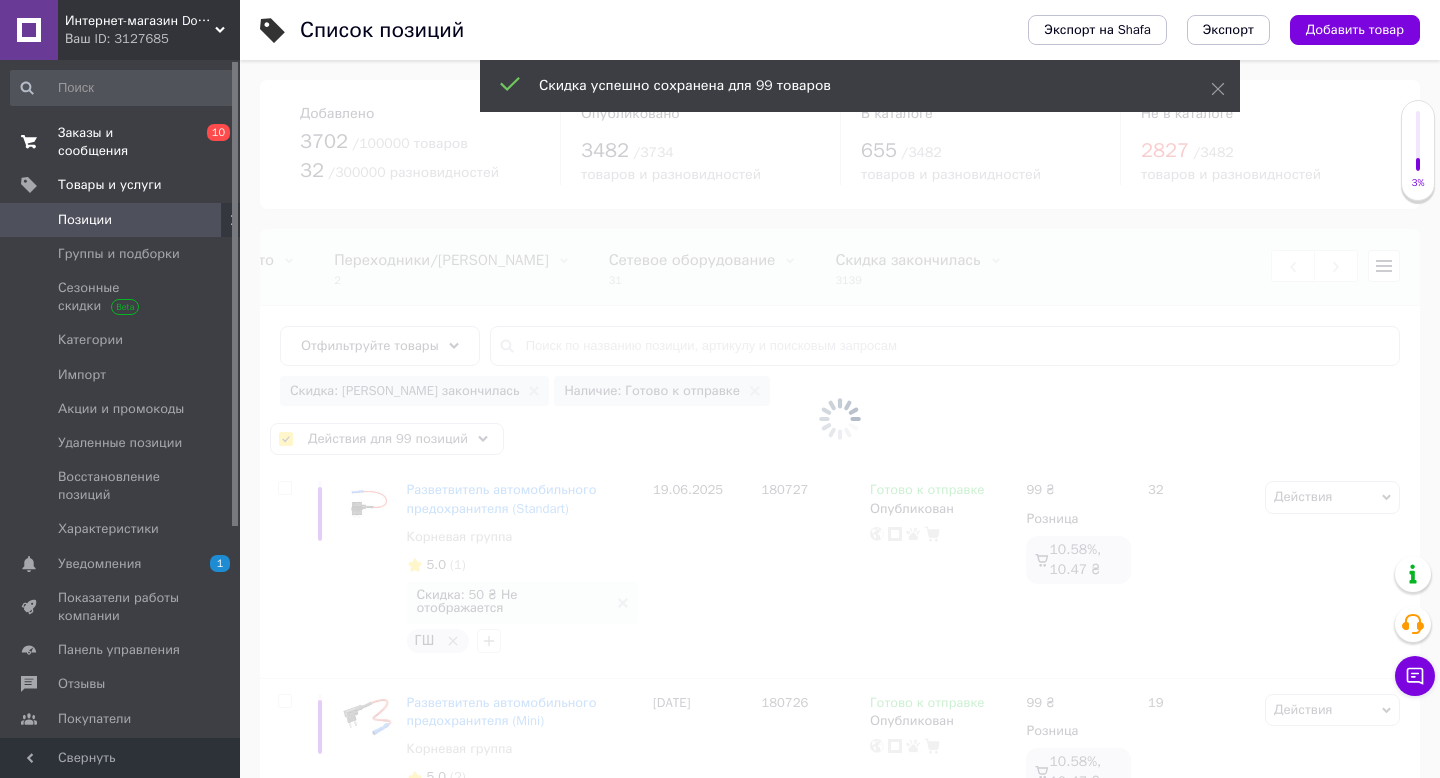 checkbox on "false" 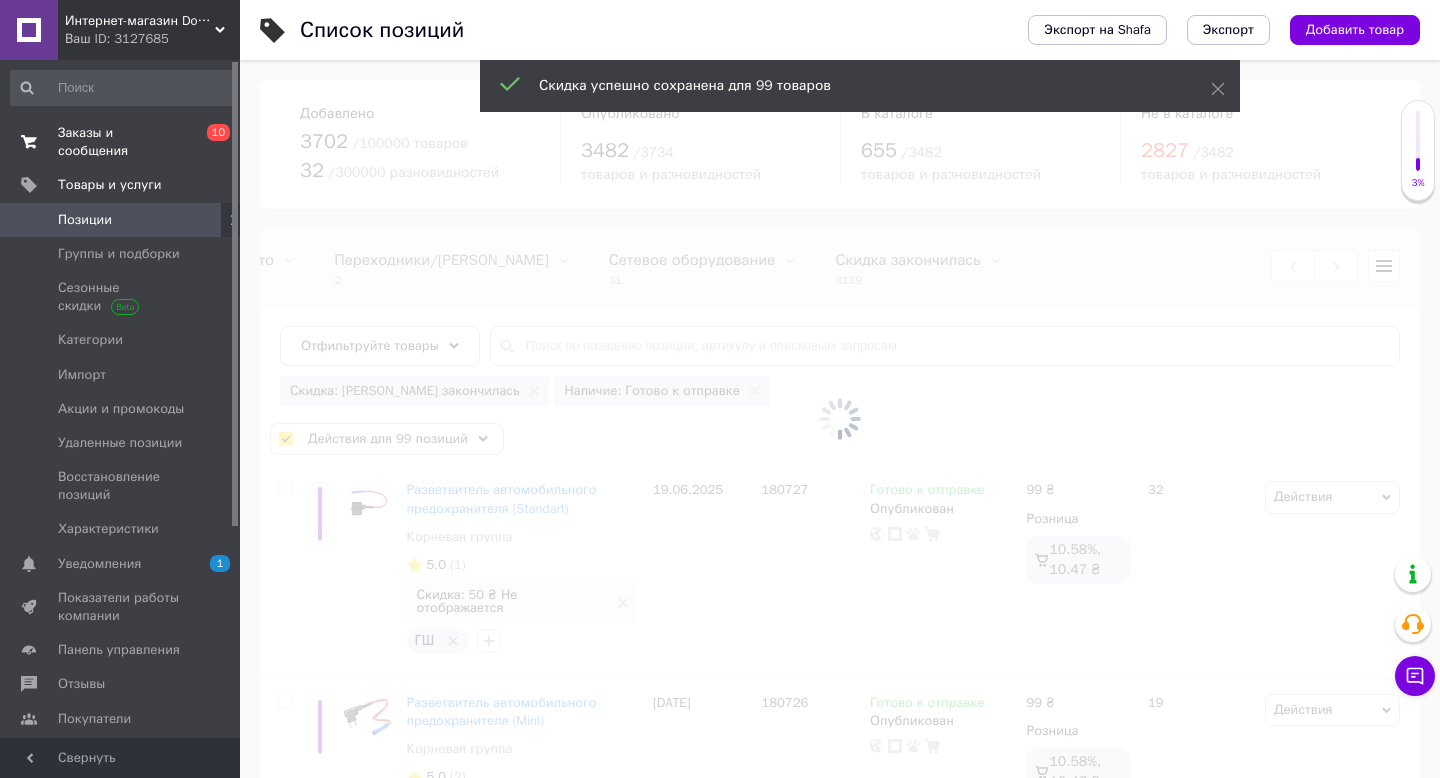 checkbox on "false" 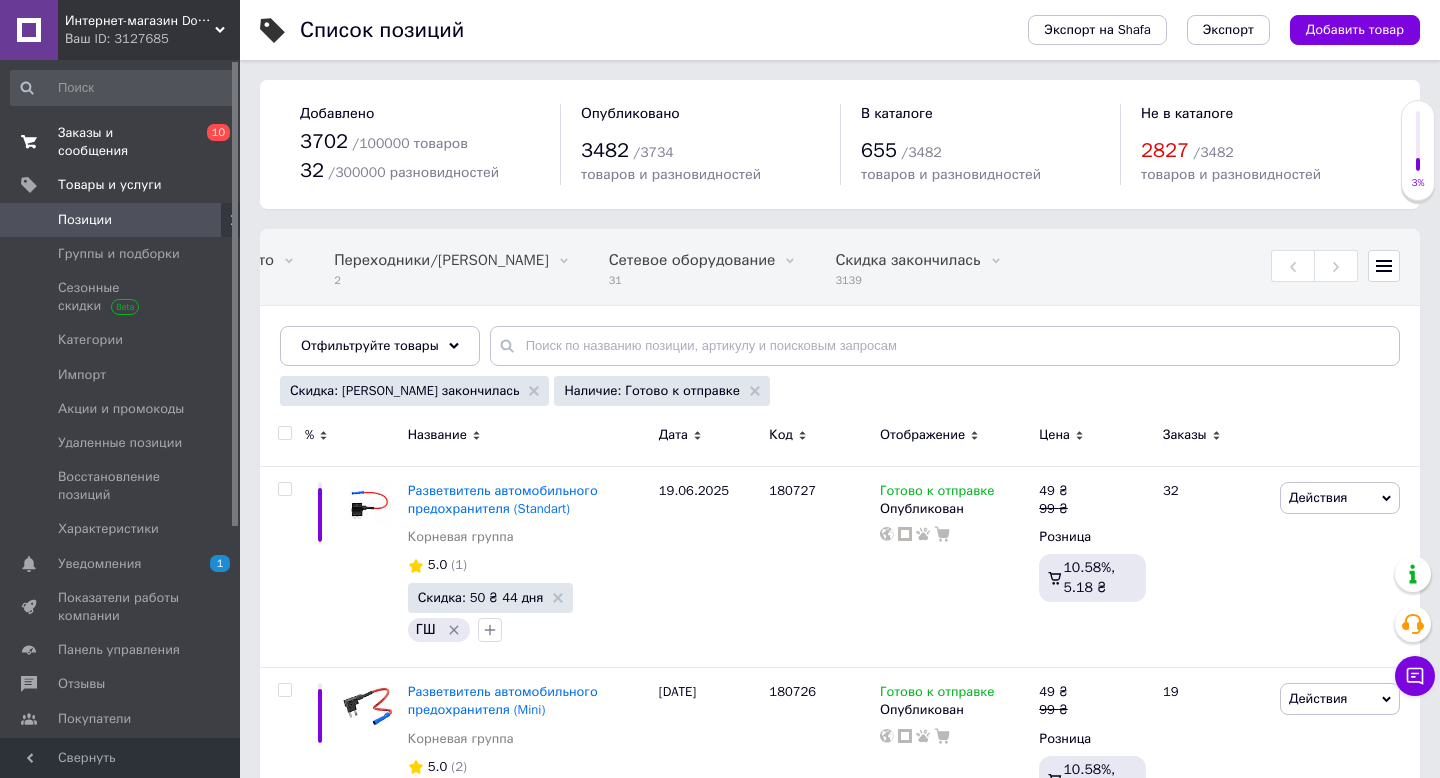 click on "Заказы и сообщения" at bounding box center [121, 142] 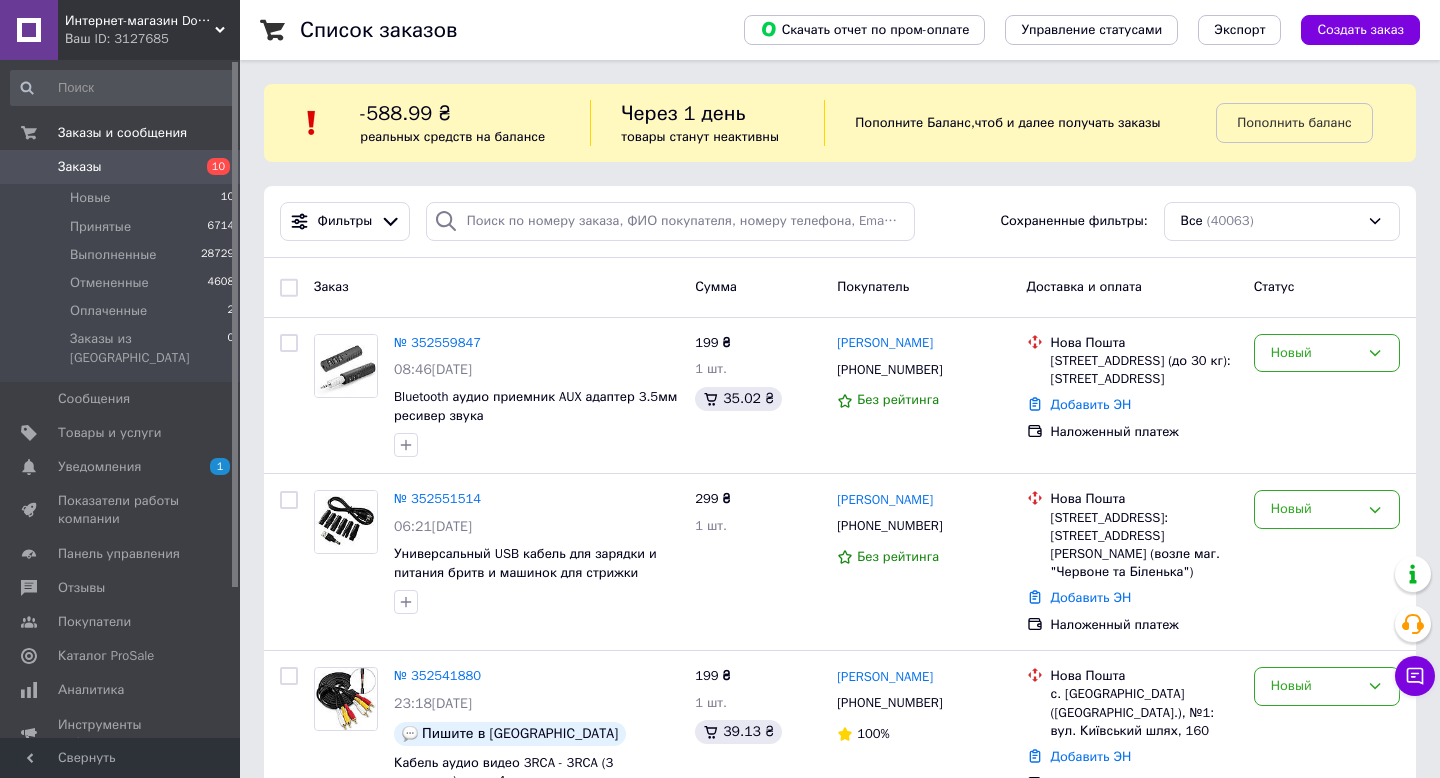 scroll, scrollTop: 3912, scrollLeft: 0, axis: vertical 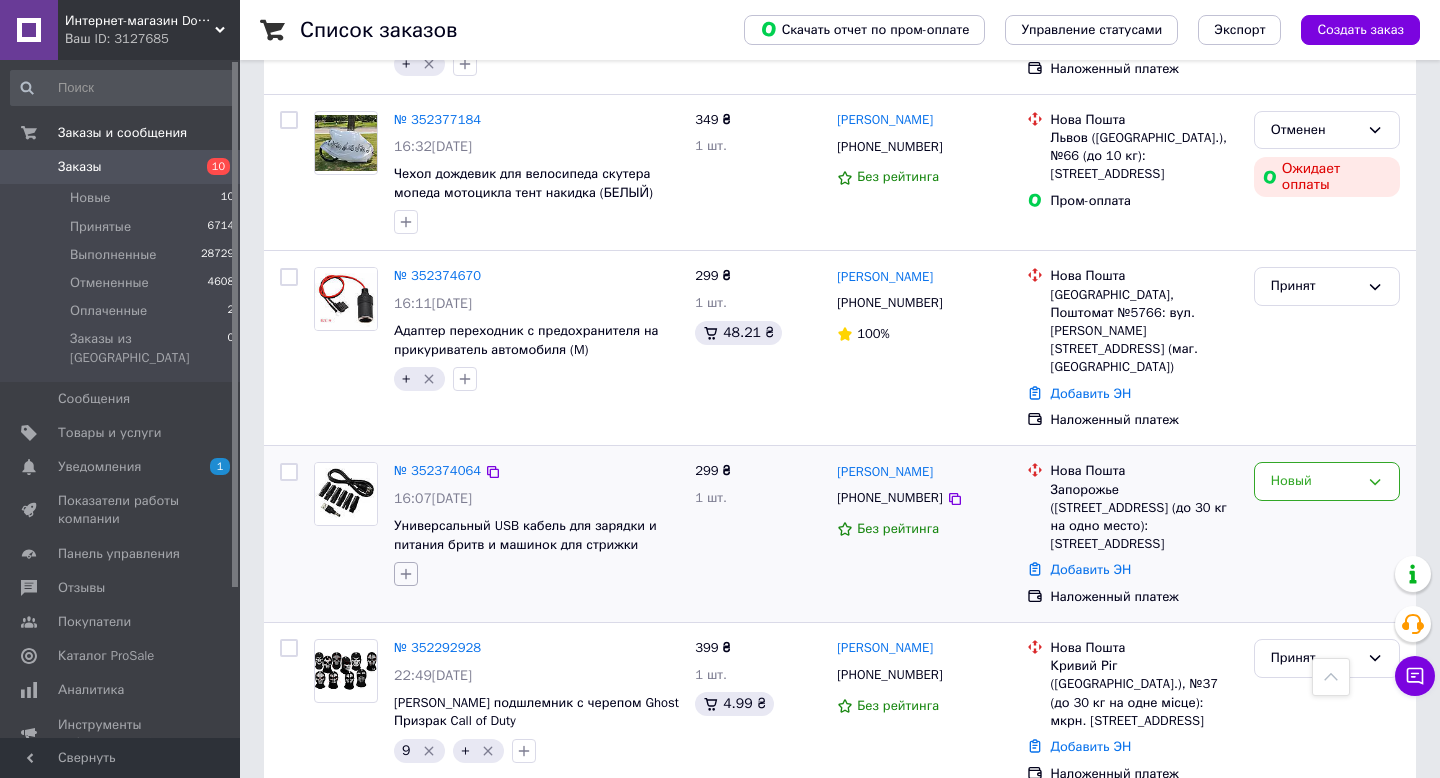 click 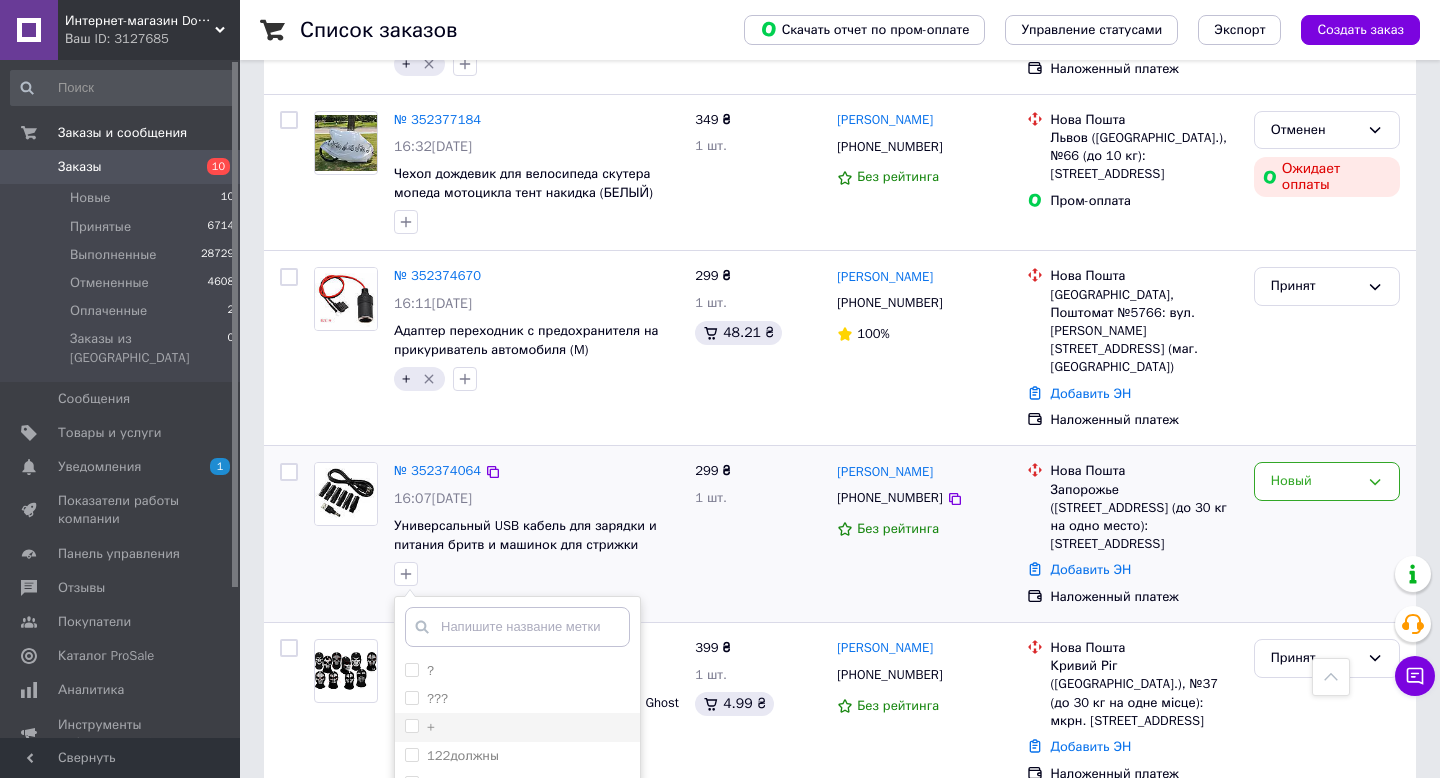 click on "+" at bounding box center (411, 725) 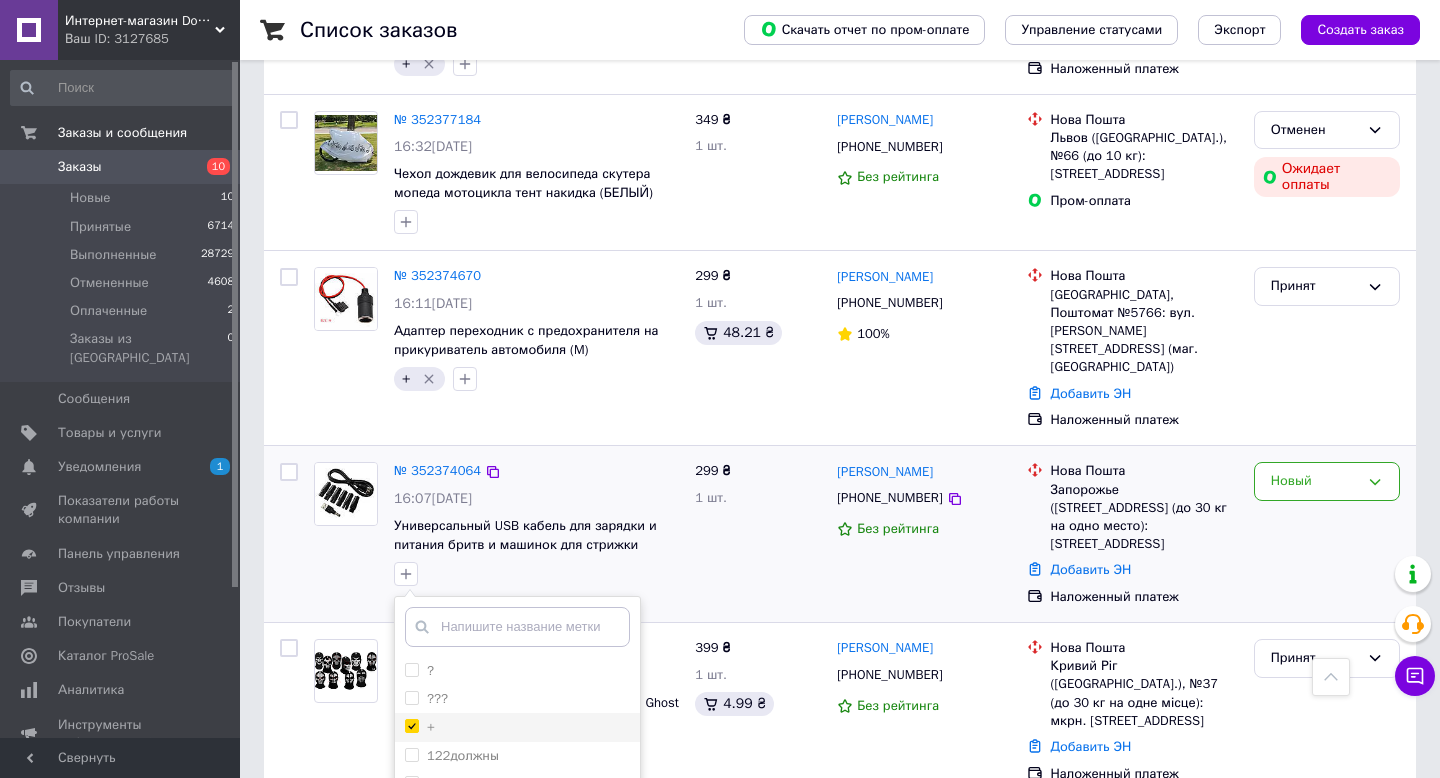 checkbox on "true" 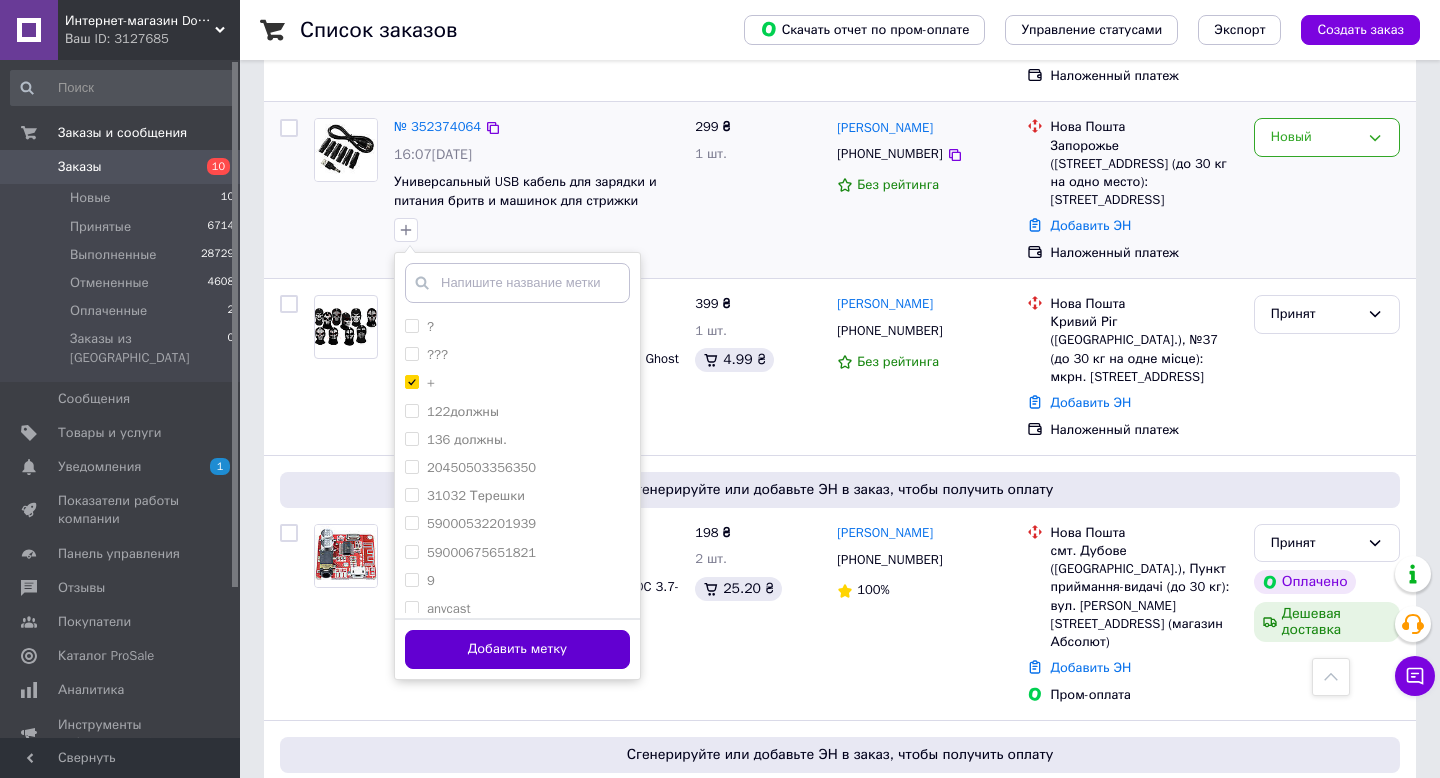 click on "Добавить метку" at bounding box center [517, 649] 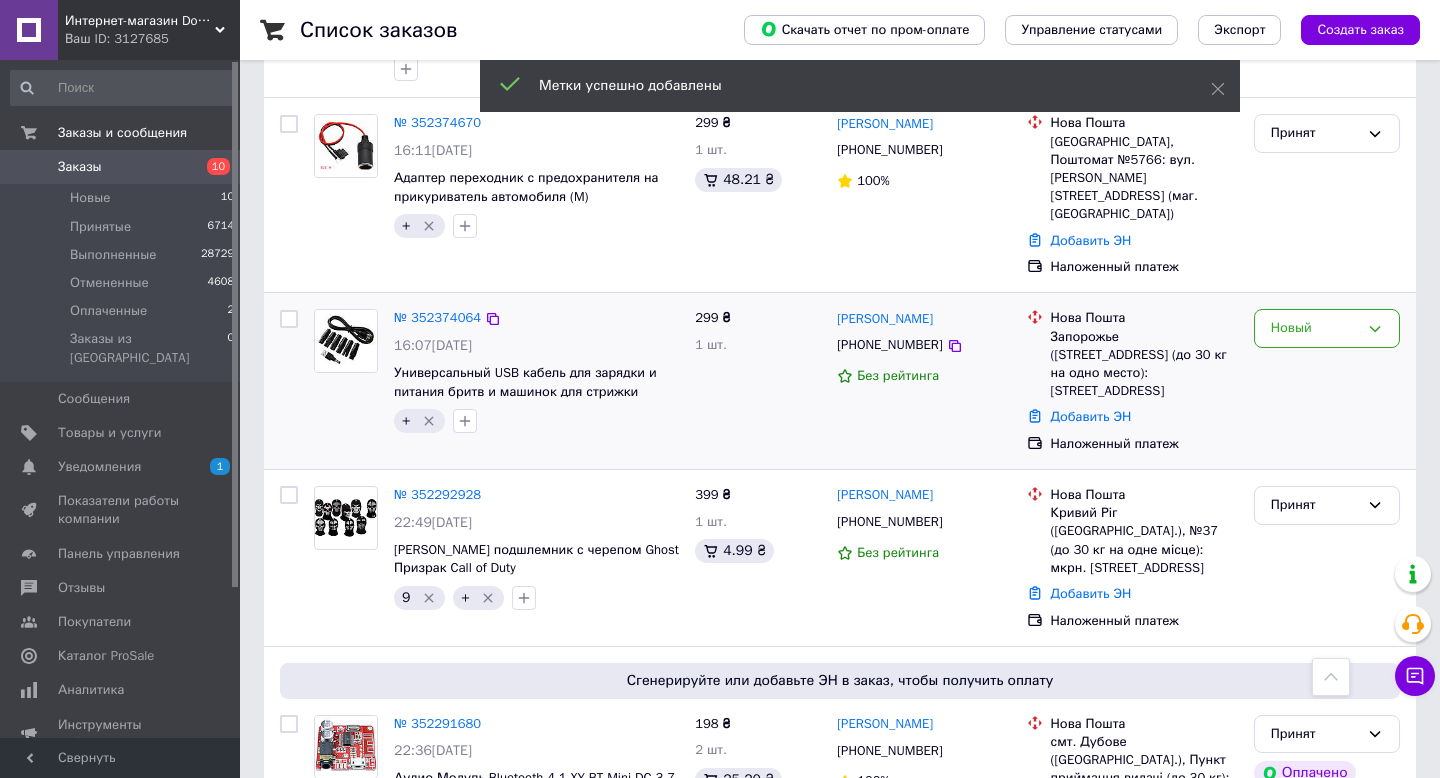 scroll, scrollTop: 4063, scrollLeft: 0, axis: vertical 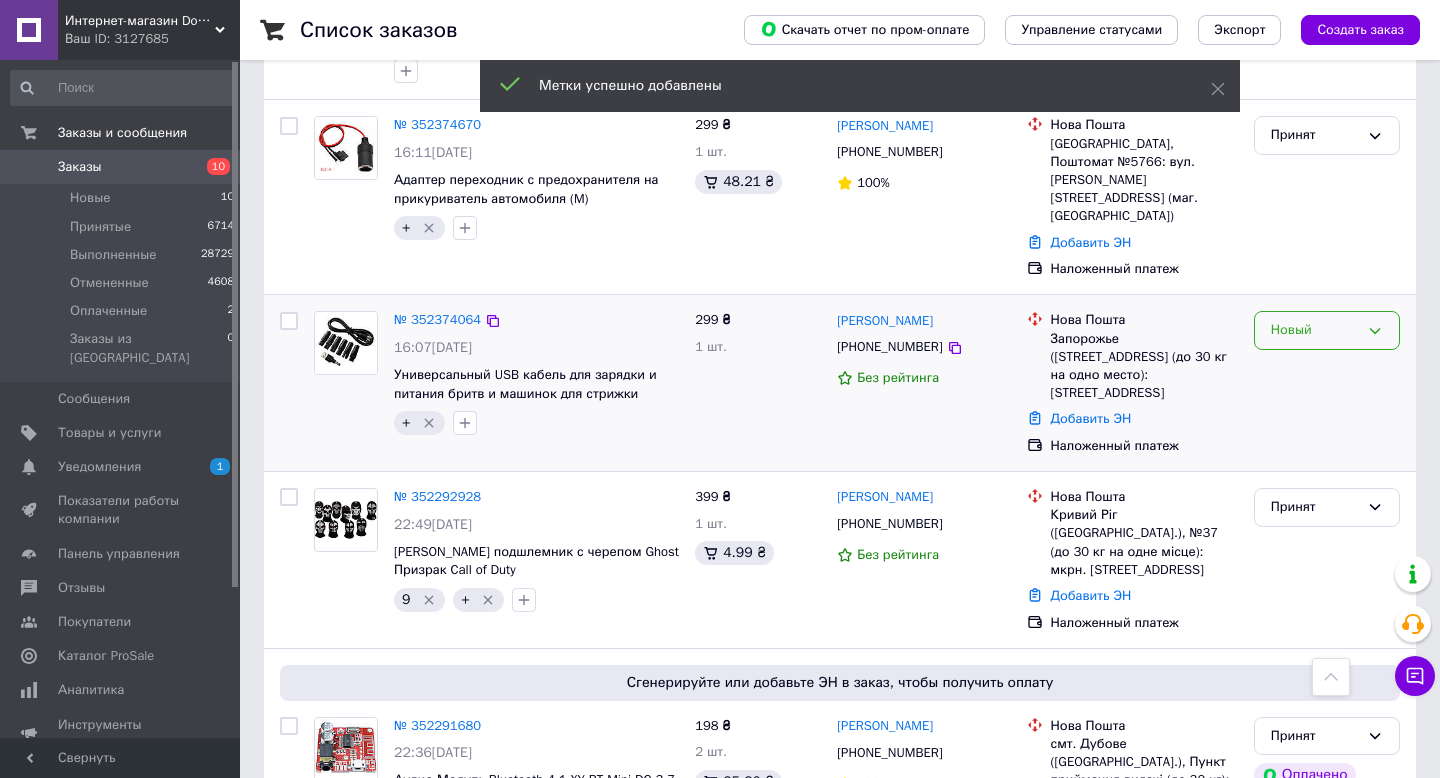 click on "Новый" at bounding box center (1315, 330) 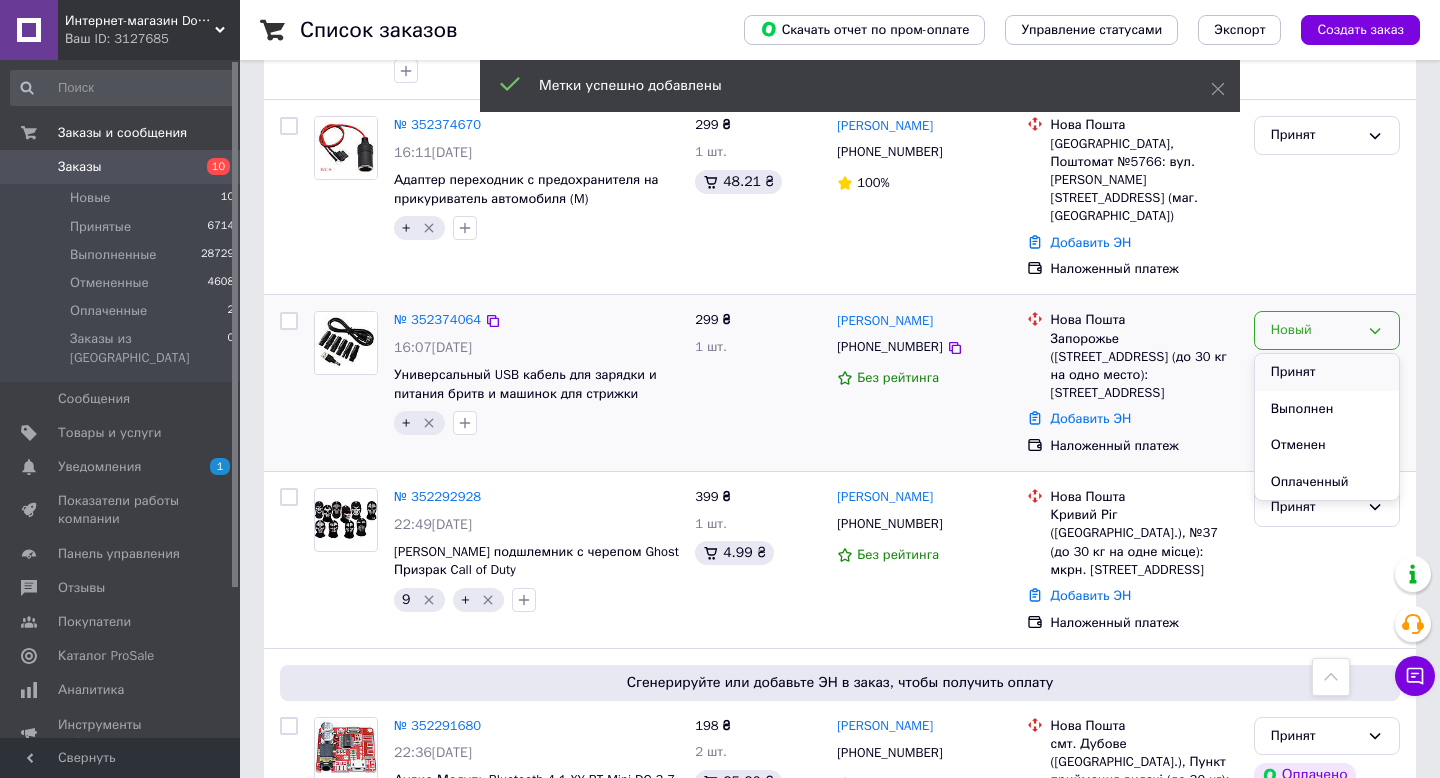 click on "Принят" at bounding box center (1327, 372) 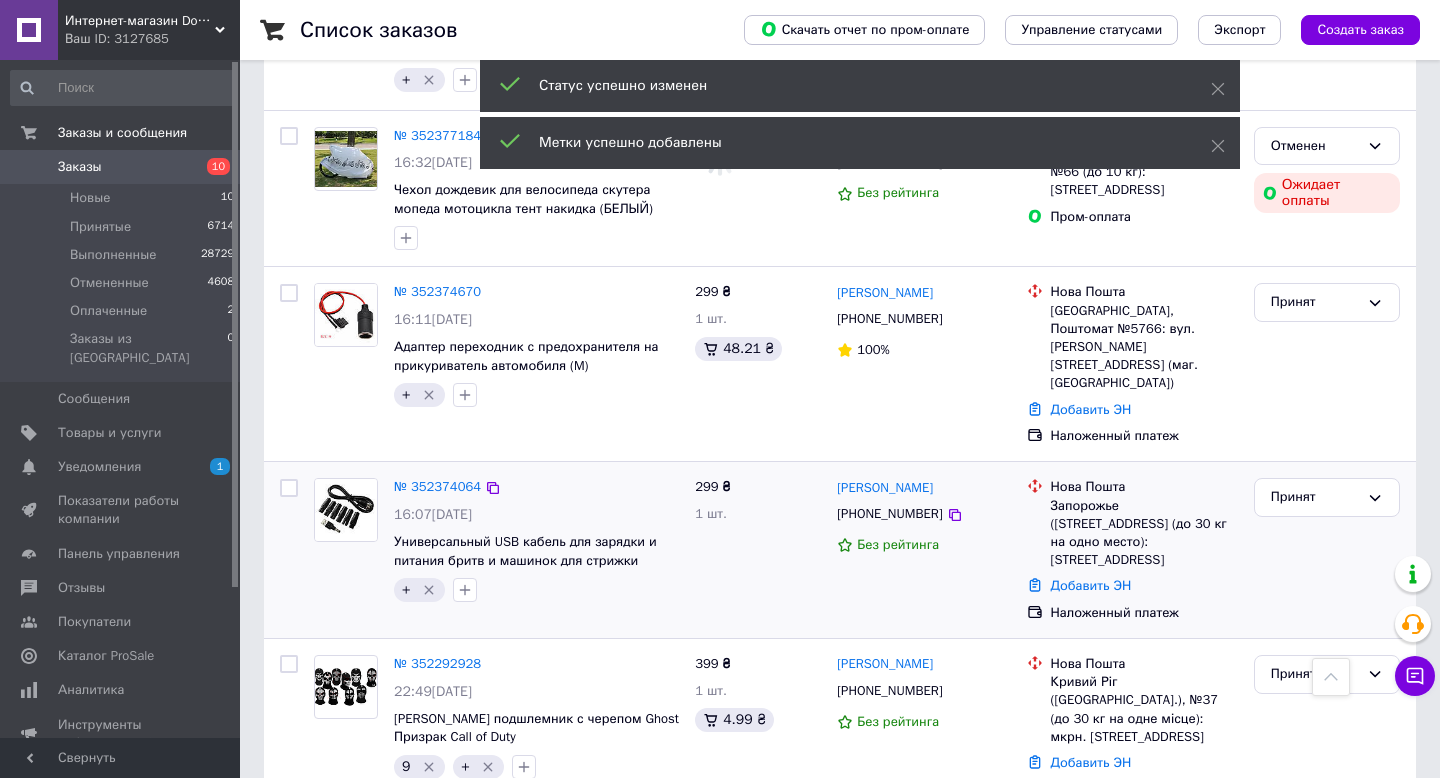 scroll, scrollTop: 3894, scrollLeft: 0, axis: vertical 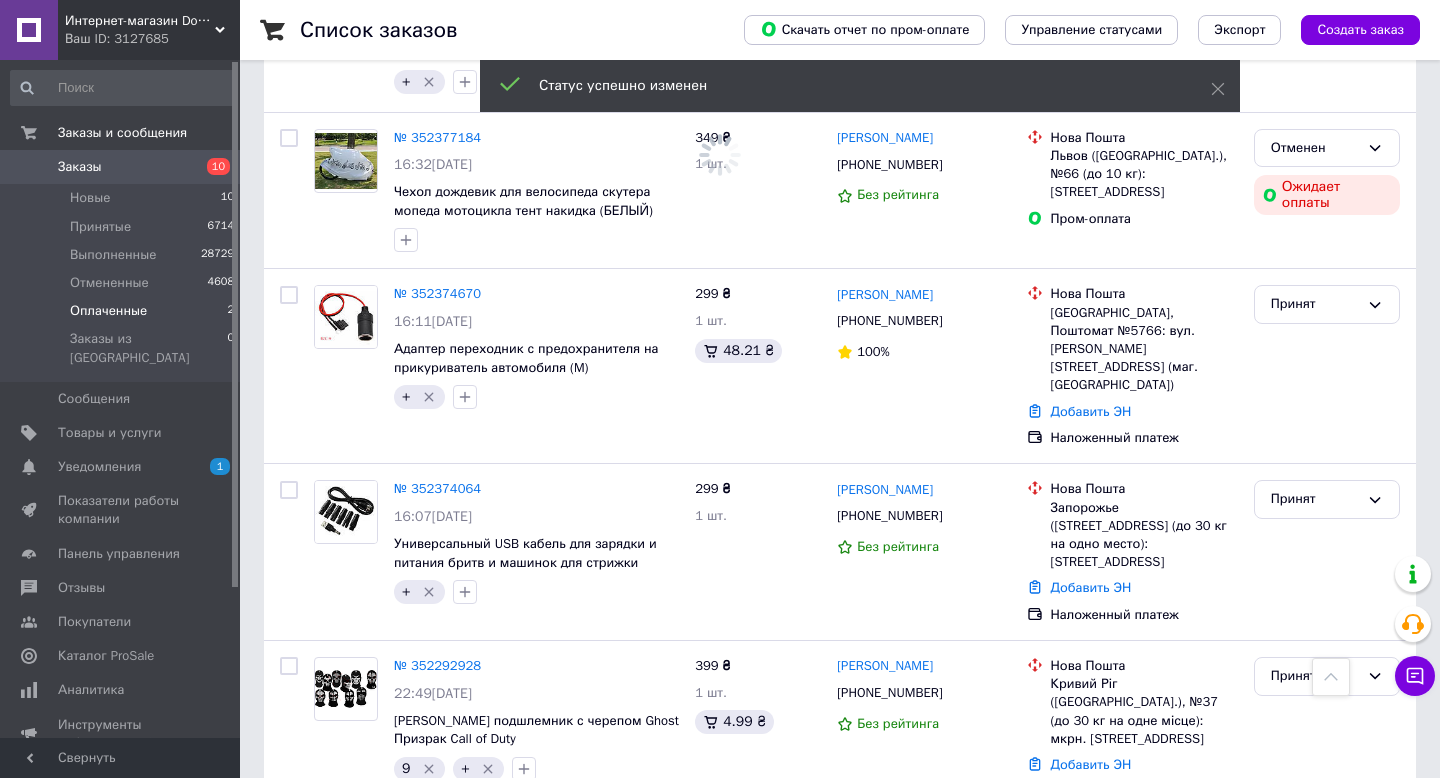 click on "Оплаченные" at bounding box center (108, 311) 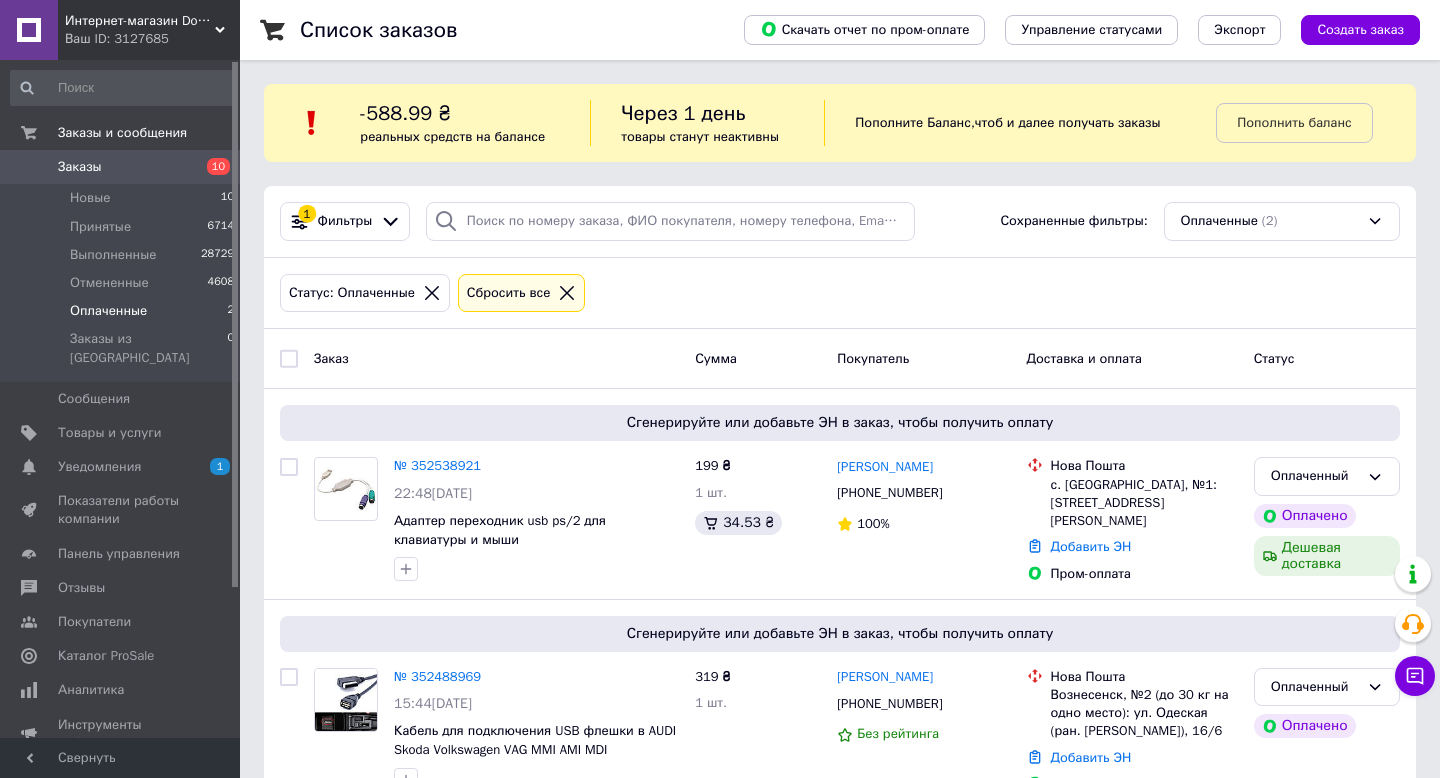 scroll, scrollTop: 53, scrollLeft: 0, axis: vertical 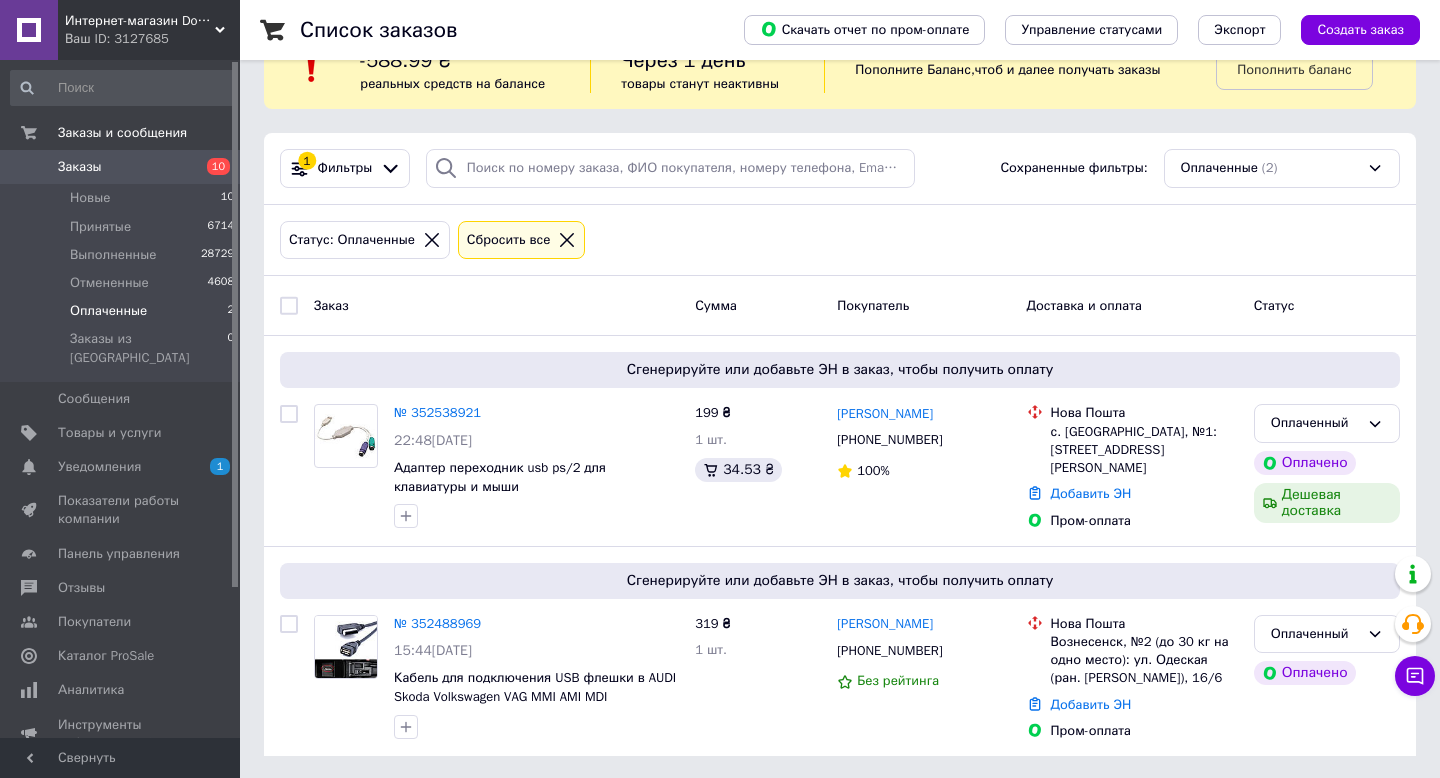 click at bounding box center (289, 306) 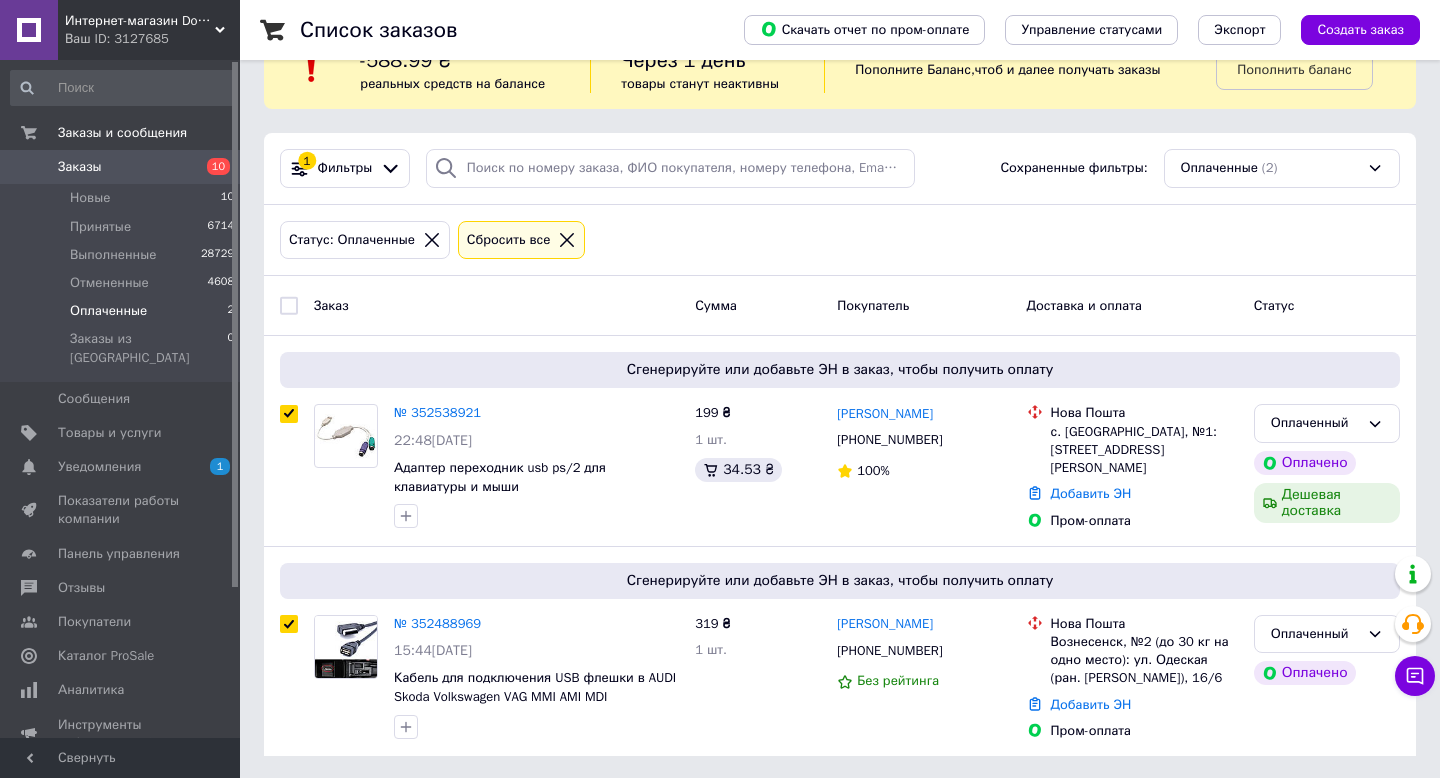 checkbox on "true" 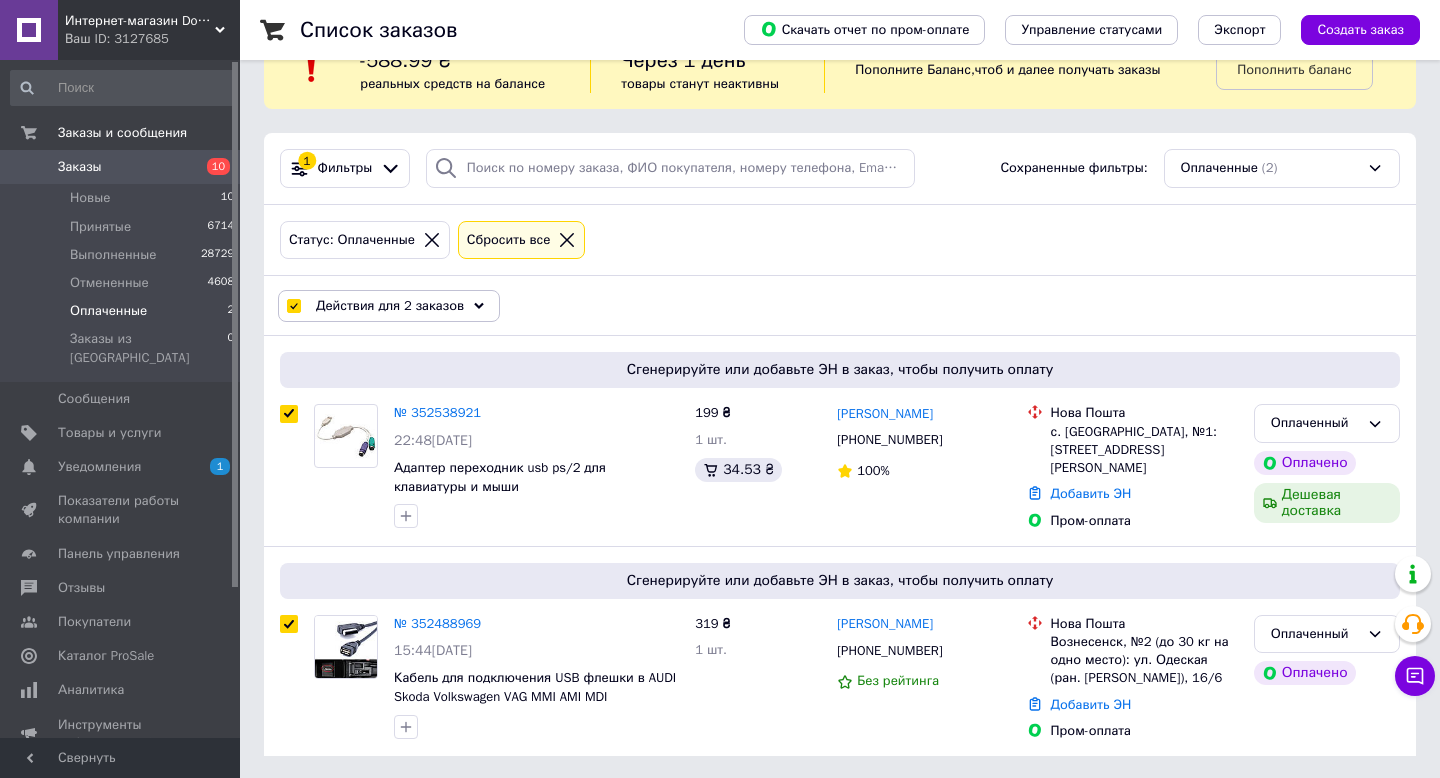click on "Действия для 2 заказов" at bounding box center [390, 306] 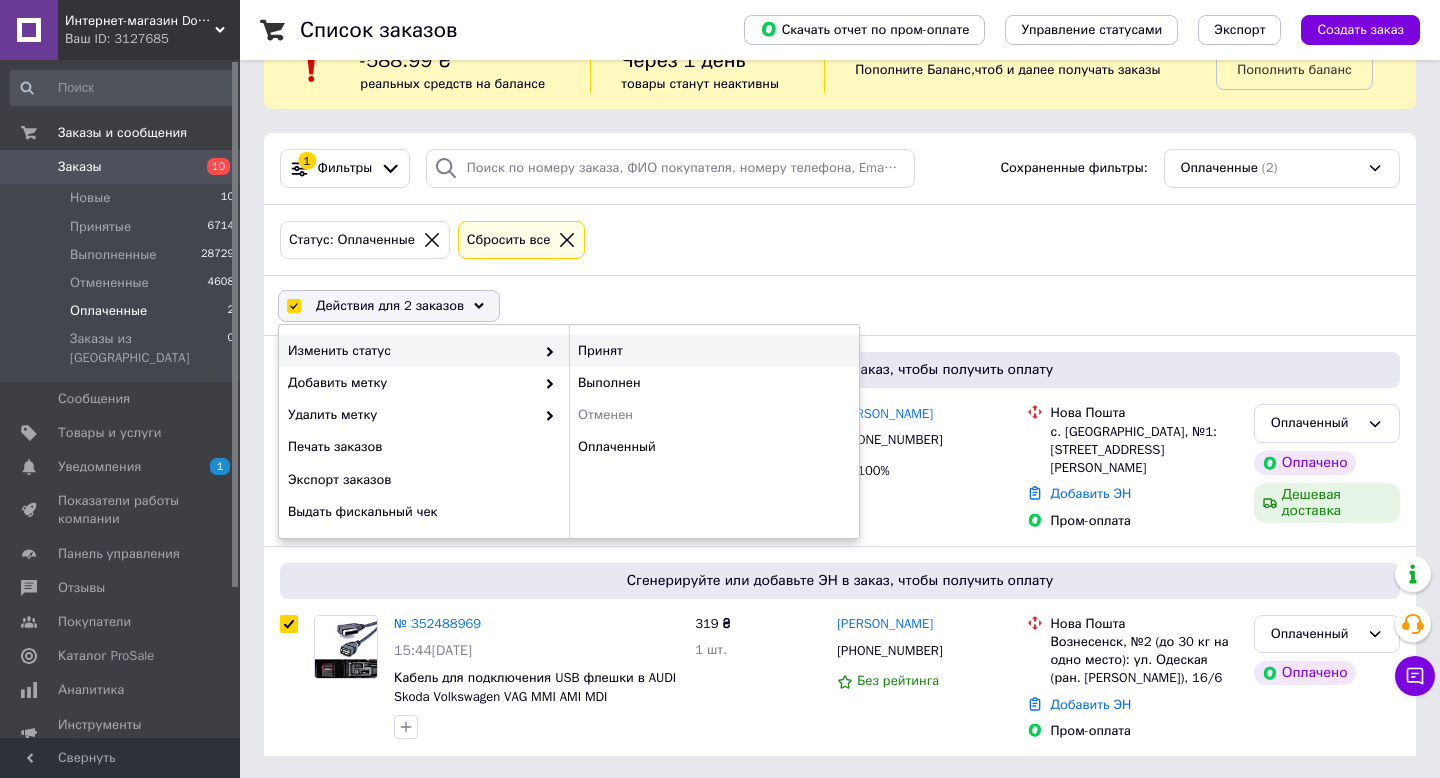 click on "Принят" at bounding box center (714, 351) 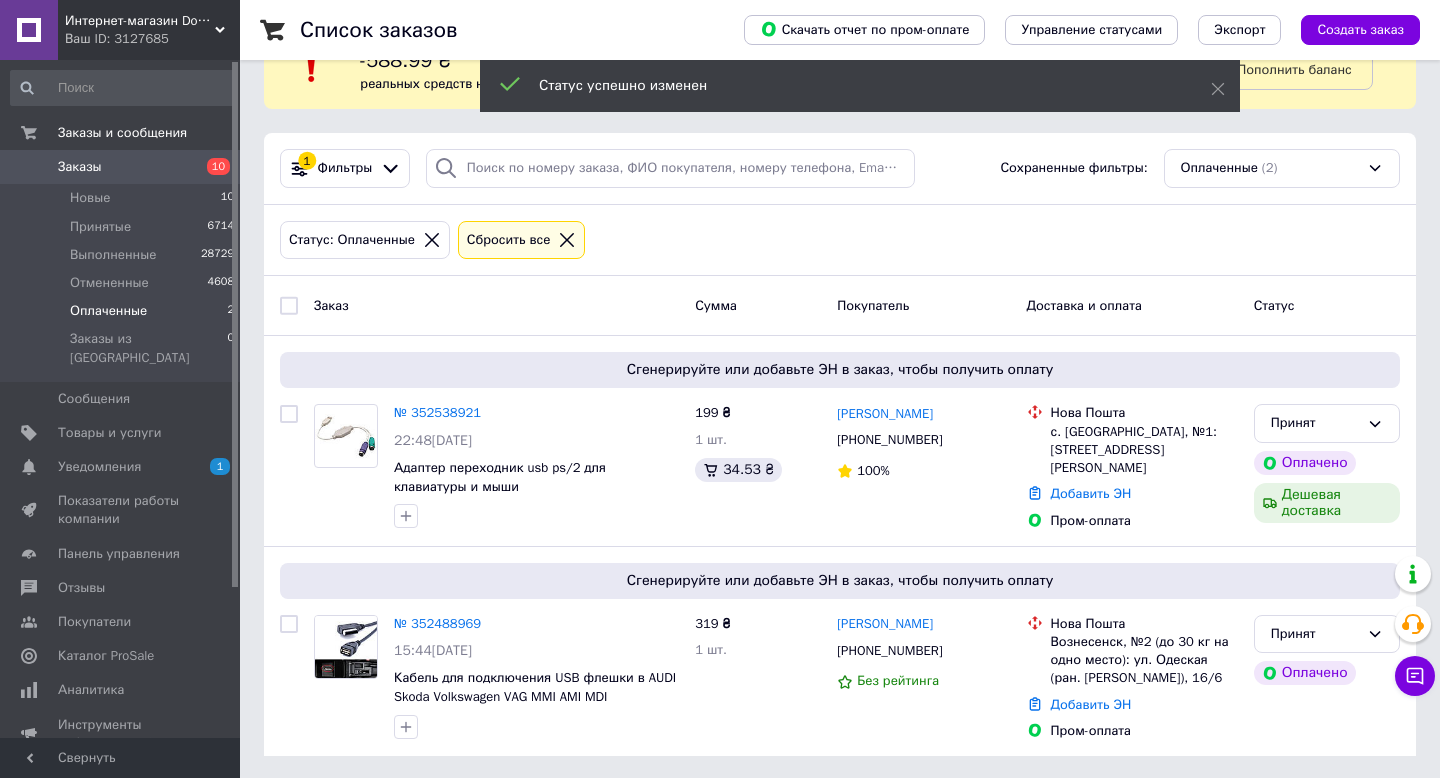 click at bounding box center [289, 306] 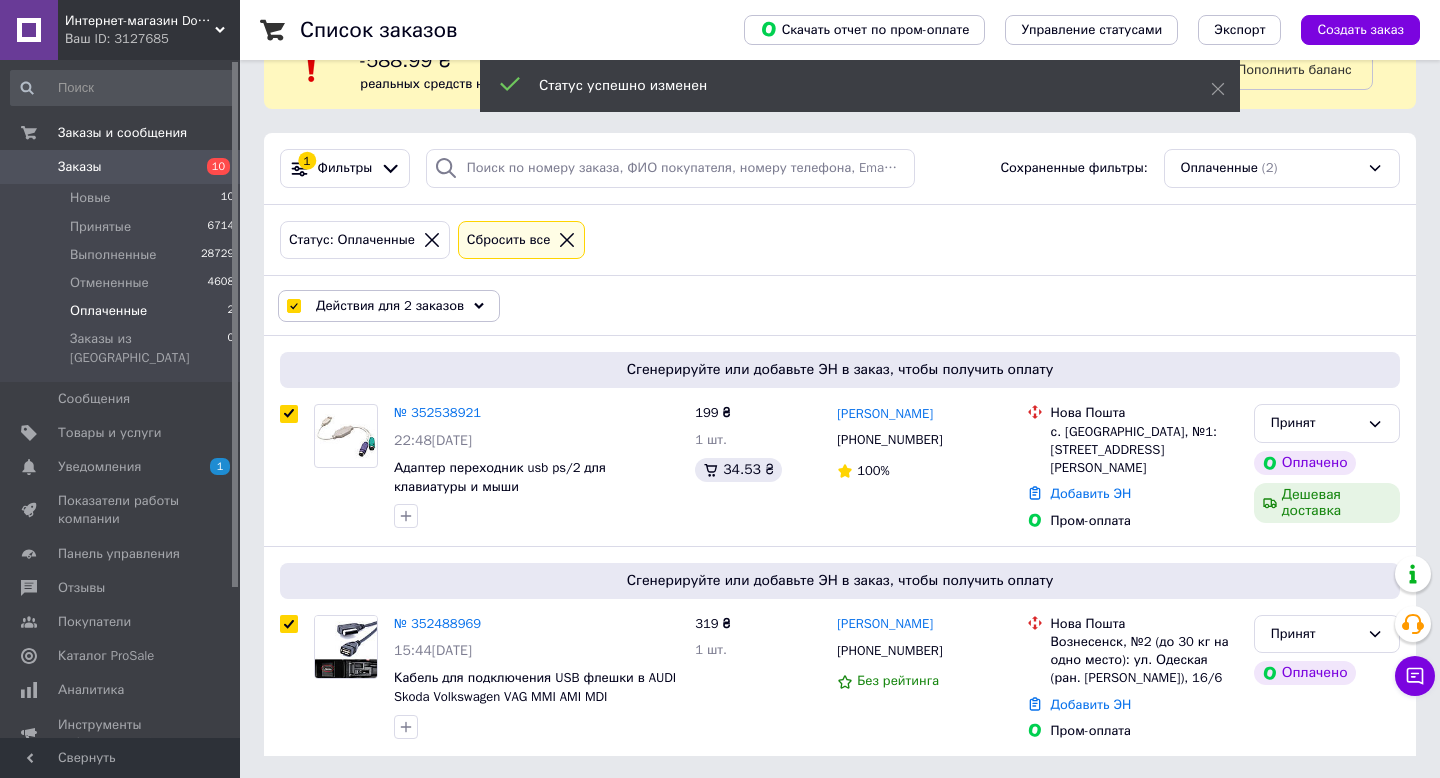 click on "Действия для 2 заказов" at bounding box center [390, 306] 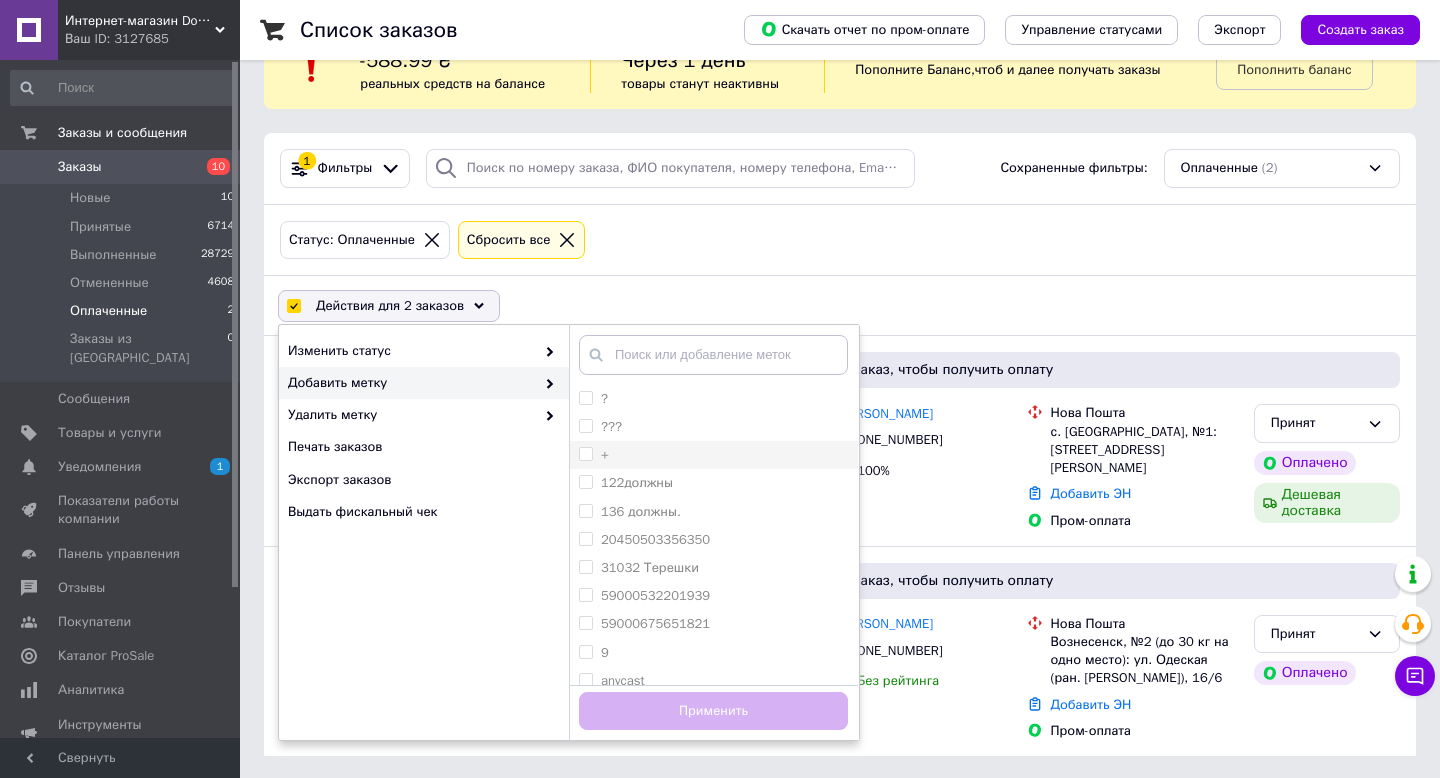 click on "+" at bounding box center (585, 453) 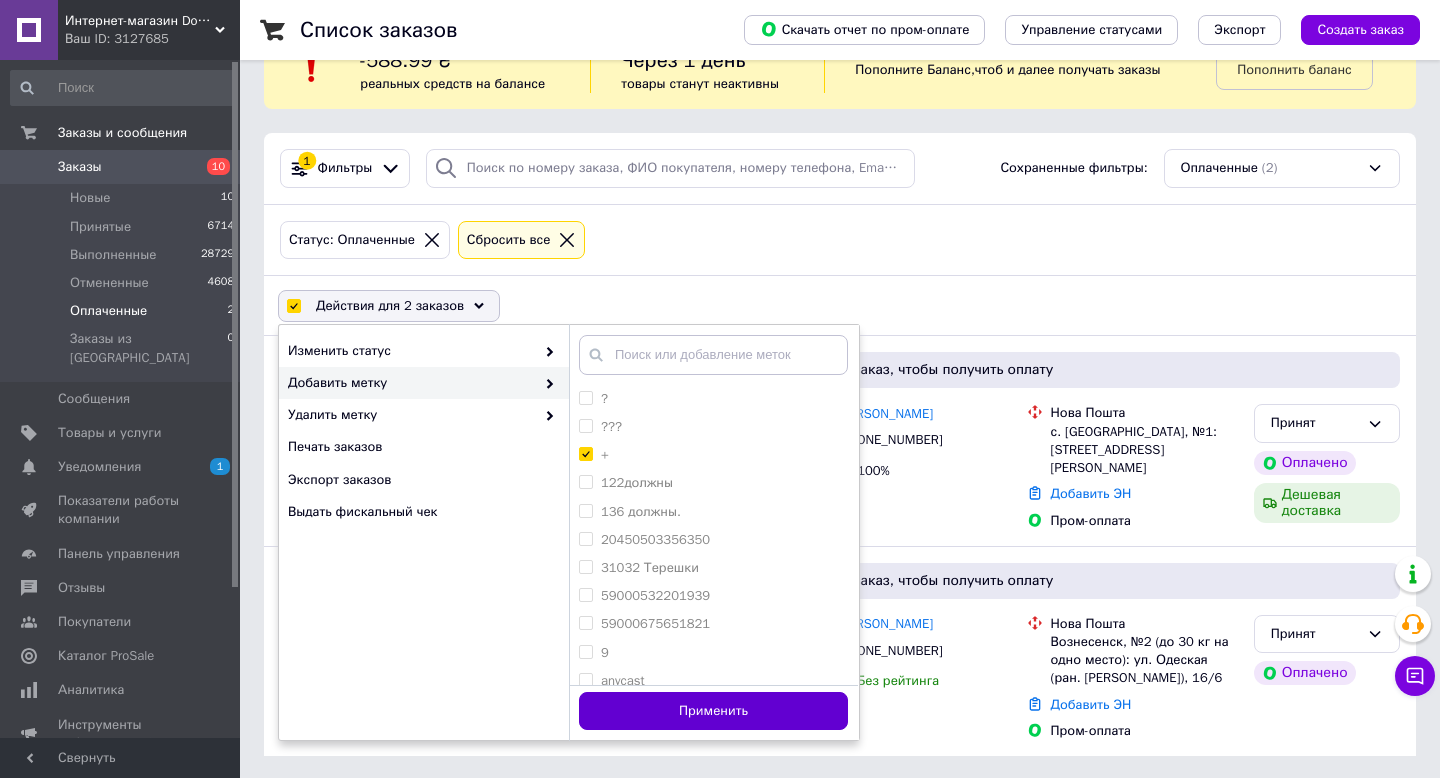 click on "Применить" at bounding box center (713, 711) 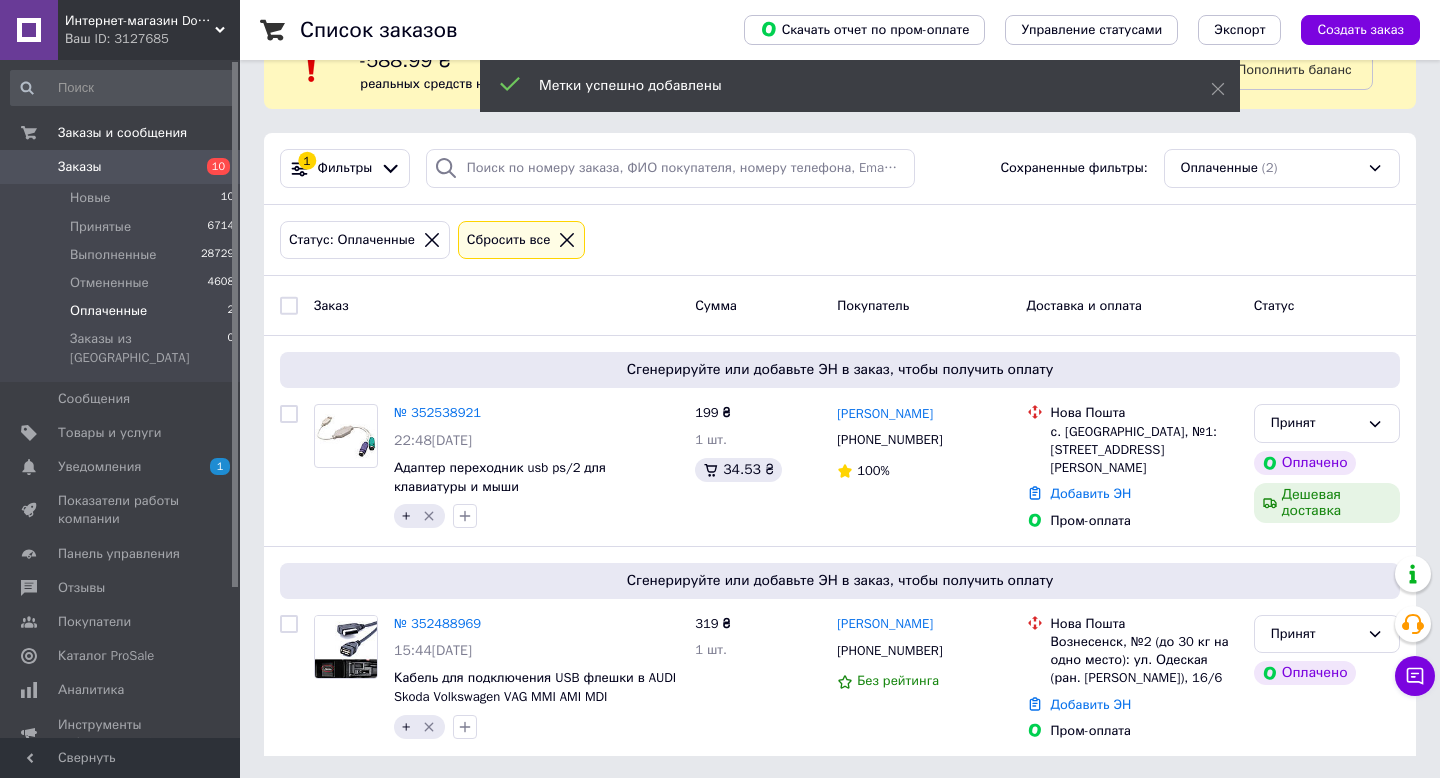 click on "Заказы" at bounding box center (121, 167) 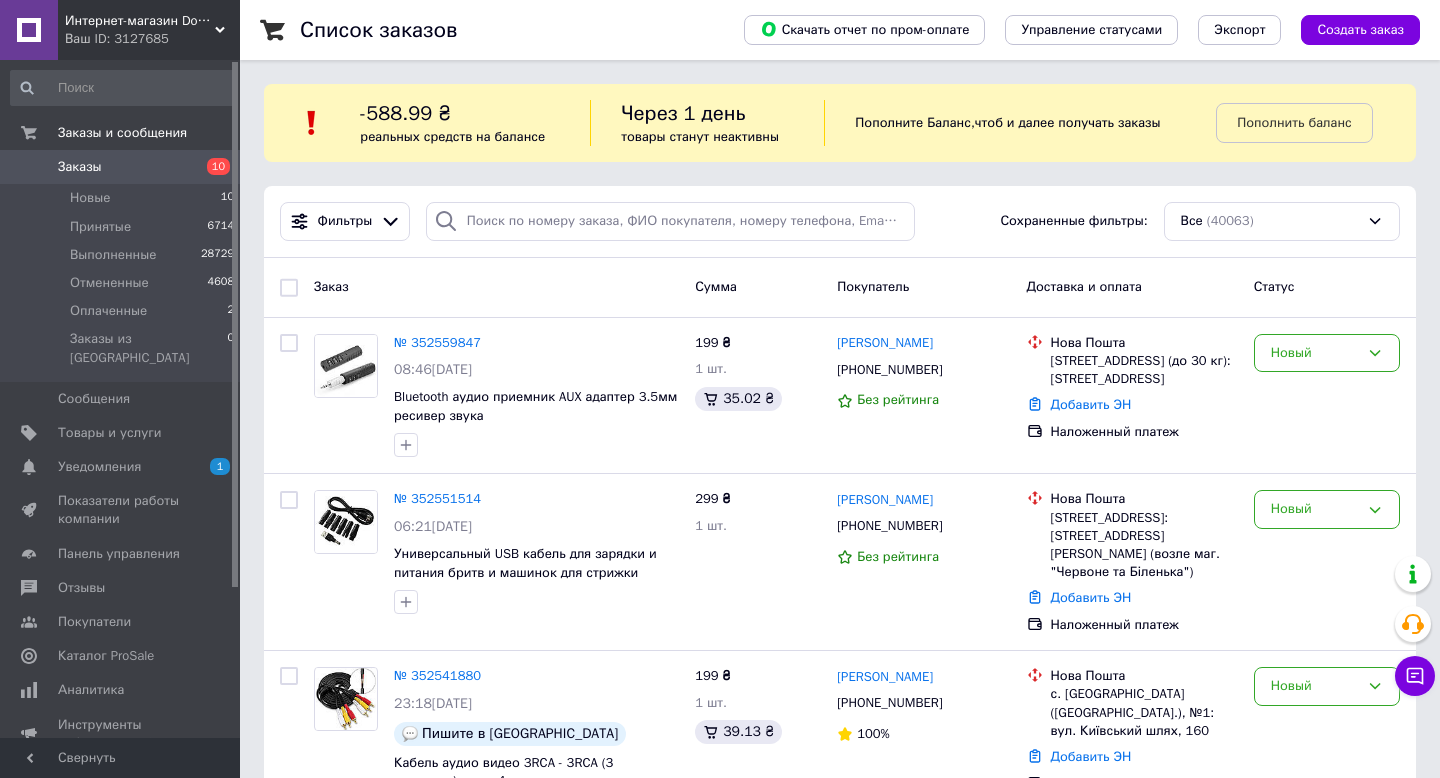 click on "Интернет-магазин DoubleMix" at bounding box center (140, 21) 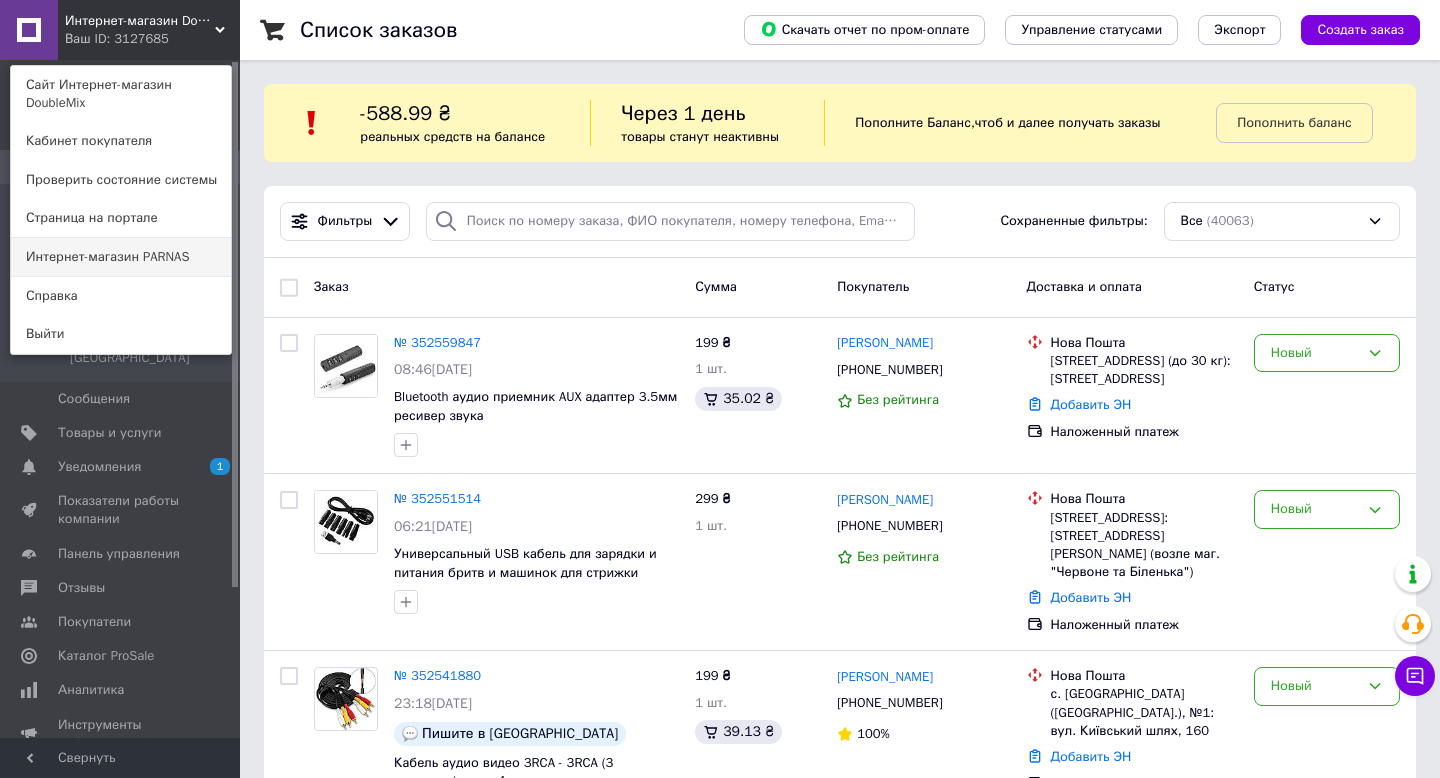 click on "Интернет-магазин PARNAS" at bounding box center (121, 257) 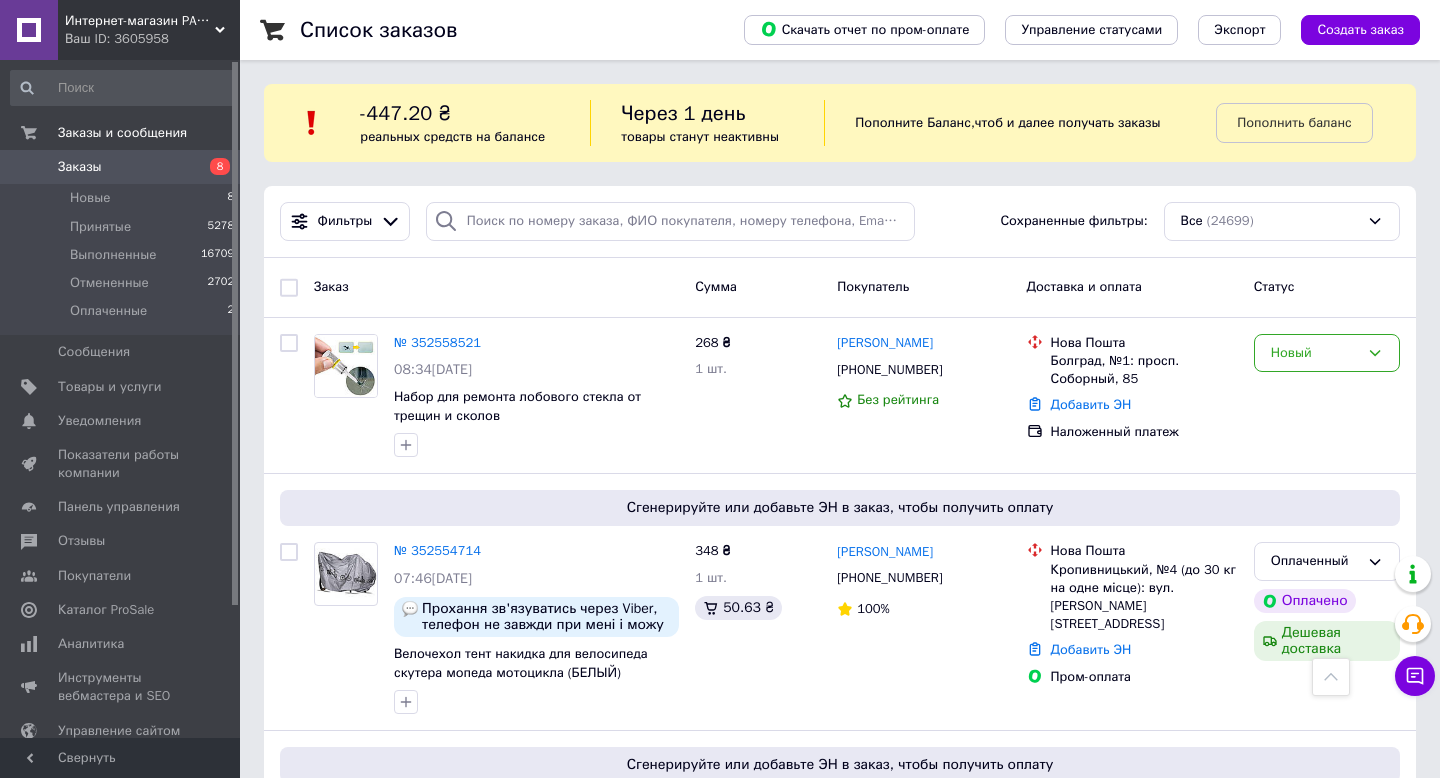 scroll, scrollTop: 2345, scrollLeft: 0, axis: vertical 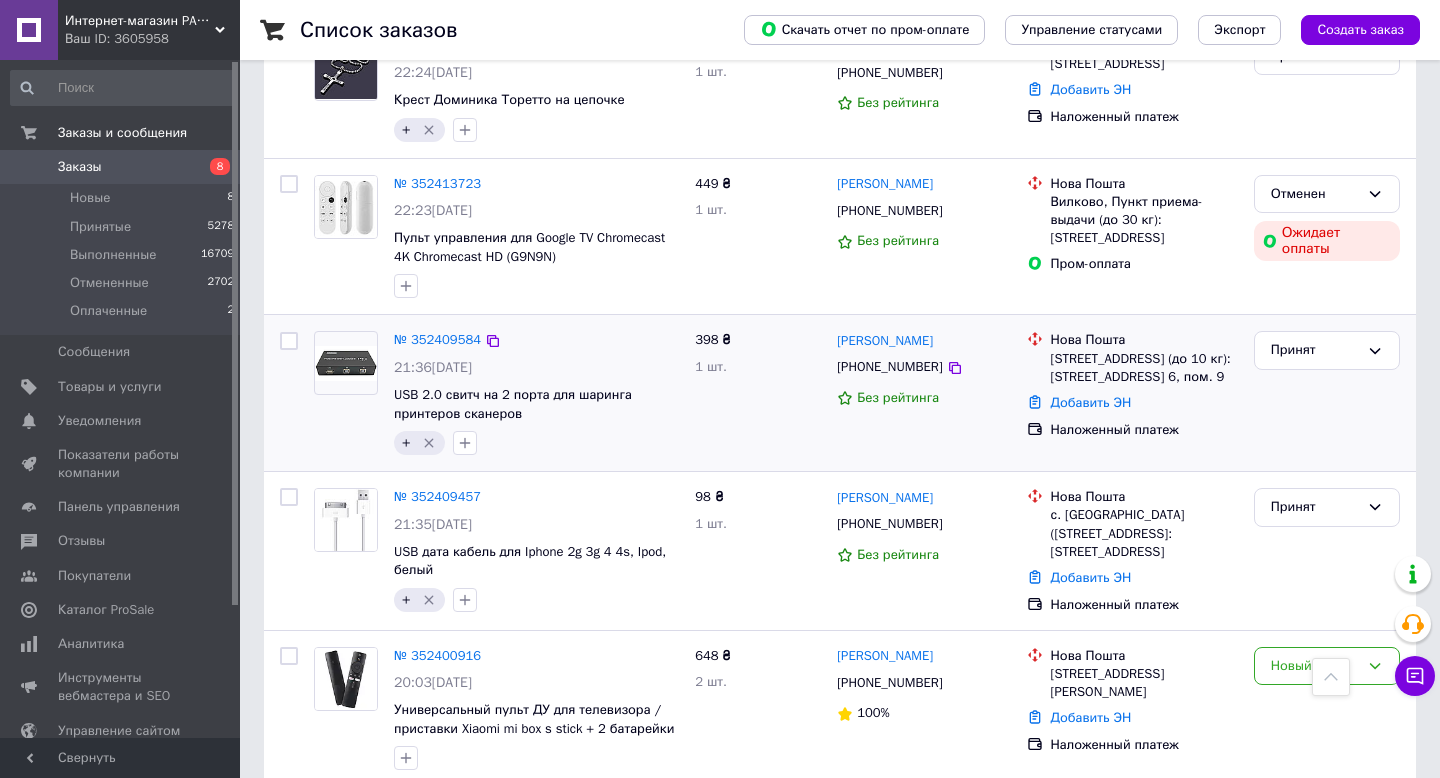 click 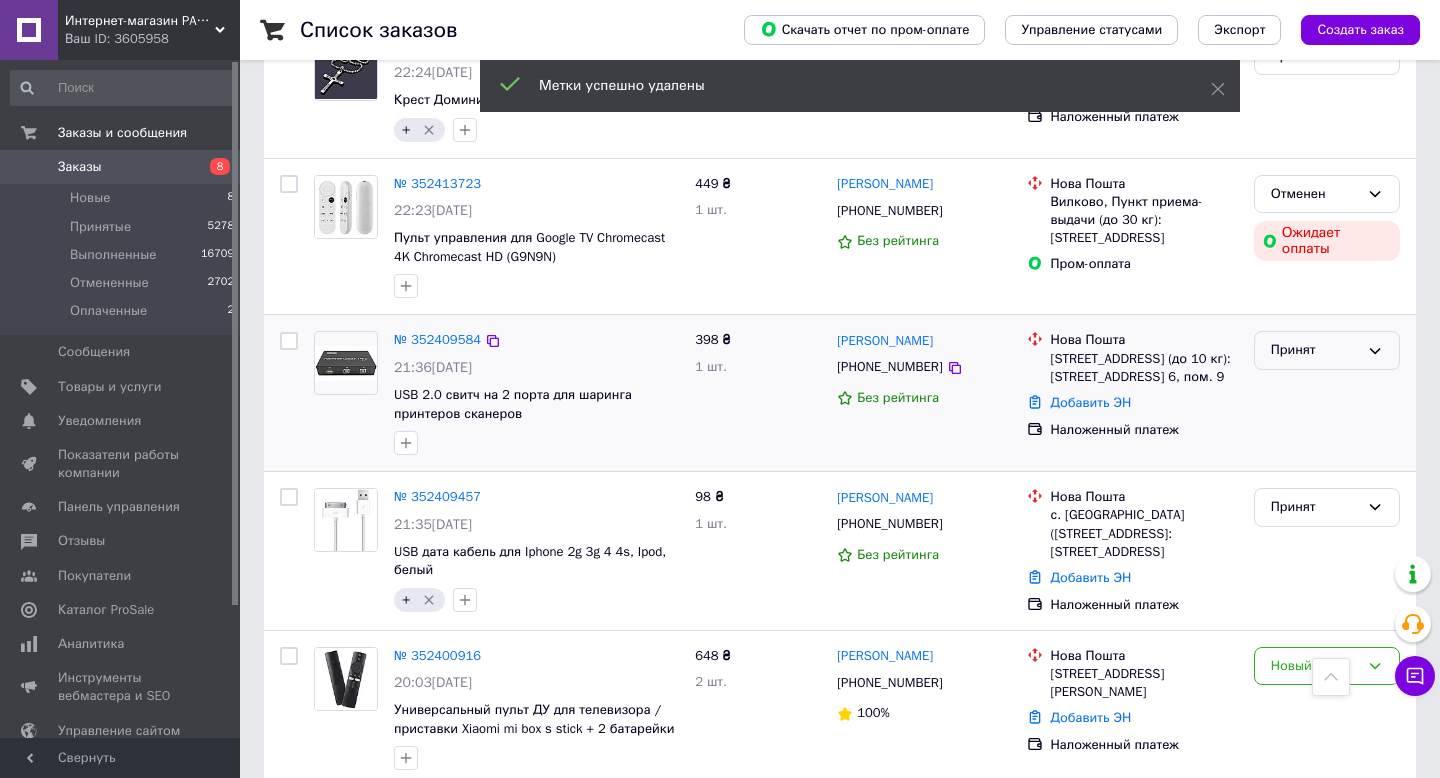 click on "Принят" at bounding box center [1315, 350] 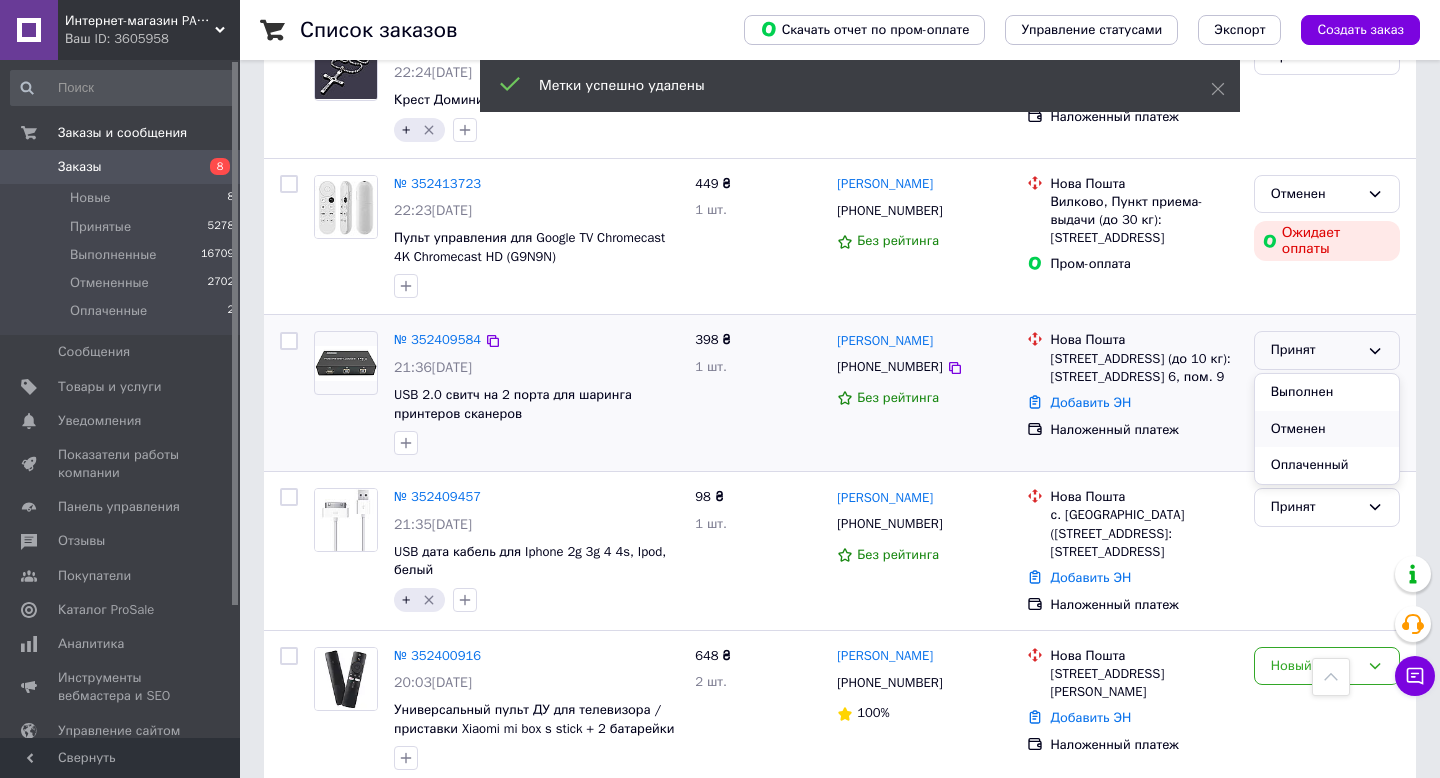 click on "Отменен" at bounding box center [1327, 429] 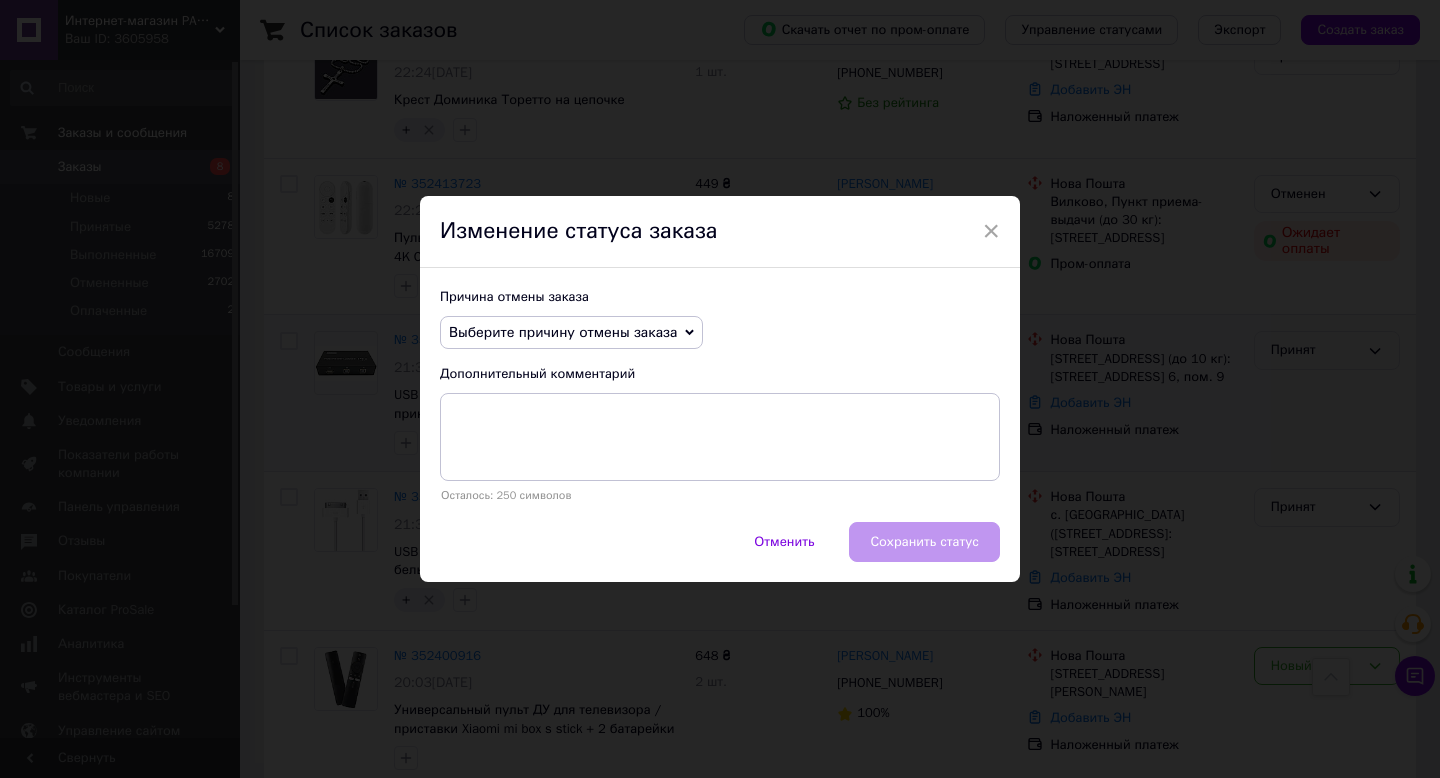 click on "Выберите причину отмены заказа" at bounding box center [571, 333] 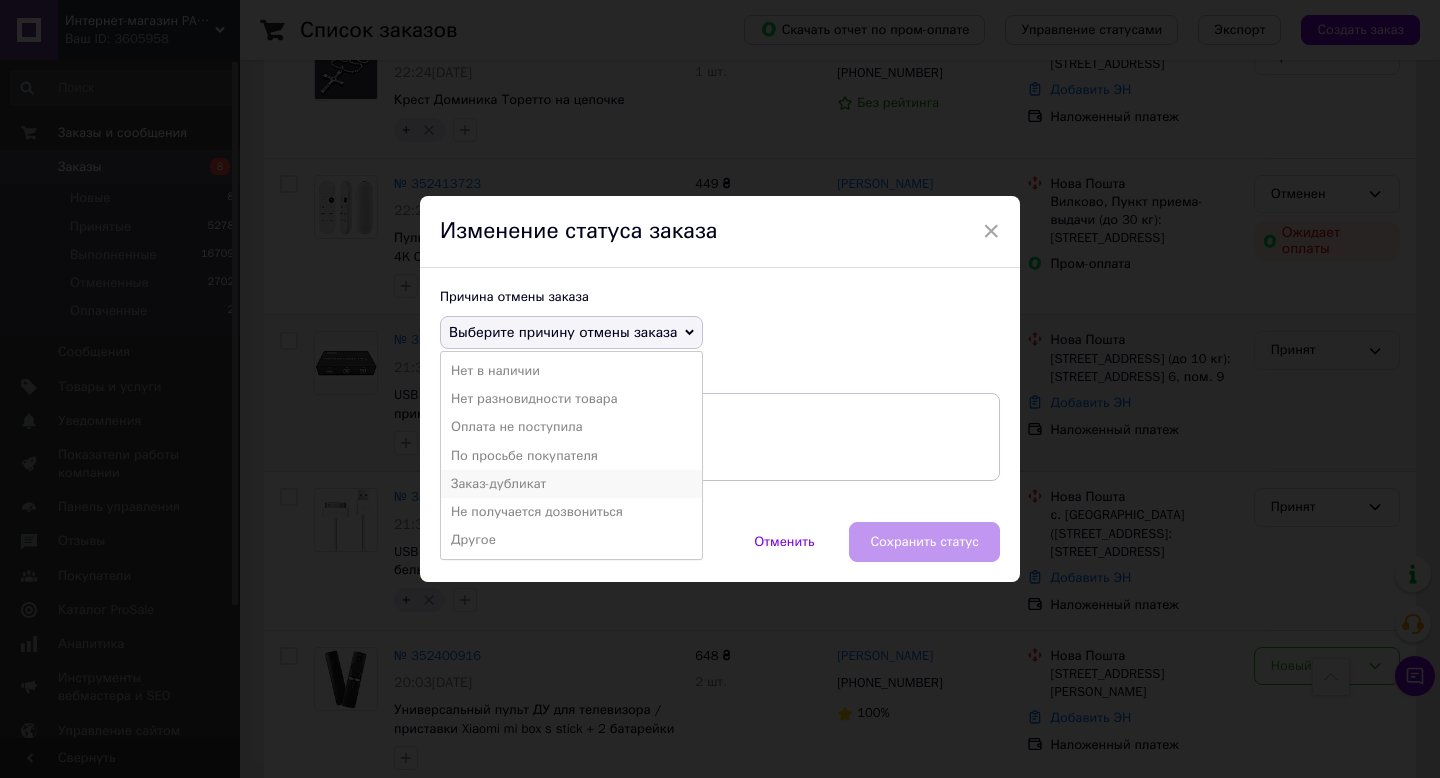 click on "Заказ-дубликат" at bounding box center [571, 484] 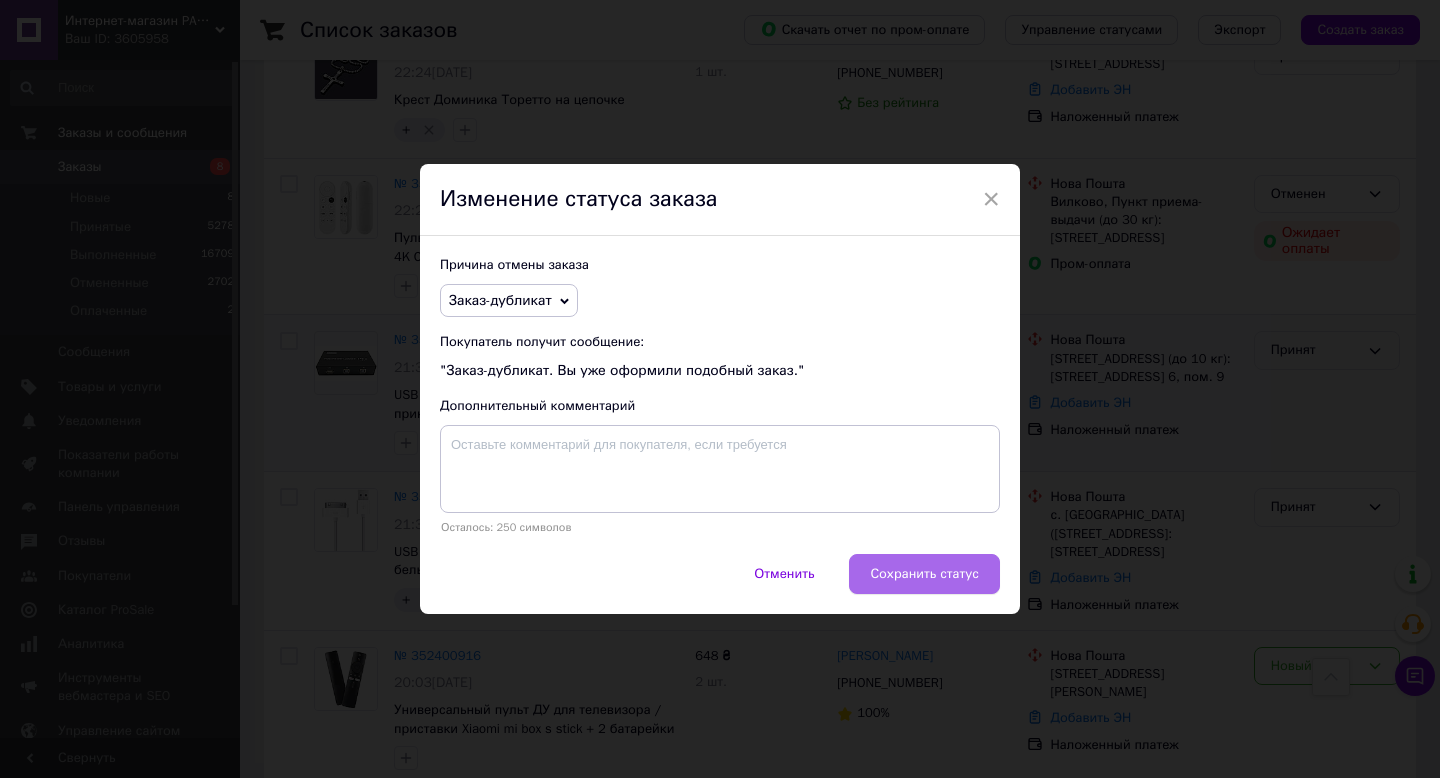 click on "Сохранить статус" at bounding box center (924, 574) 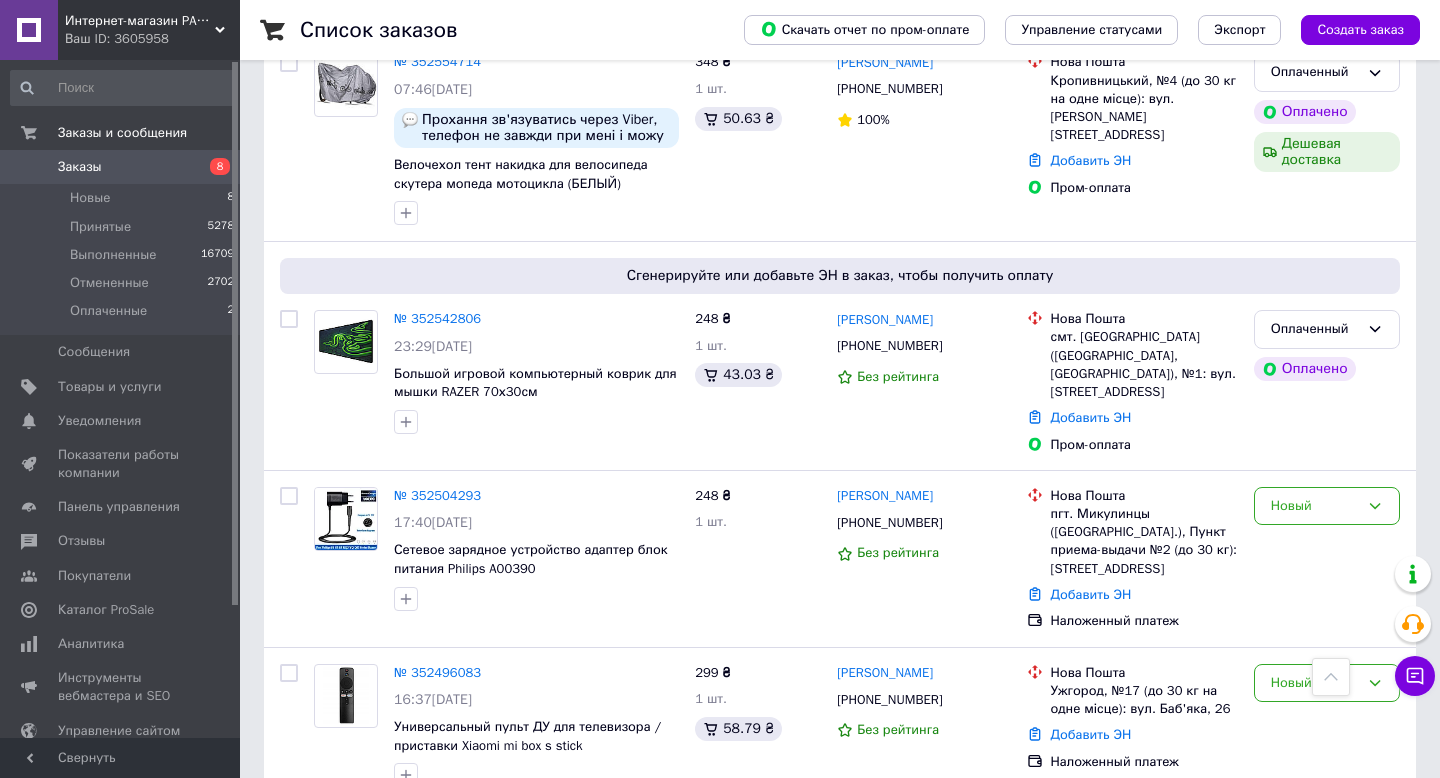 scroll, scrollTop: 488, scrollLeft: 0, axis: vertical 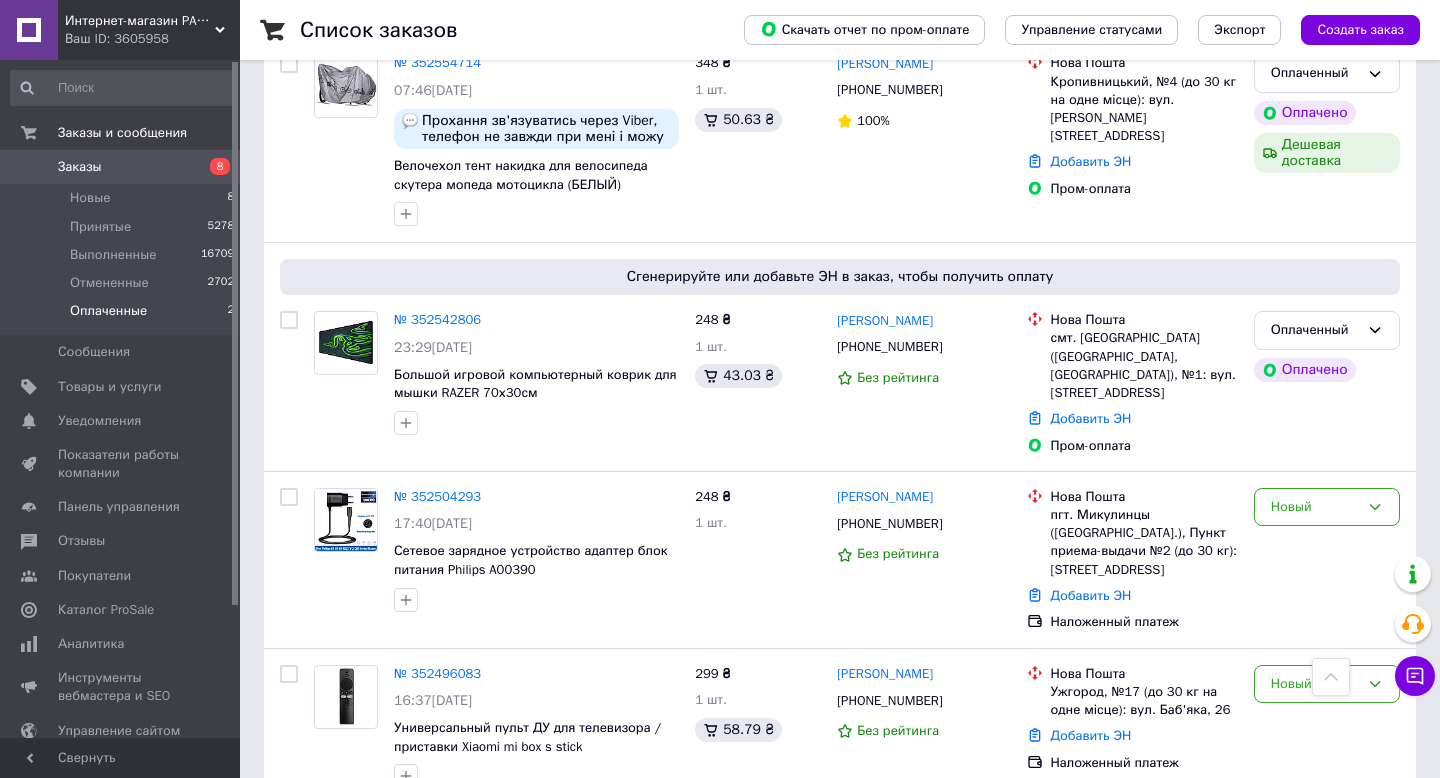 click on "Оплаченные" at bounding box center [108, 311] 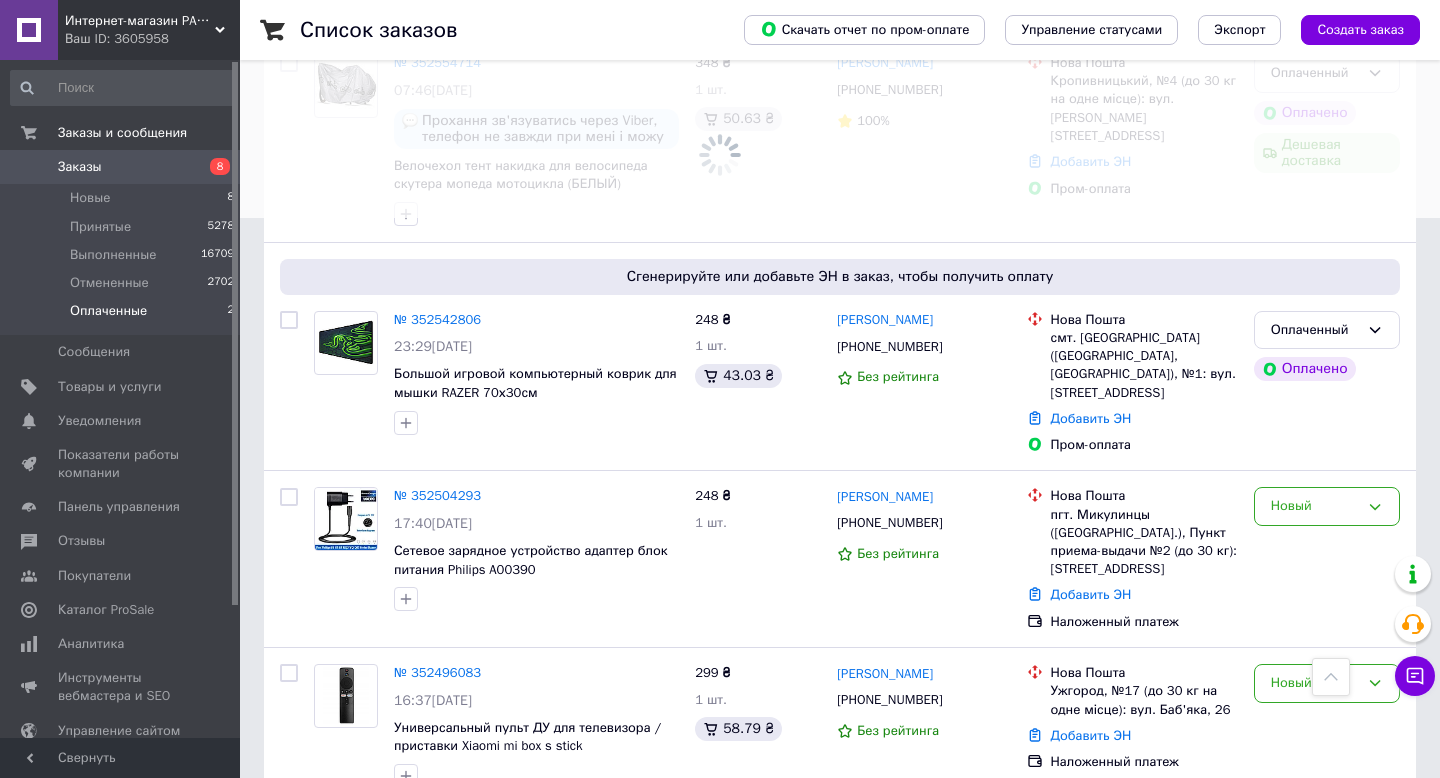 scroll, scrollTop: 0, scrollLeft: 0, axis: both 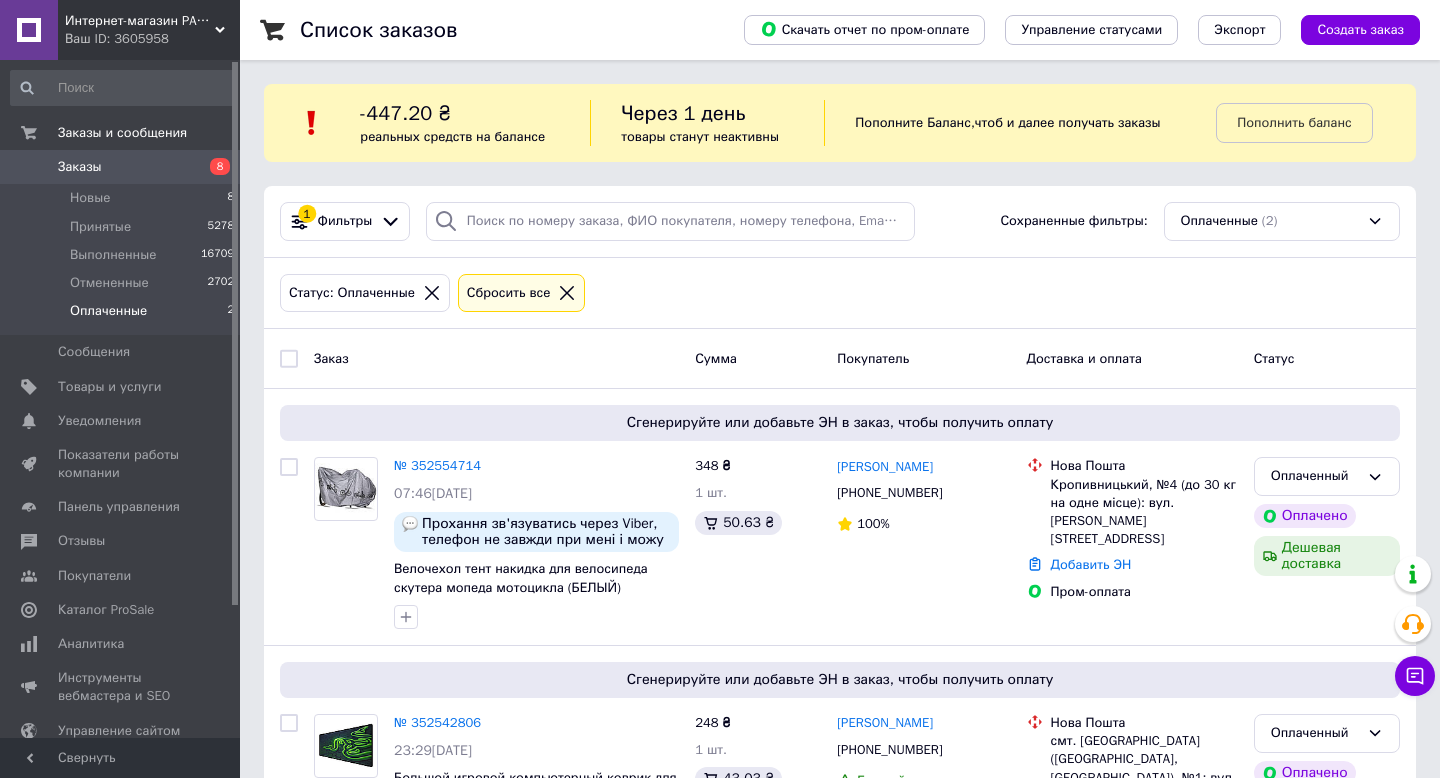 click at bounding box center [289, 359] 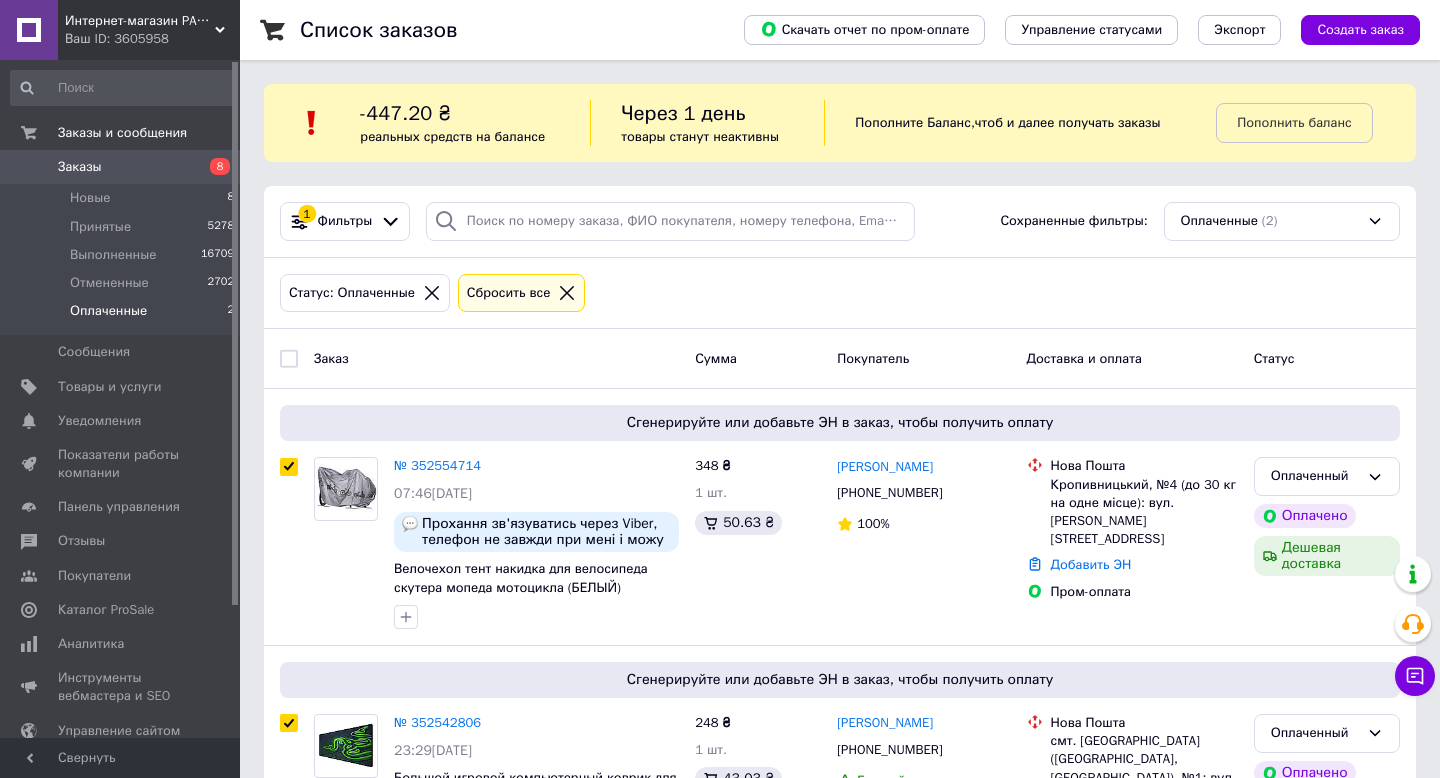 checkbox on "true" 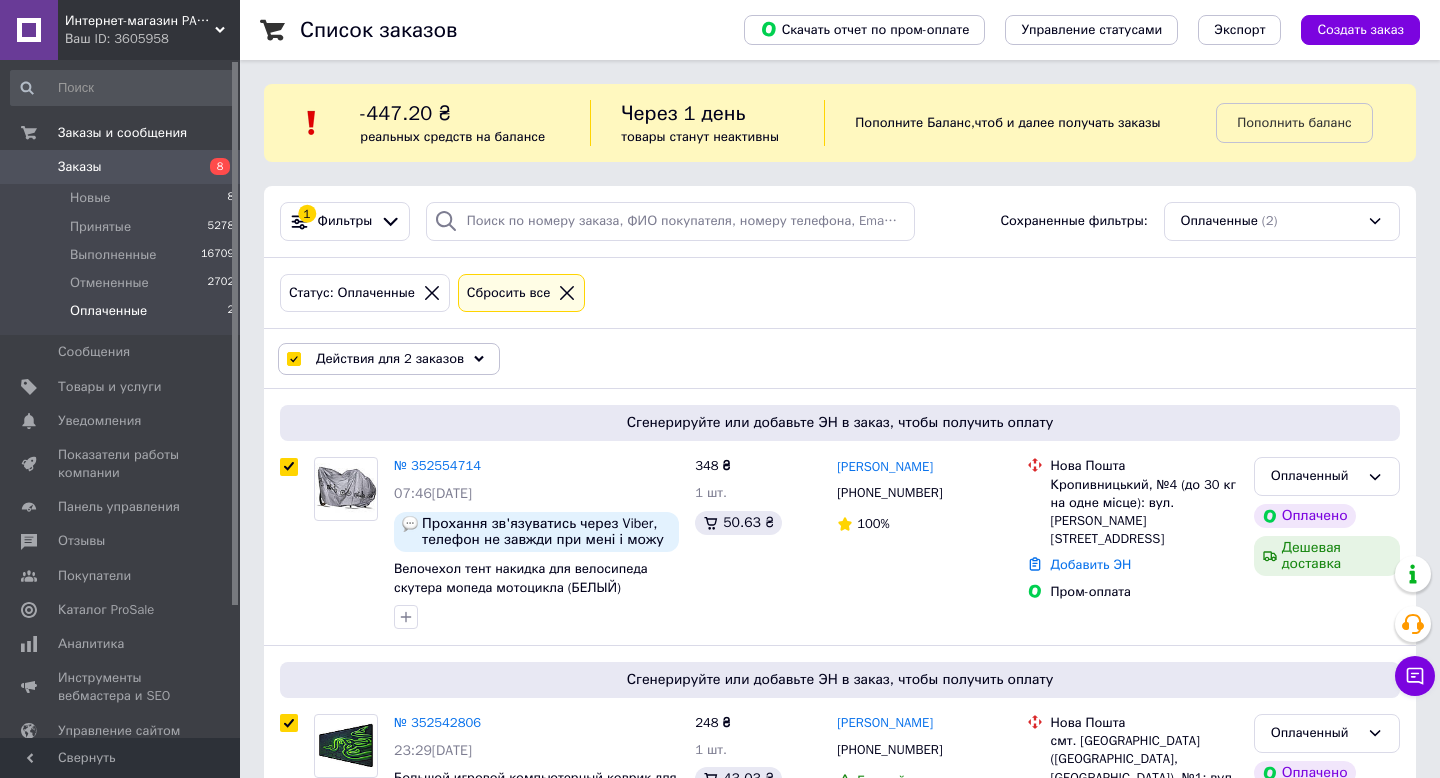 click on "Действия для 2 заказов" at bounding box center (390, 359) 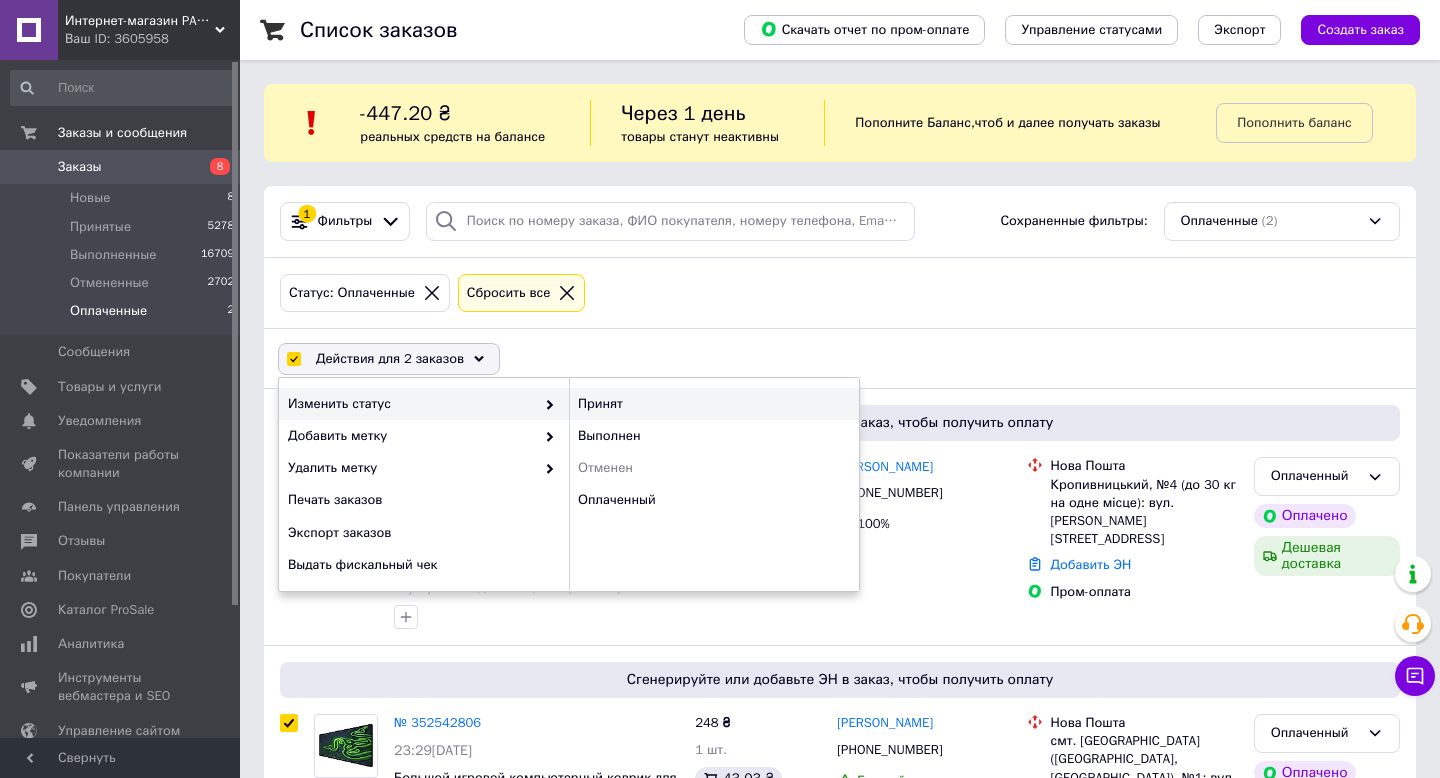 click on "Принят" at bounding box center [714, 404] 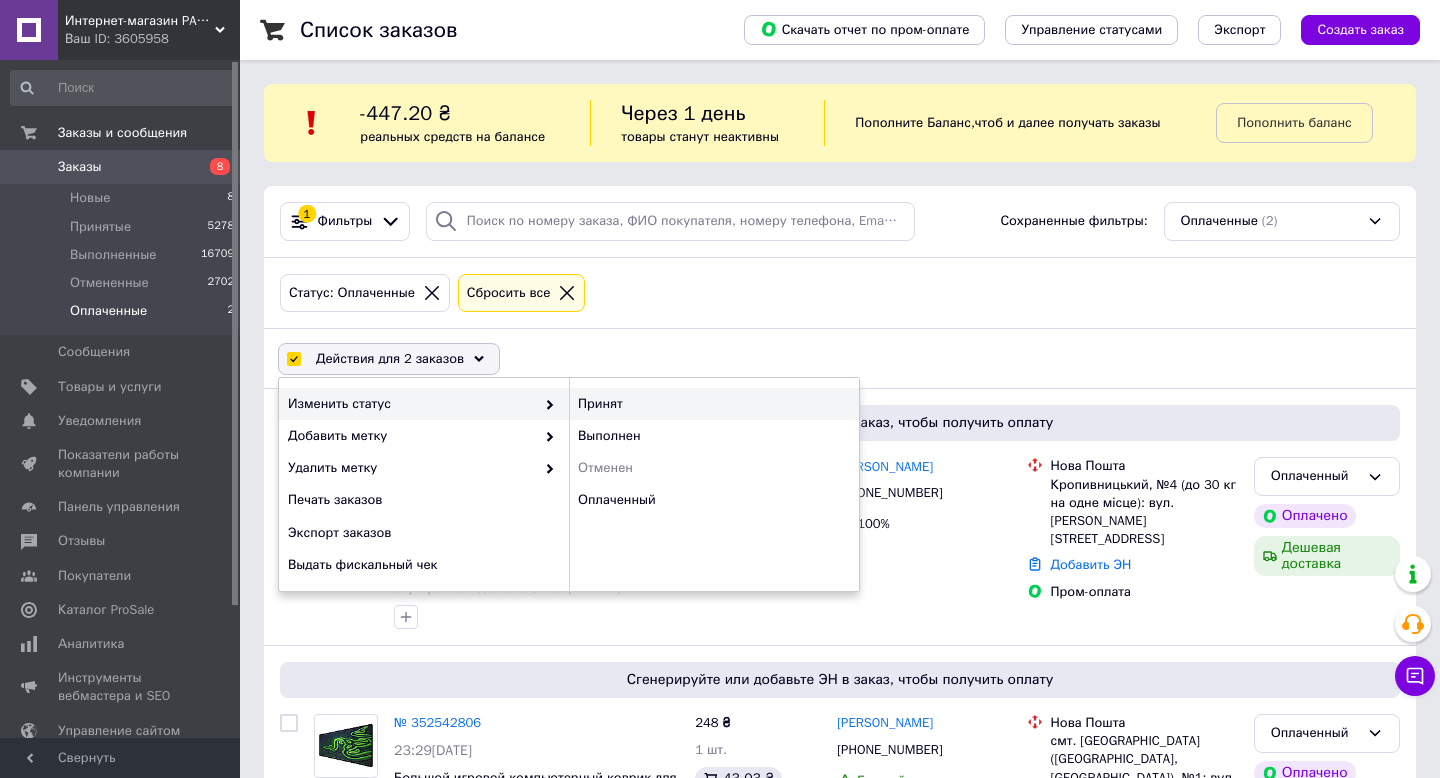 checkbox on "false" 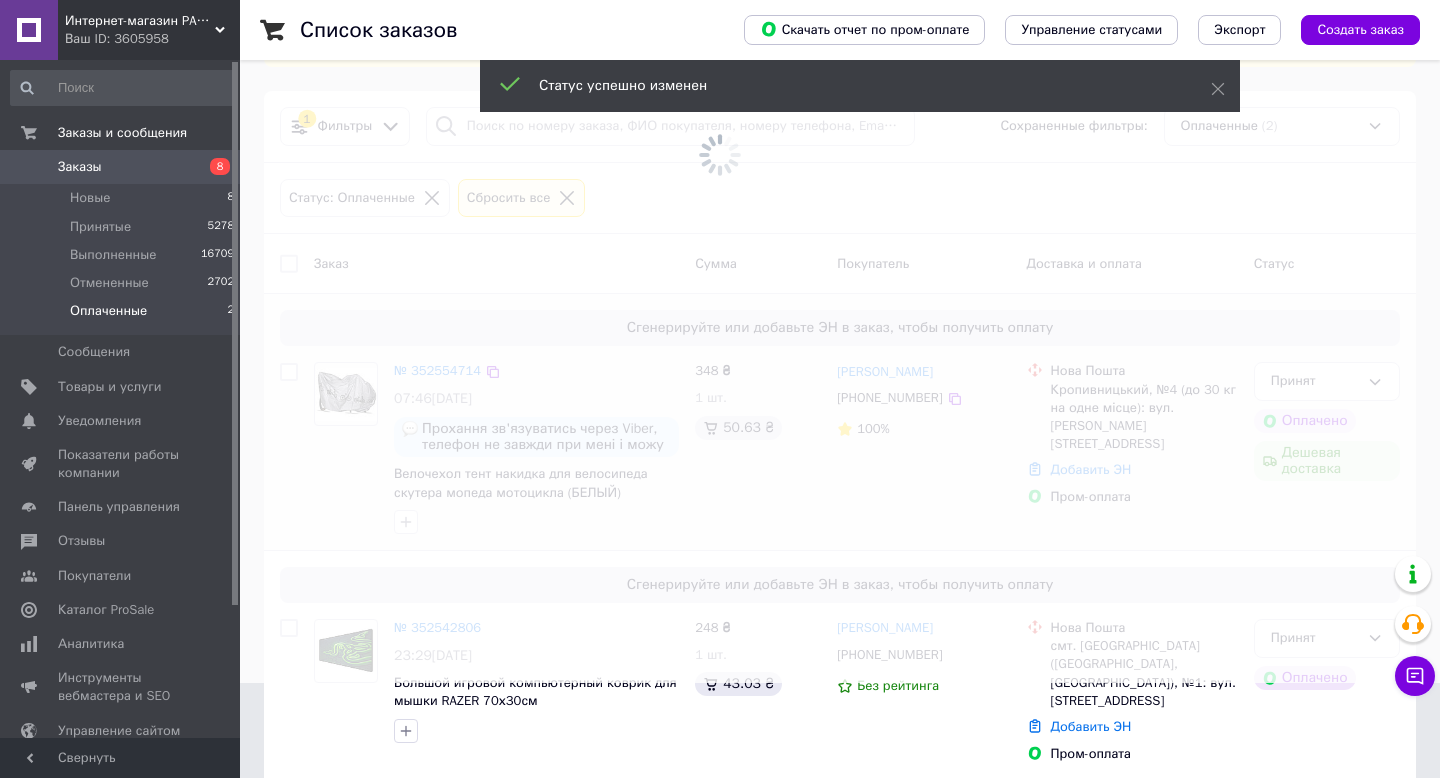 scroll, scrollTop: 120, scrollLeft: 0, axis: vertical 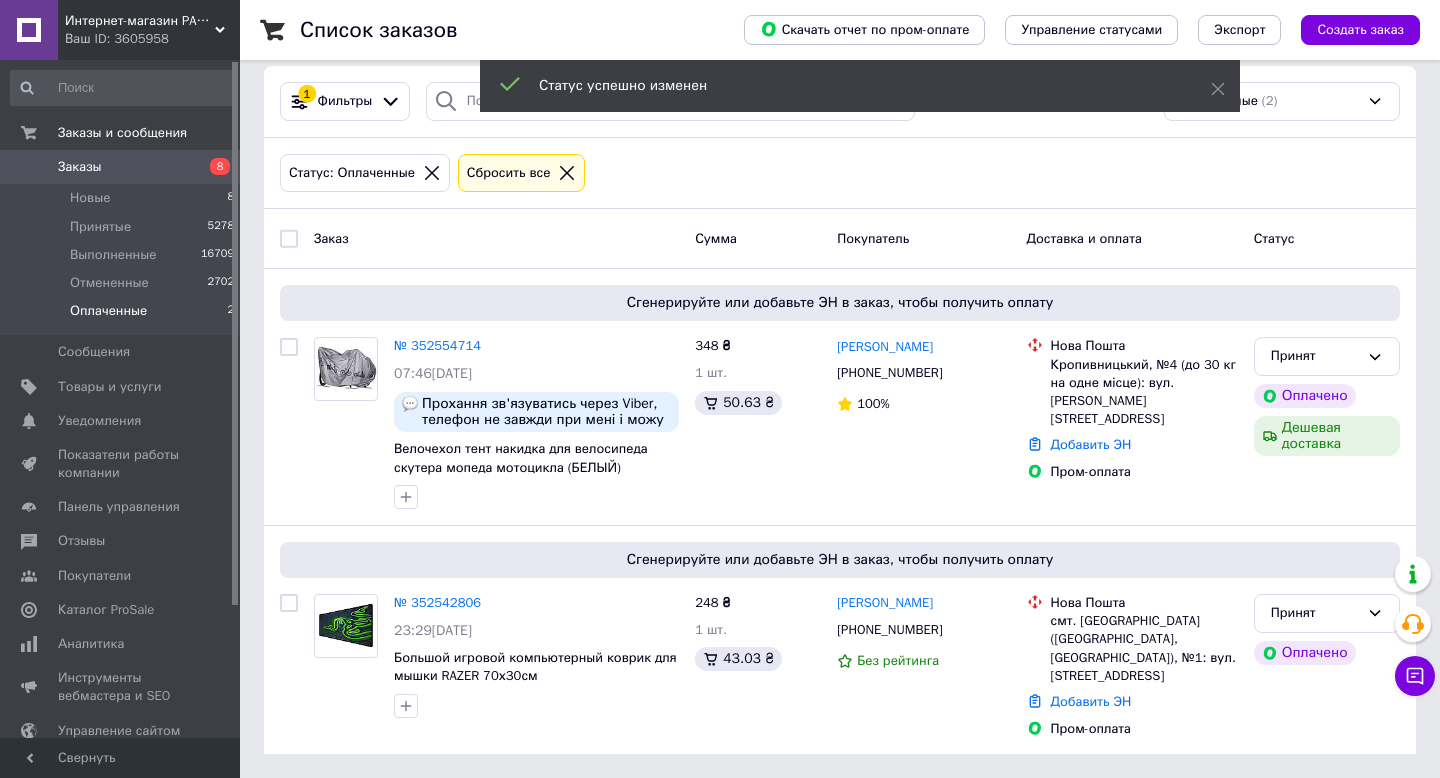 click at bounding box center (289, 239) 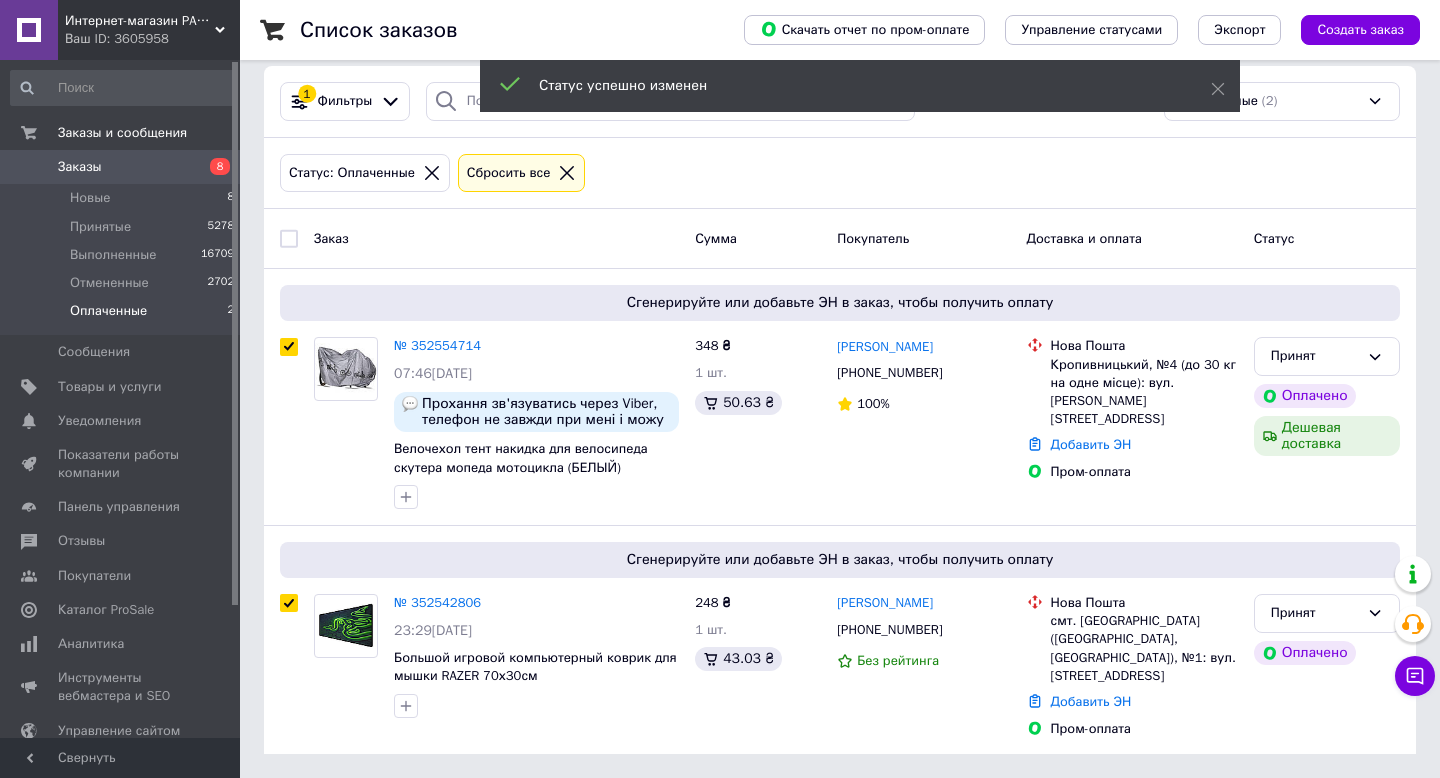 checkbox on "true" 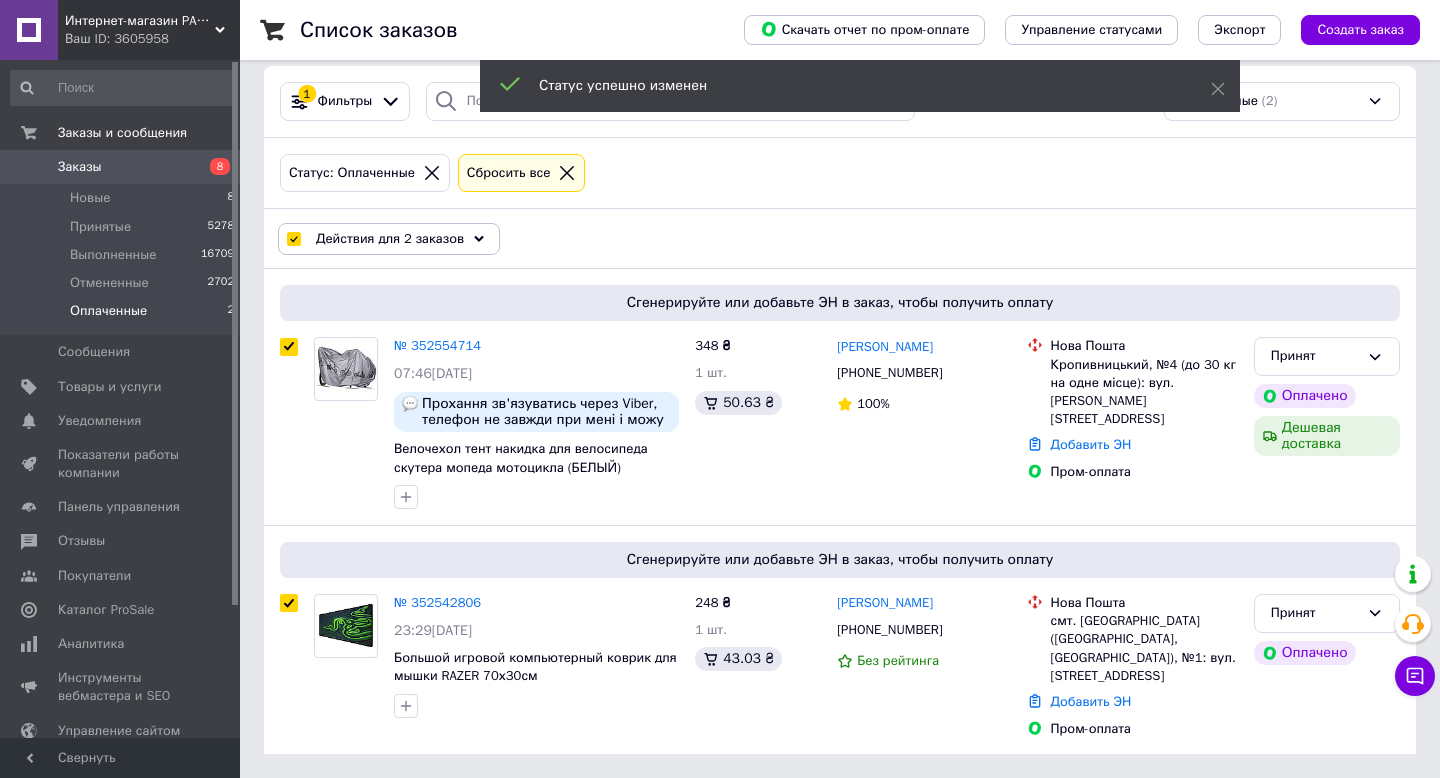 click on "Действия для 2 заказов" at bounding box center (390, 239) 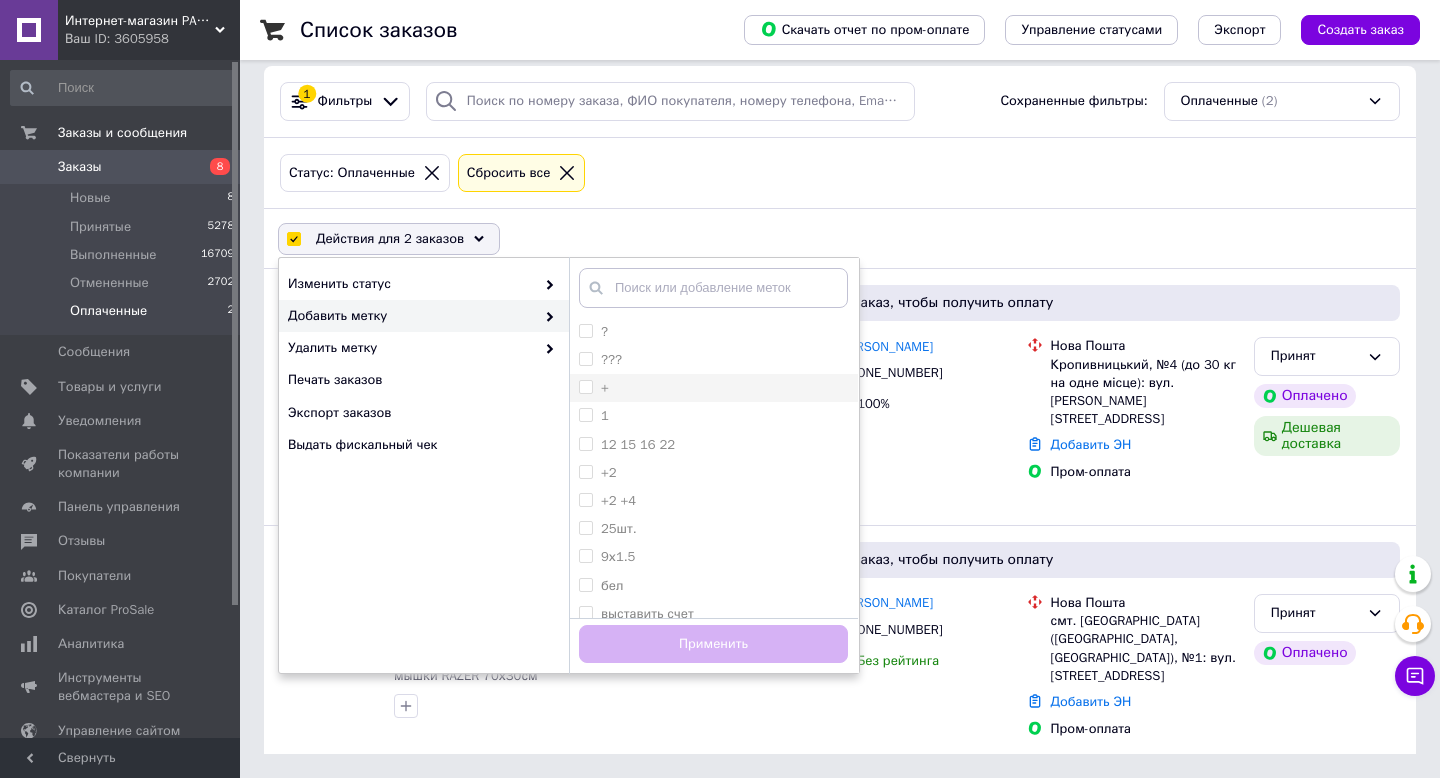 click on "+" at bounding box center [585, 386] 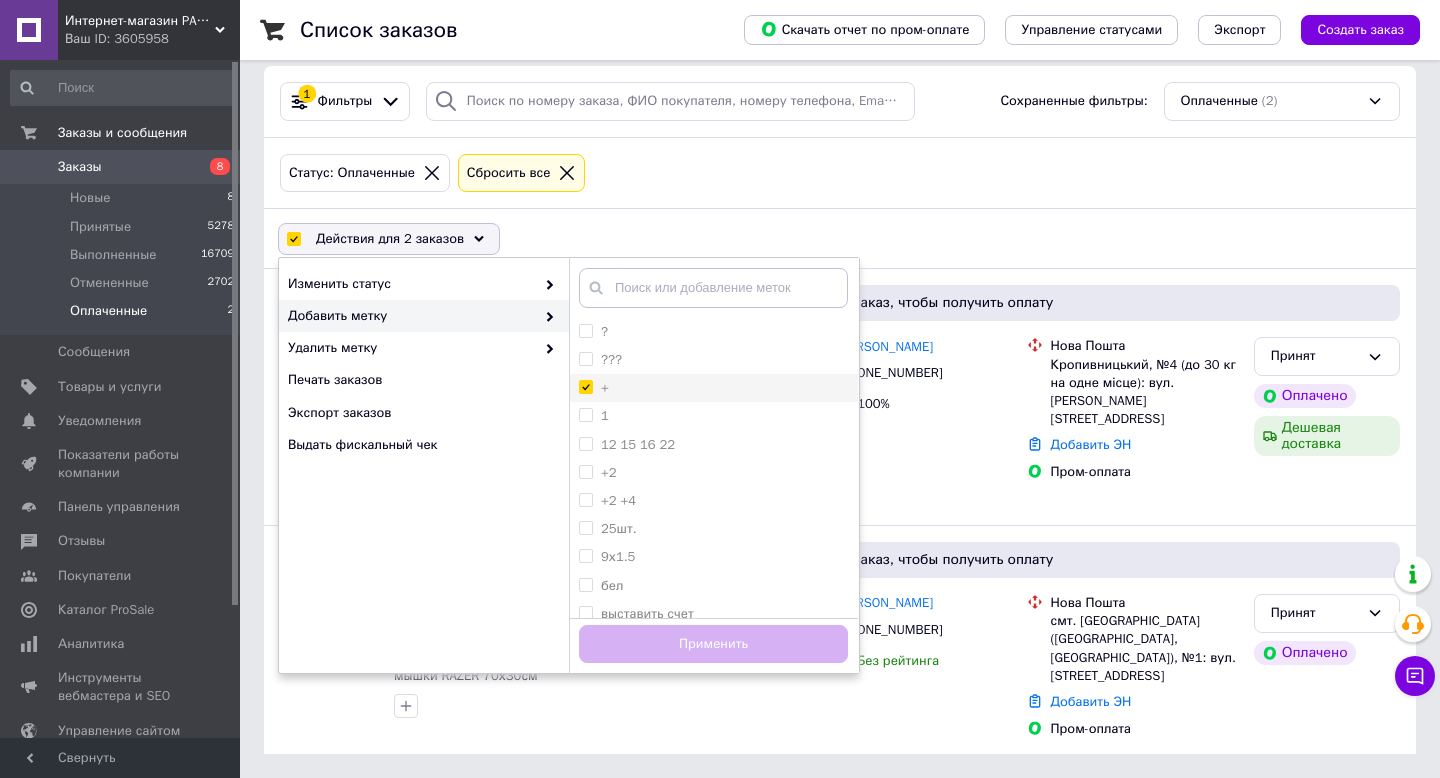 checkbox on "true" 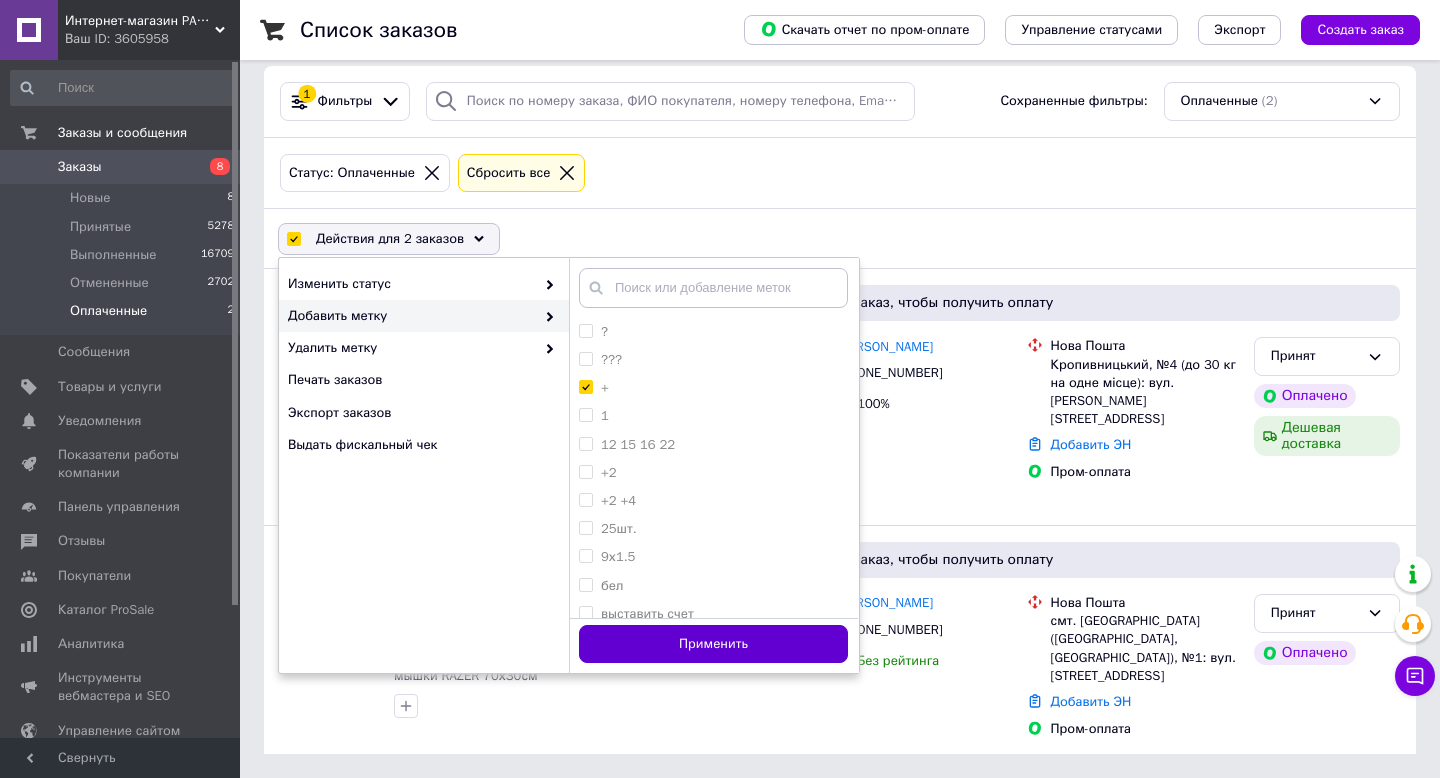 click on "Применить" at bounding box center [713, 644] 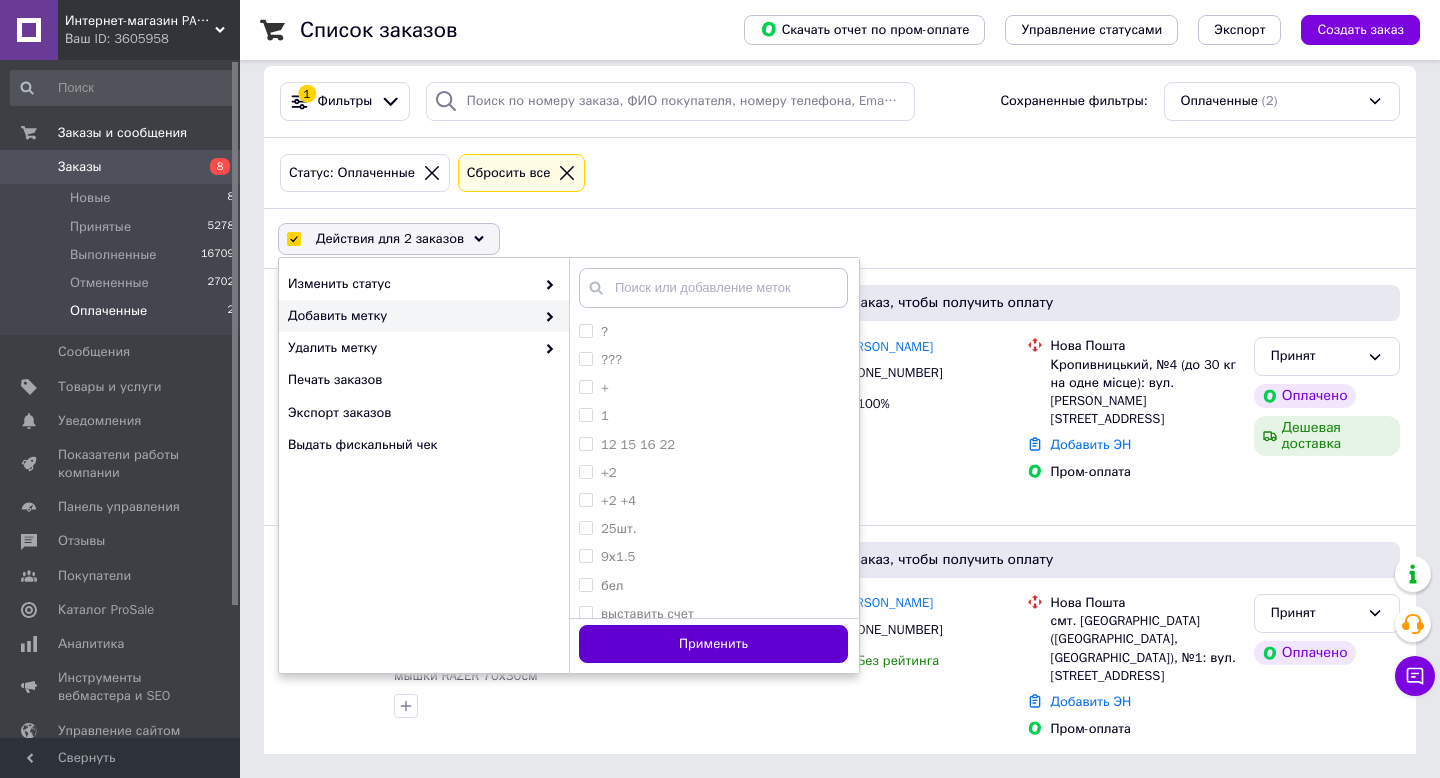 checkbox on "false" 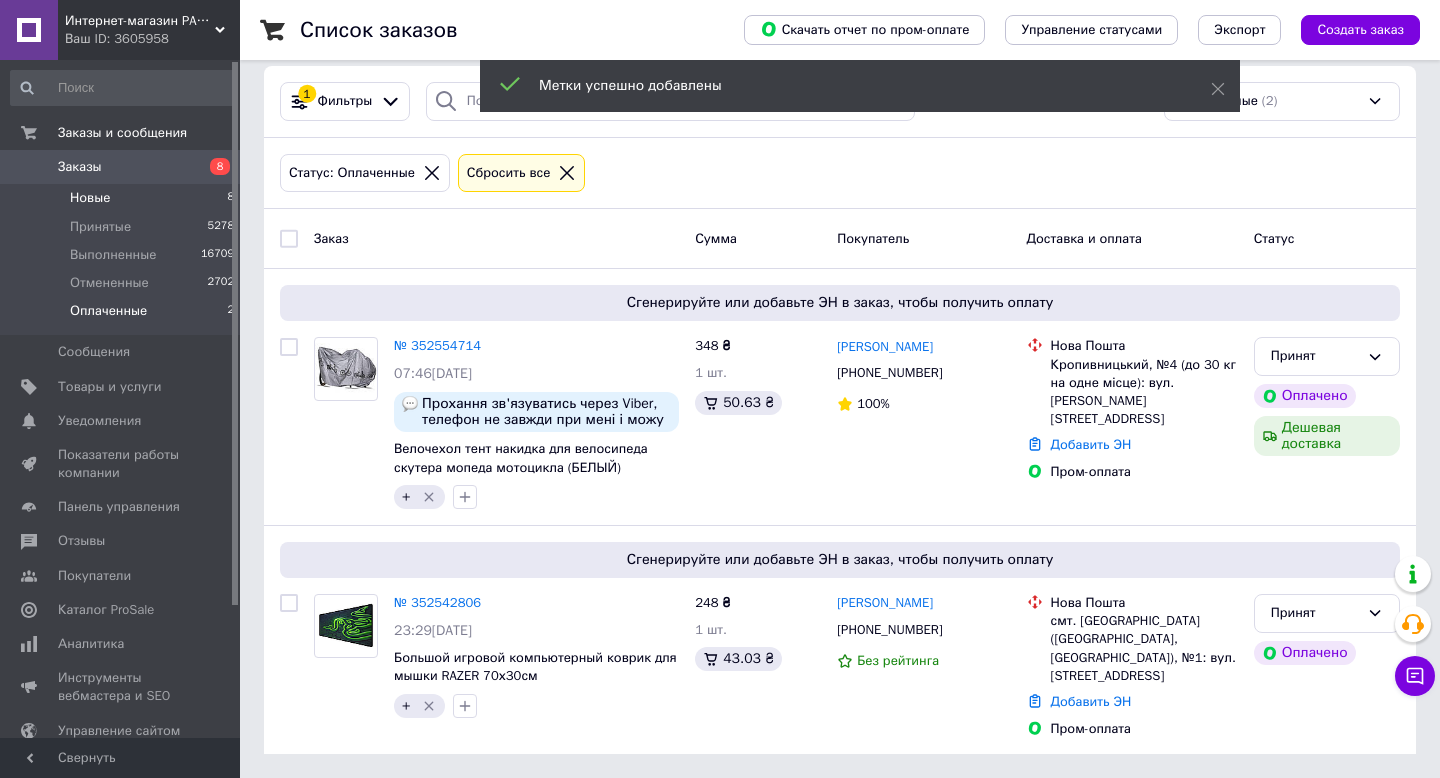 click on "Новые" at bounding box center [90, 198] 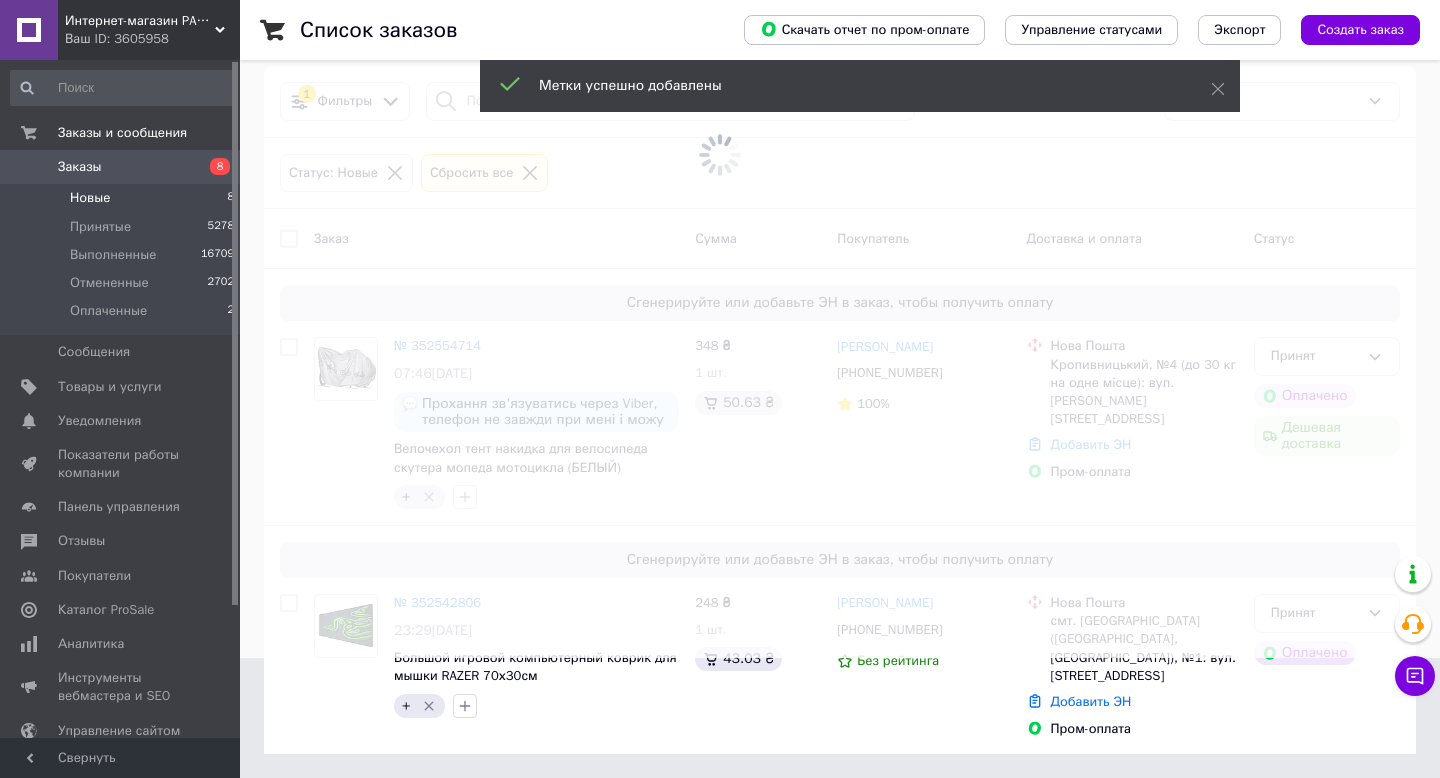 scroll, scrollTop: 0, scrollLeft: 0, axis: both 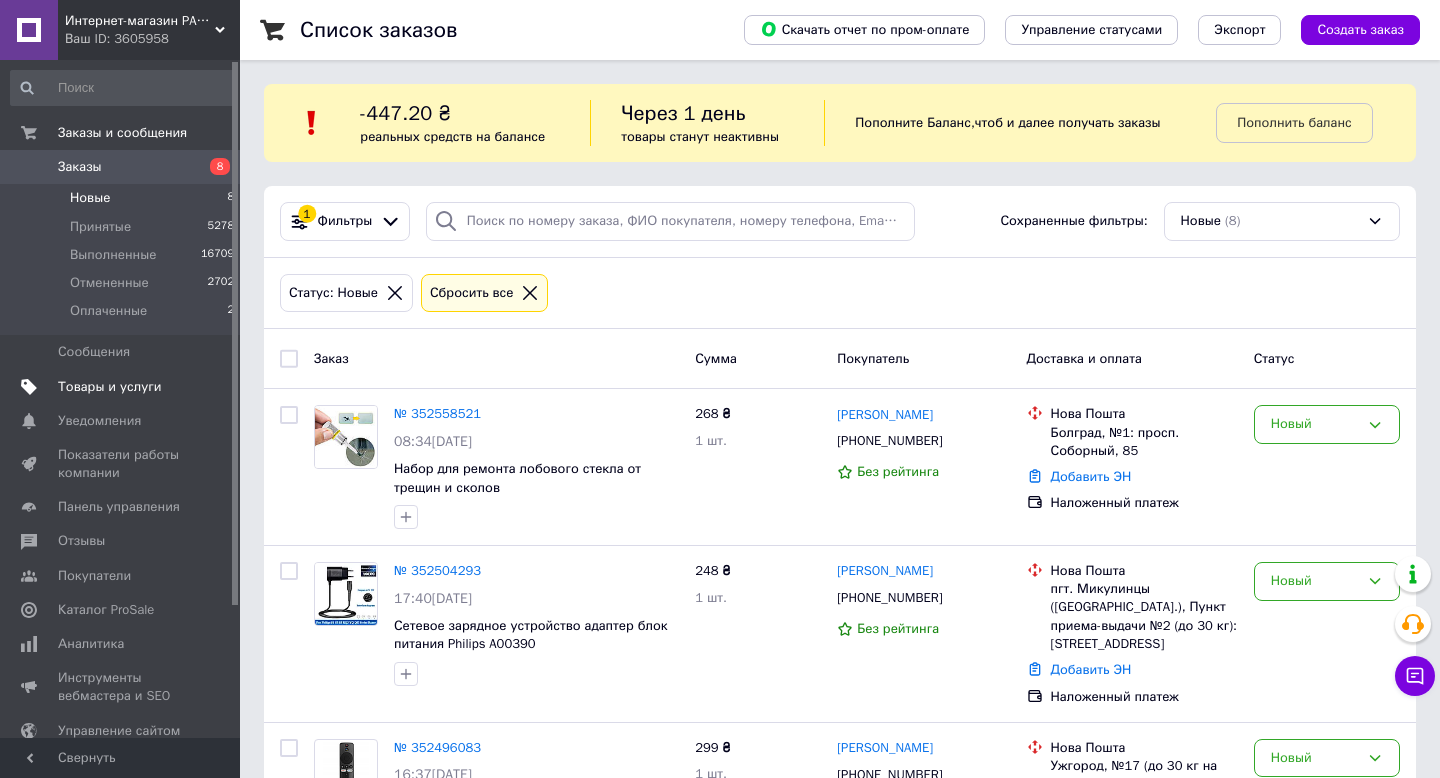 click on "Товары и услуги" at bounding box center [123, 387] 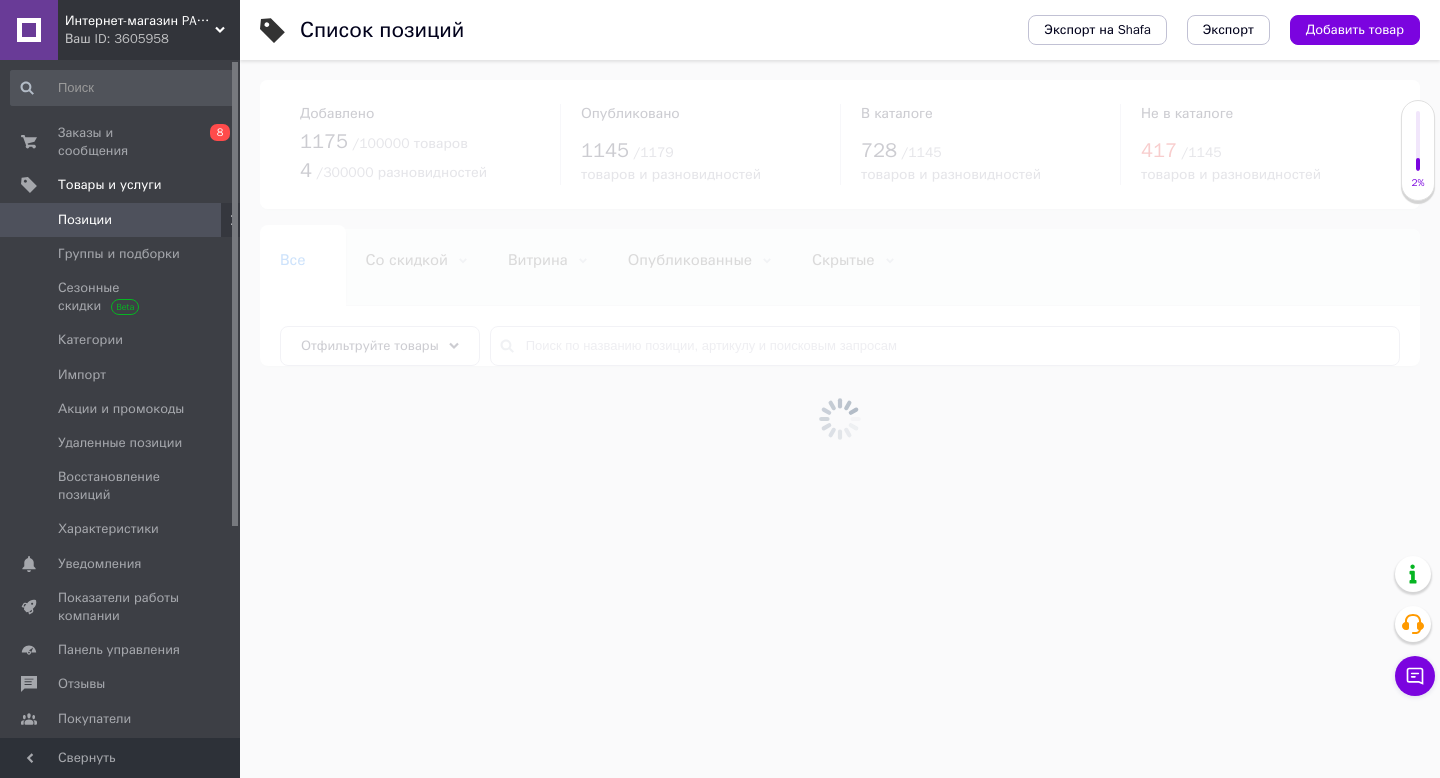 click at bounding box center [840, 419] 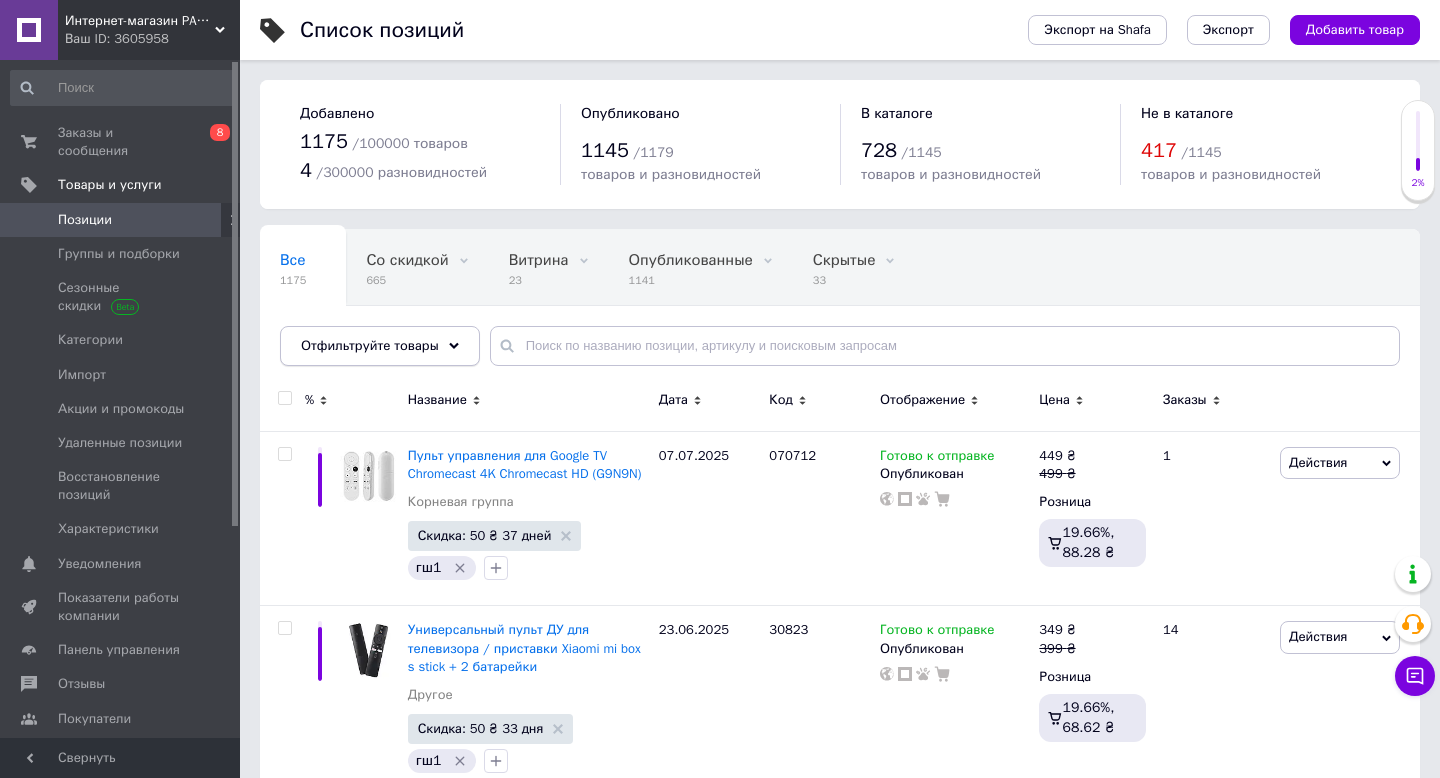 click 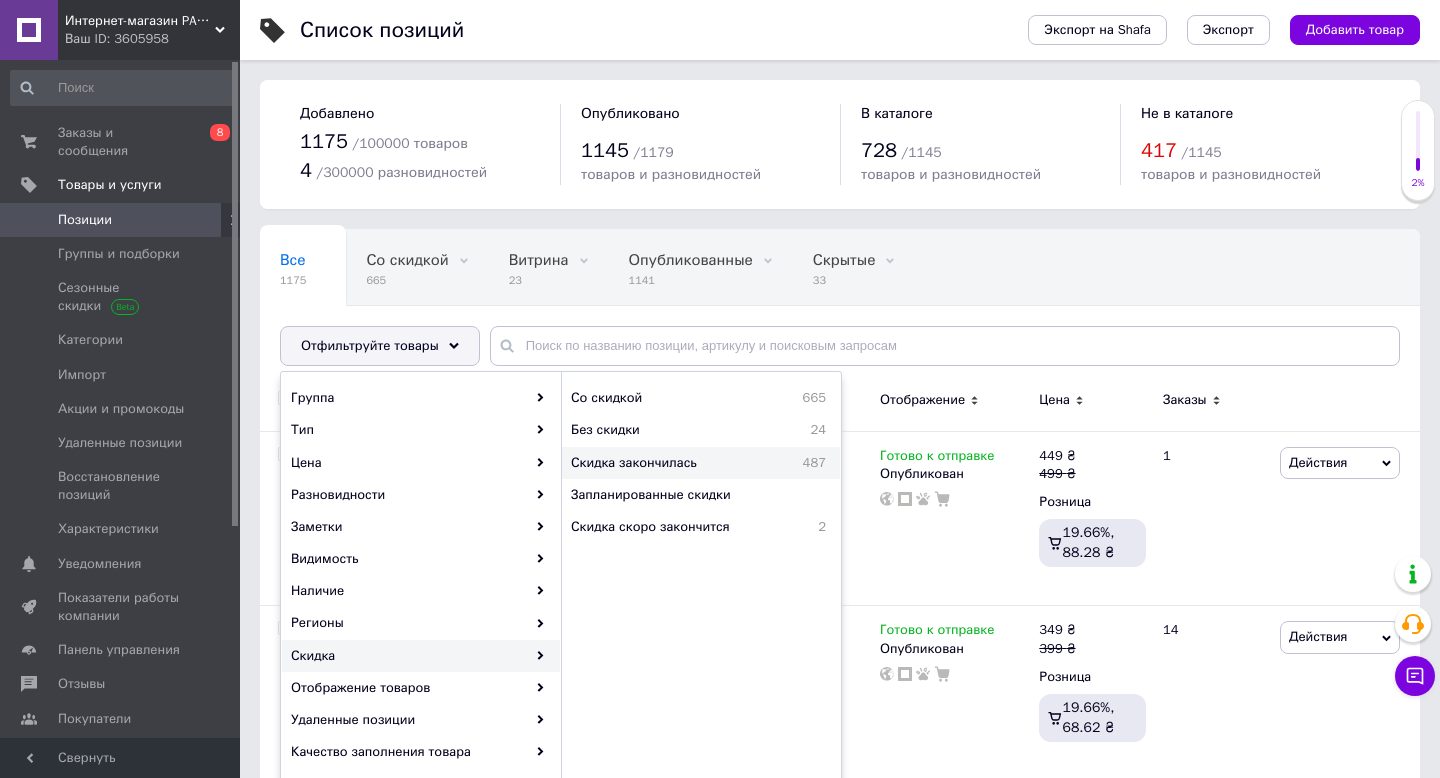 click on "Скидка закончилась" at bounding box center [672, 463] 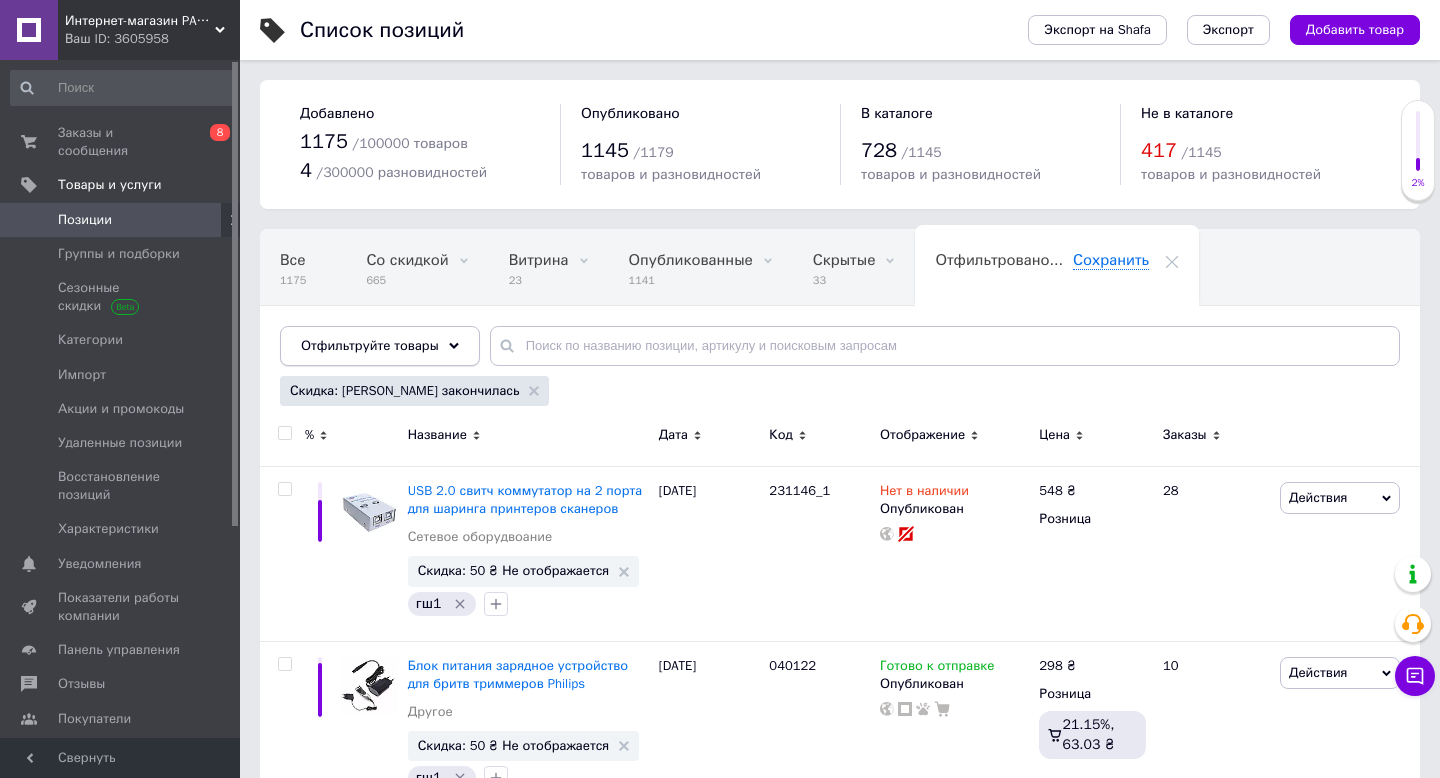 click on "Отфильтруйте товары" at bounding box center (380, 346) 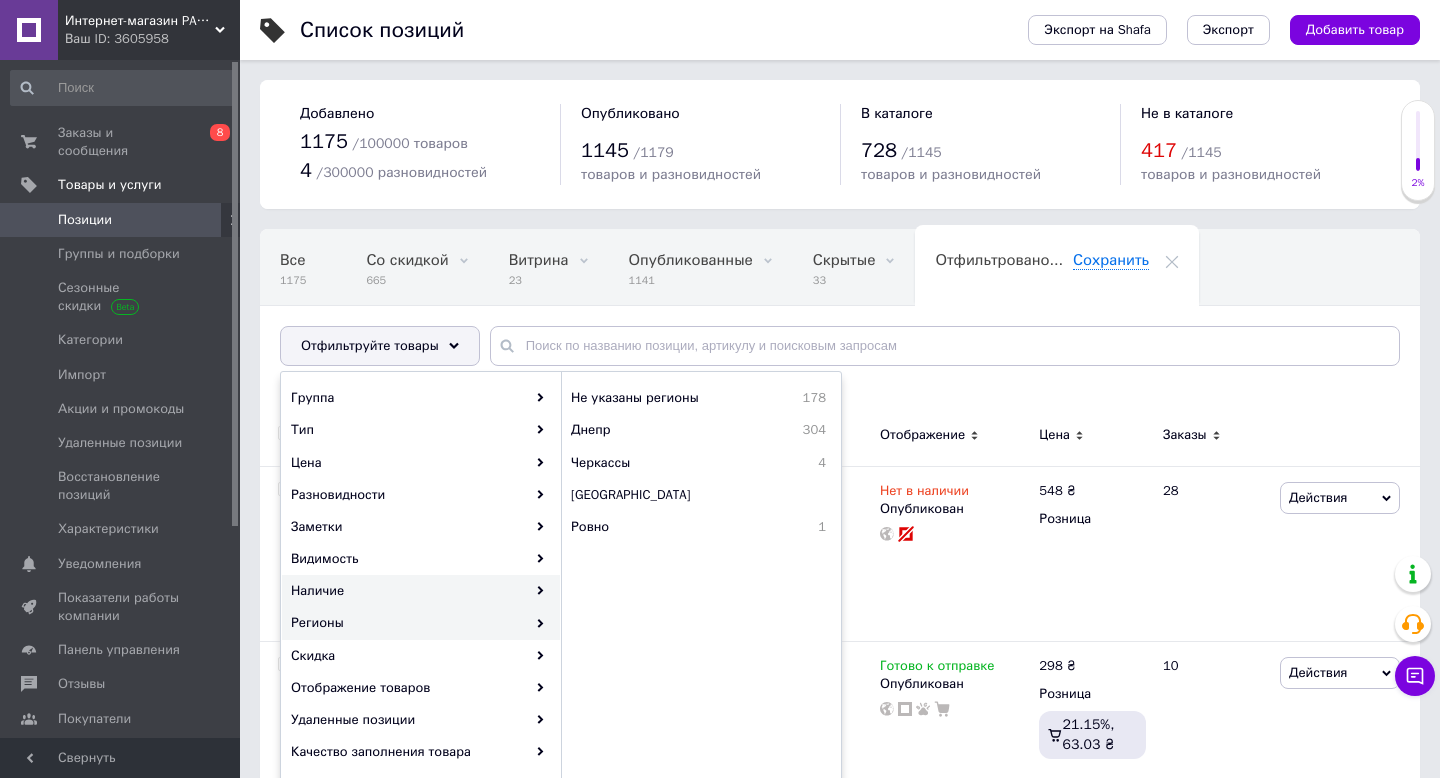 click on "Наличие" at bounding box center [421, 591] 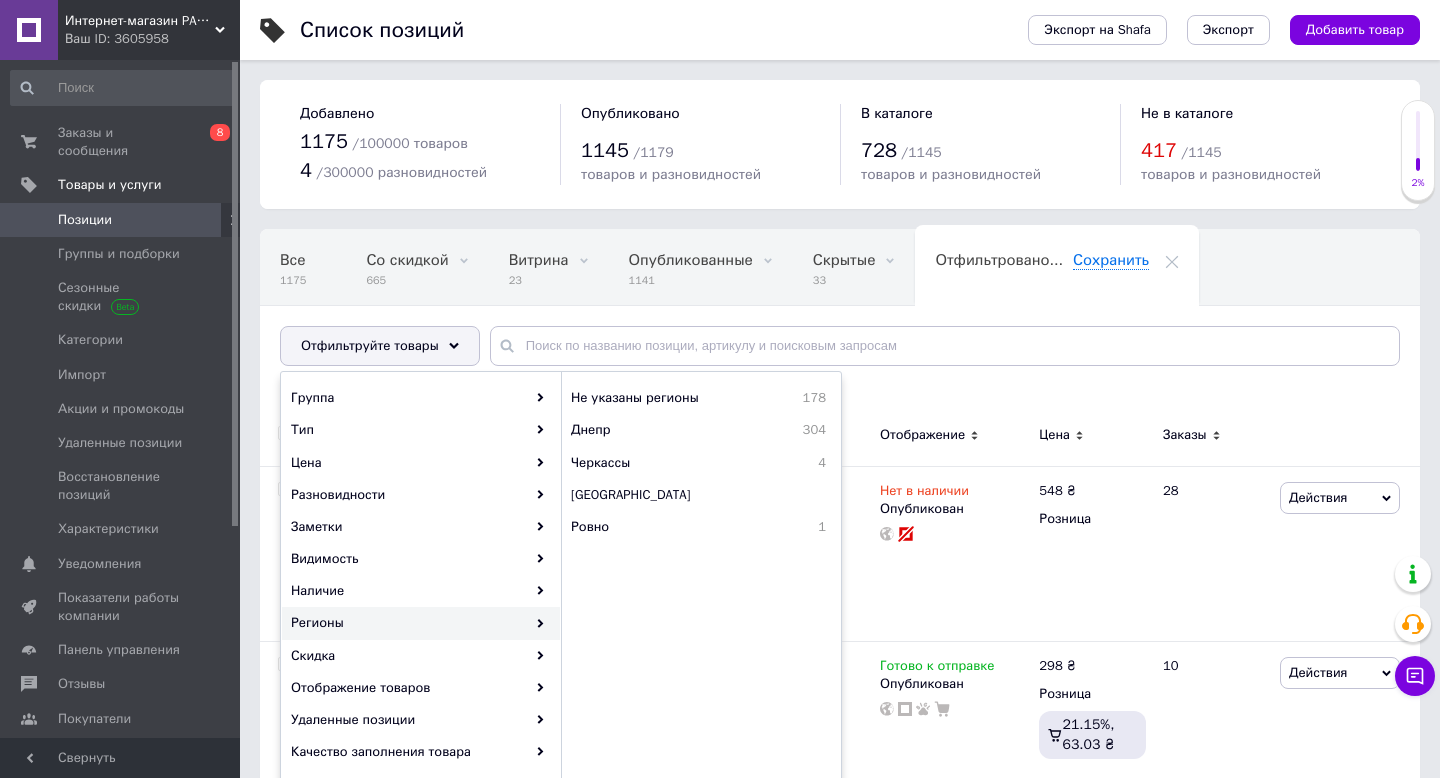 click on "Все 1175 Со скидкой 665 Удалить Редактировать Витрина 23 Удалить Редактировать Опубликованные 1141 Удалить Редактировать Скрытые 33 Удалить Редактировать Ok Отфильтровано...  Сохранить" at bounding box center (840, 307) 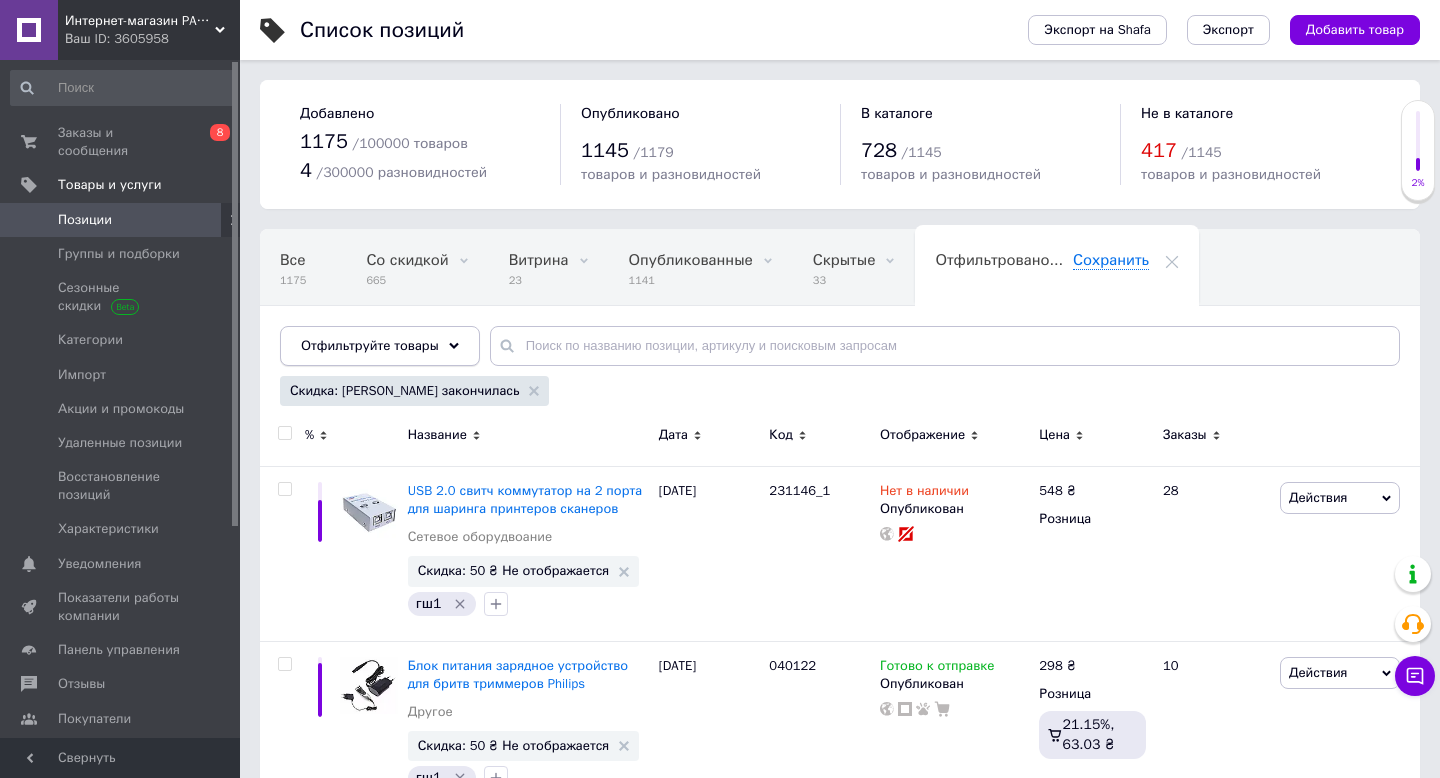 click on "Отфильтруйте товары" at bounding box center [380, 346] 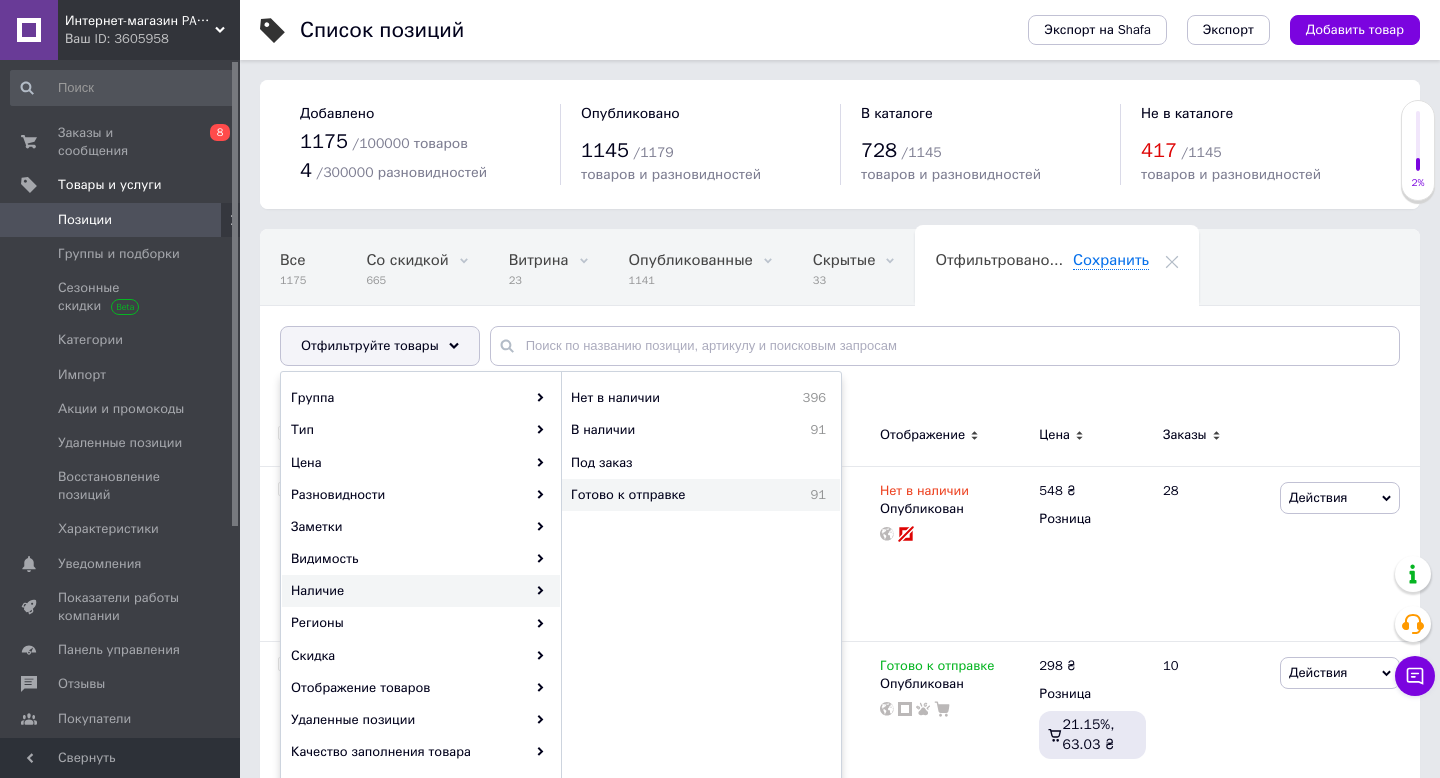 click on "Готово к отправке" at bounding box center [675, 495] 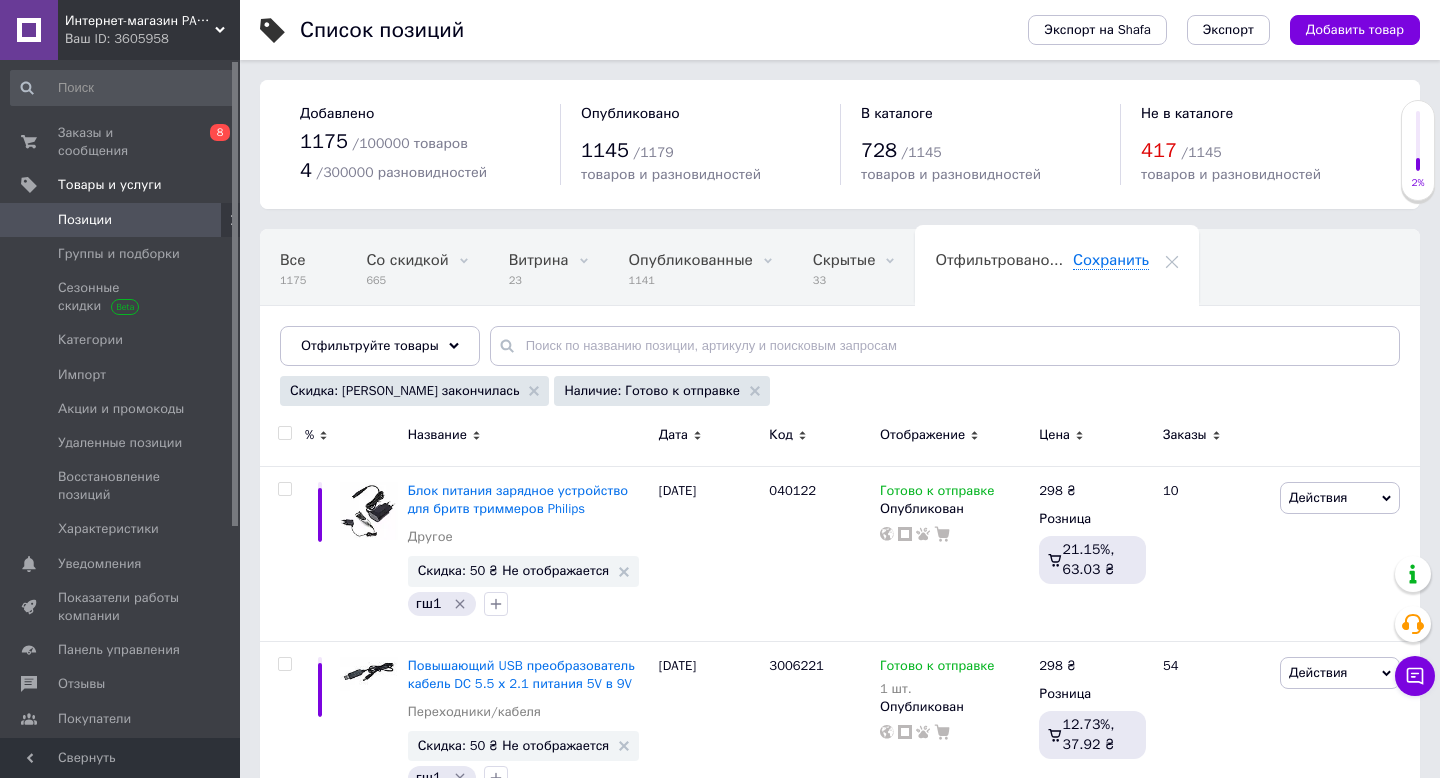 click at bounding box center (284, 433) 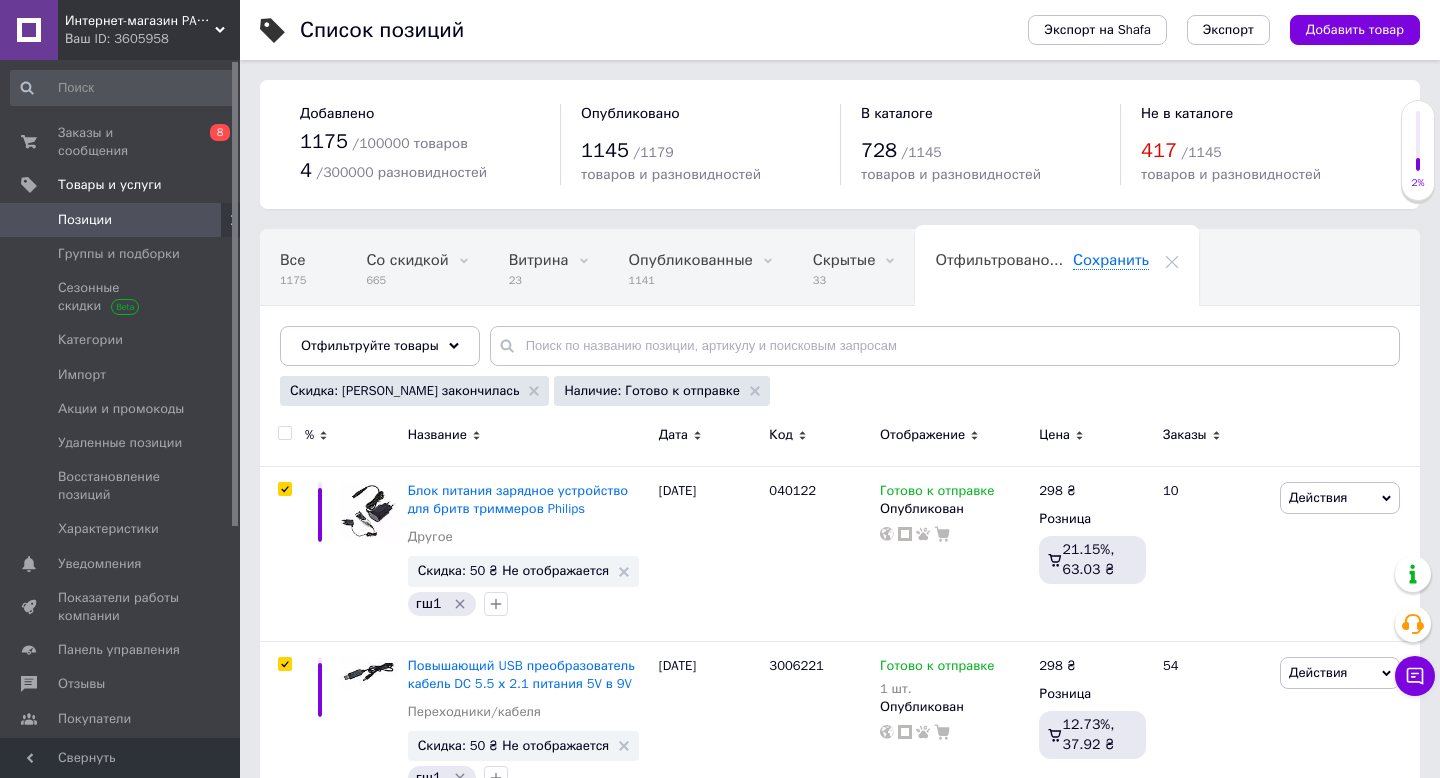 checkbox on "true" 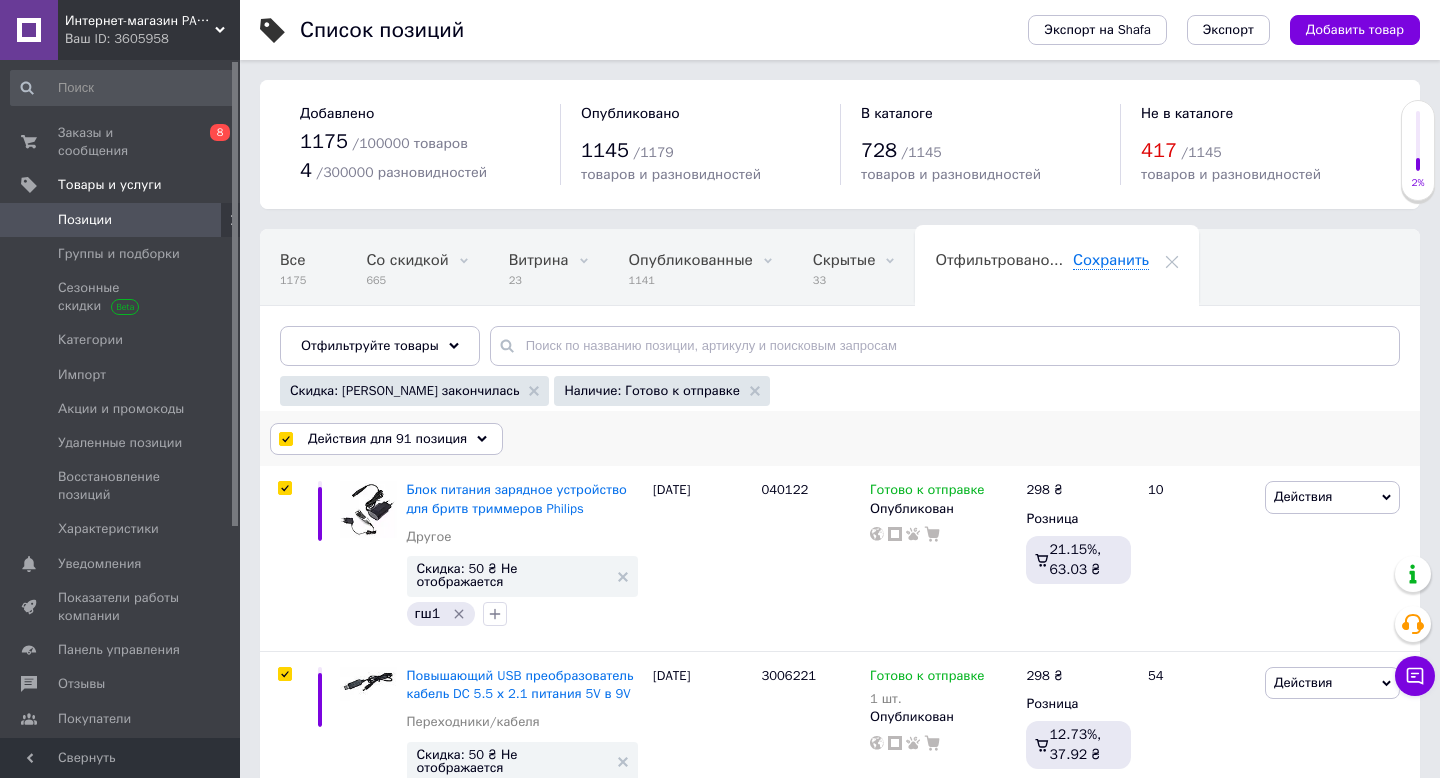 click on "Действия для 91 позиция" at bounding box center (387, 439) 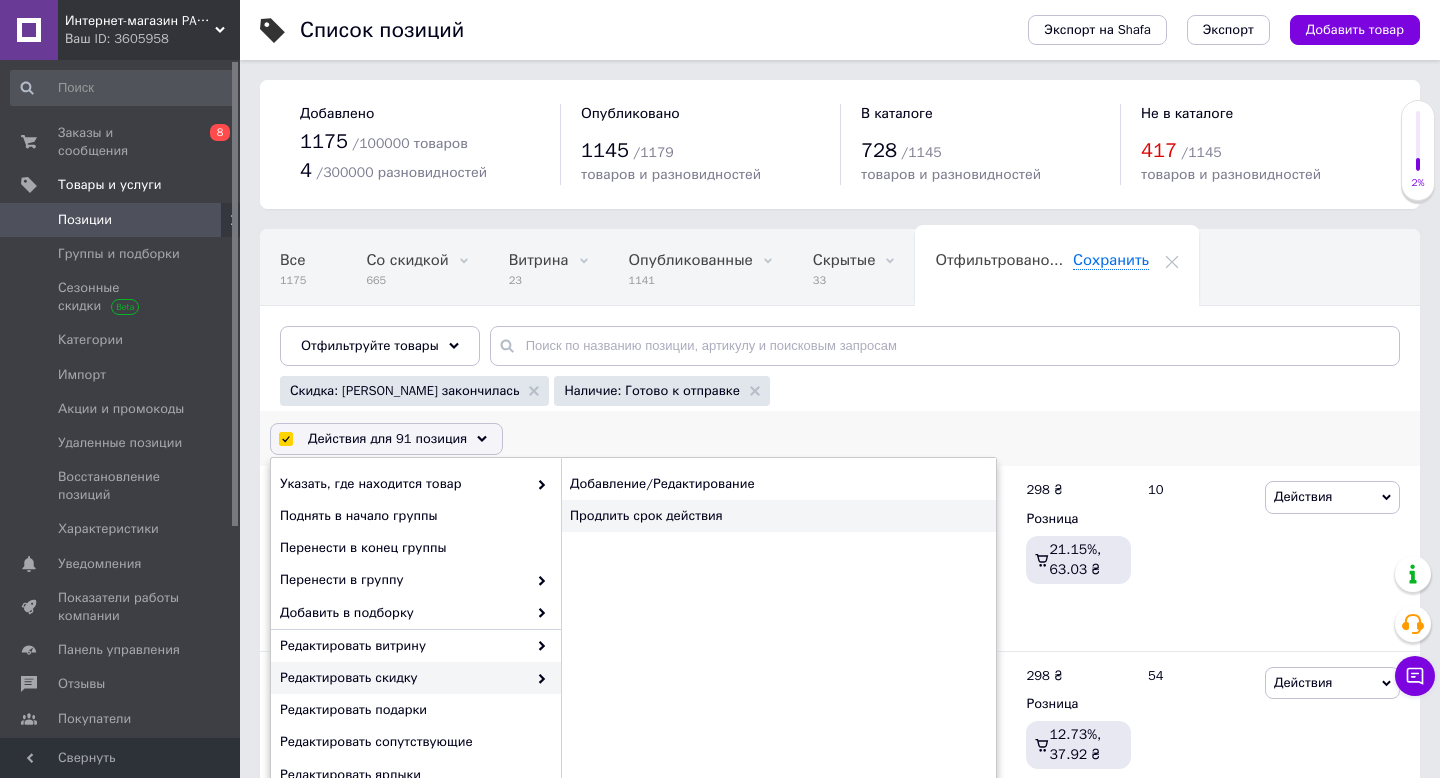 click on "Продлить срок действия" at bounding box center (778, 516) 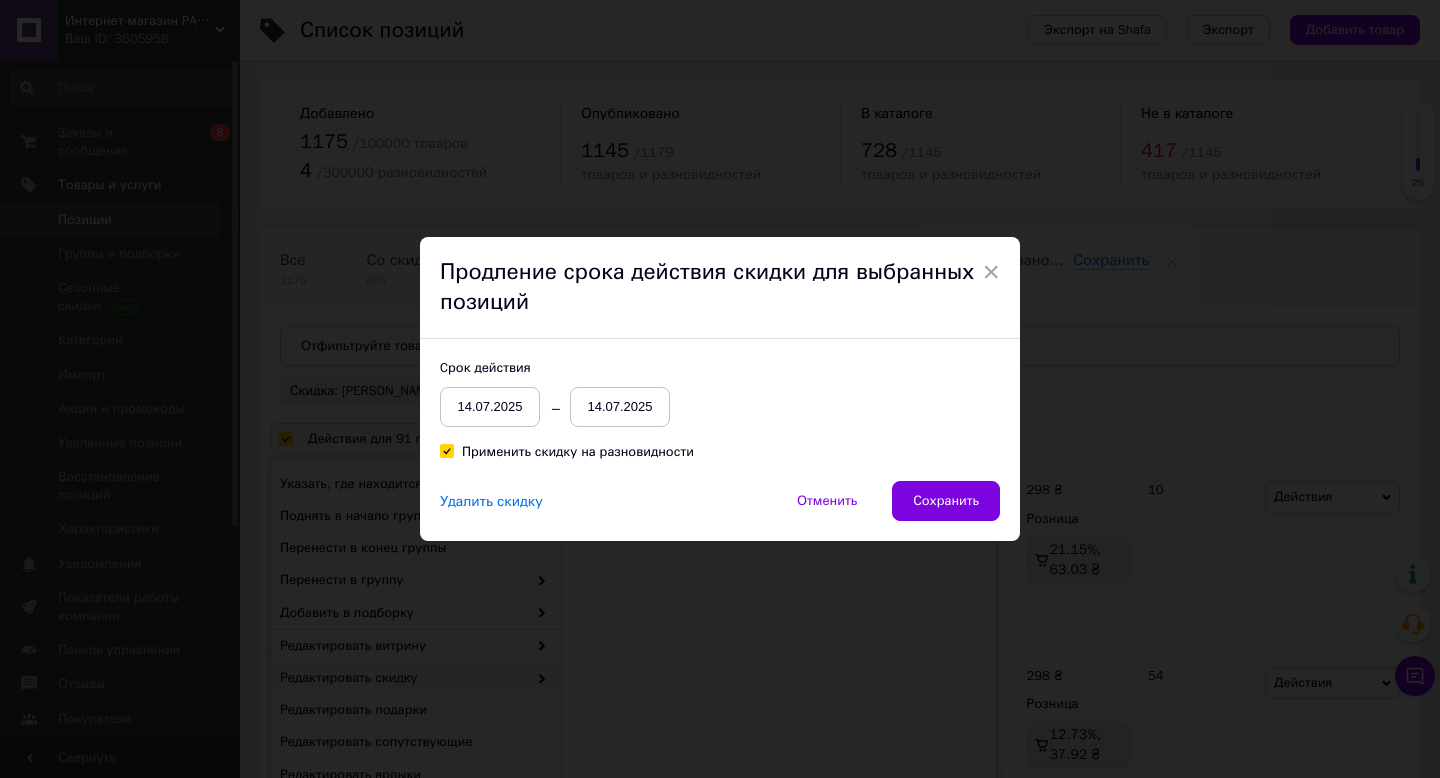 click on "14.07.2025" at bounding box center [620, 407] 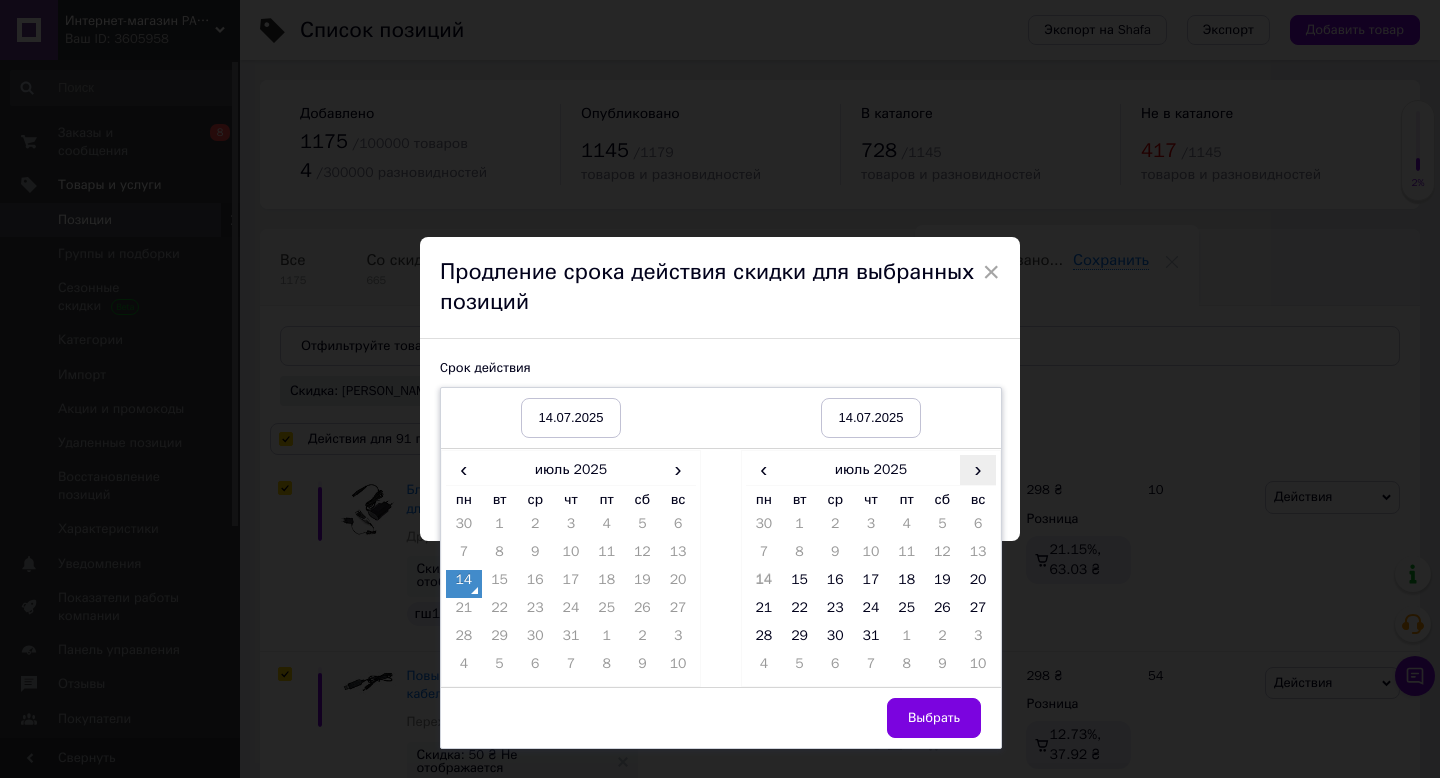 click on "›" at bounding box center (978, 469) 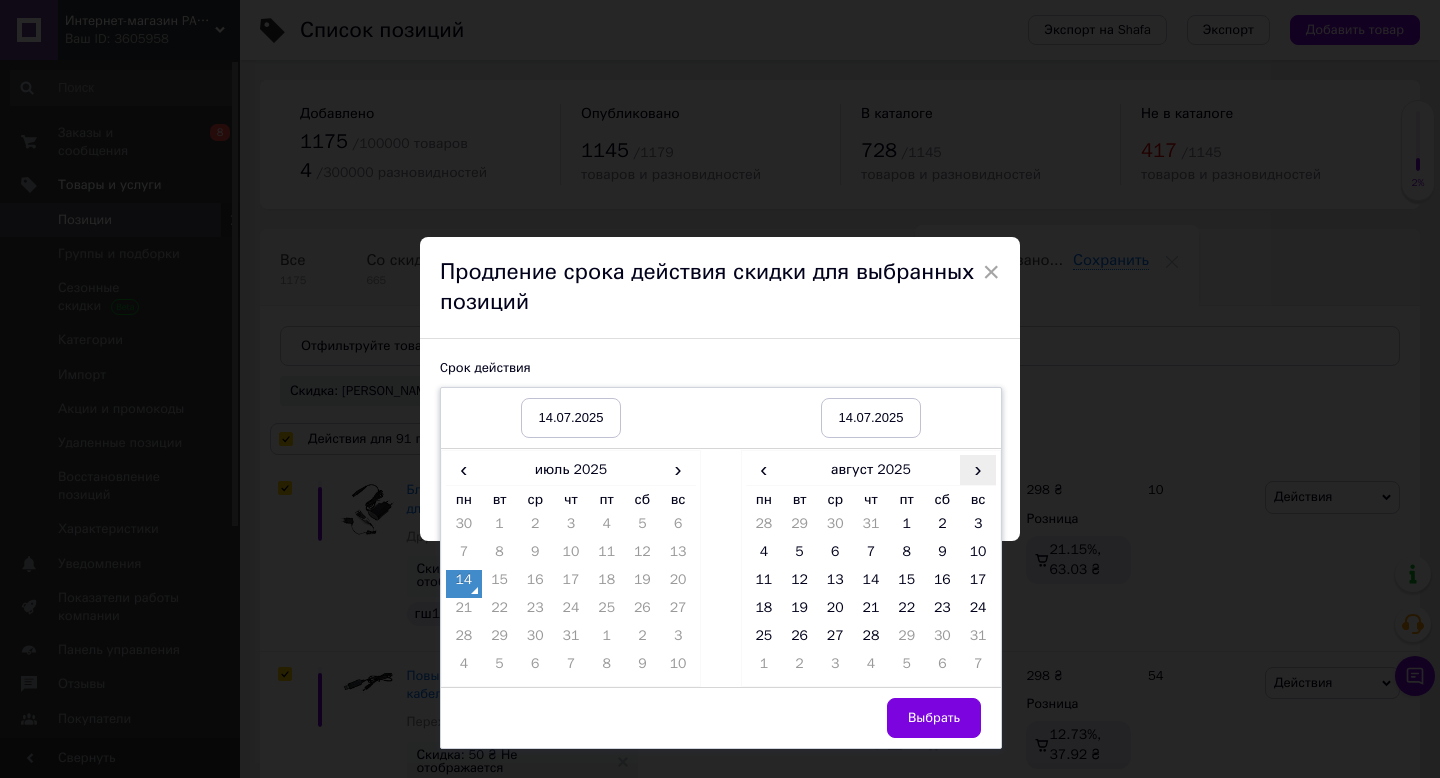 click on "›" at bounding box center [978, 469] 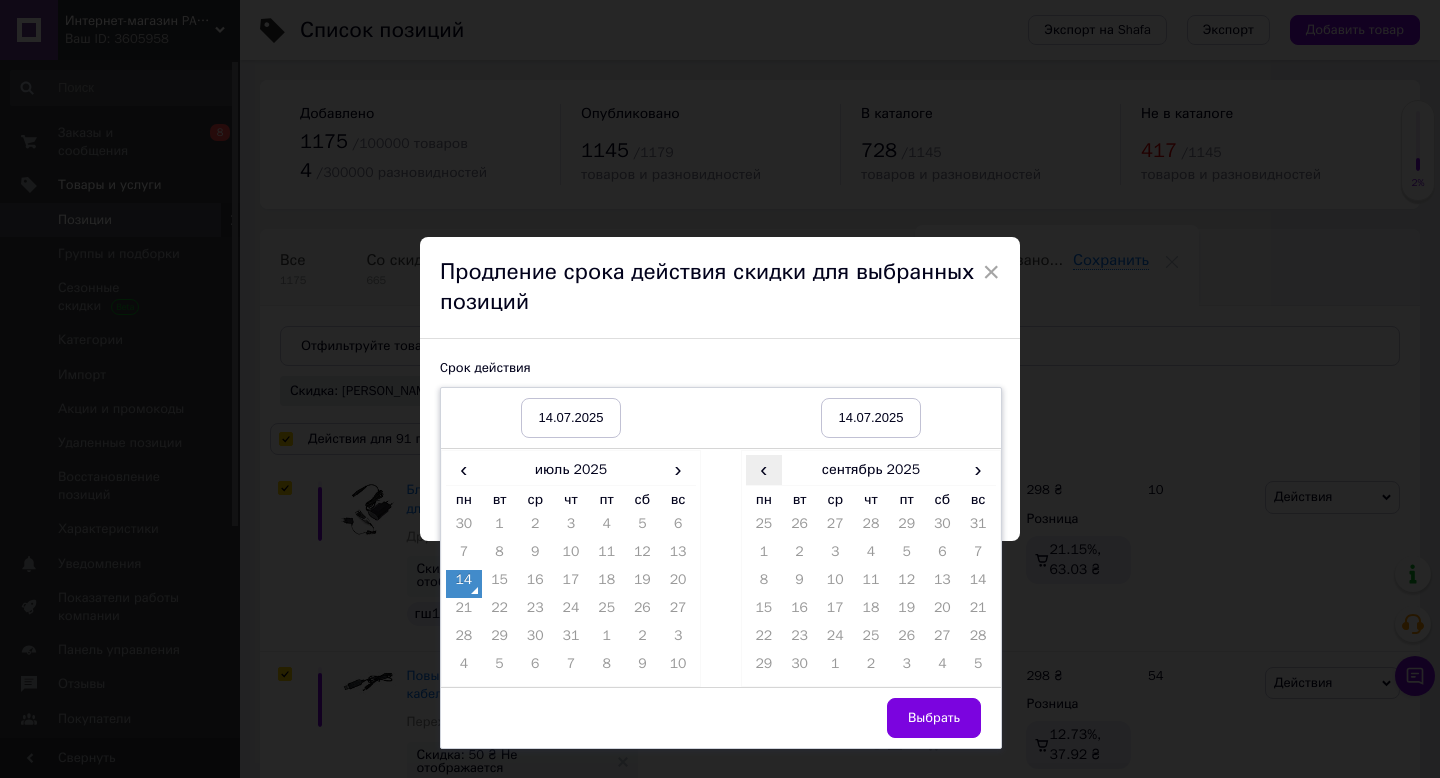 click on "‹" at bounding box center (764, 469) 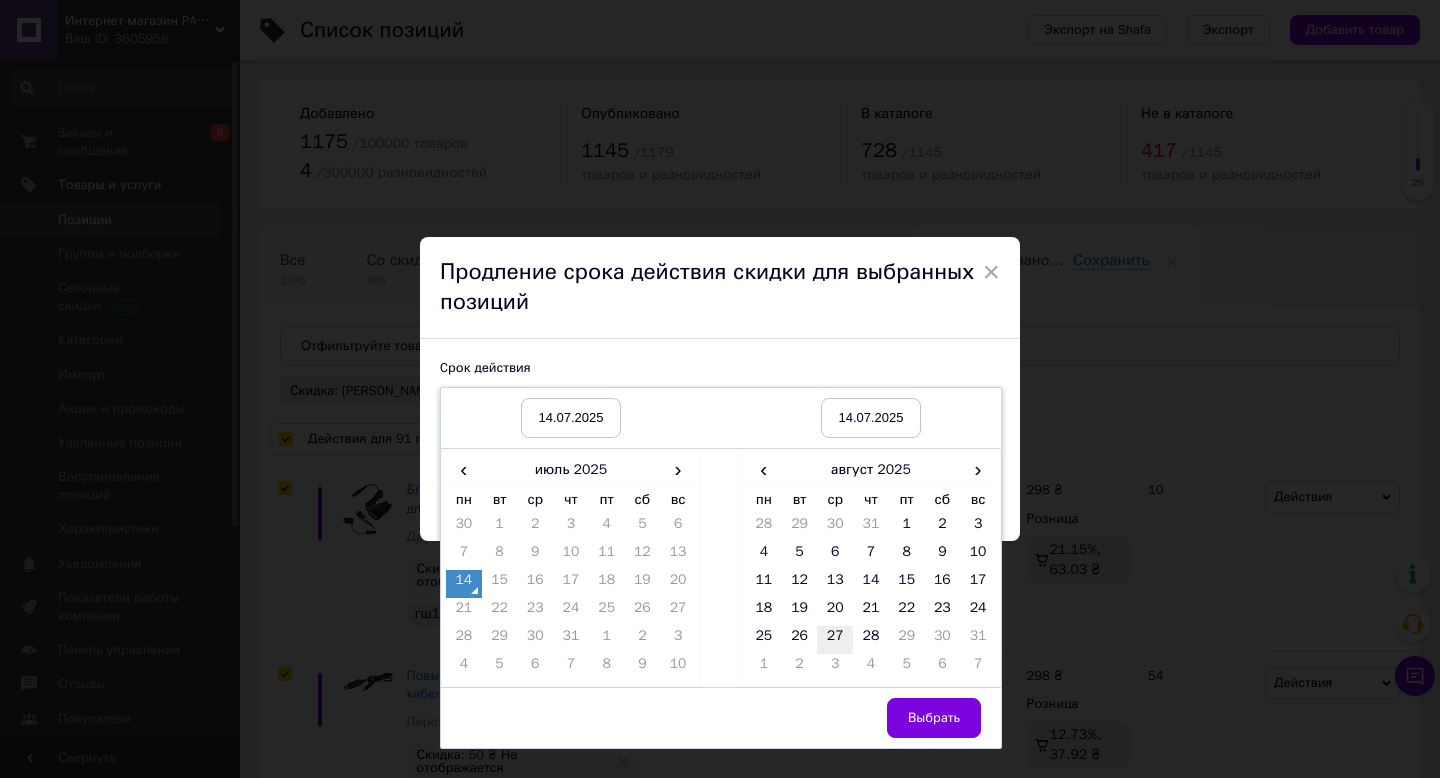 click on "27" at bounding box center [835, 640] 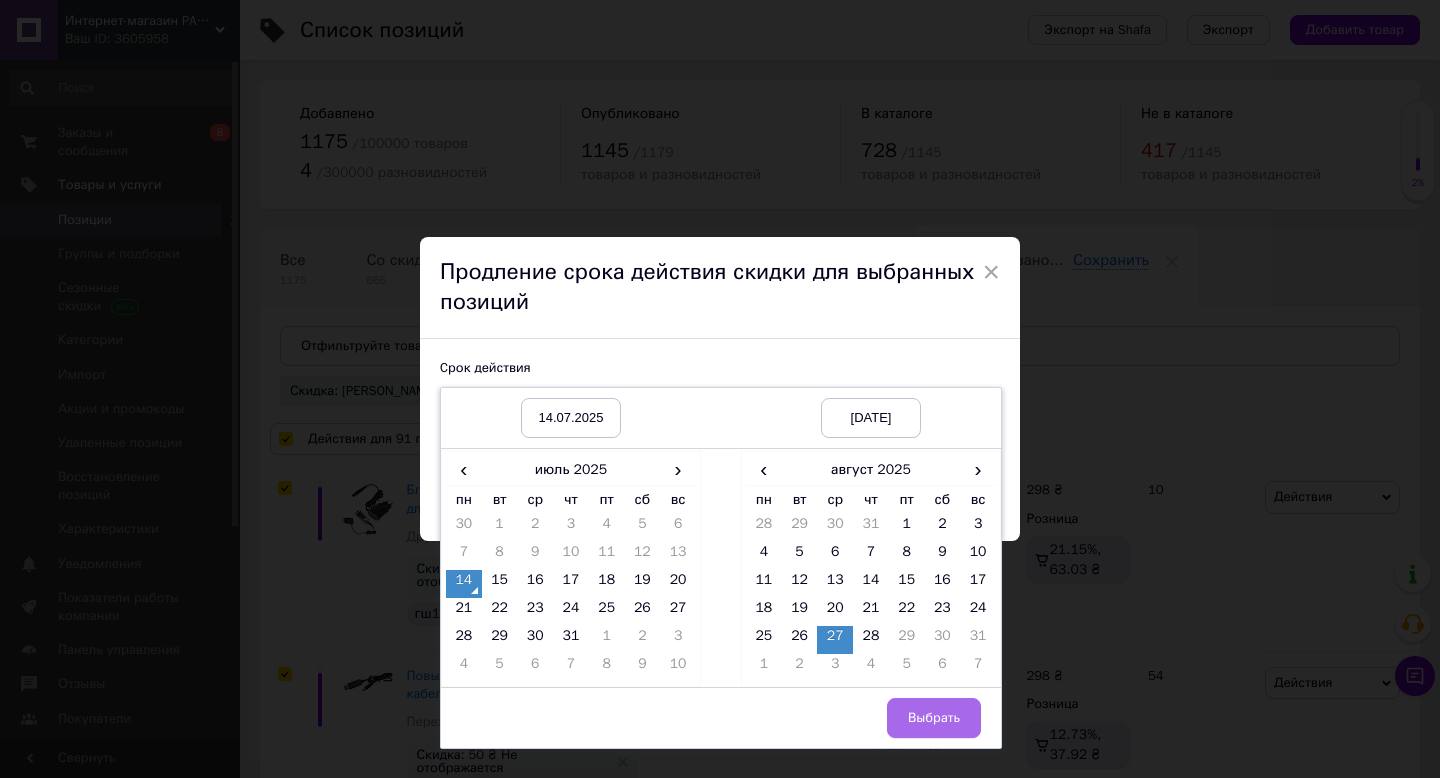 click on "Выбрать" at bounding box center (934, 718) 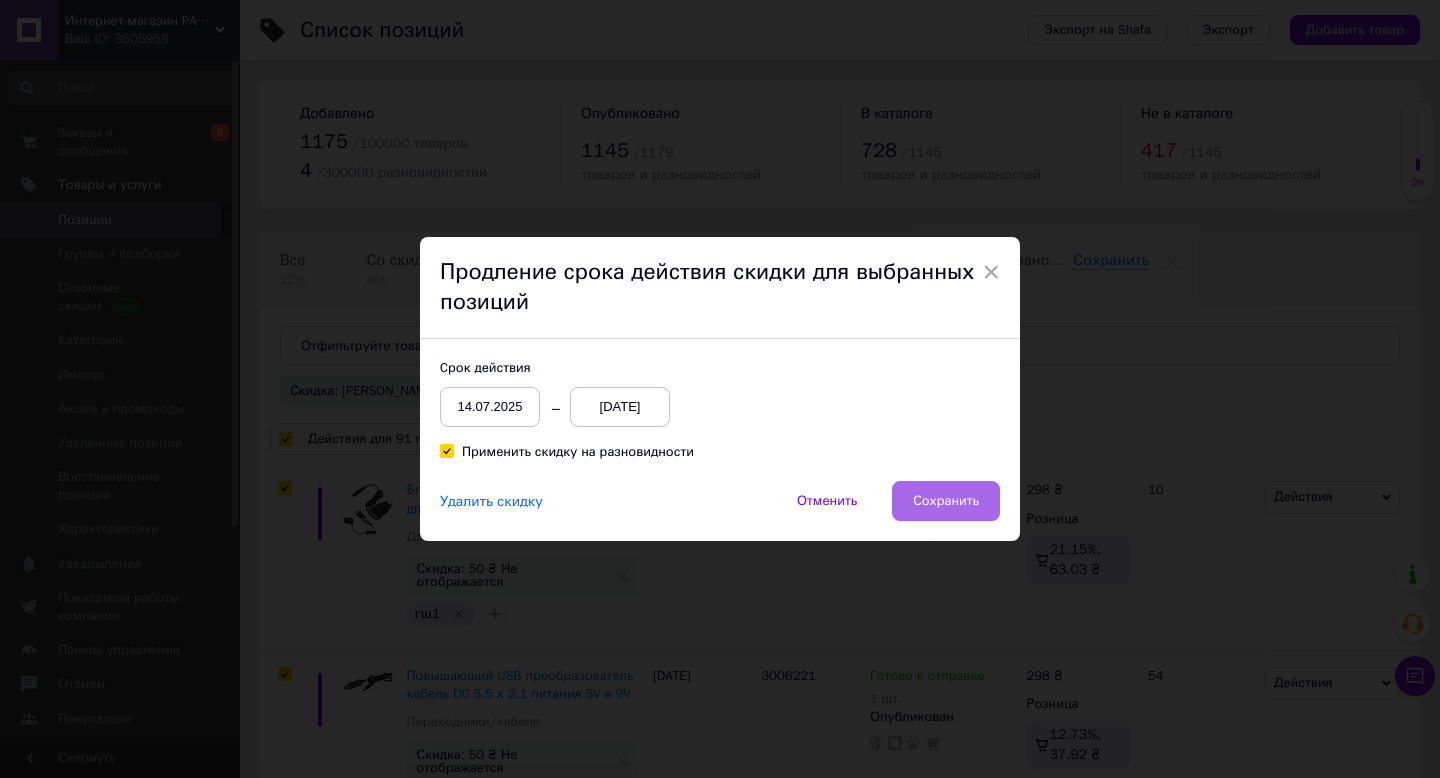 click on "Сохранить" at bounding box center (946, 501) 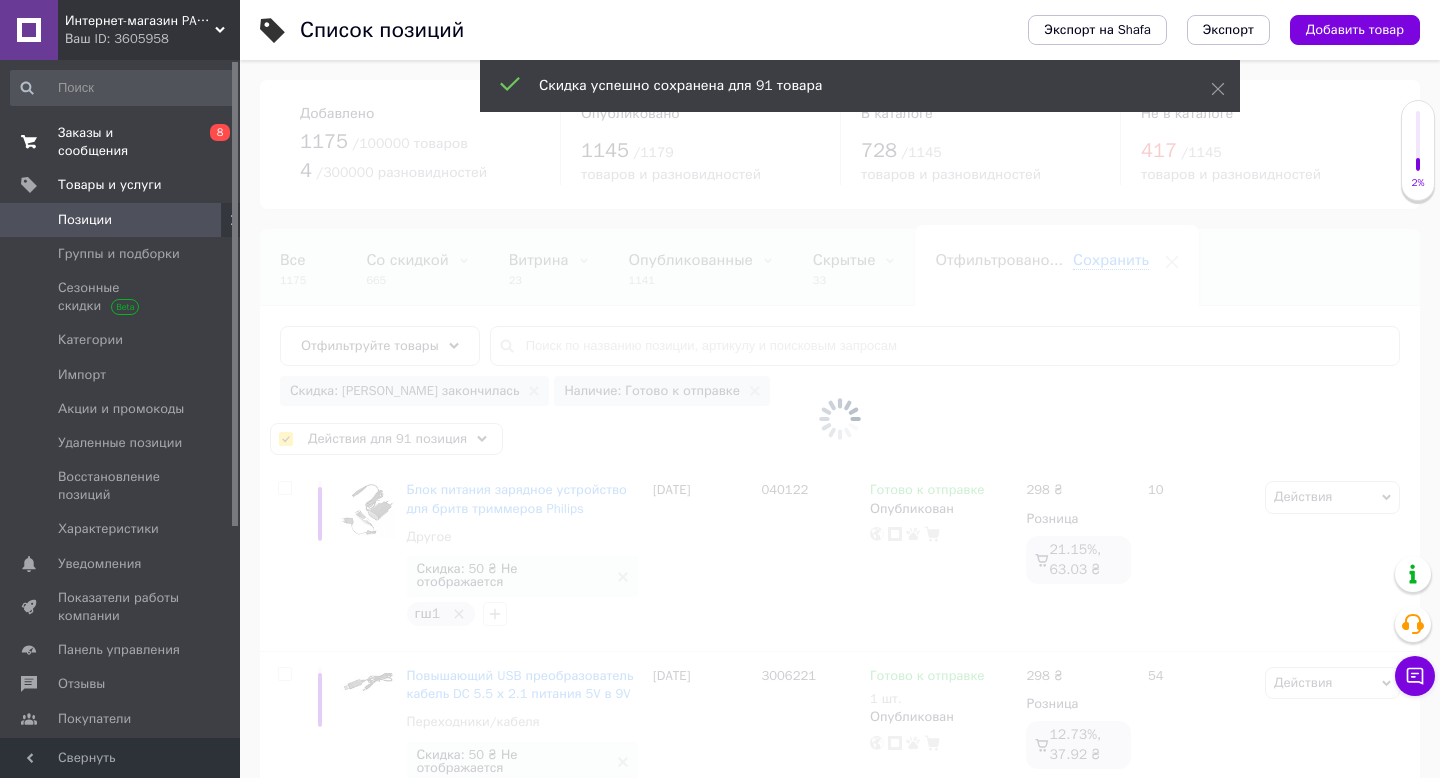 checkbox on "false" 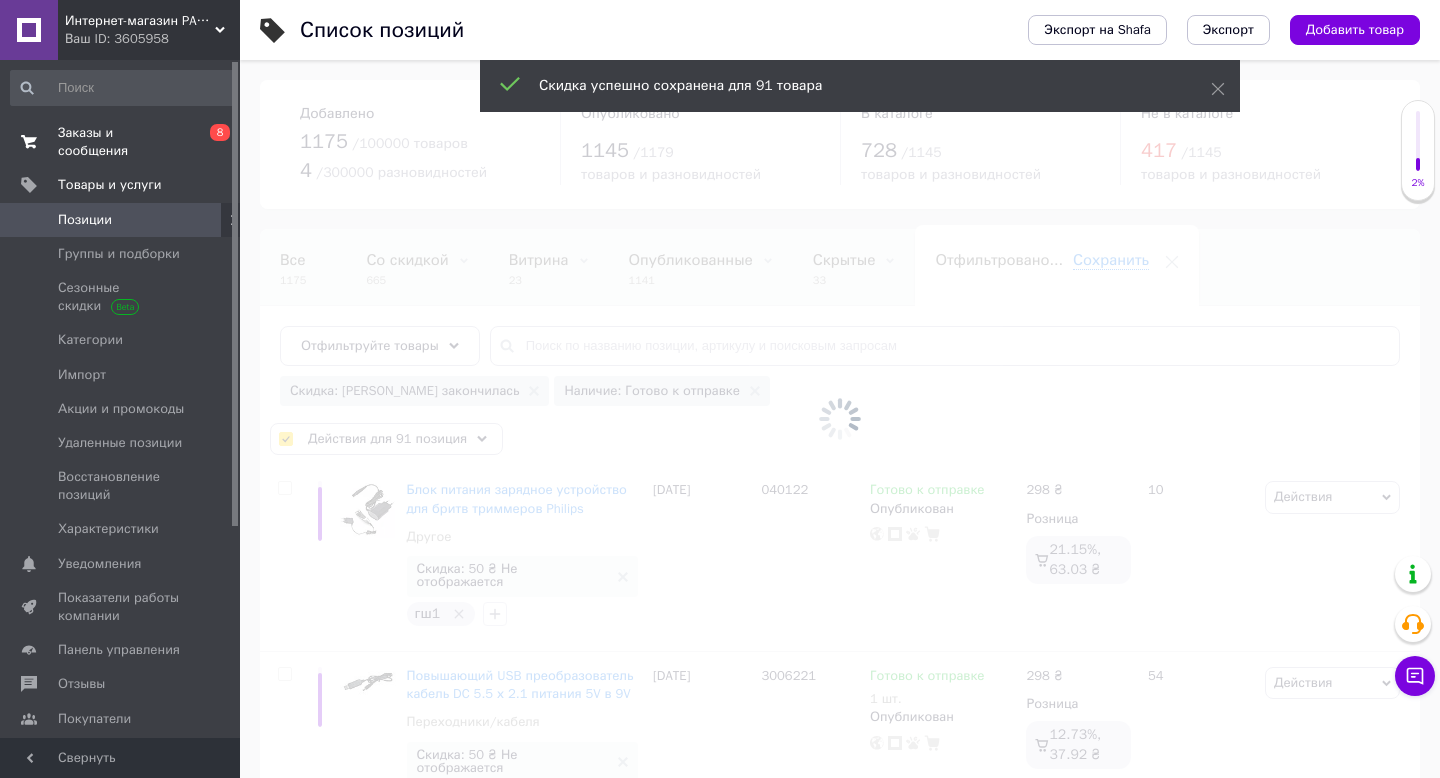 checkbox on "false" 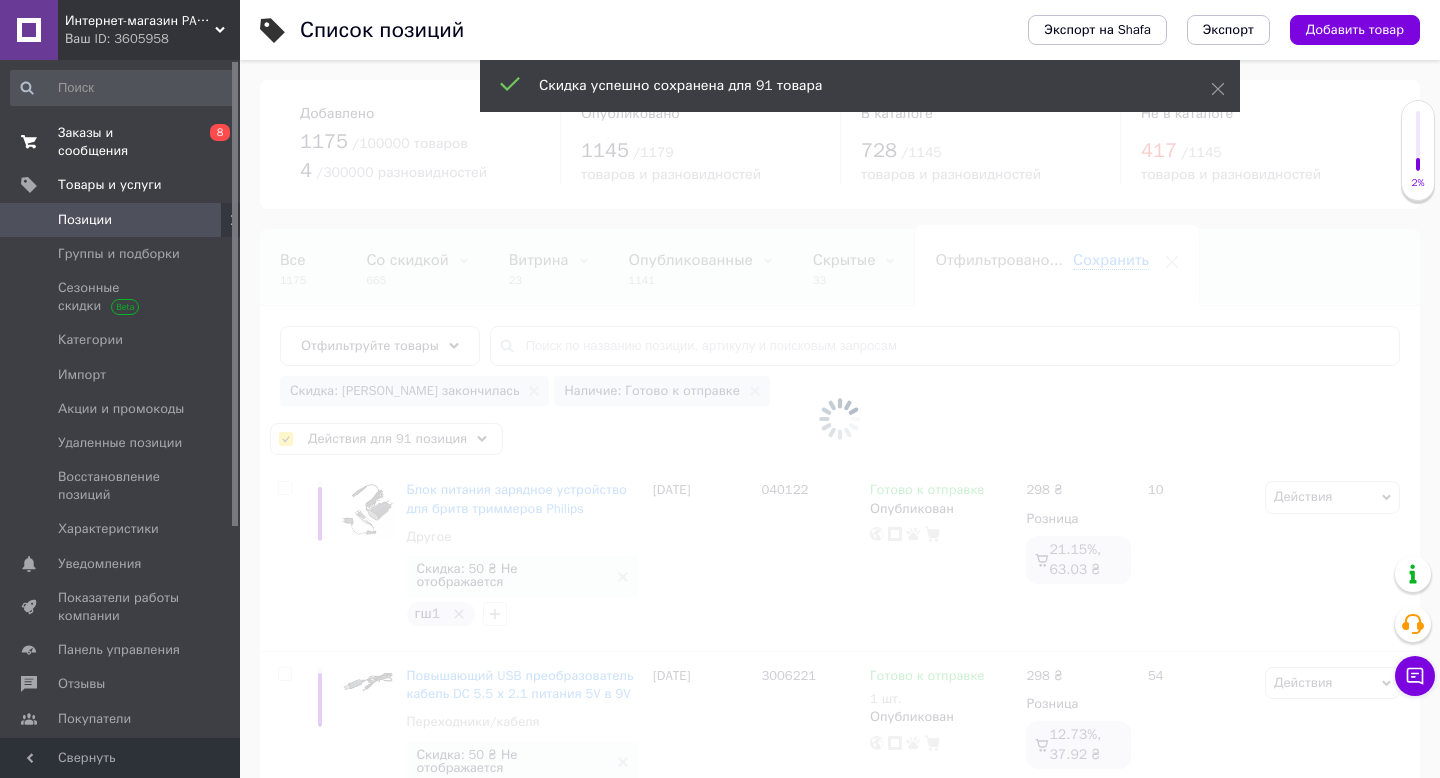 checkbox on "false" 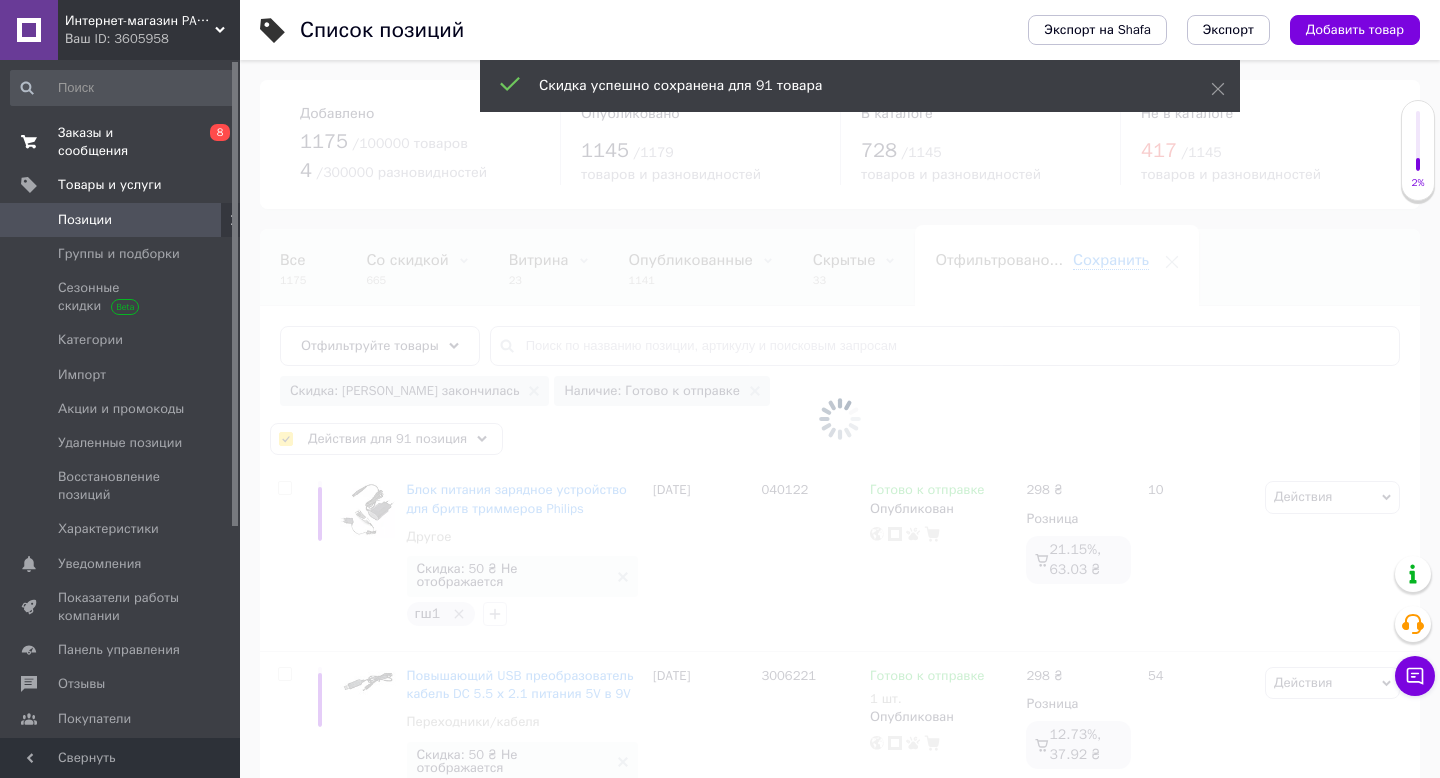 checkbox on "false" 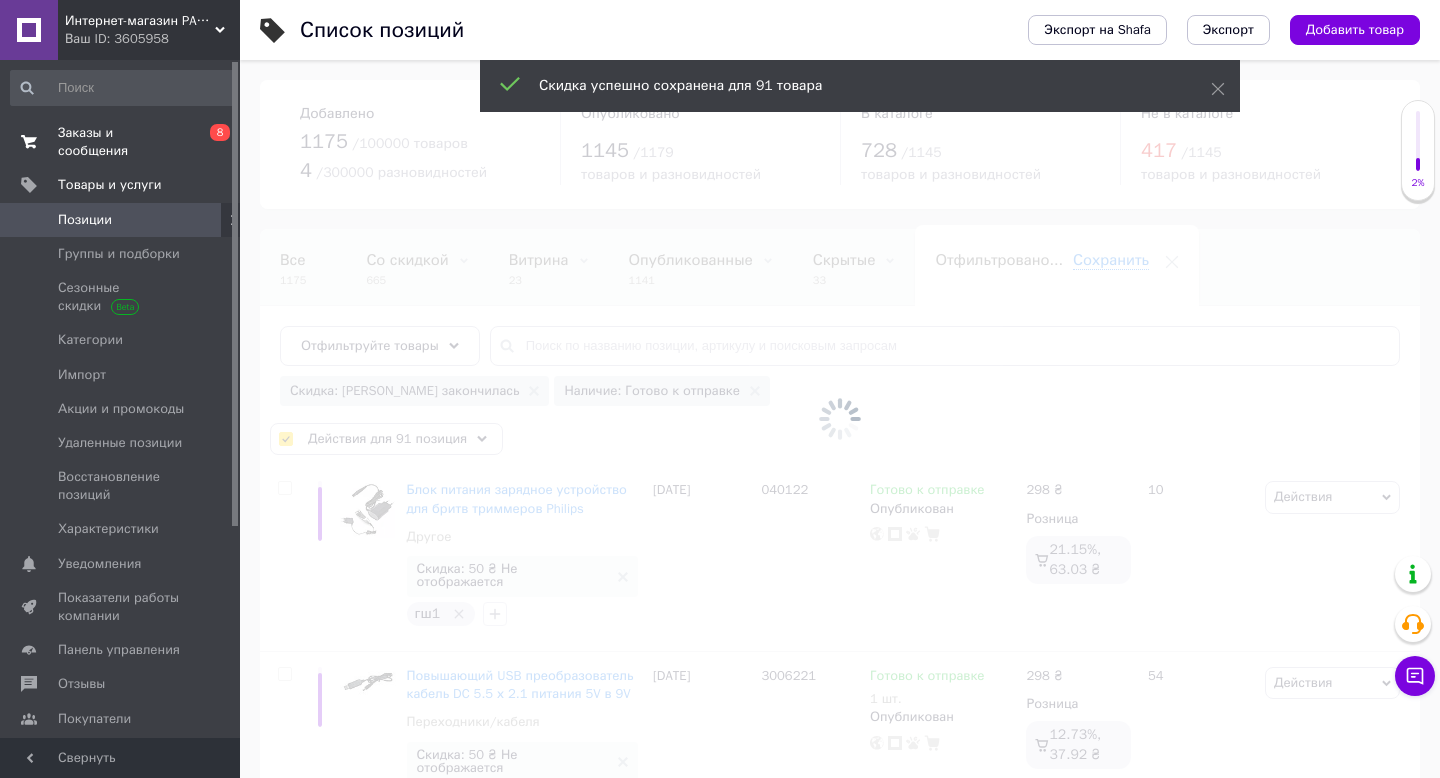 checkbox on "false" 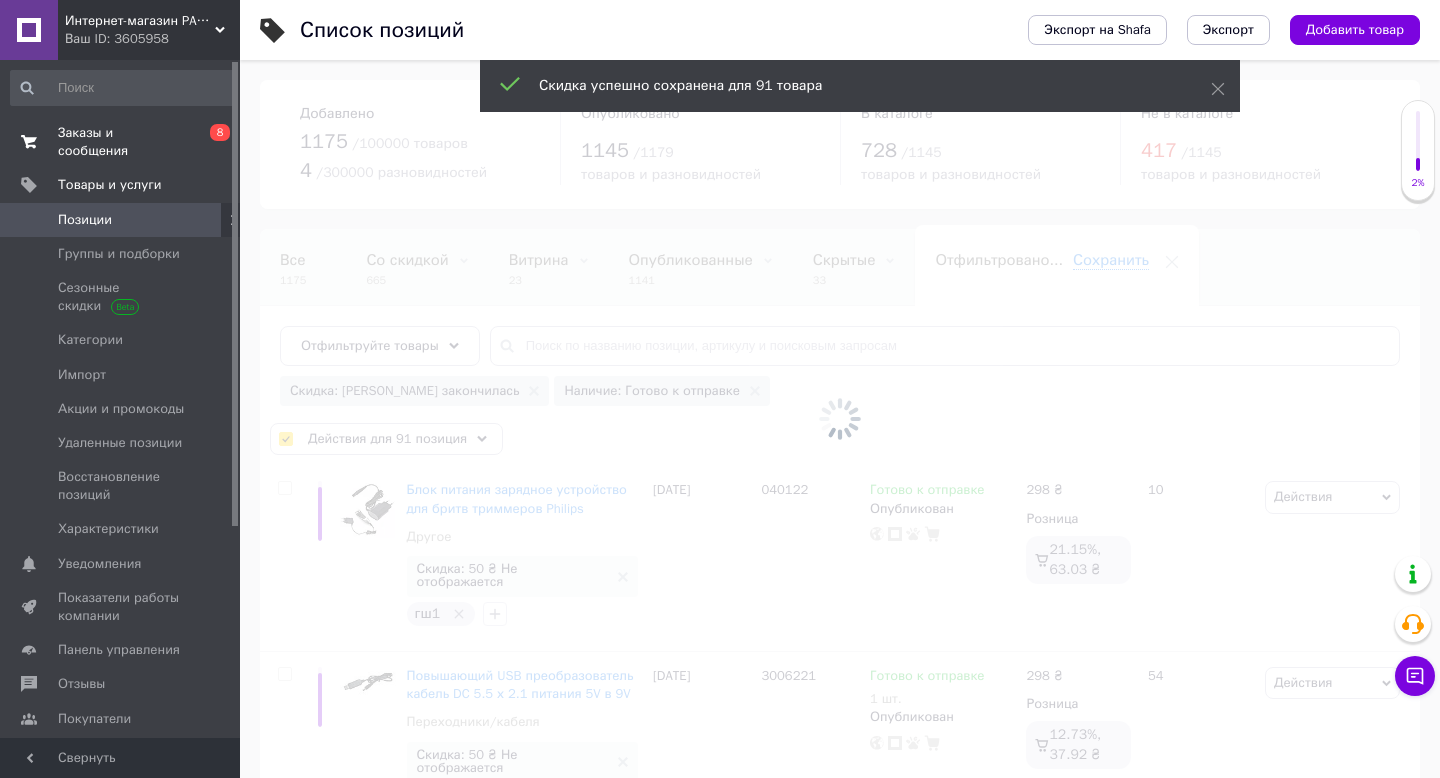 checkbox on "false" 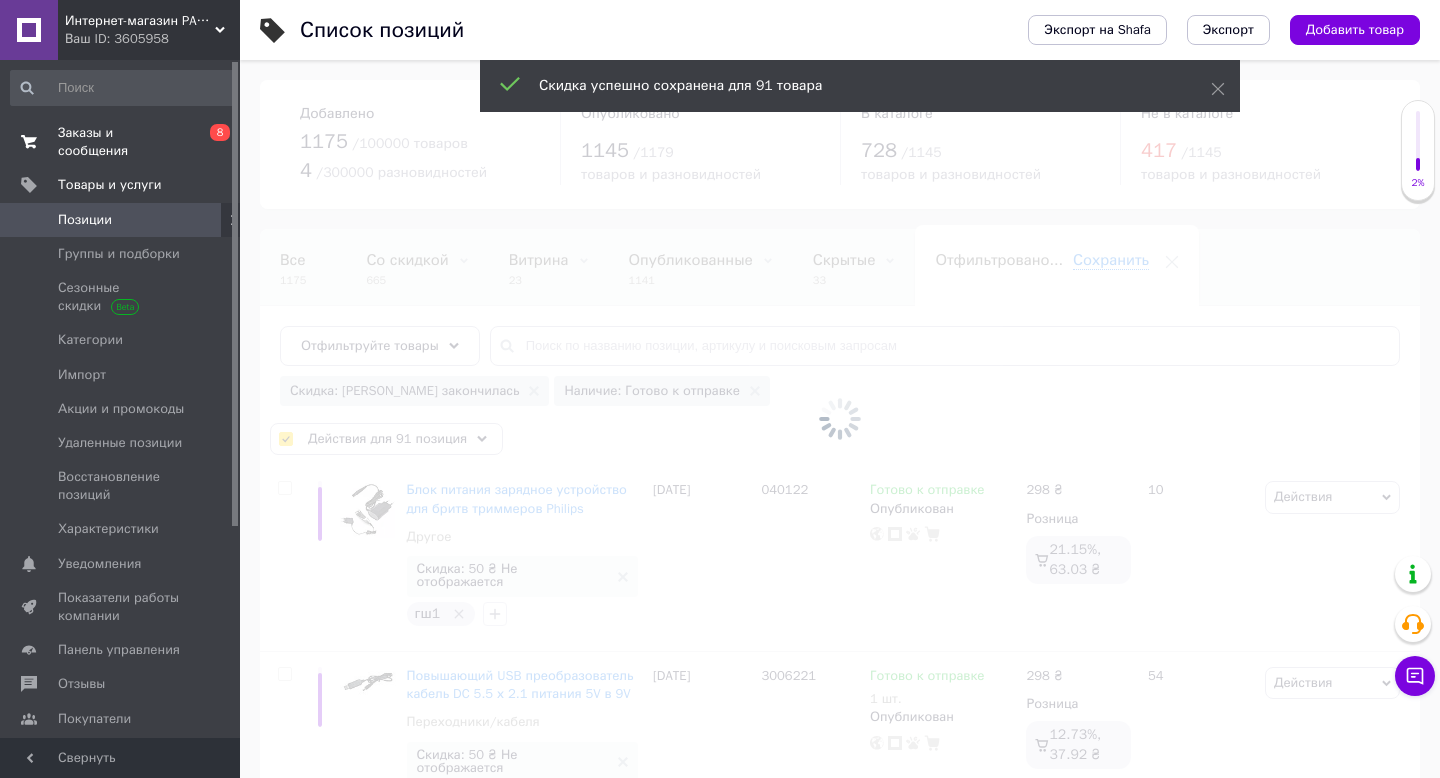 checkbox on "false" 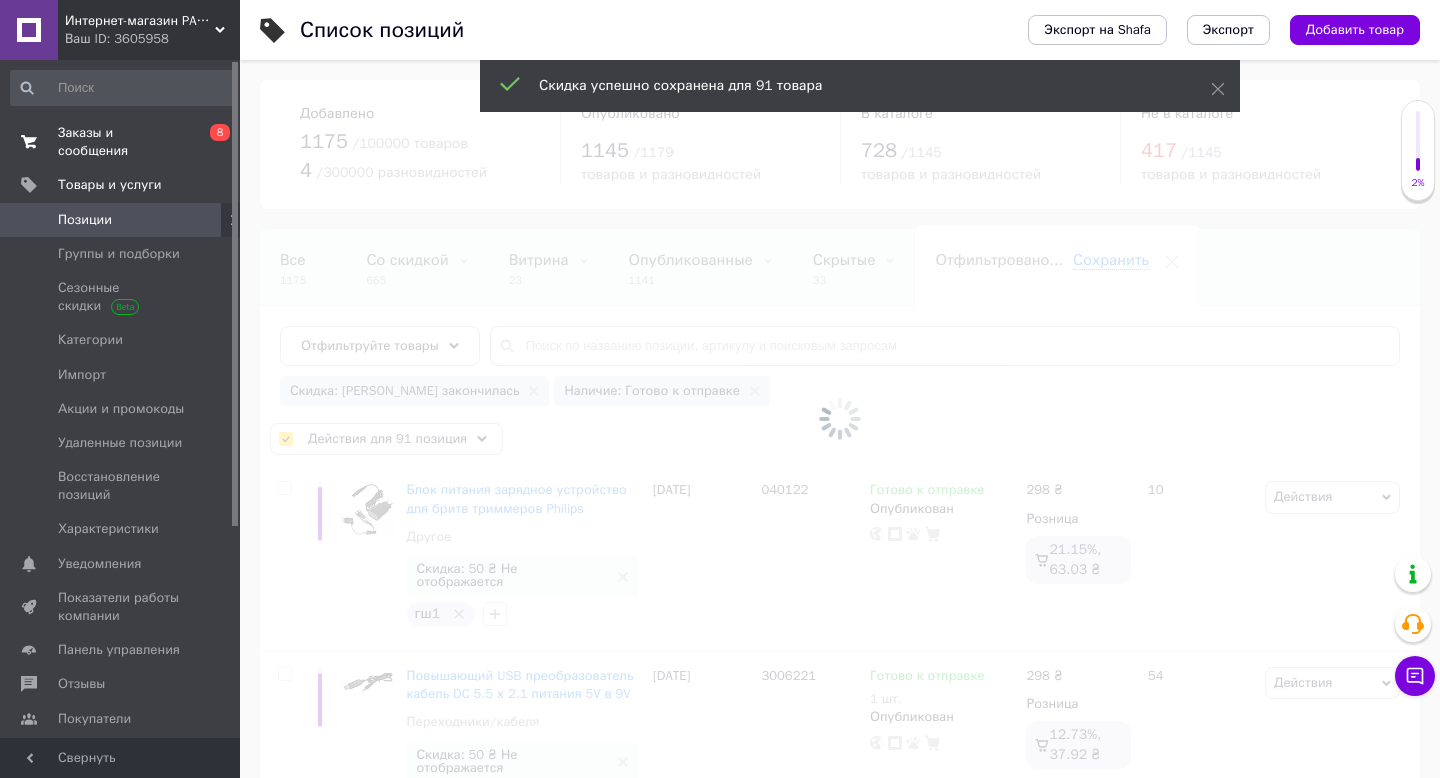 checkbox on "false" 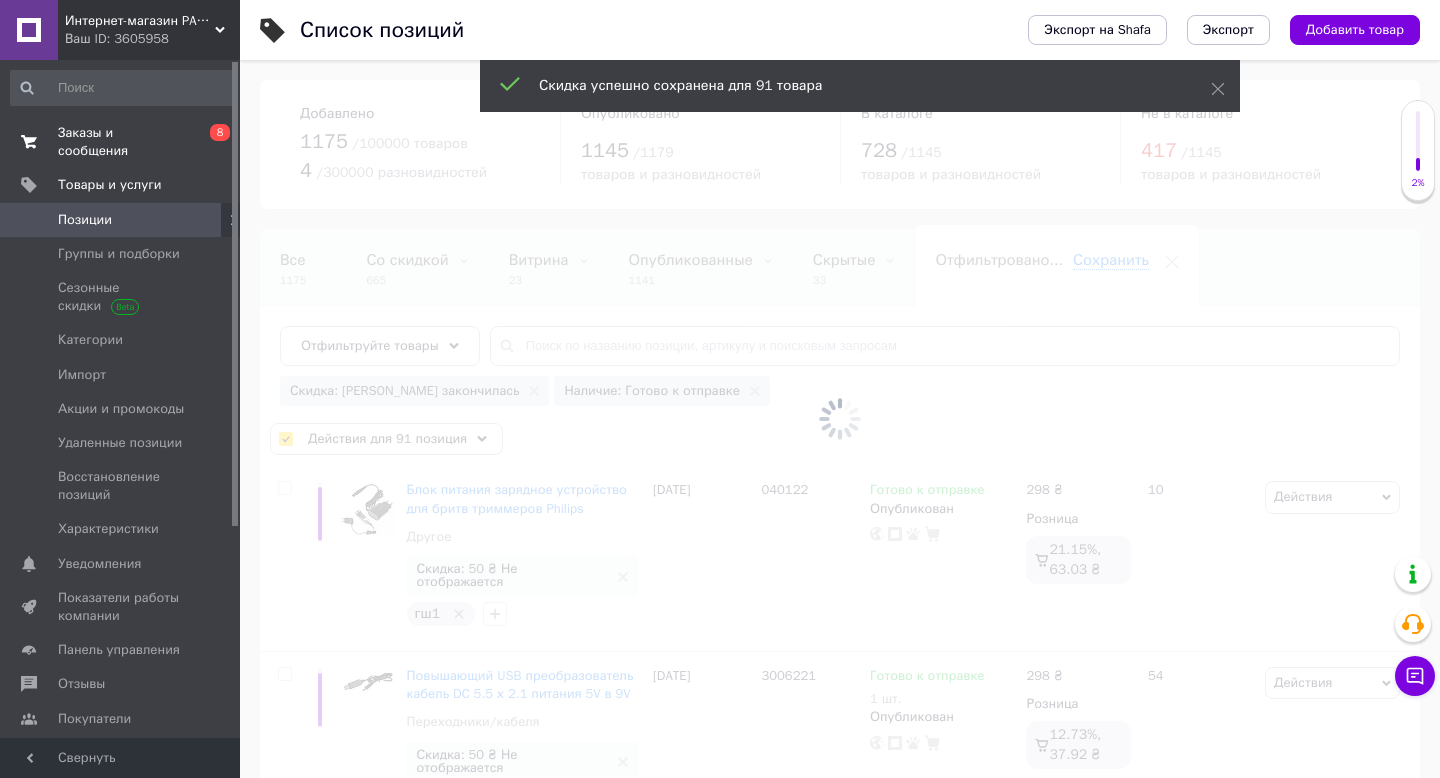 checkbox on "false" 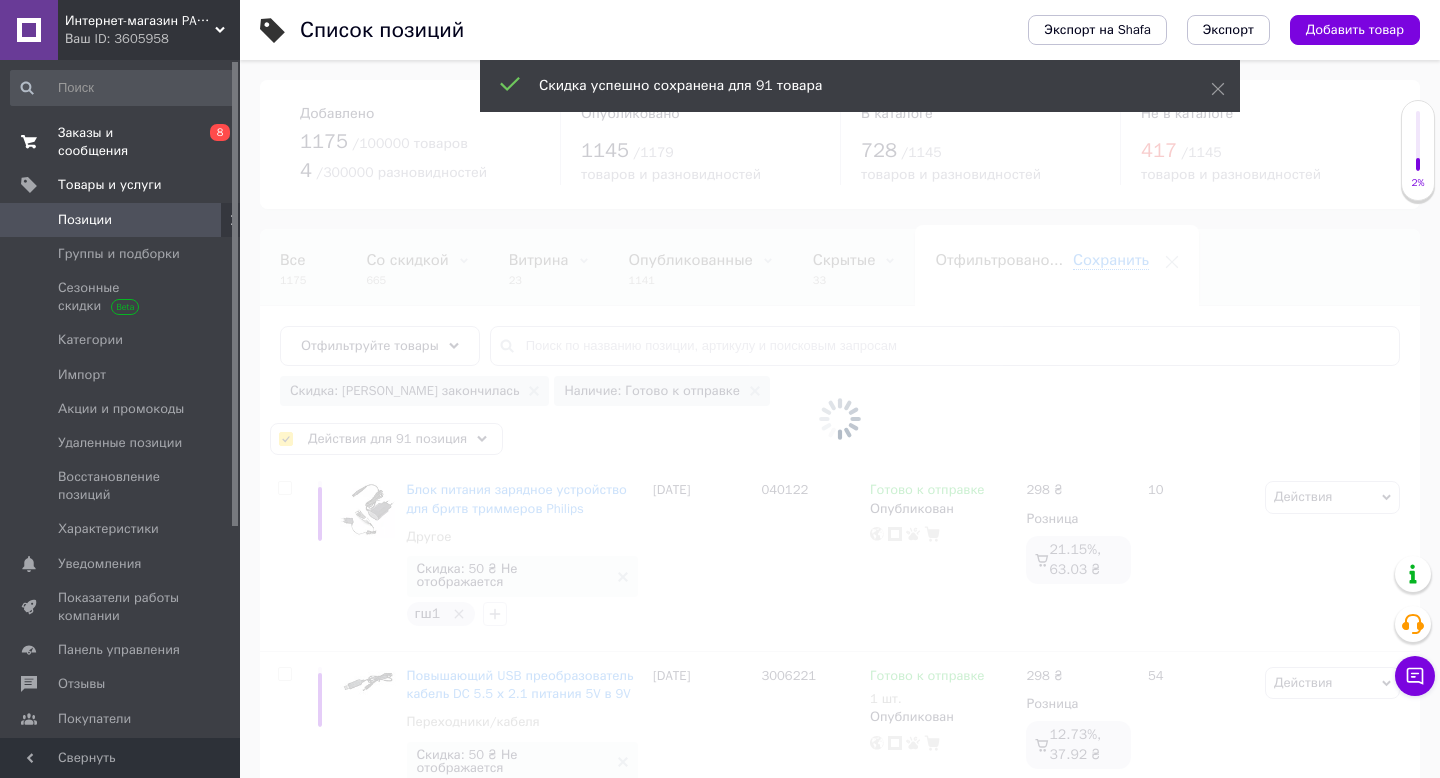 checkbox on "false" 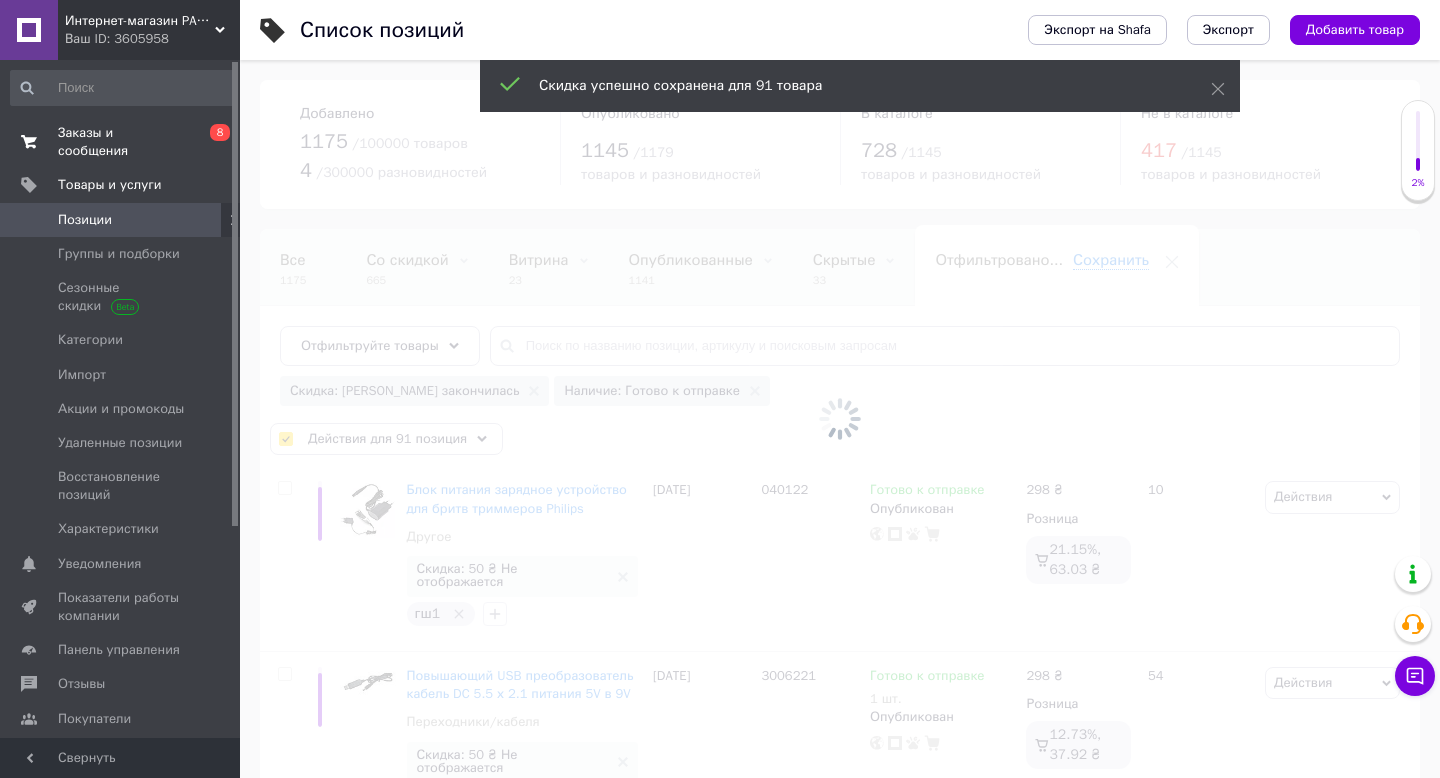 checkbox on "false" 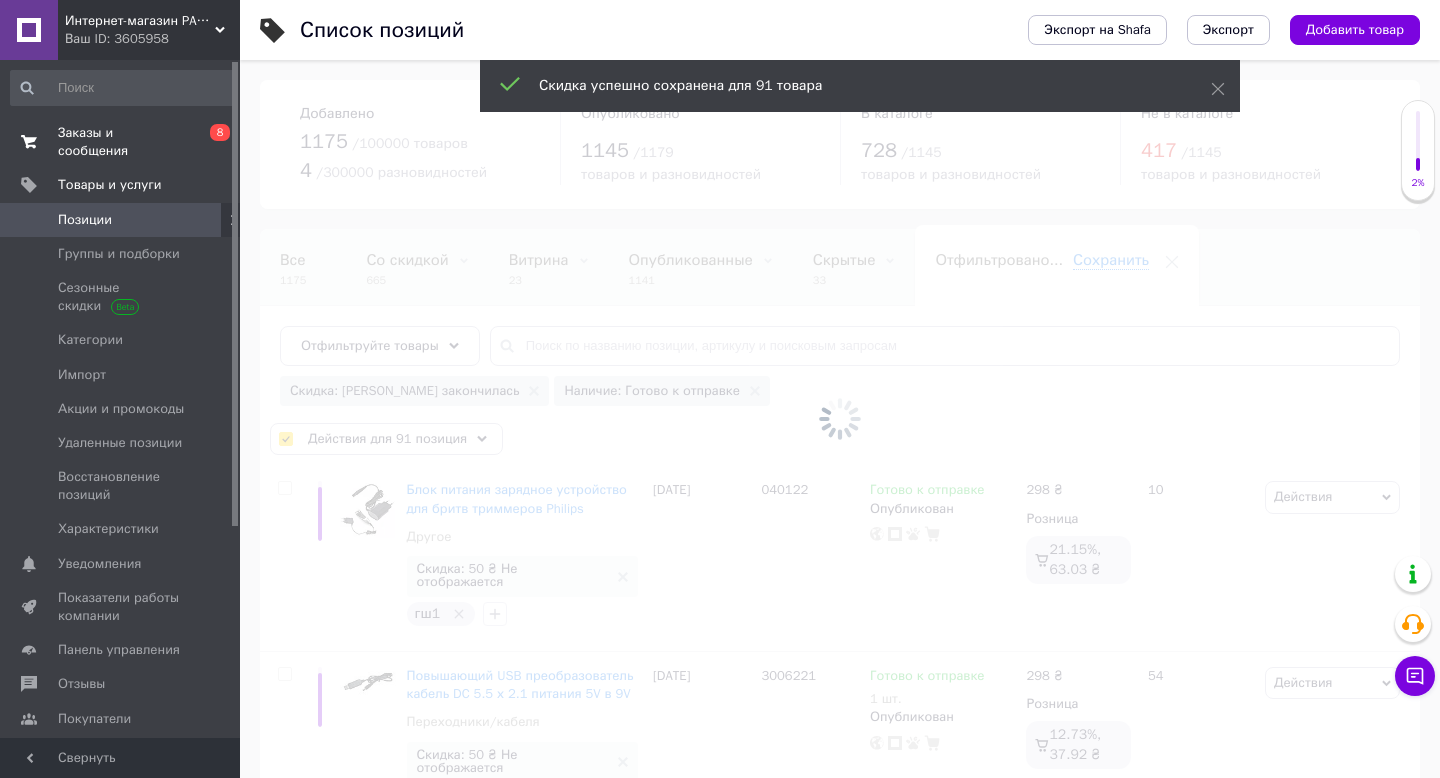 checkbox on "false" 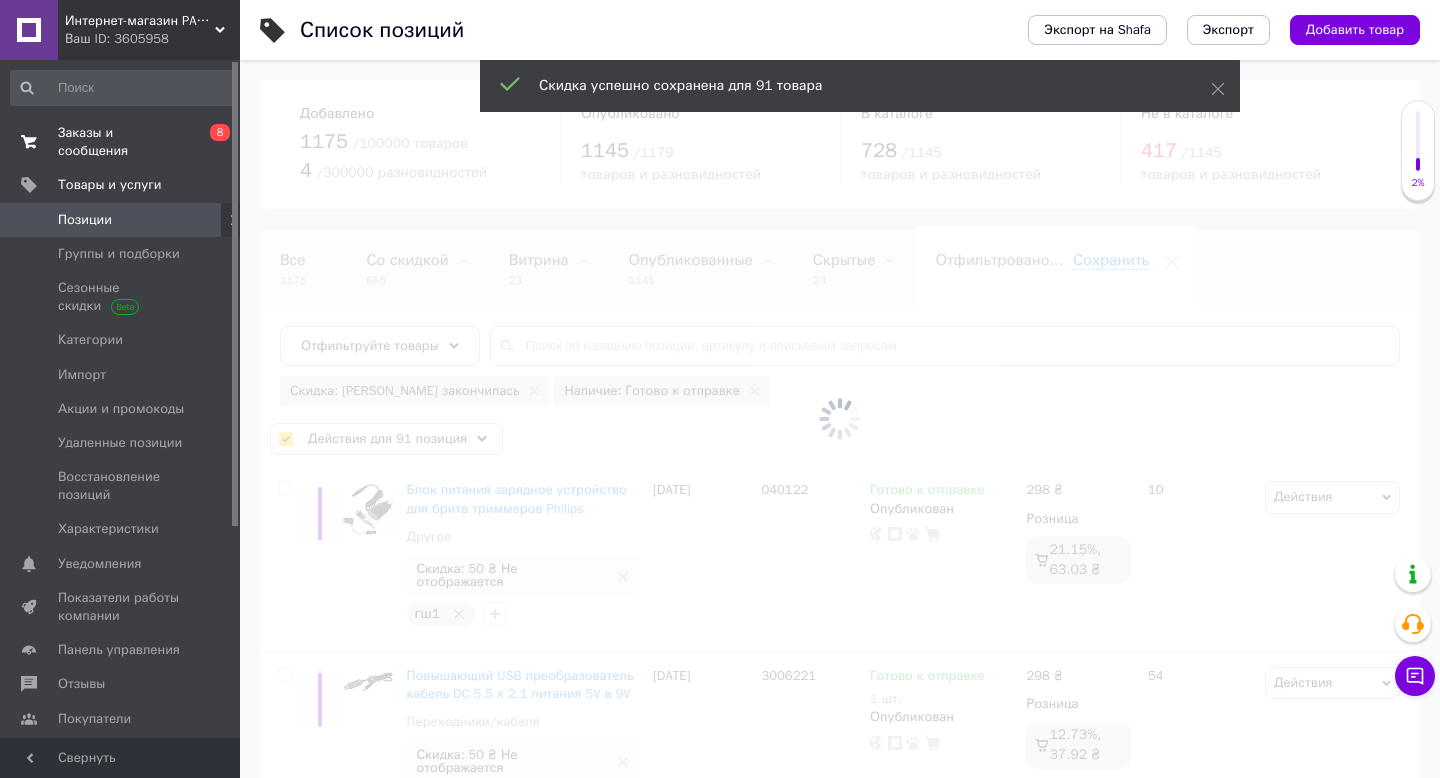 checkbox on "false" 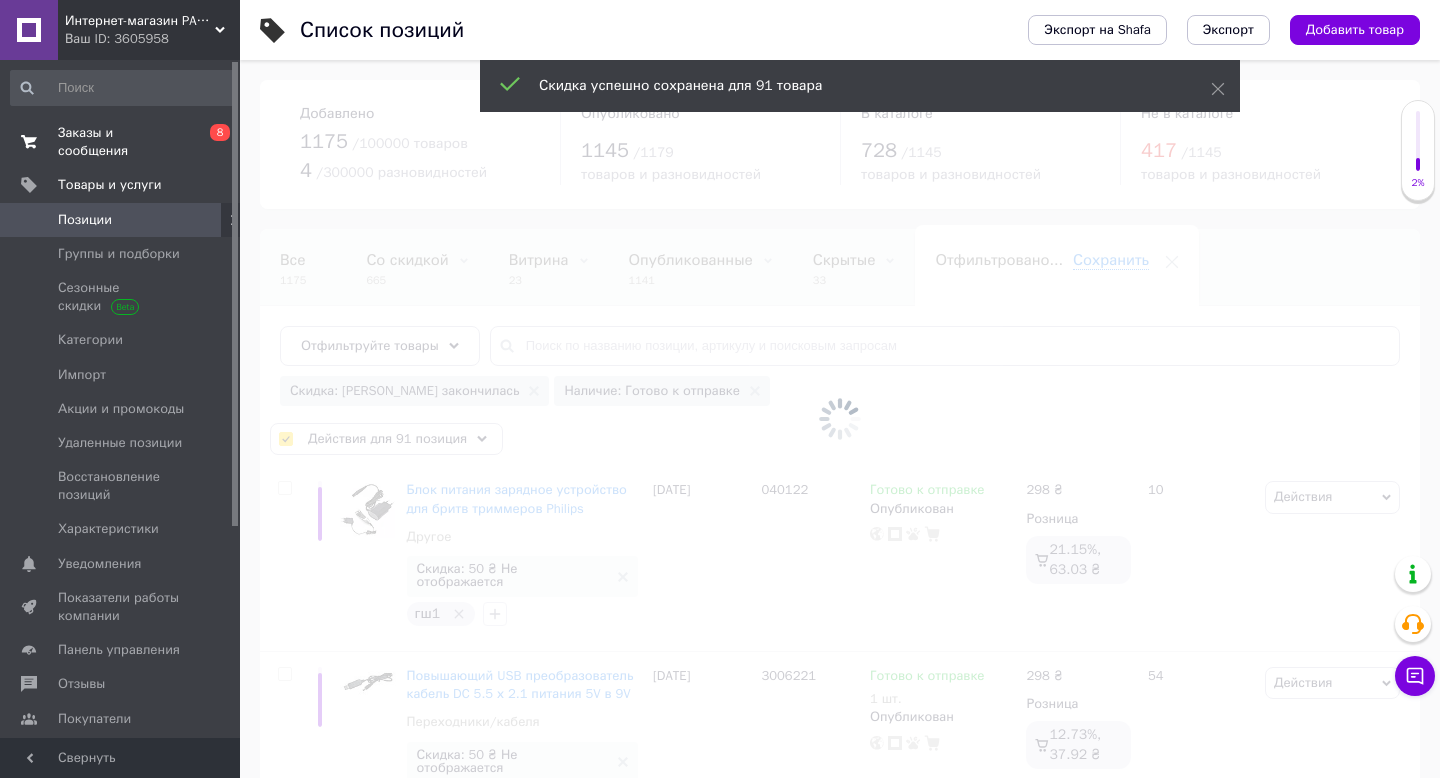 checkbox on "false" 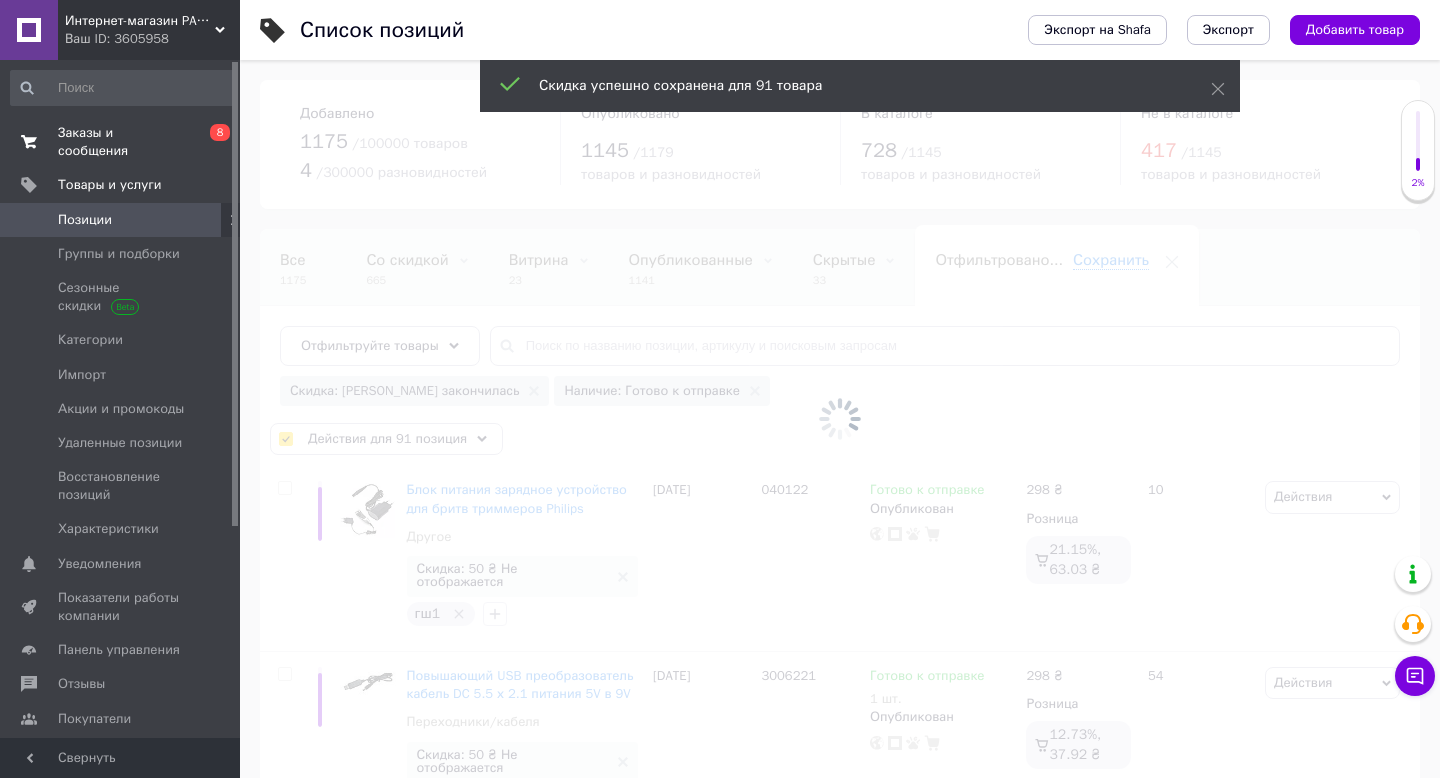 checkbox on "false" 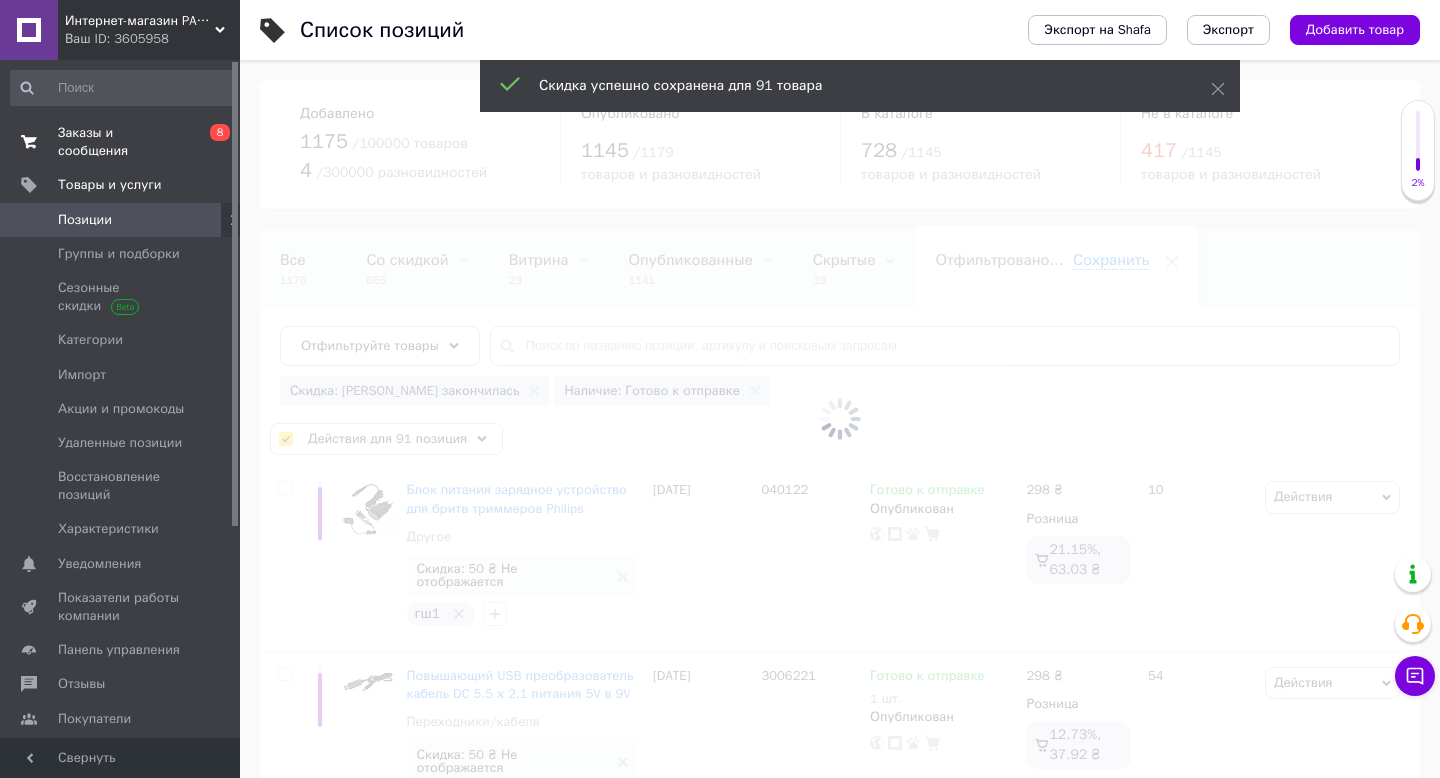 checkbox on "false" 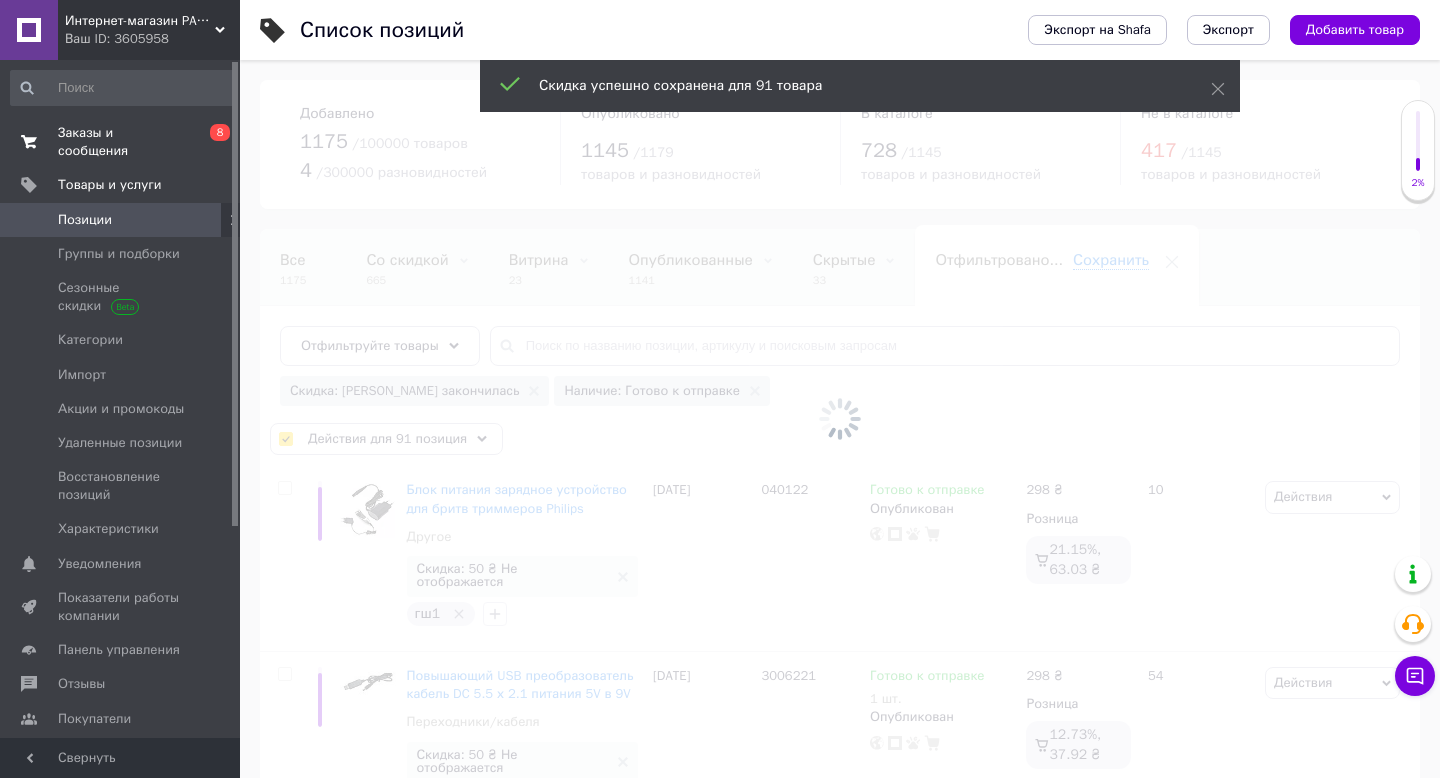 checkbox on "false" 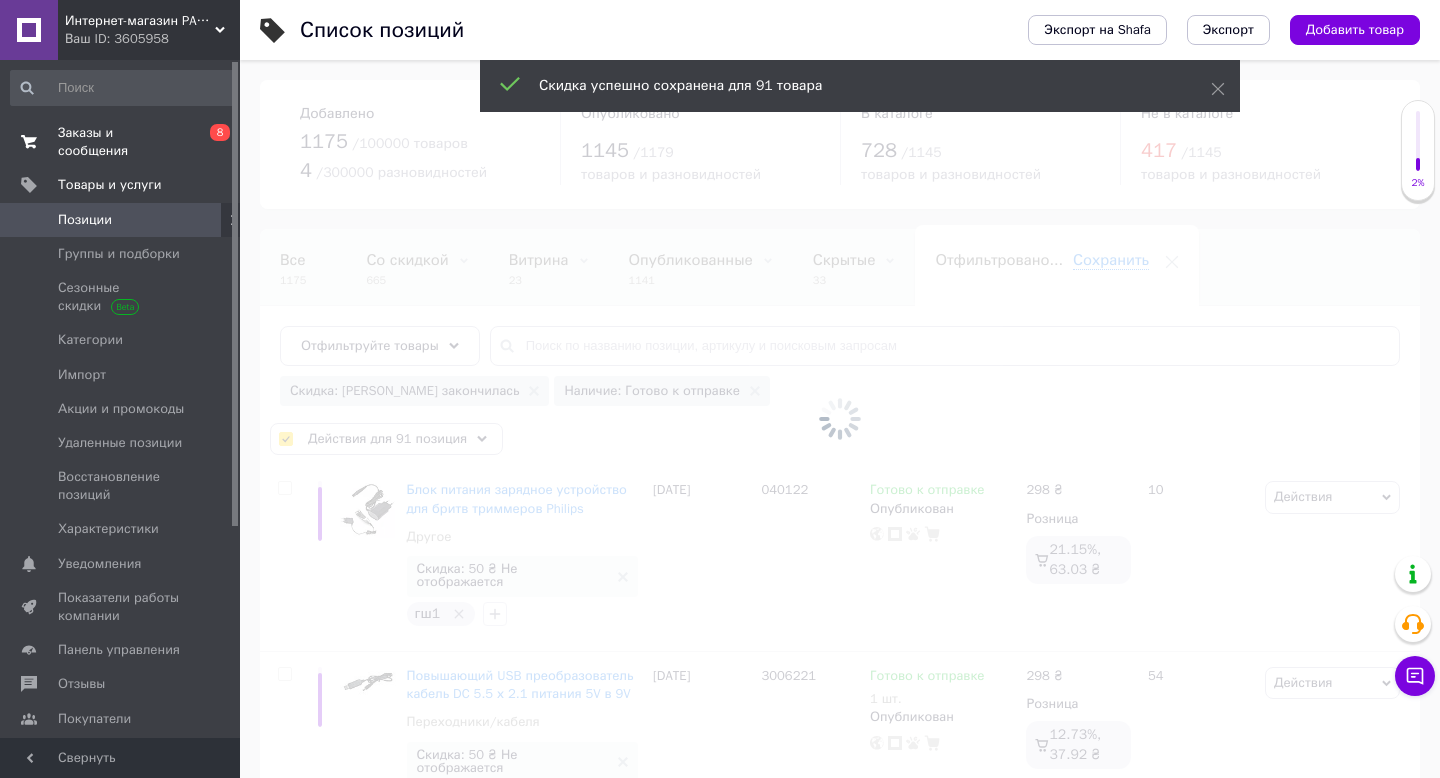 checkbox on "false" 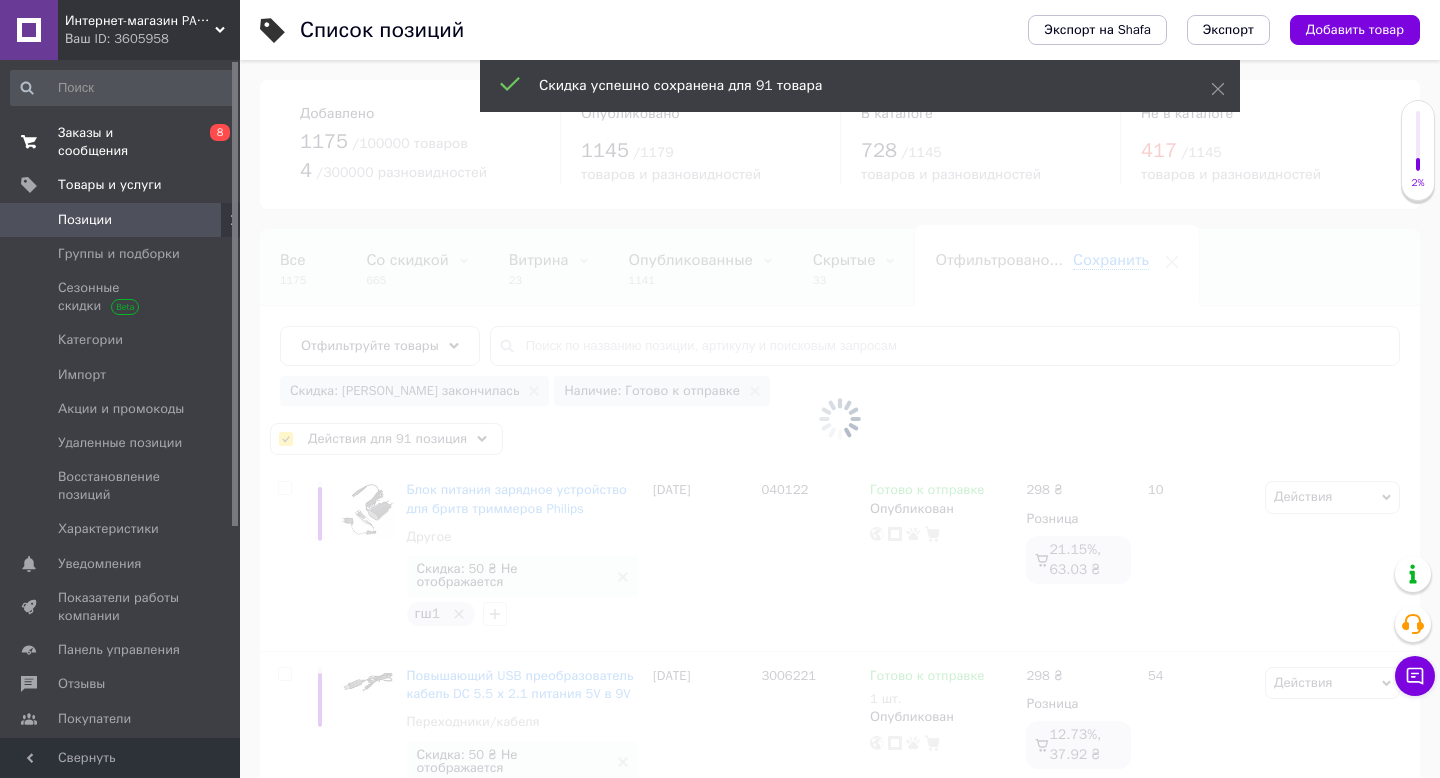 checkbox on "false" 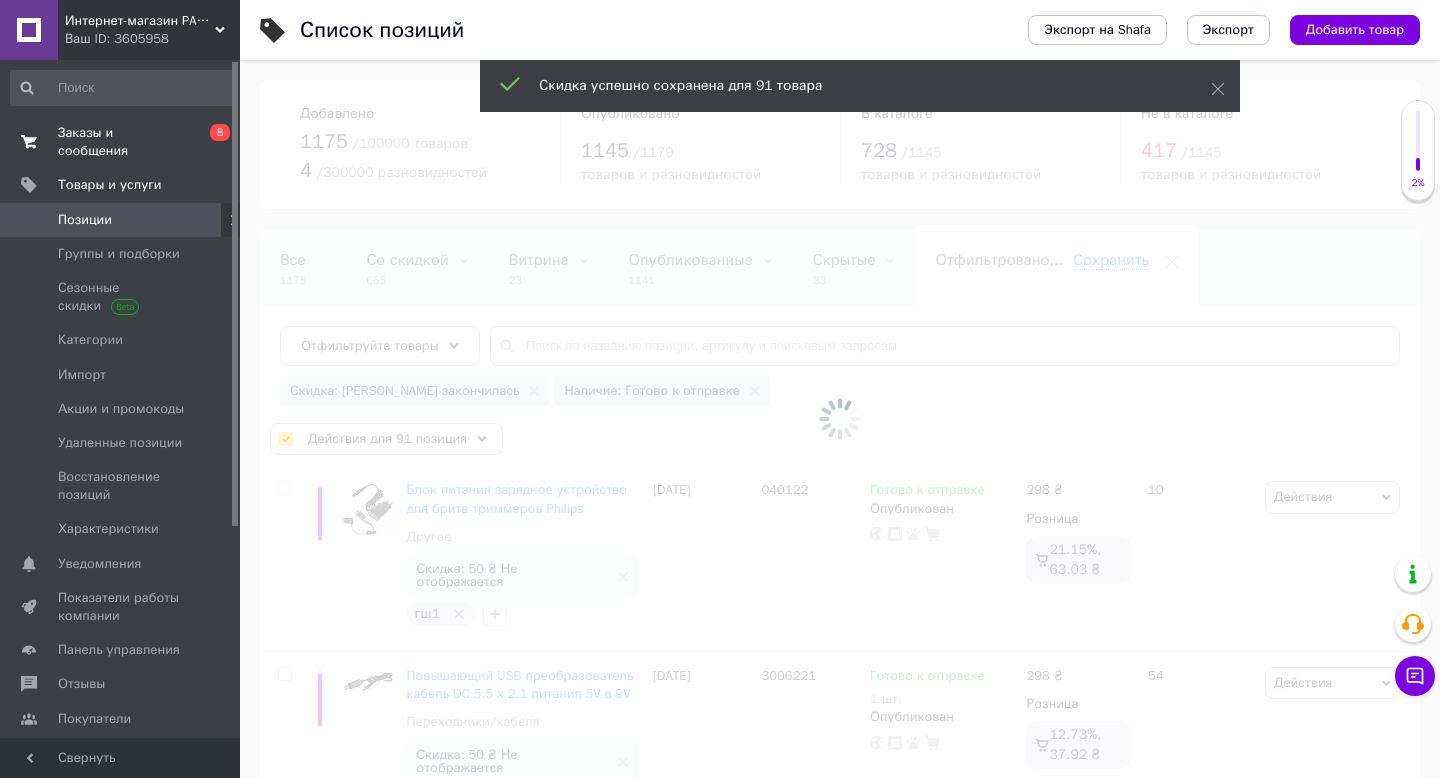 checkbox on "false" 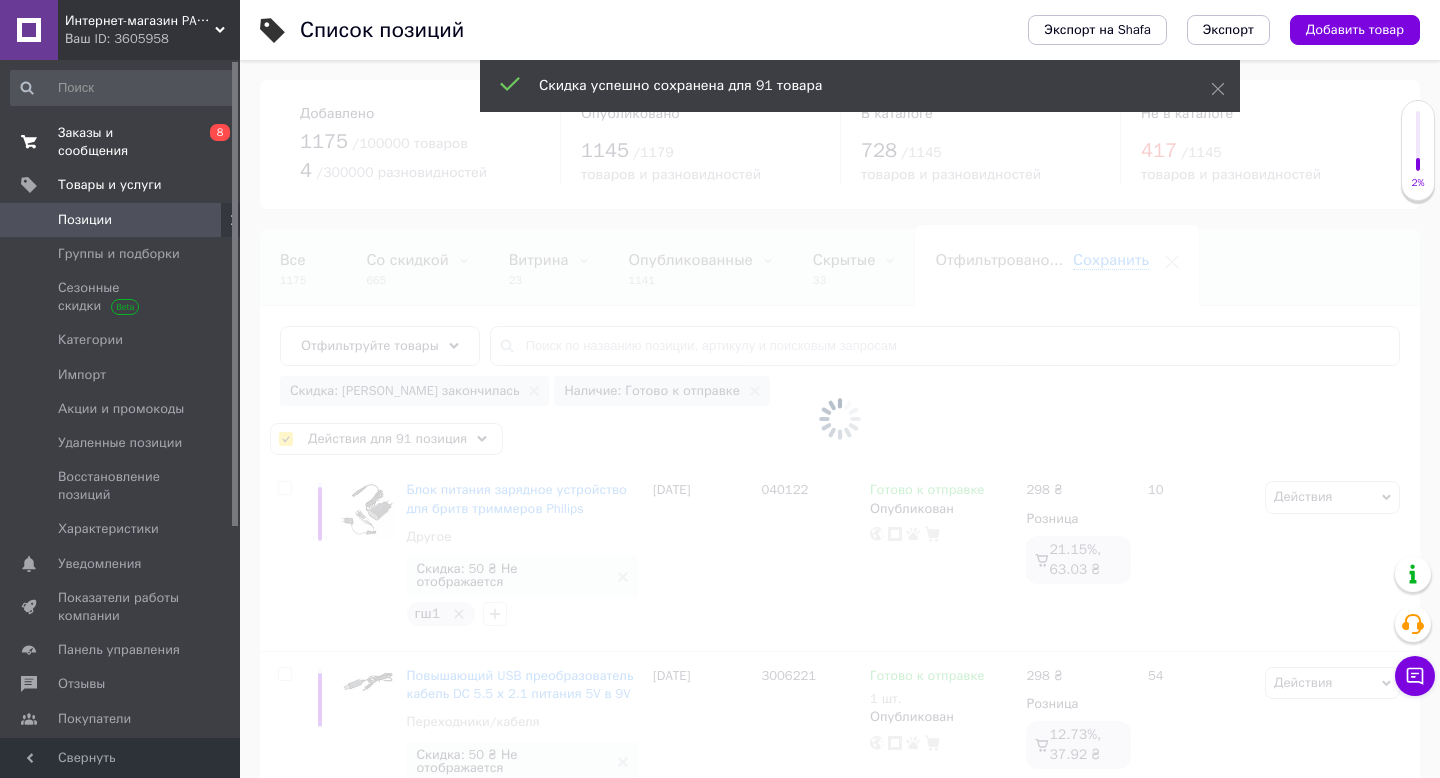 checkbox on "false" 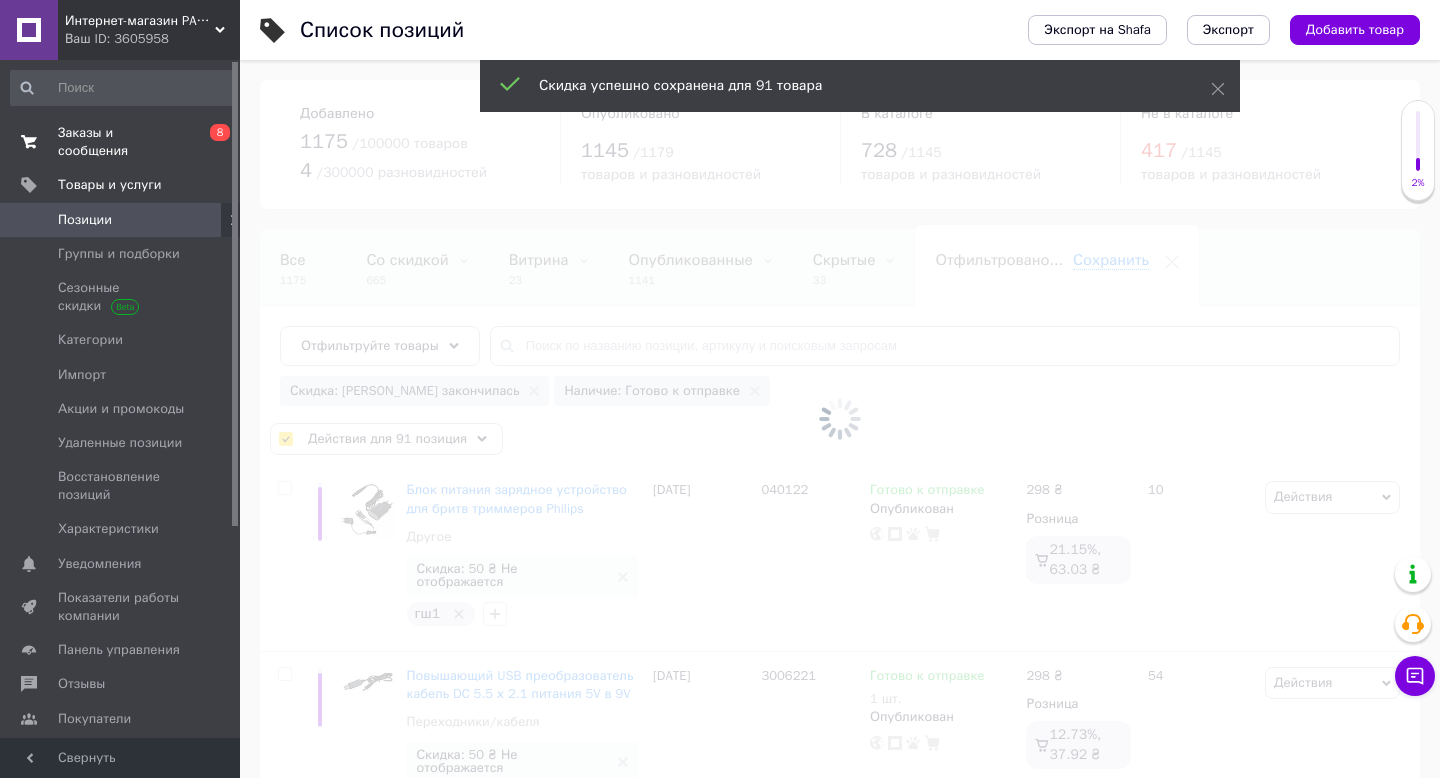 checkbox on "false" 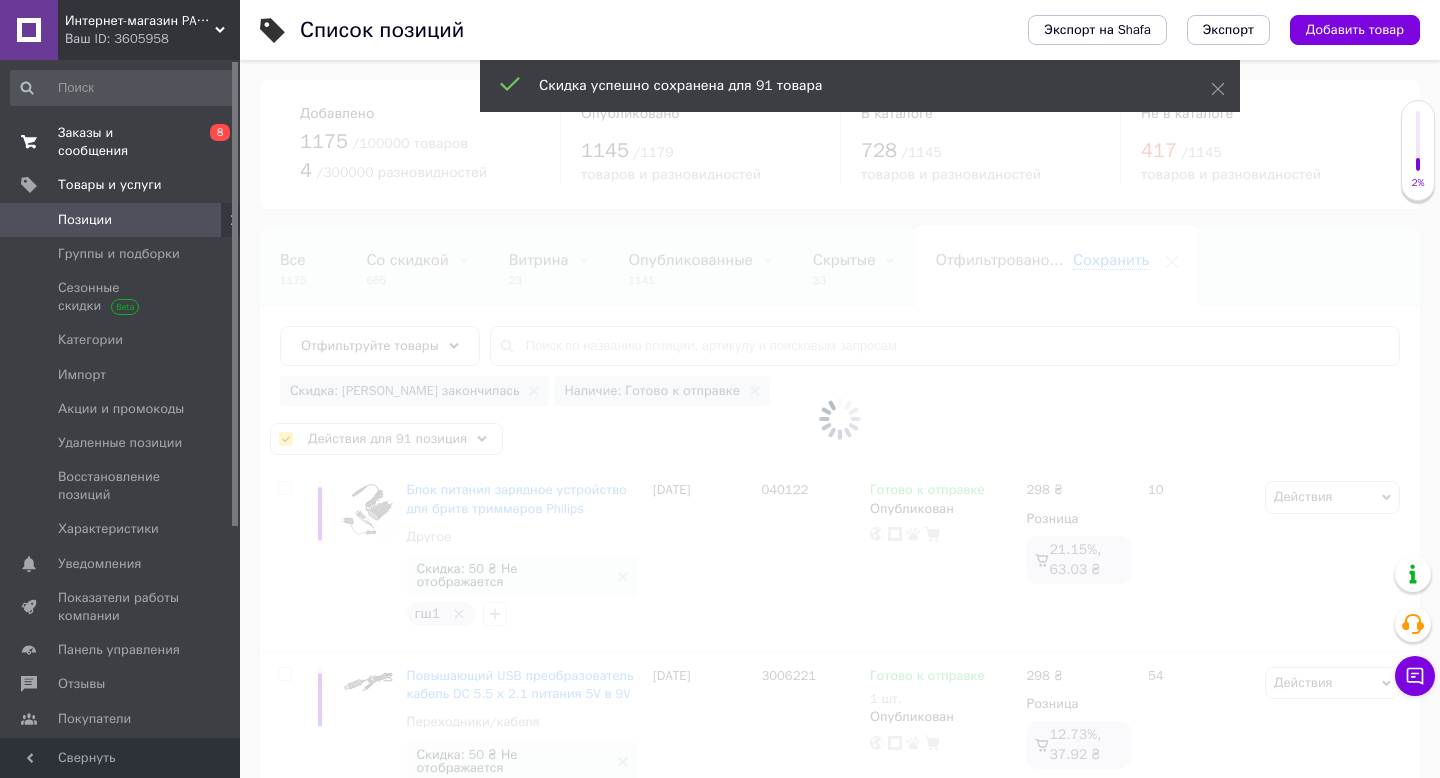 checkbox on "false" 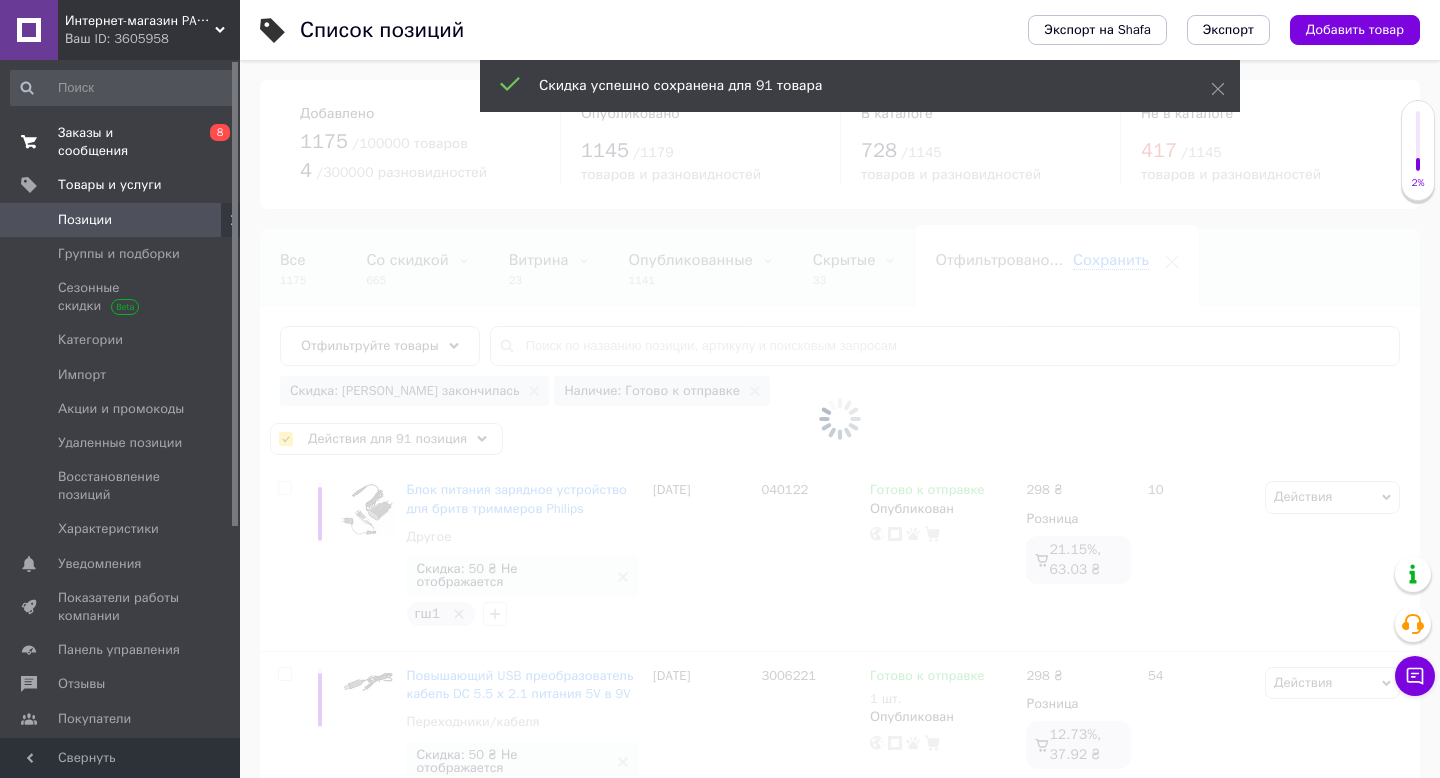 checkbox on "false" 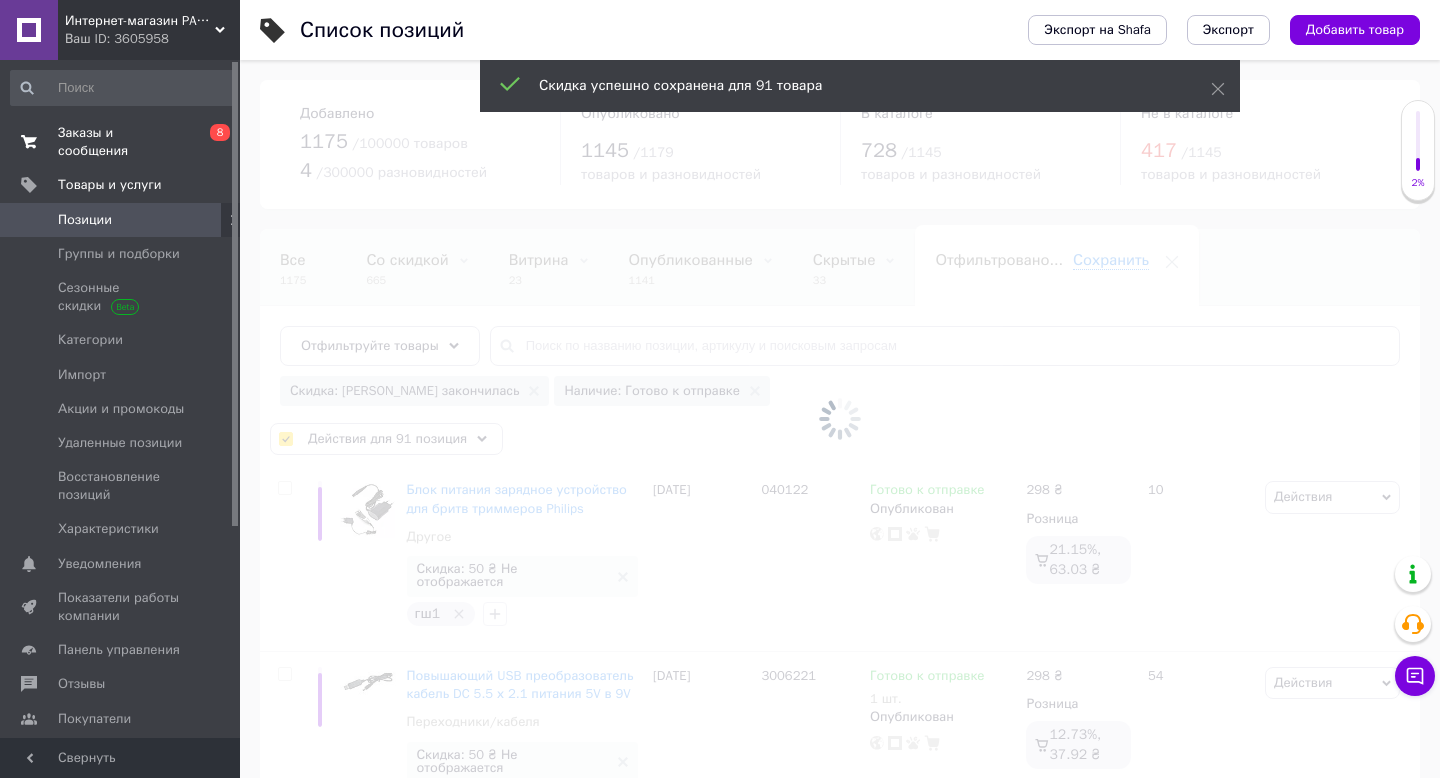 checkbox on "false" 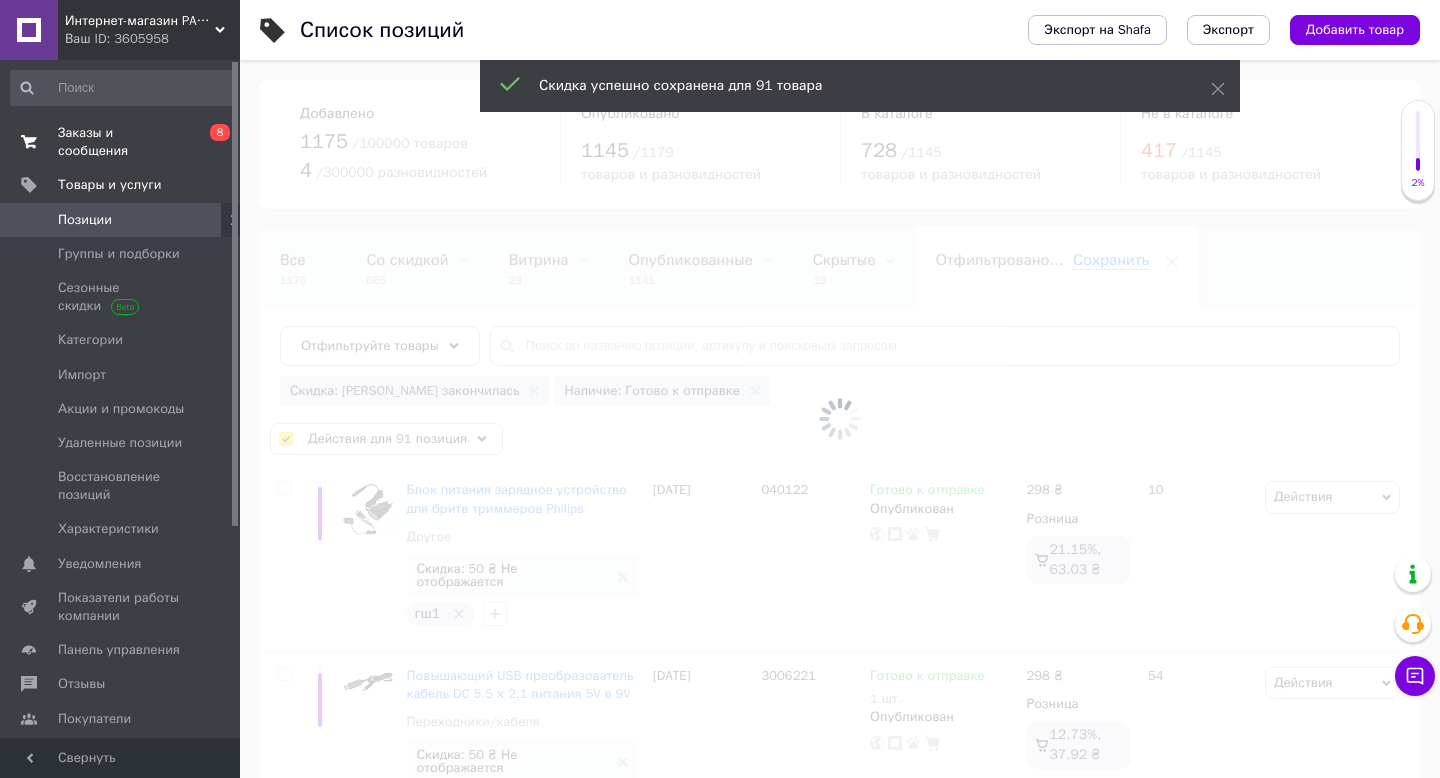 checkbox on "false" 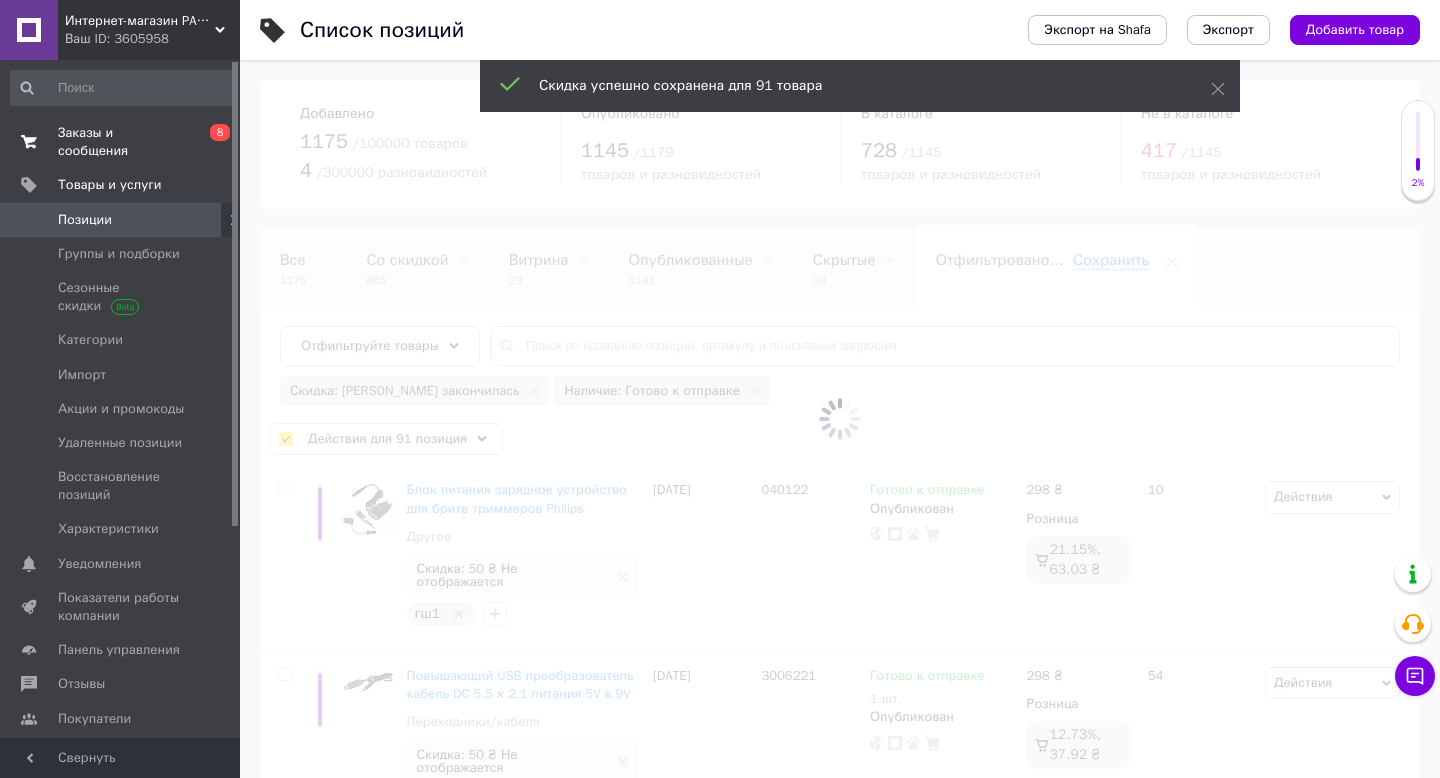 checkbox on "false" 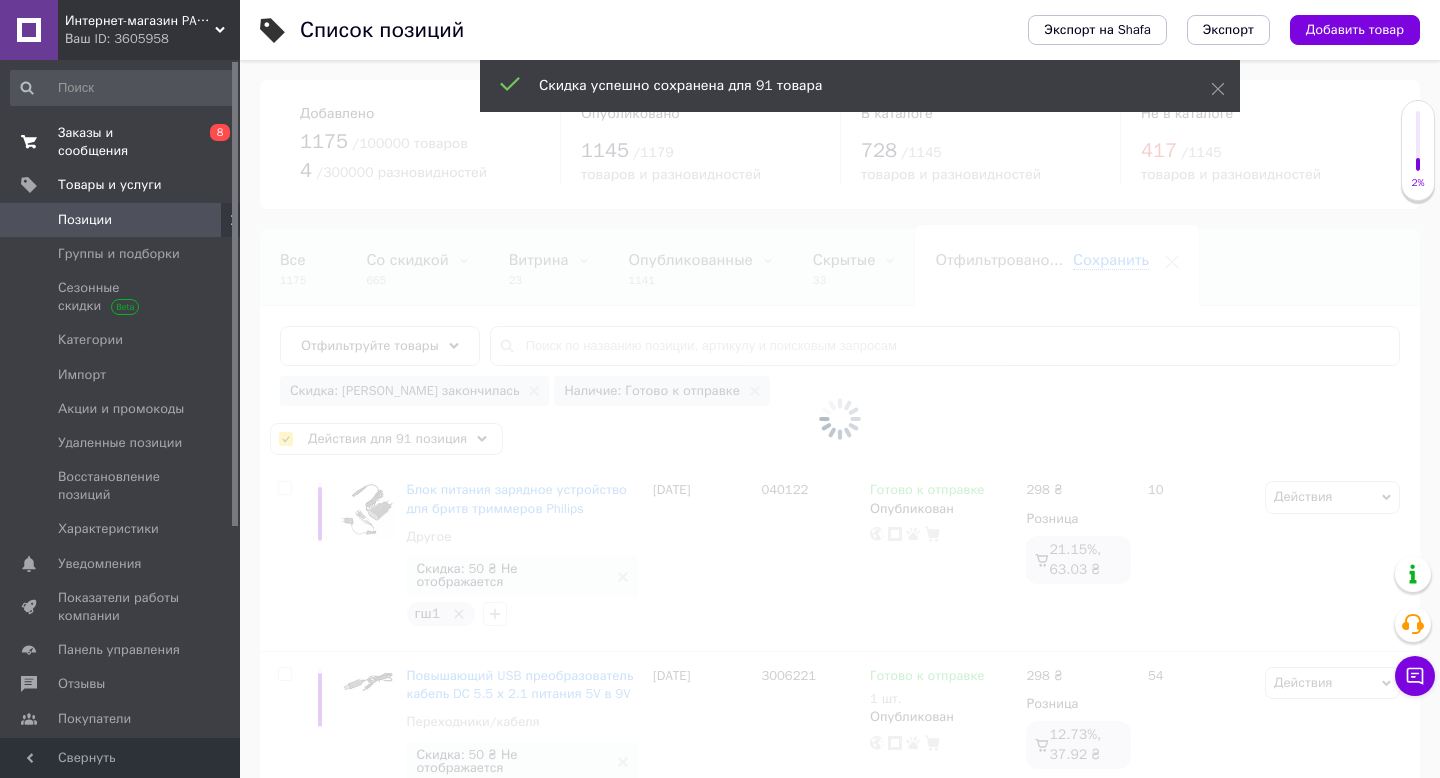 checkbox on "false" 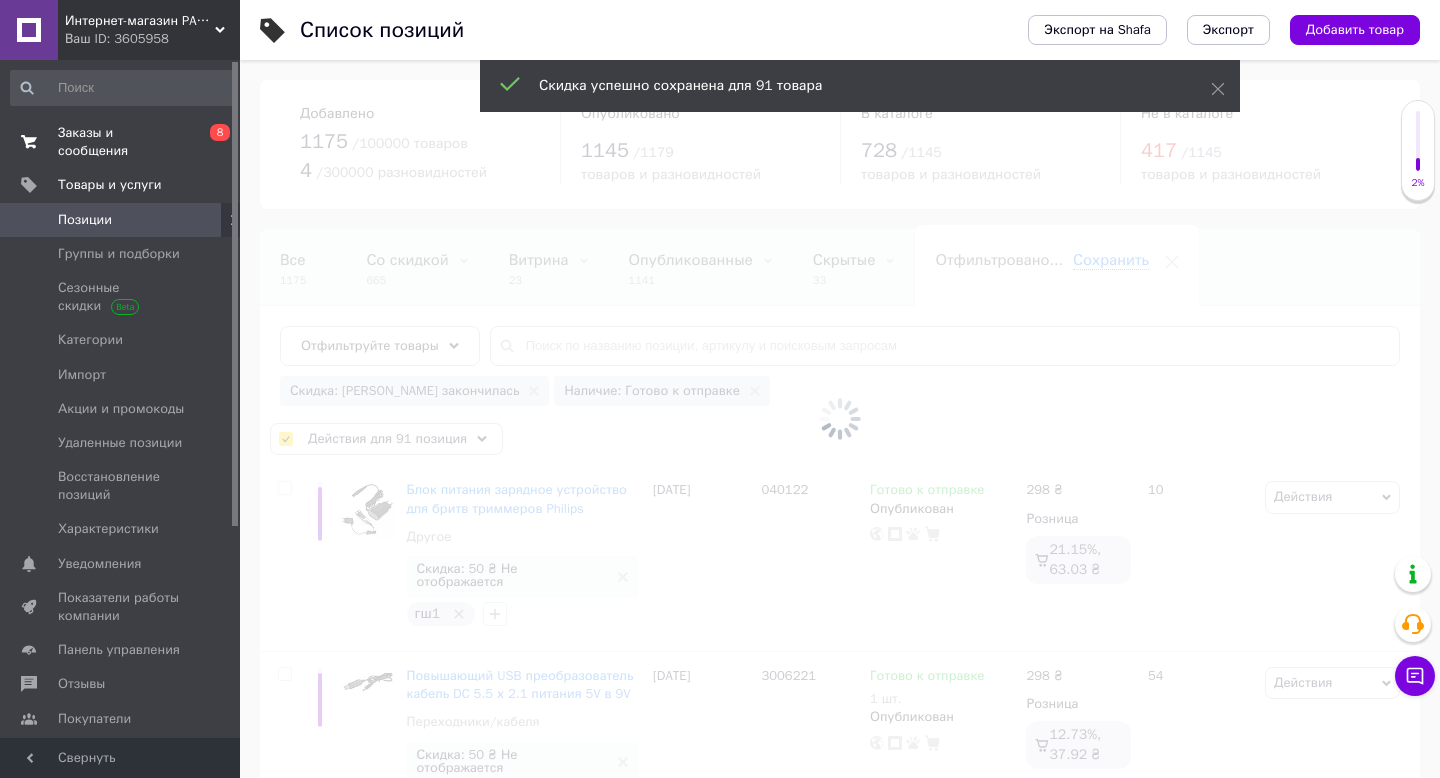 checkbox on "false" 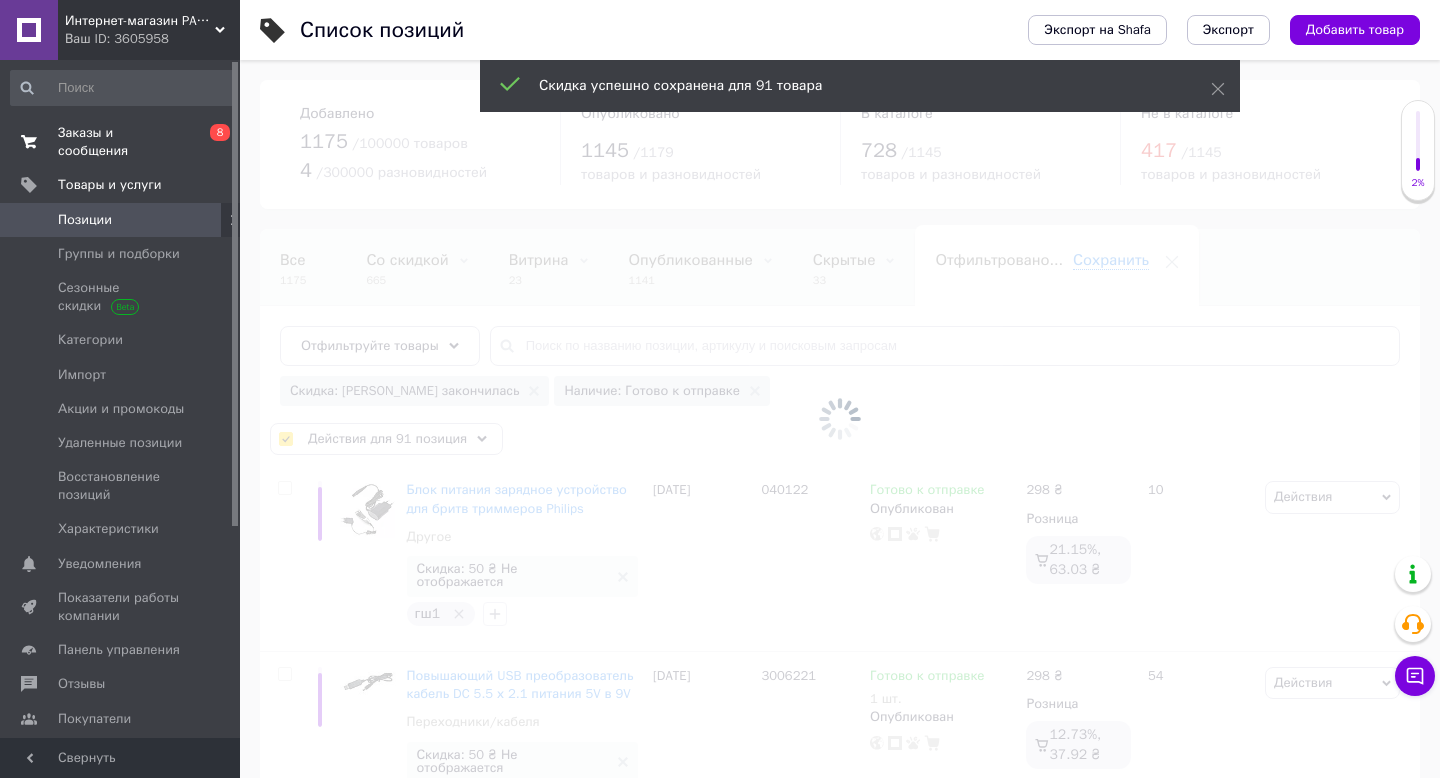 checkbox on "false" 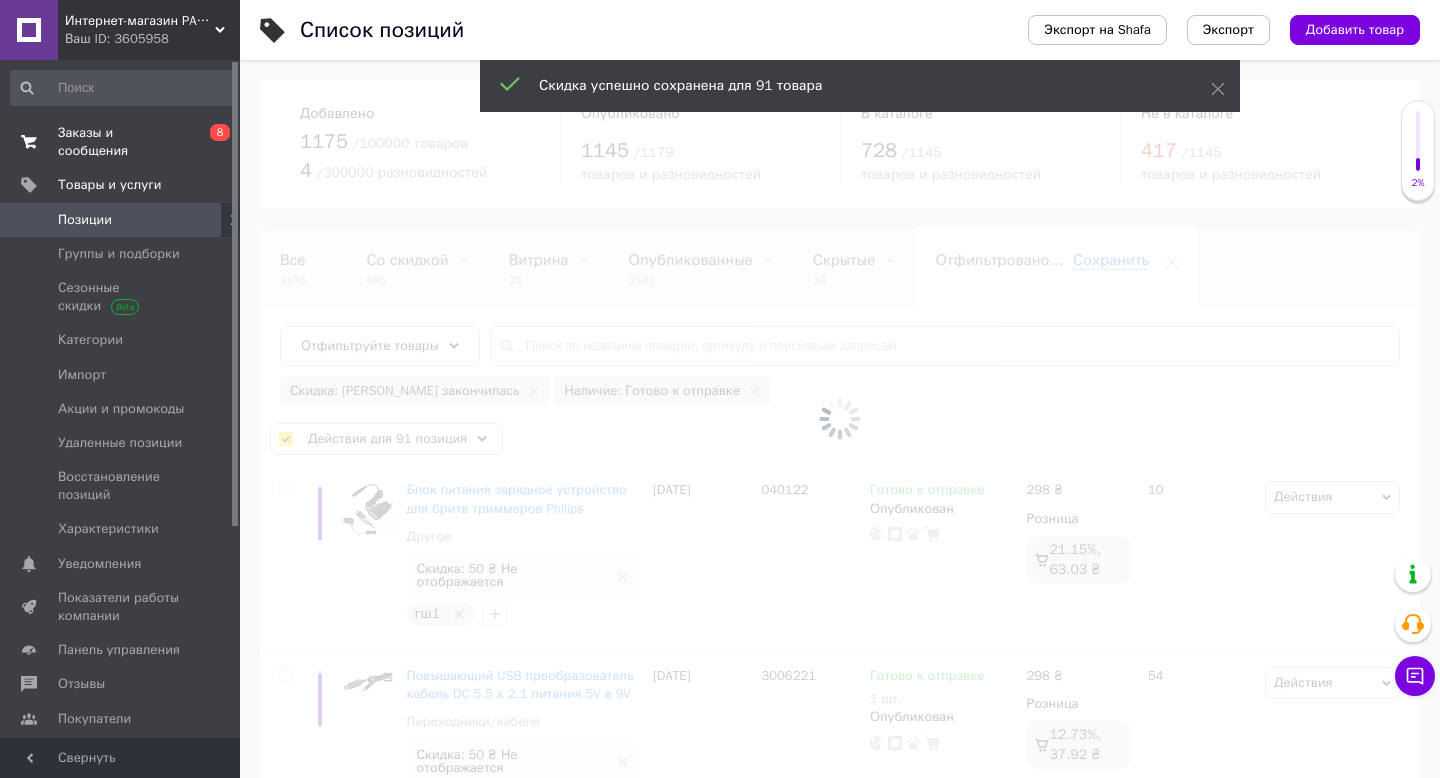 checkbox on "false" 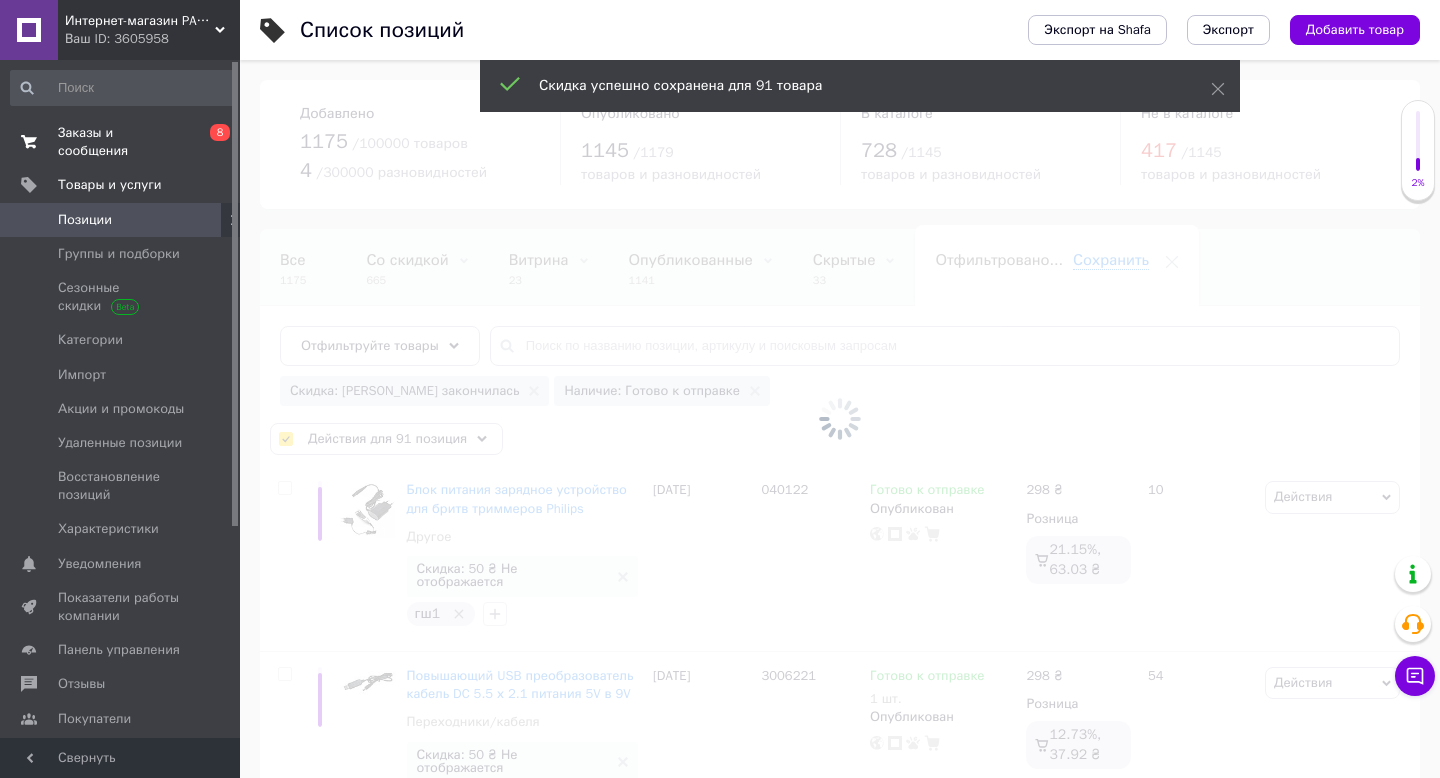 checkbox on "false" 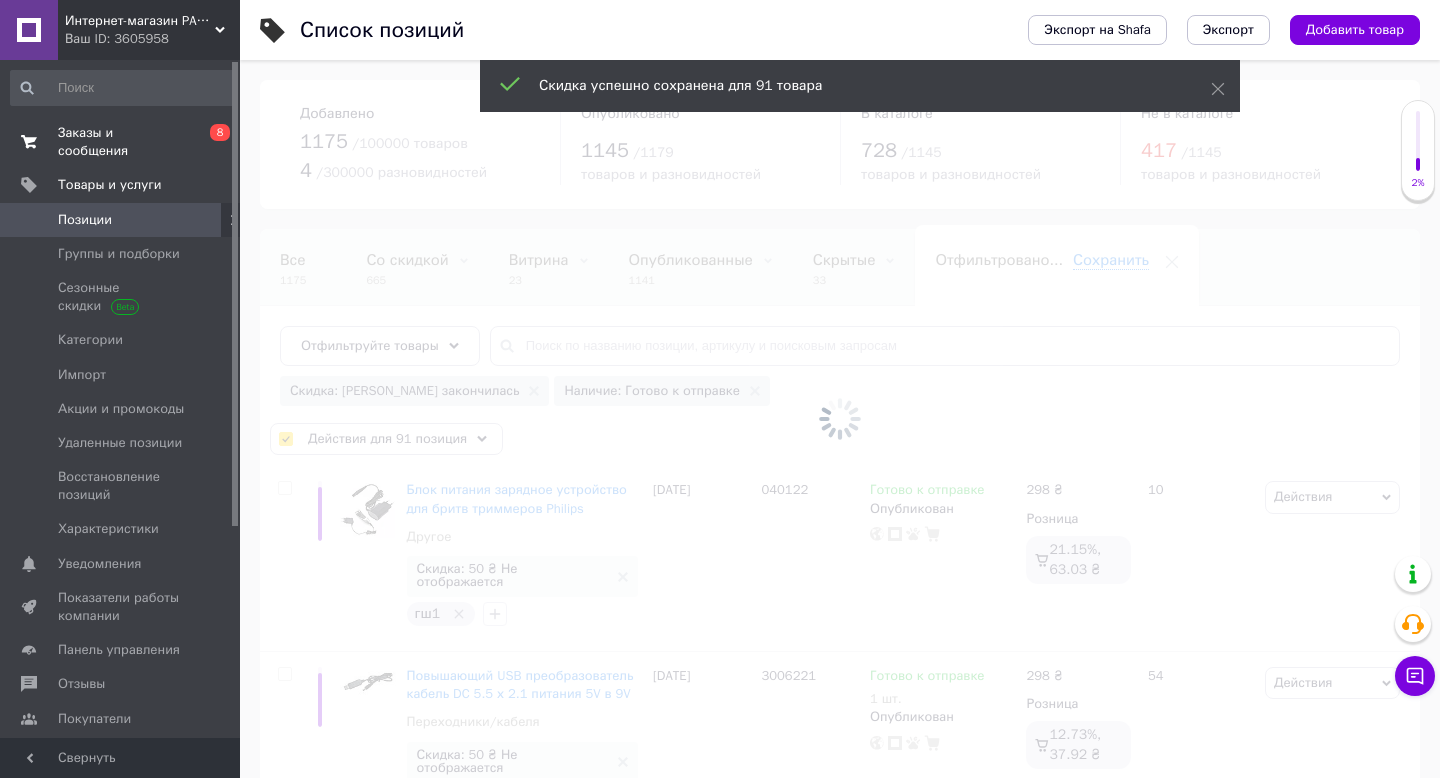 checkbox on "false" 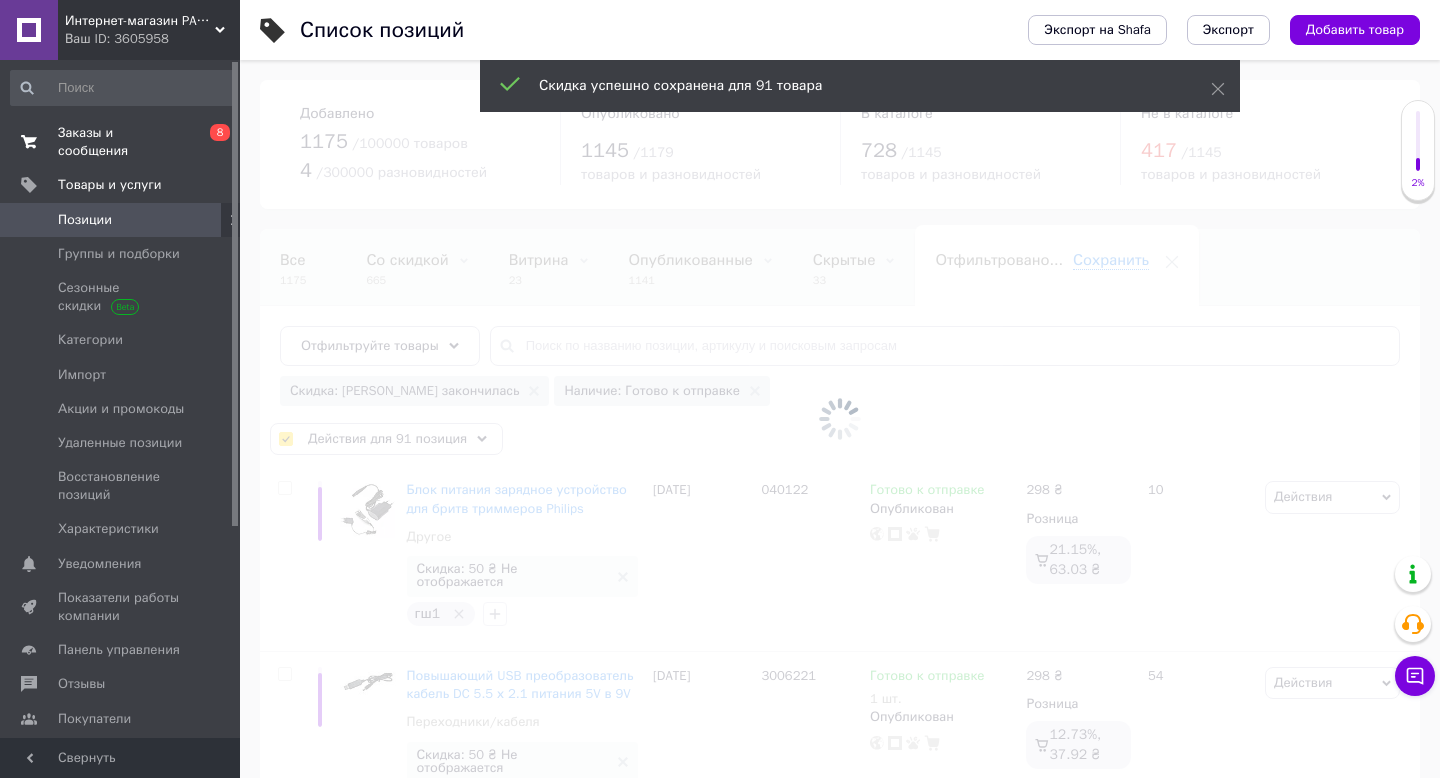 checkbox on "false" 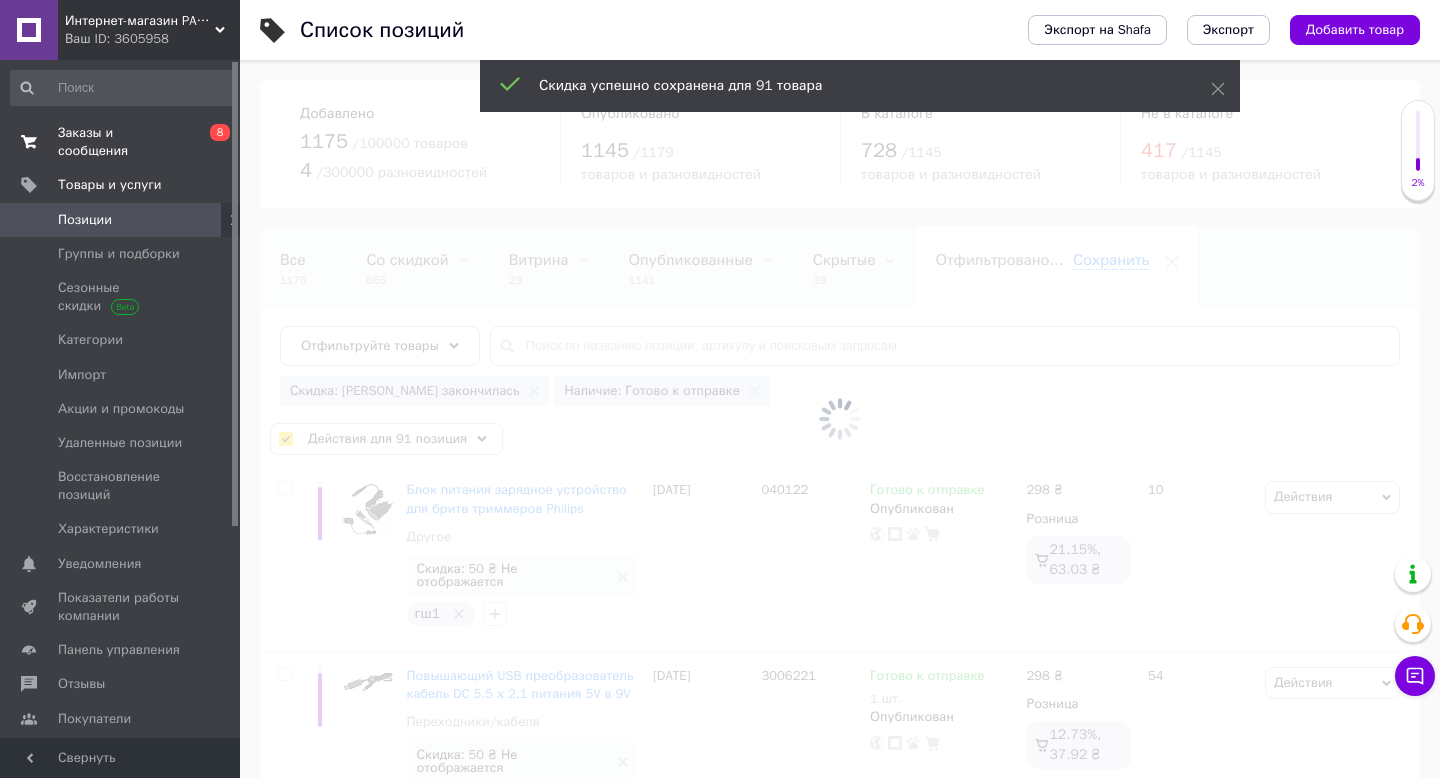 checkbox on "false" 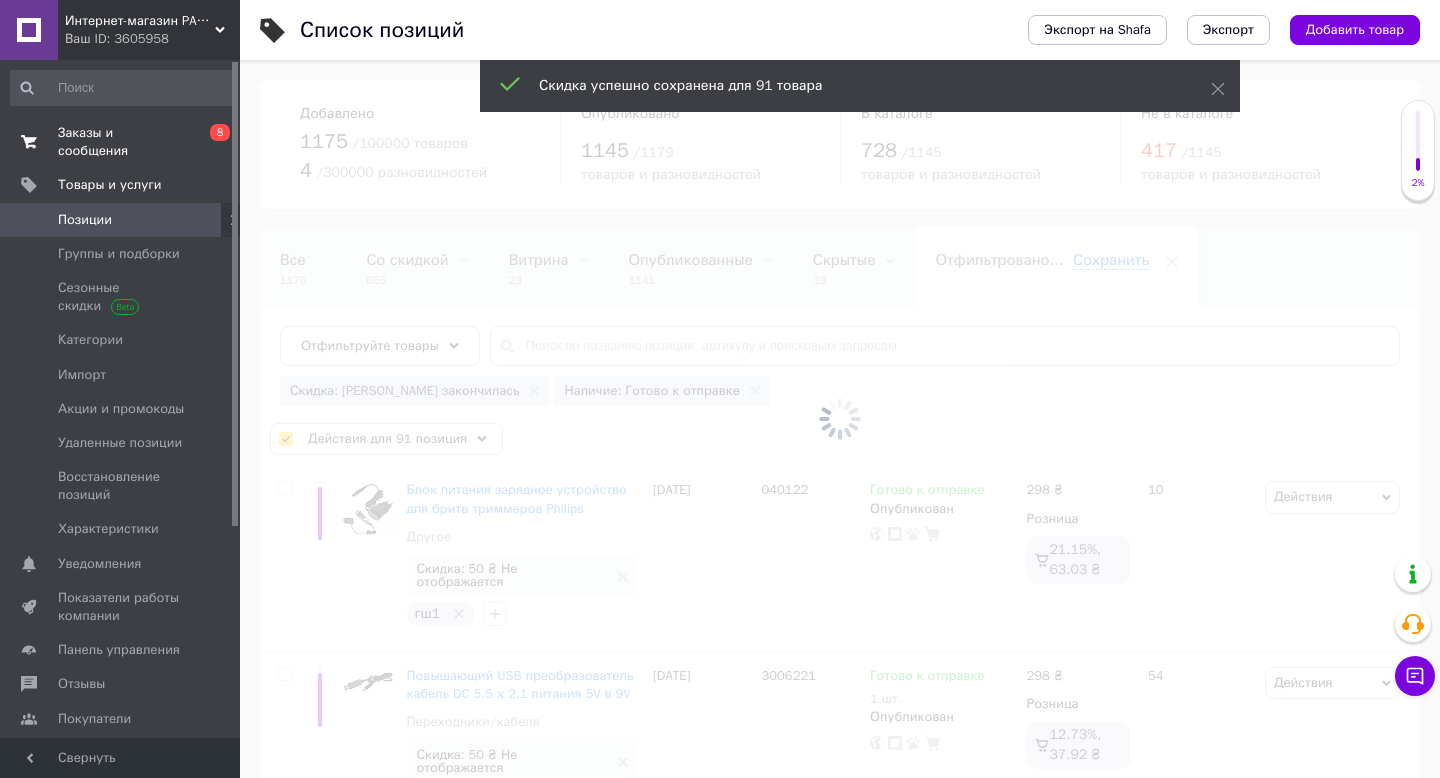 checkbox on "false" 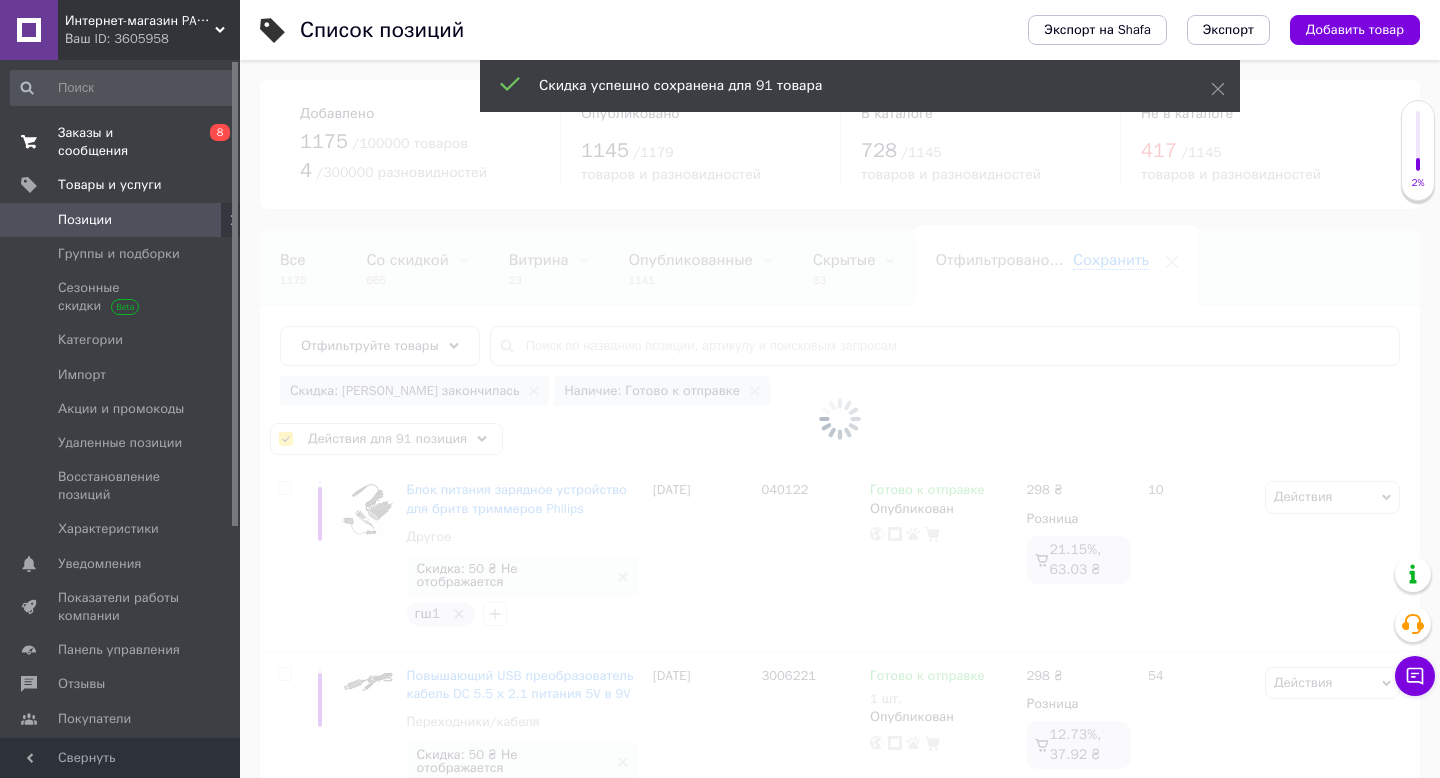checkbox on "false" 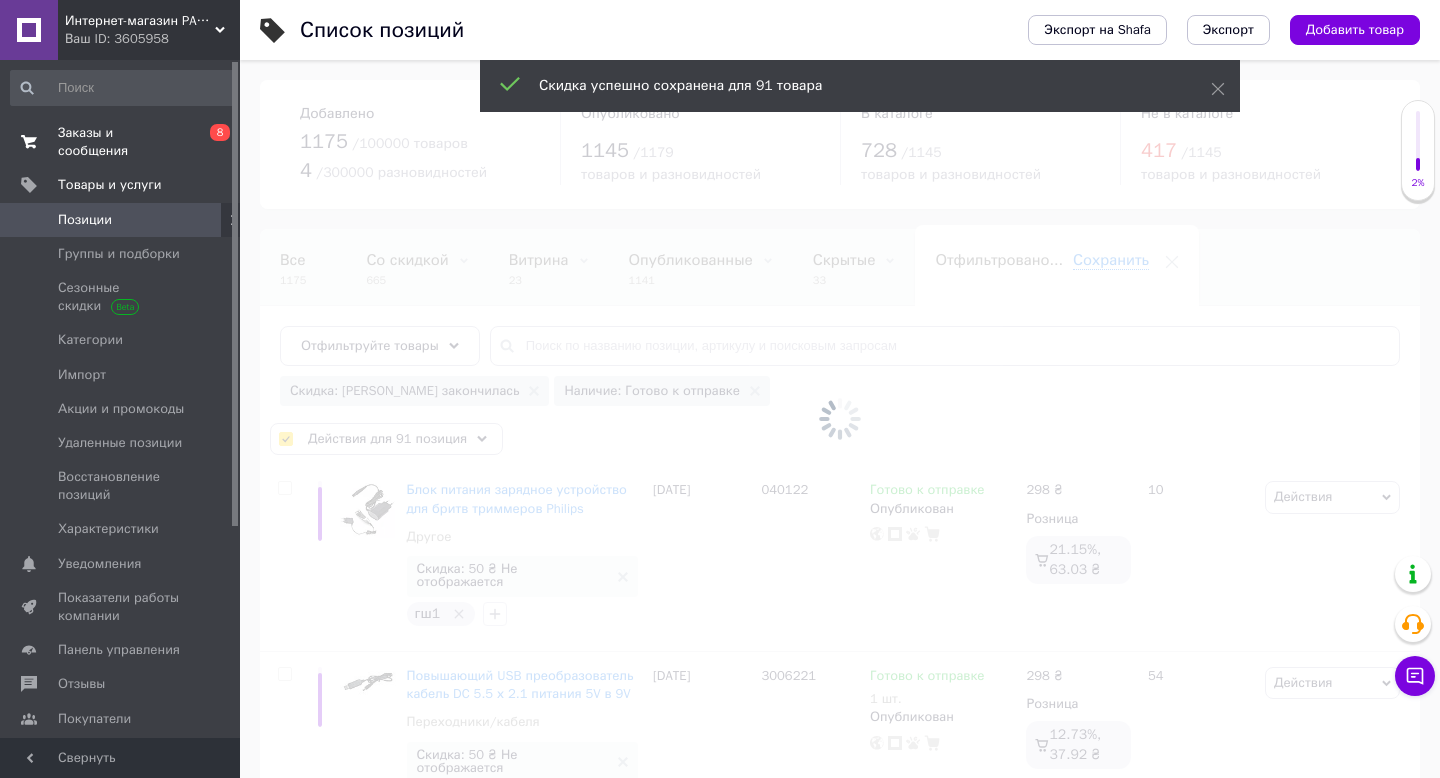 checkbox on "false" 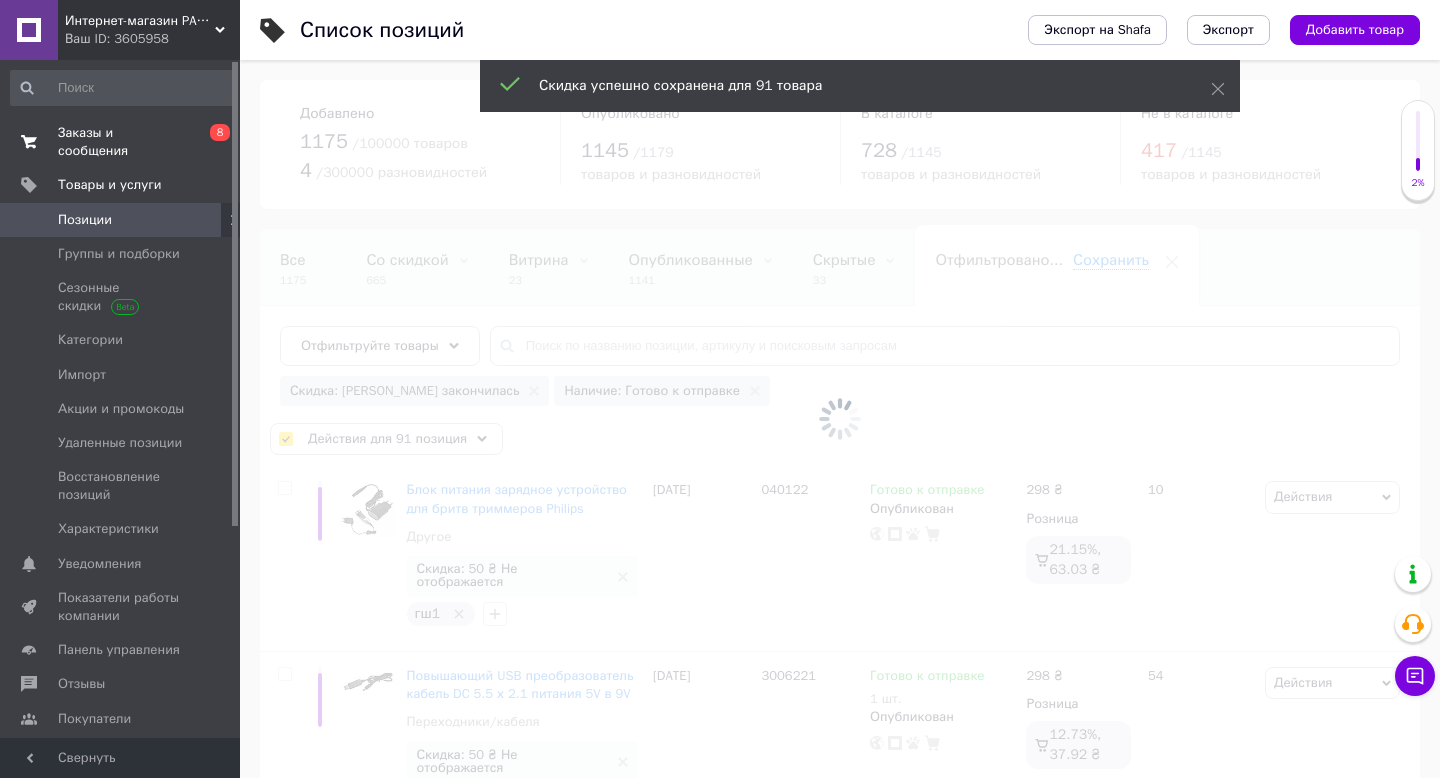 checkbox on "false" 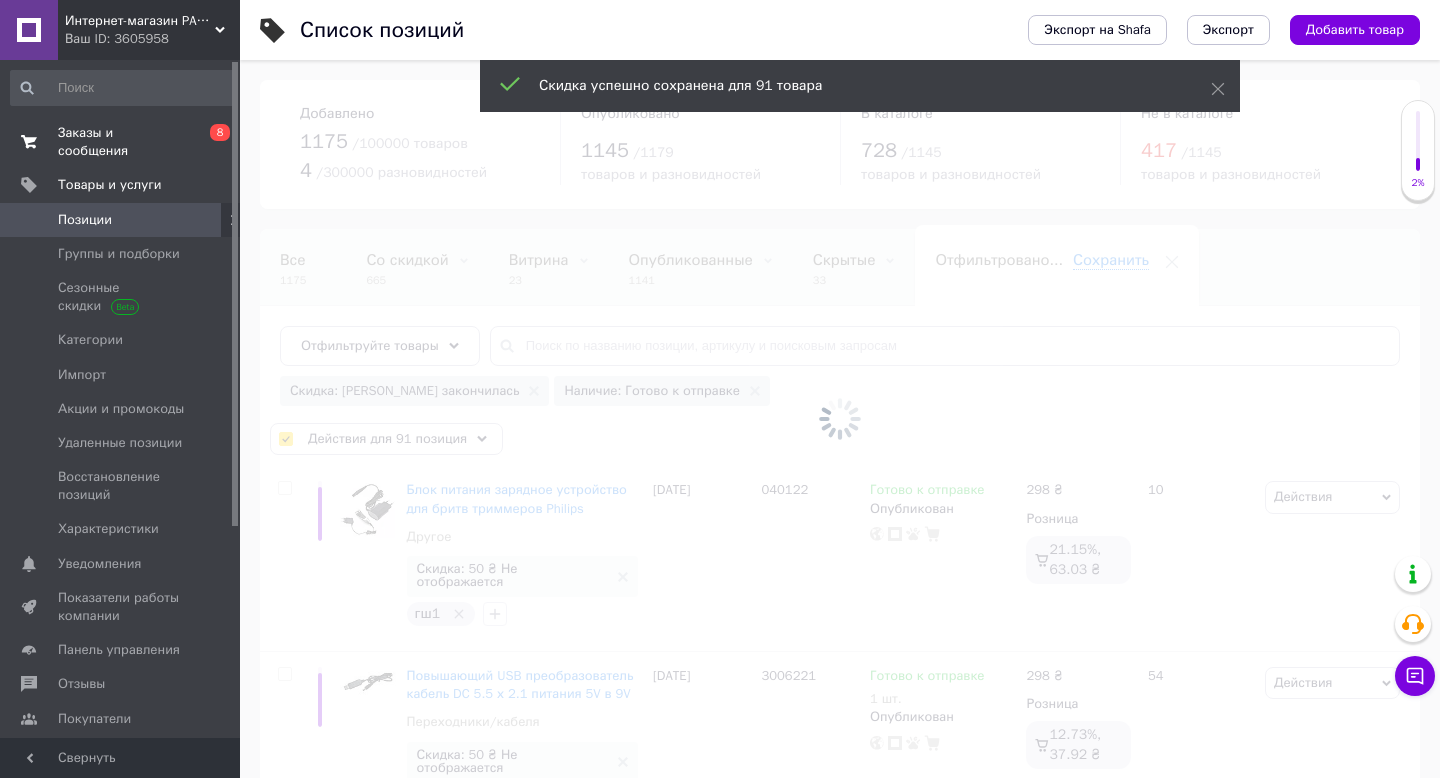 checkbox on "false" 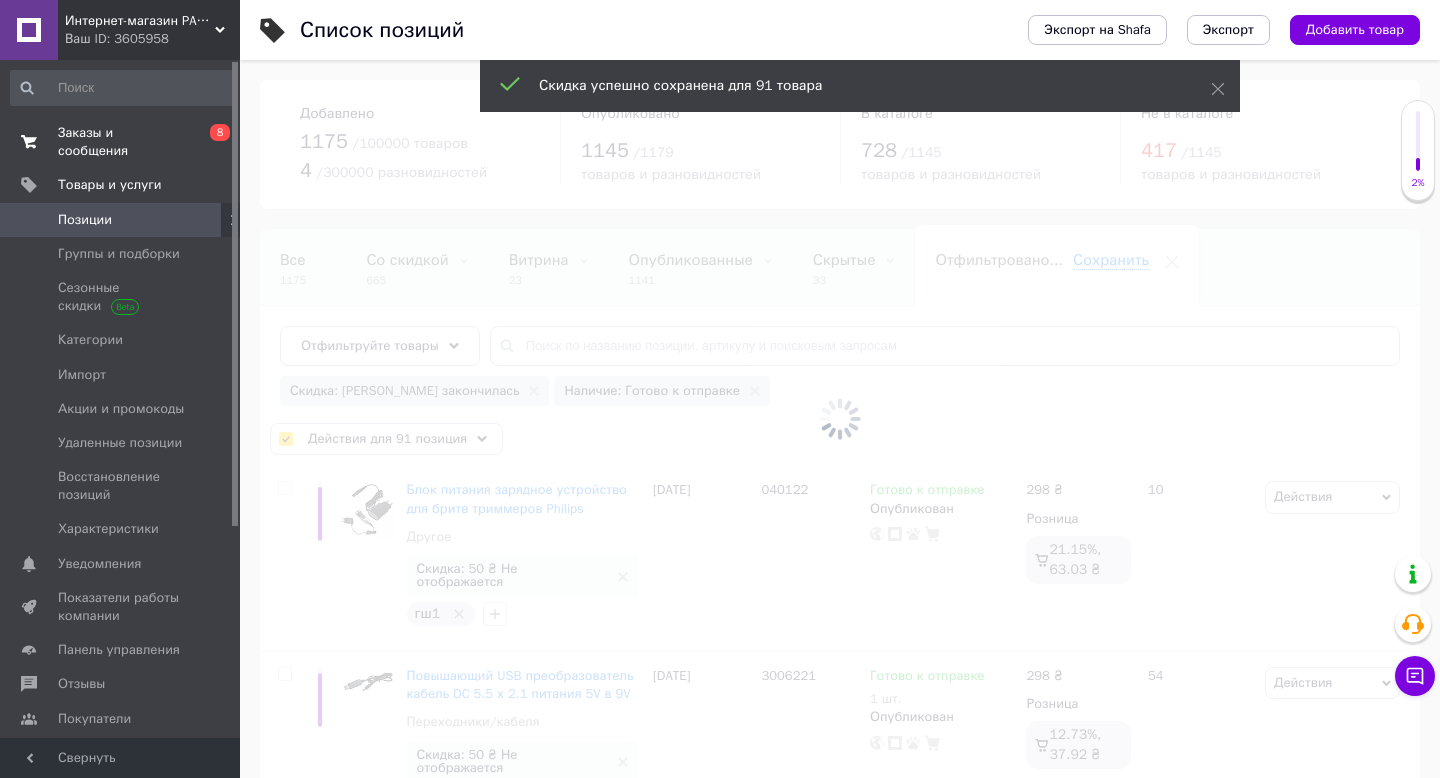 checkbox on "false" 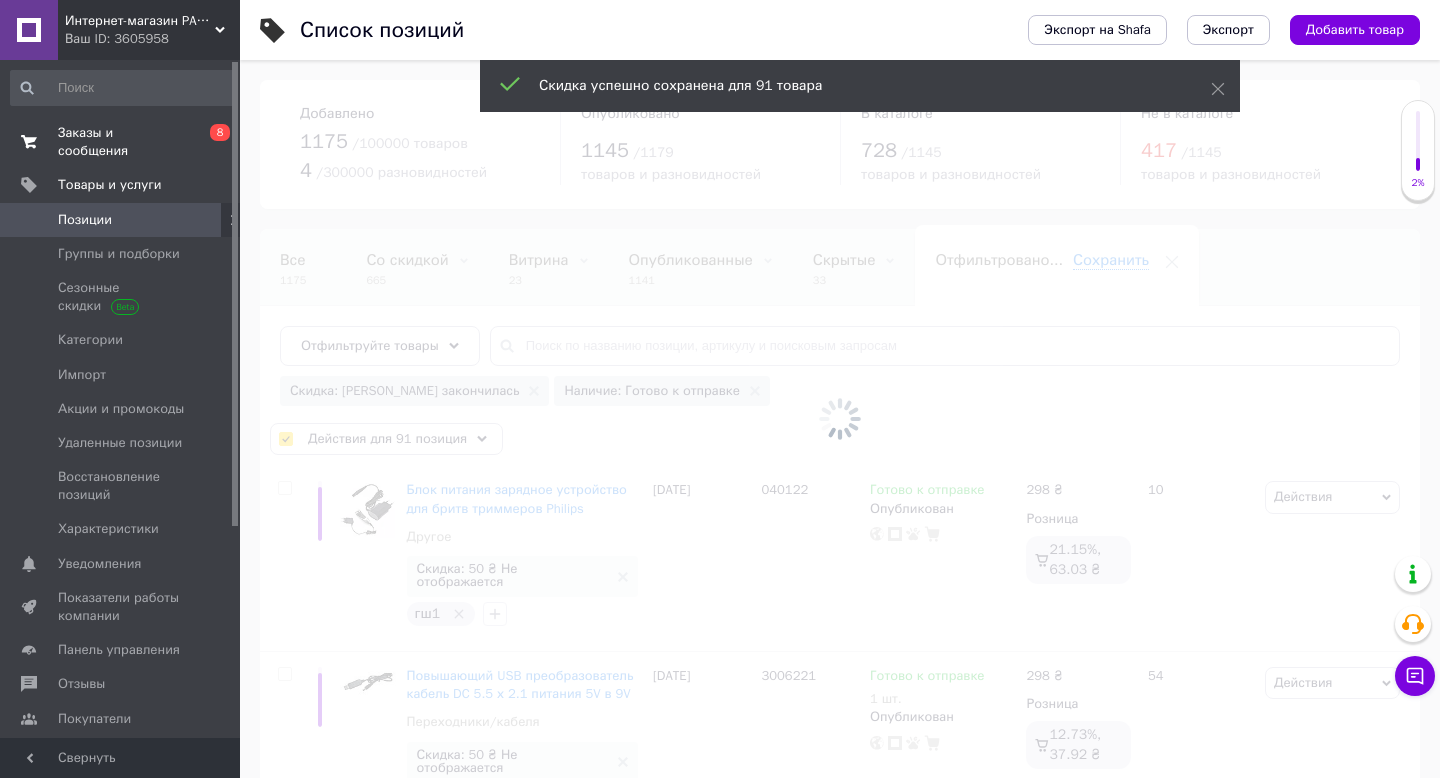 checkbox on "false" 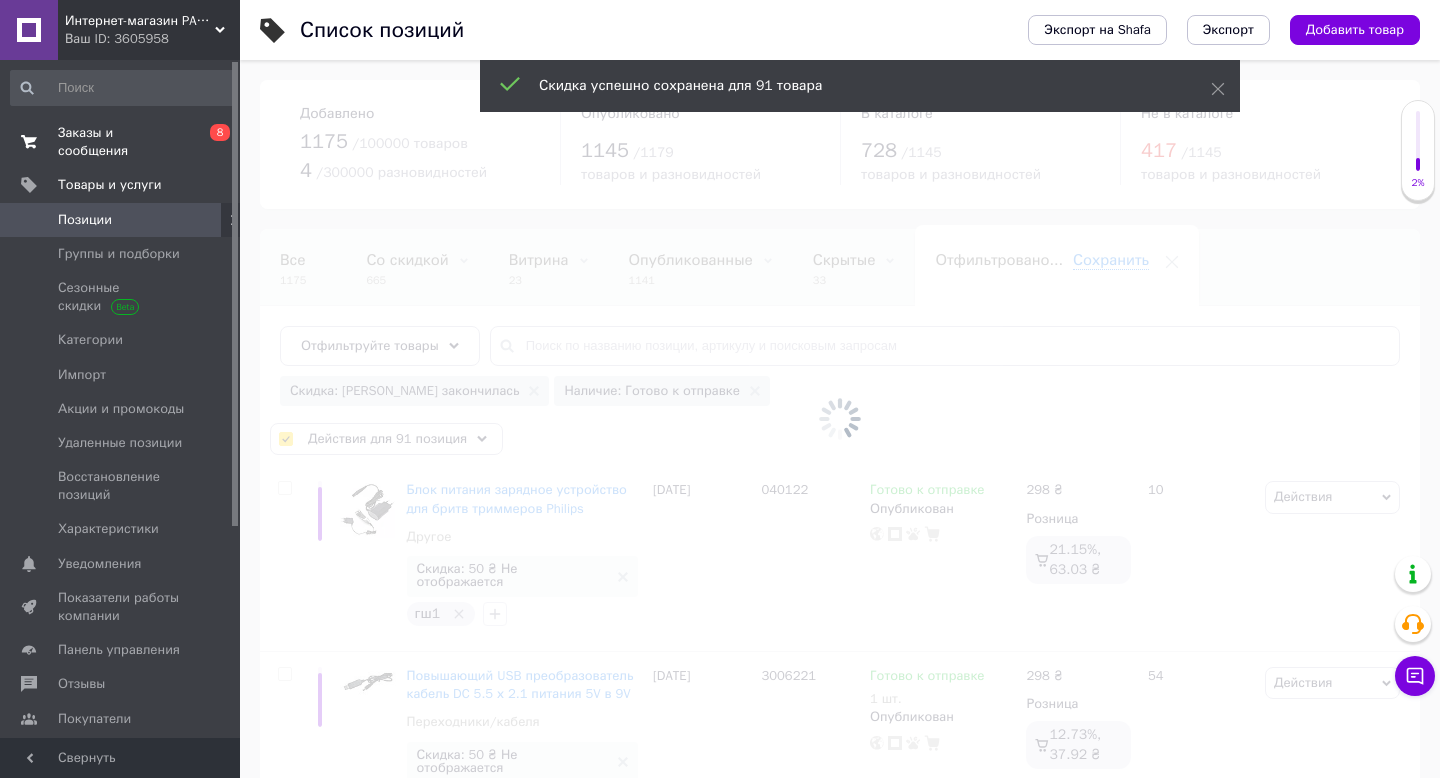 checkbox on "false" 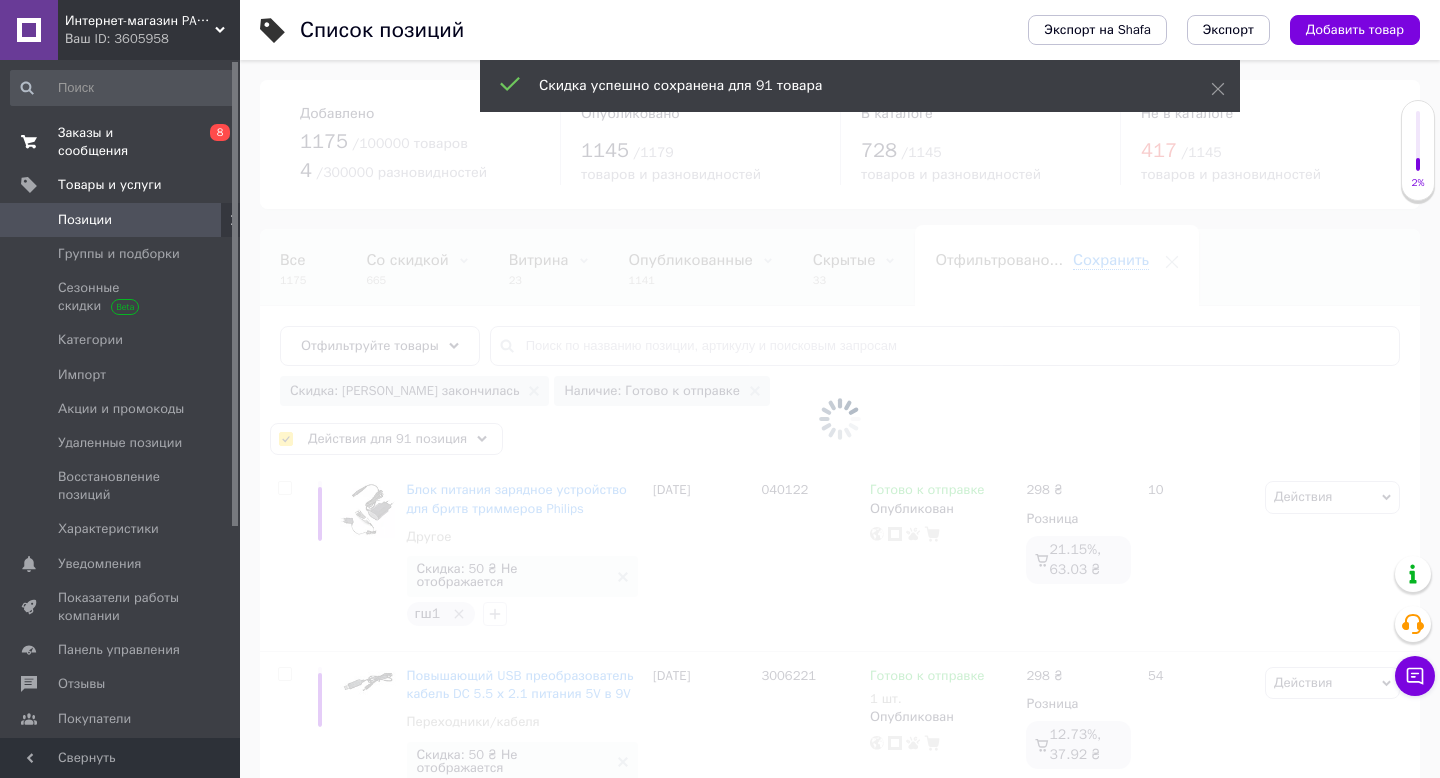 checkbox on "false" 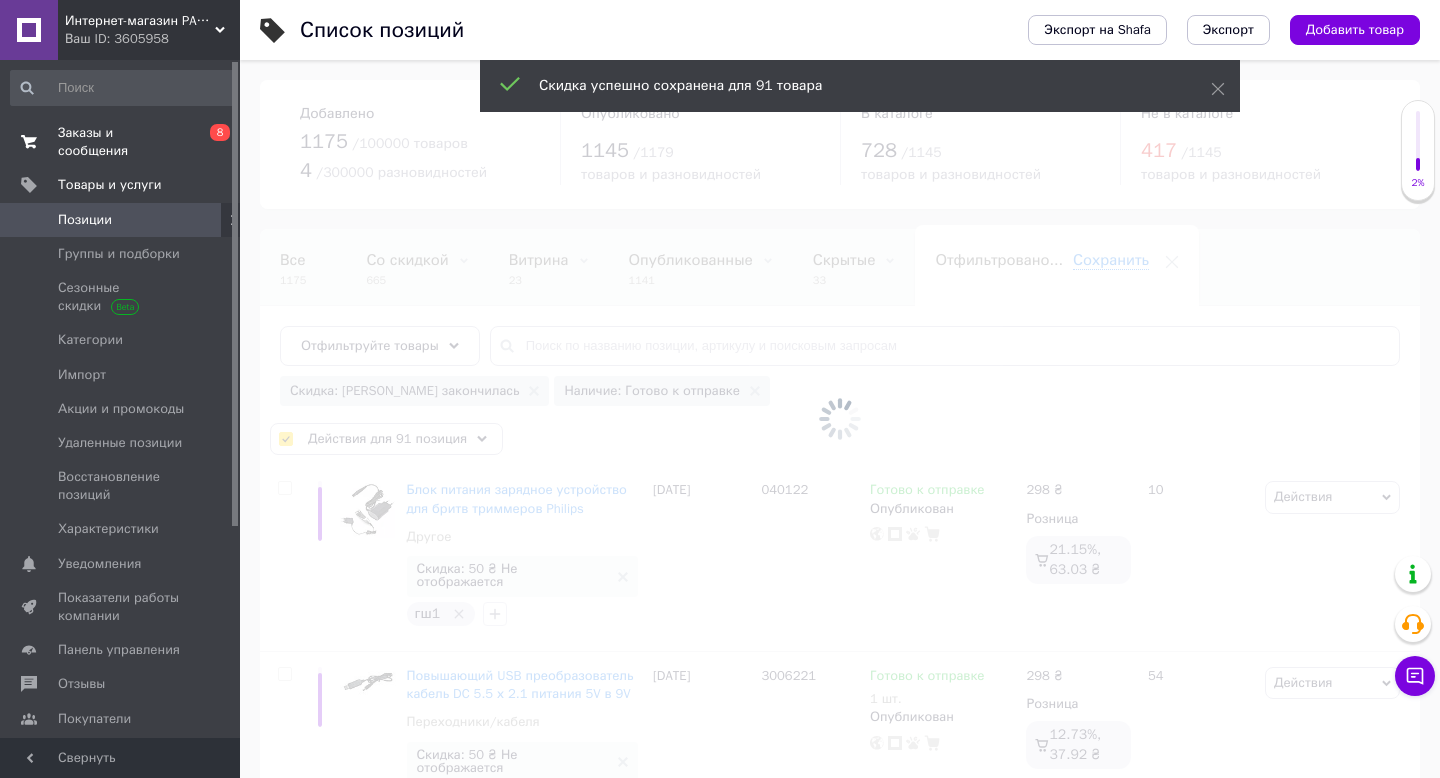 checkbox on "false" 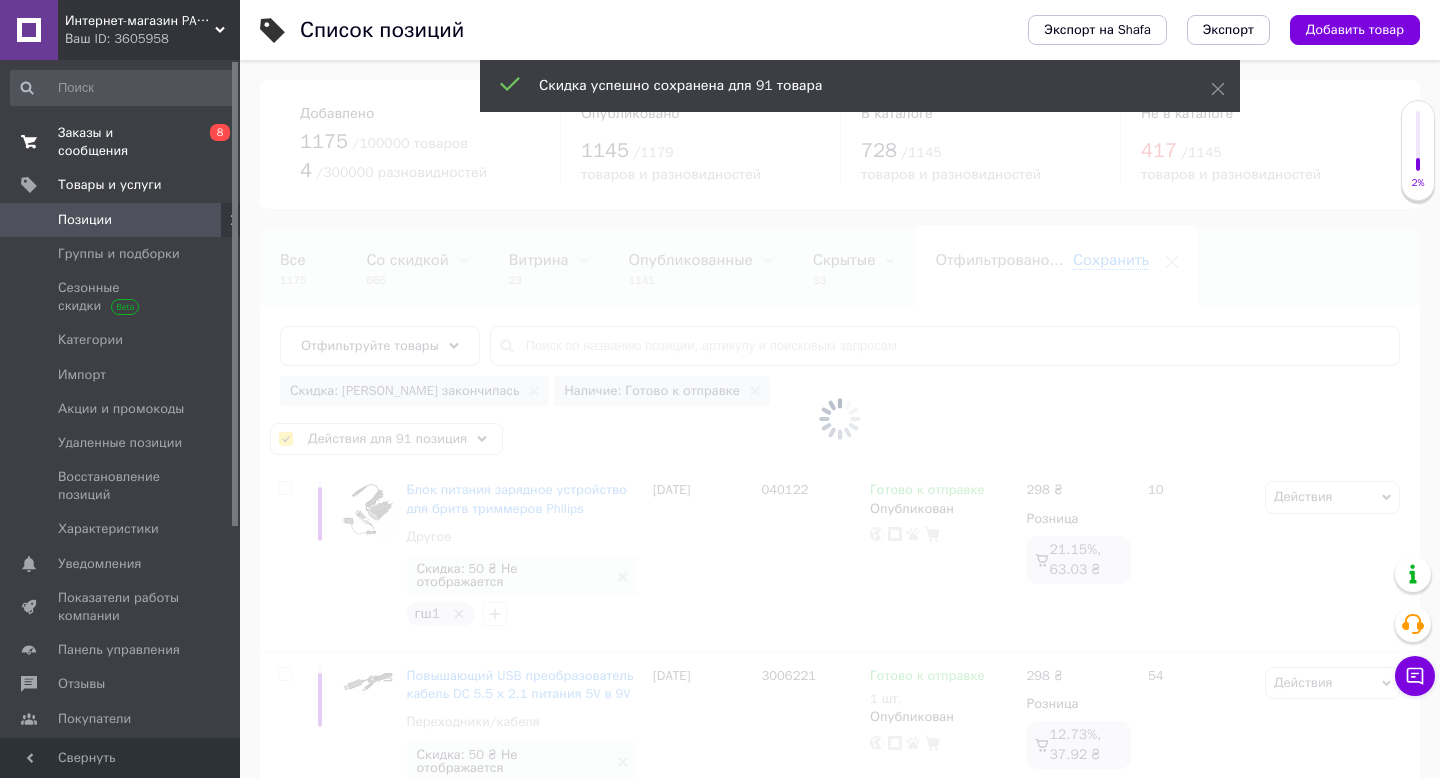 checkbox on "false" 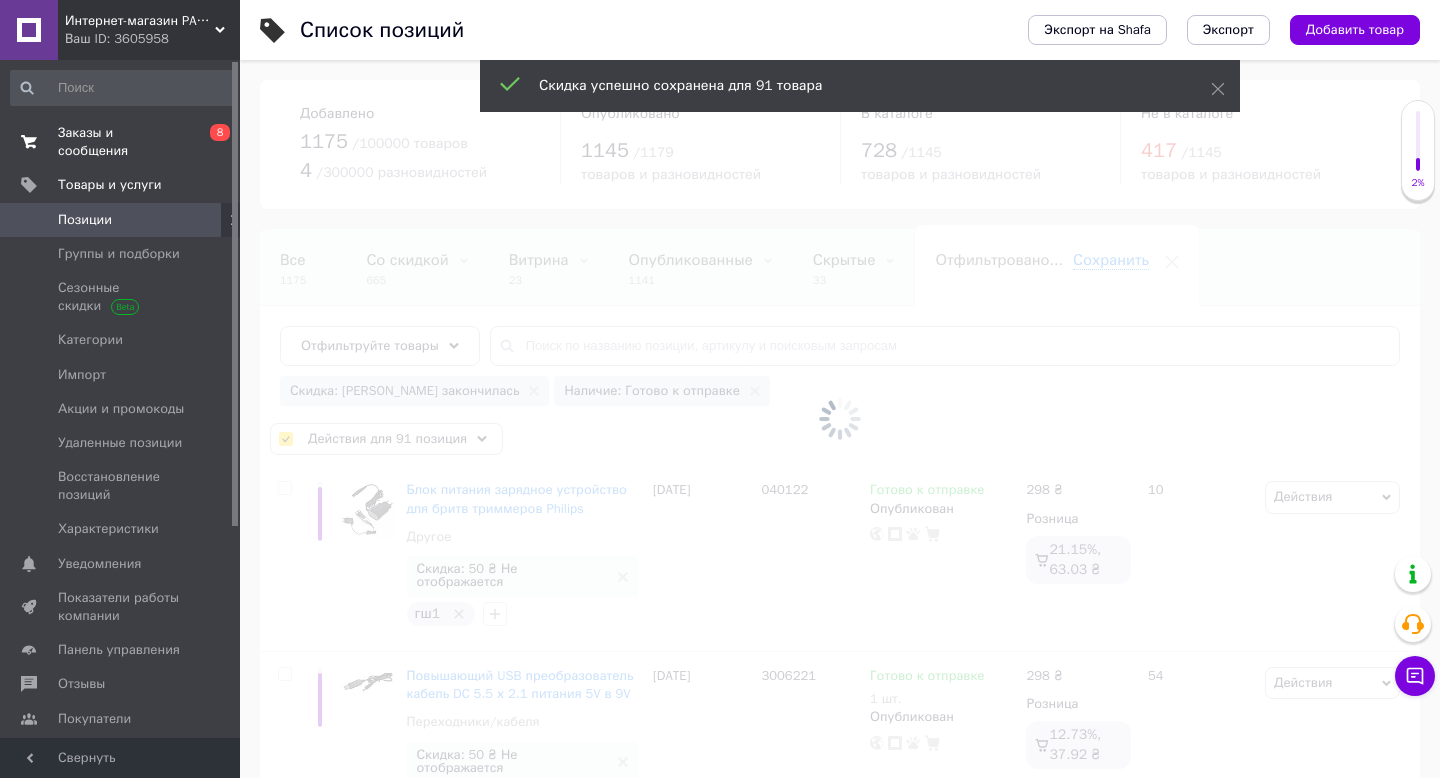 checkbox on "false" 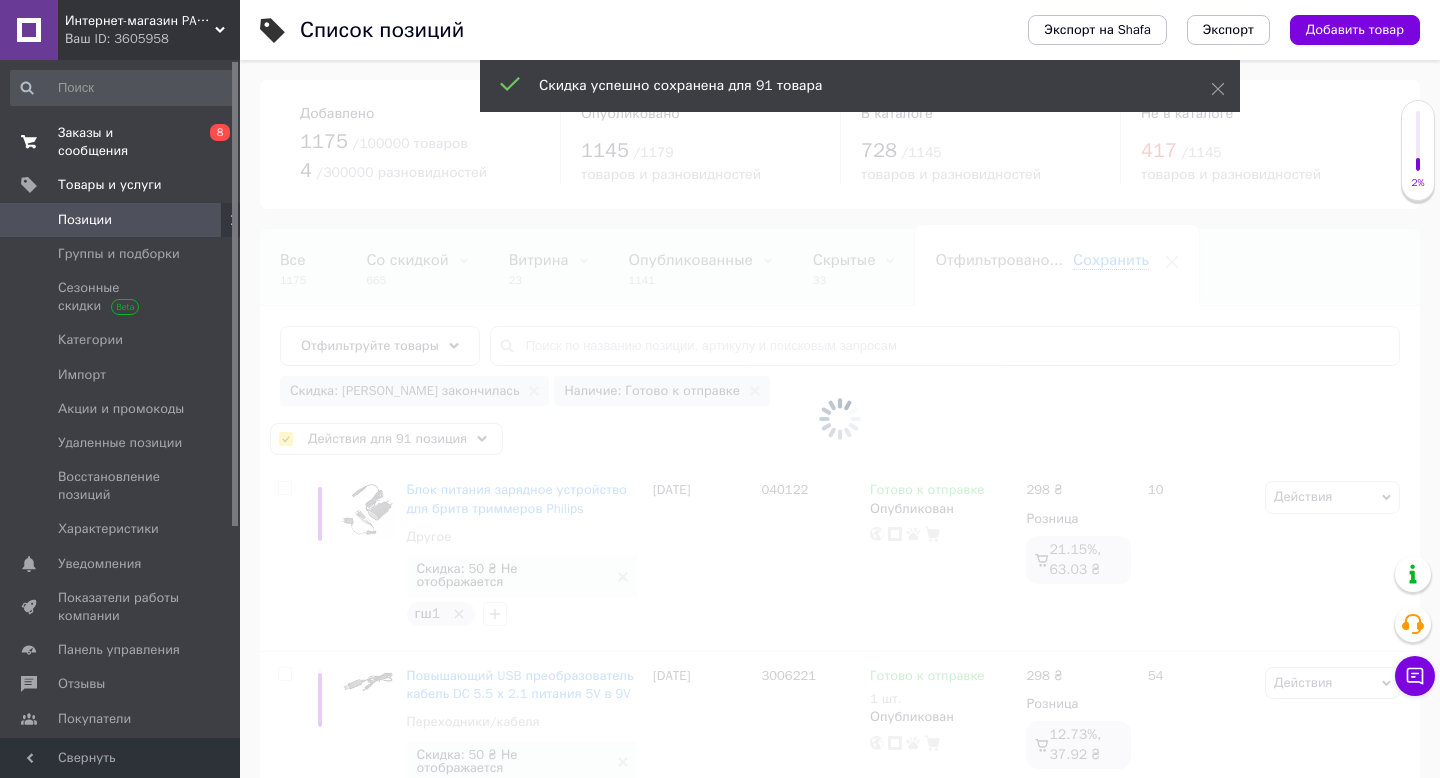 checkbox on "false" 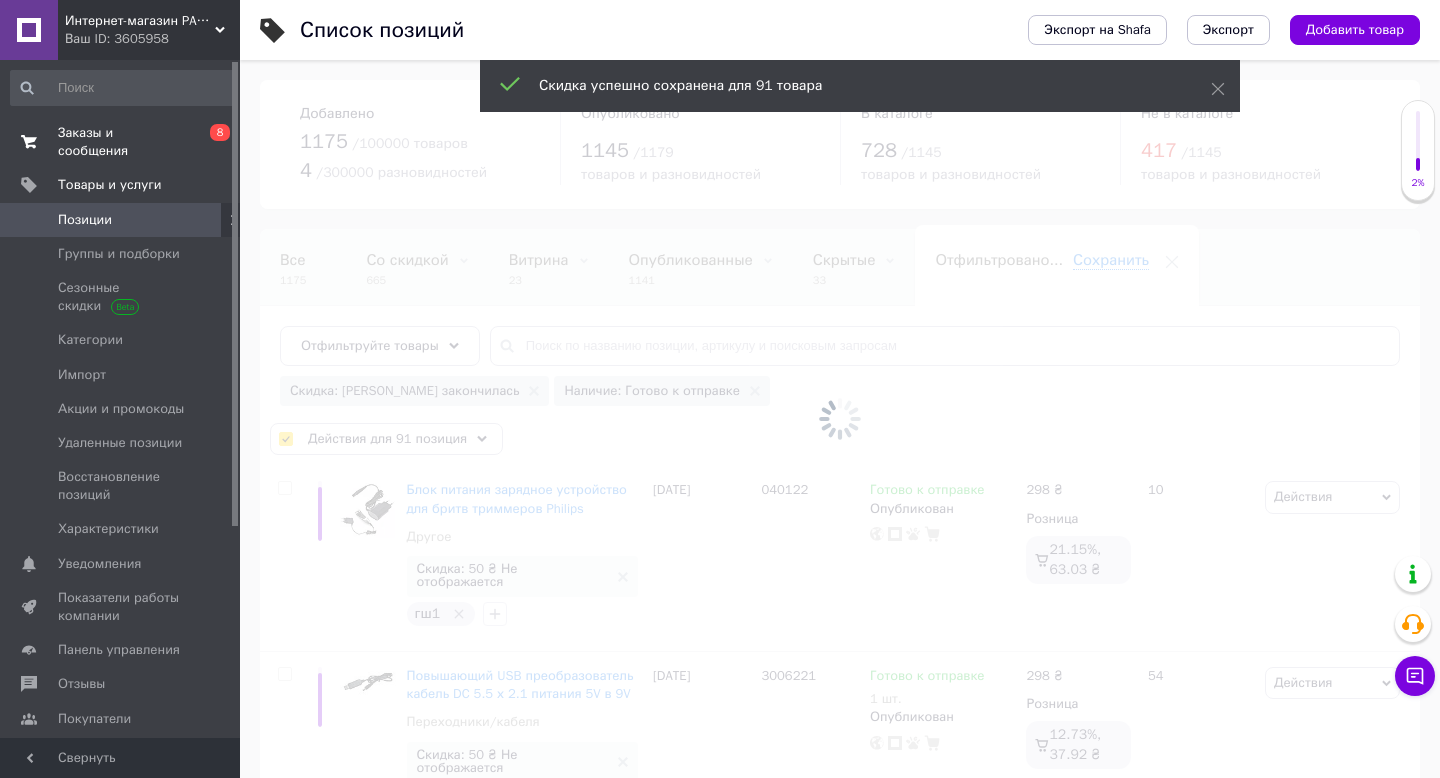 checkbox on "false" 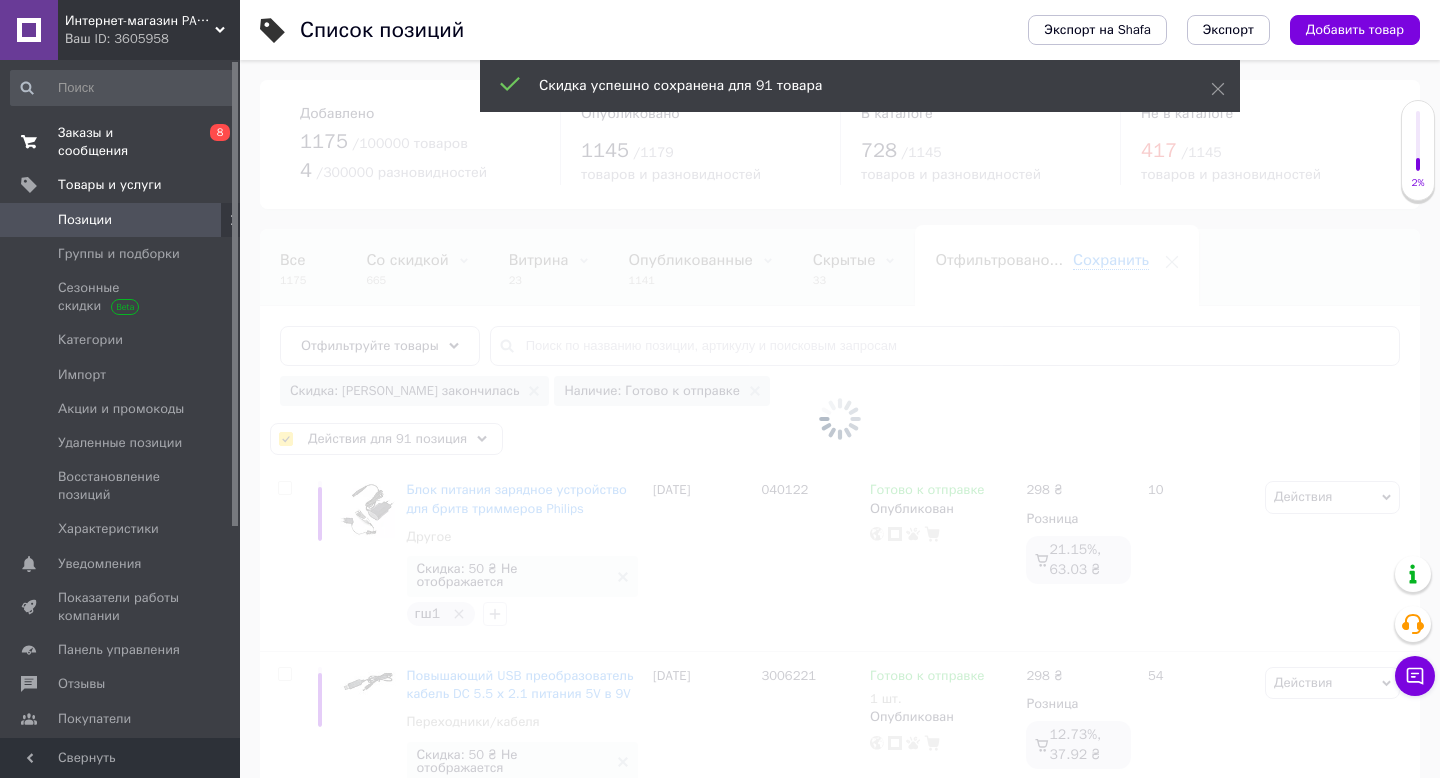 checkbox on "false" 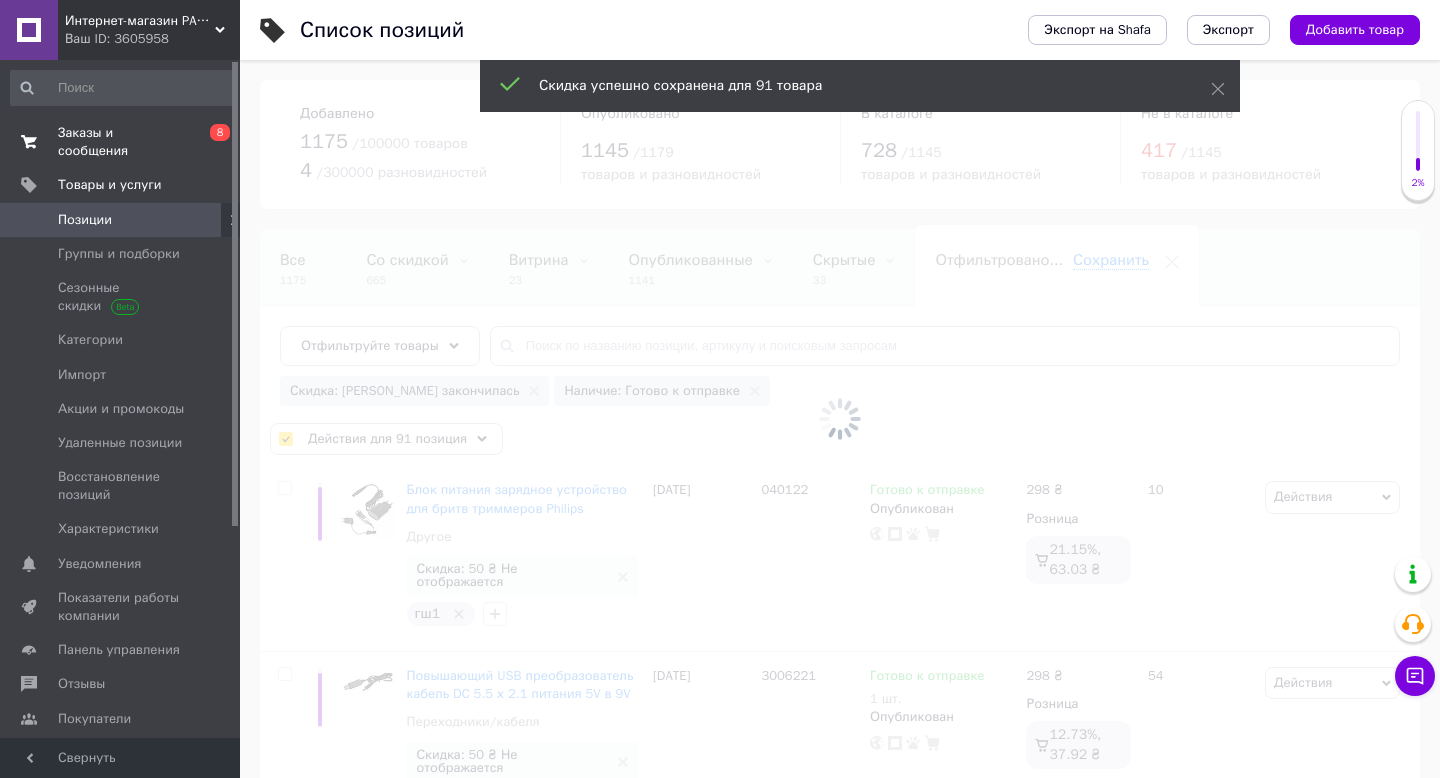 checkbox on "false" 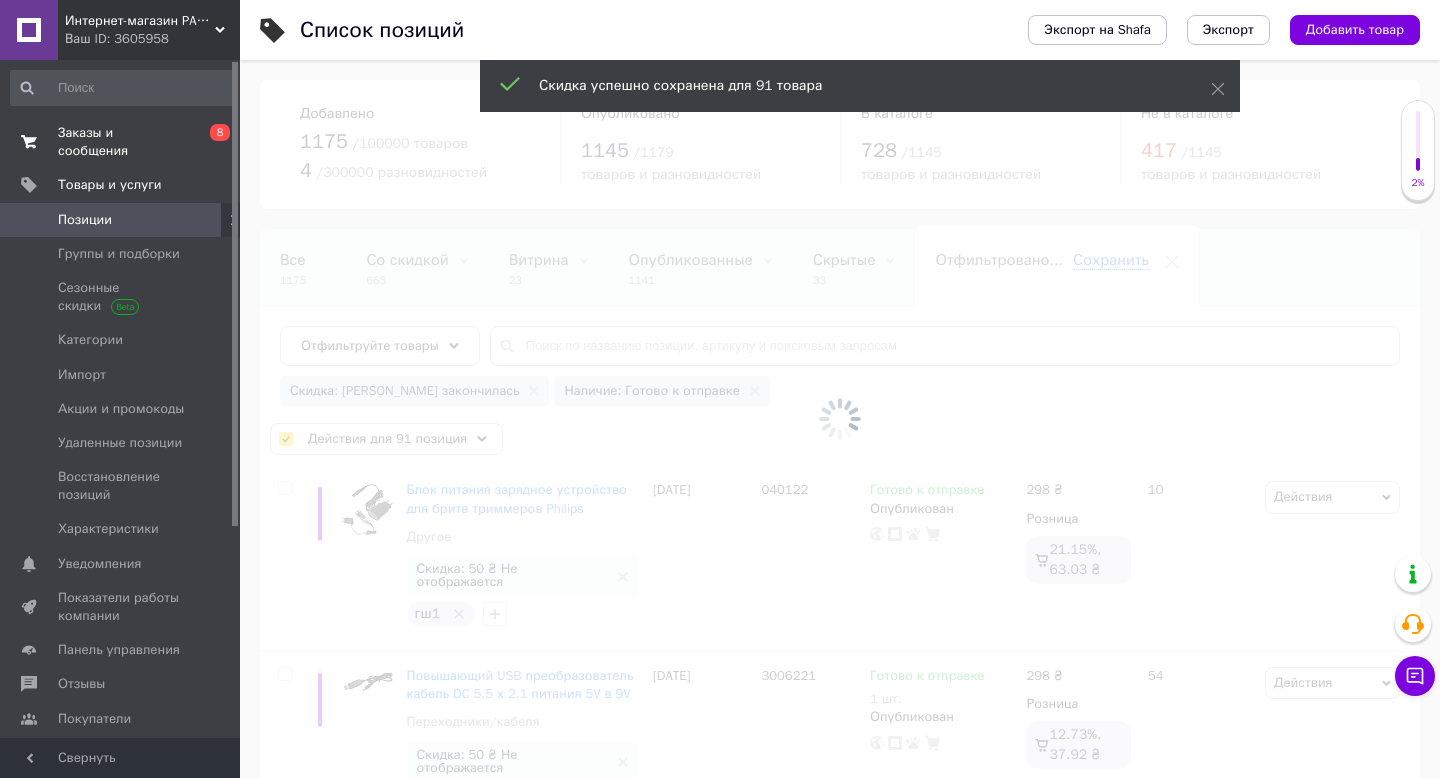 checkbox on "false" 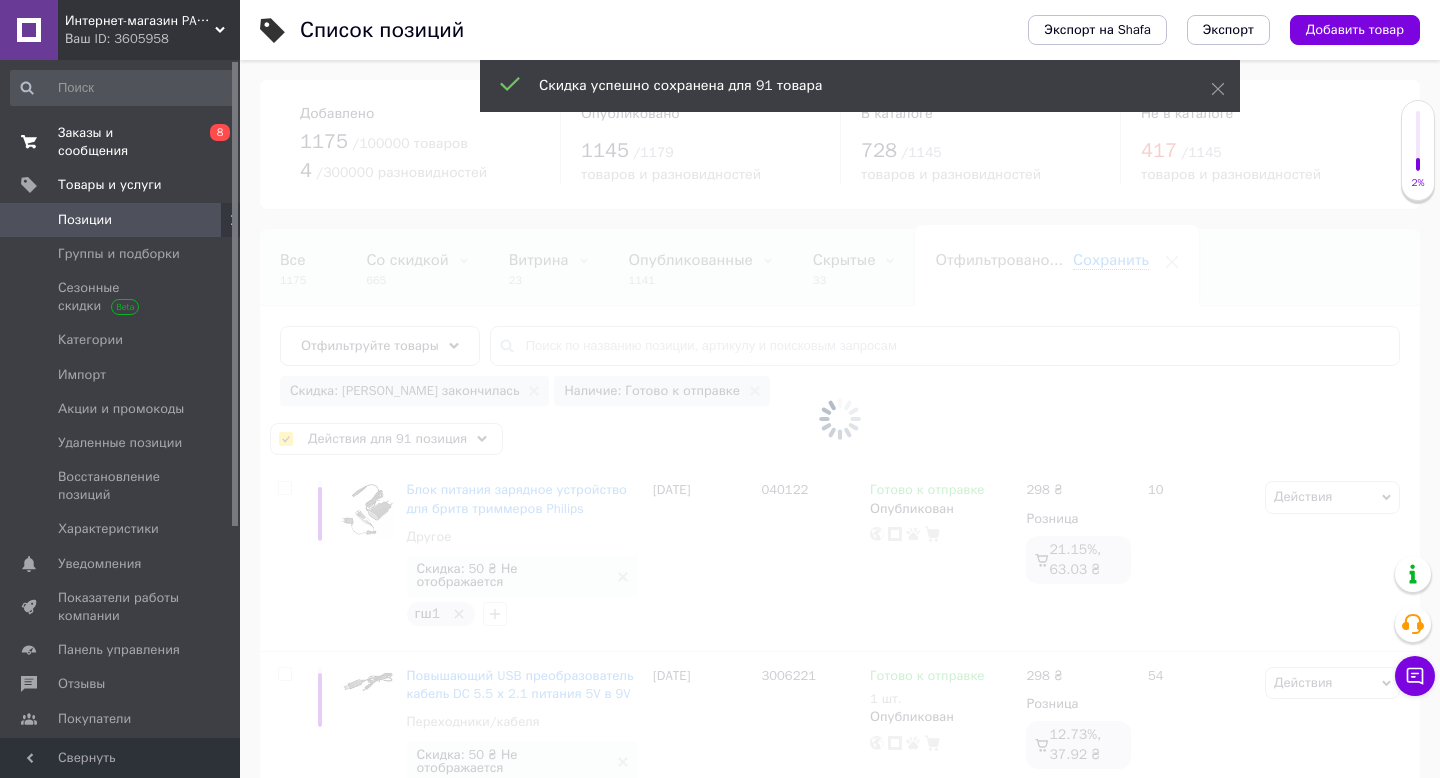 checkbox on "false" 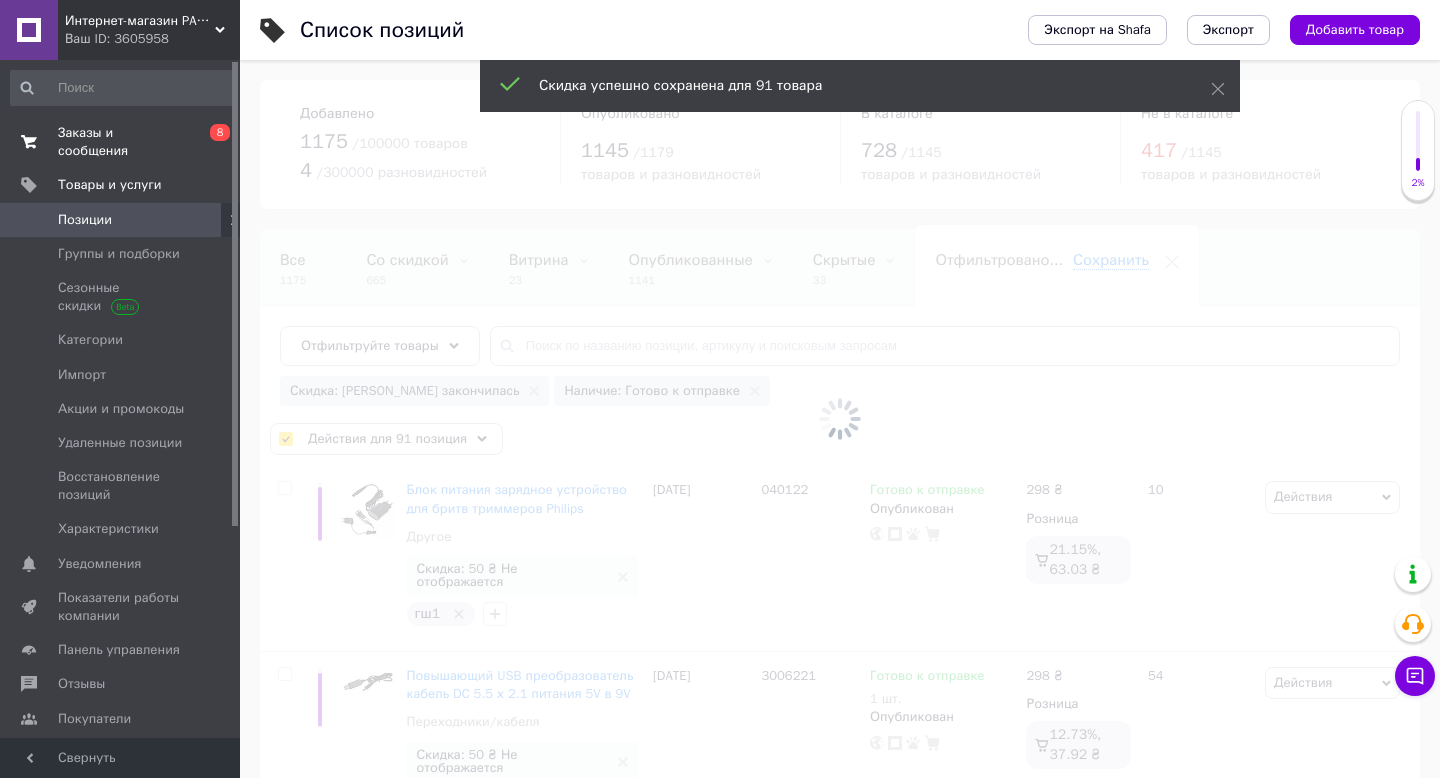 checkbox on "false" 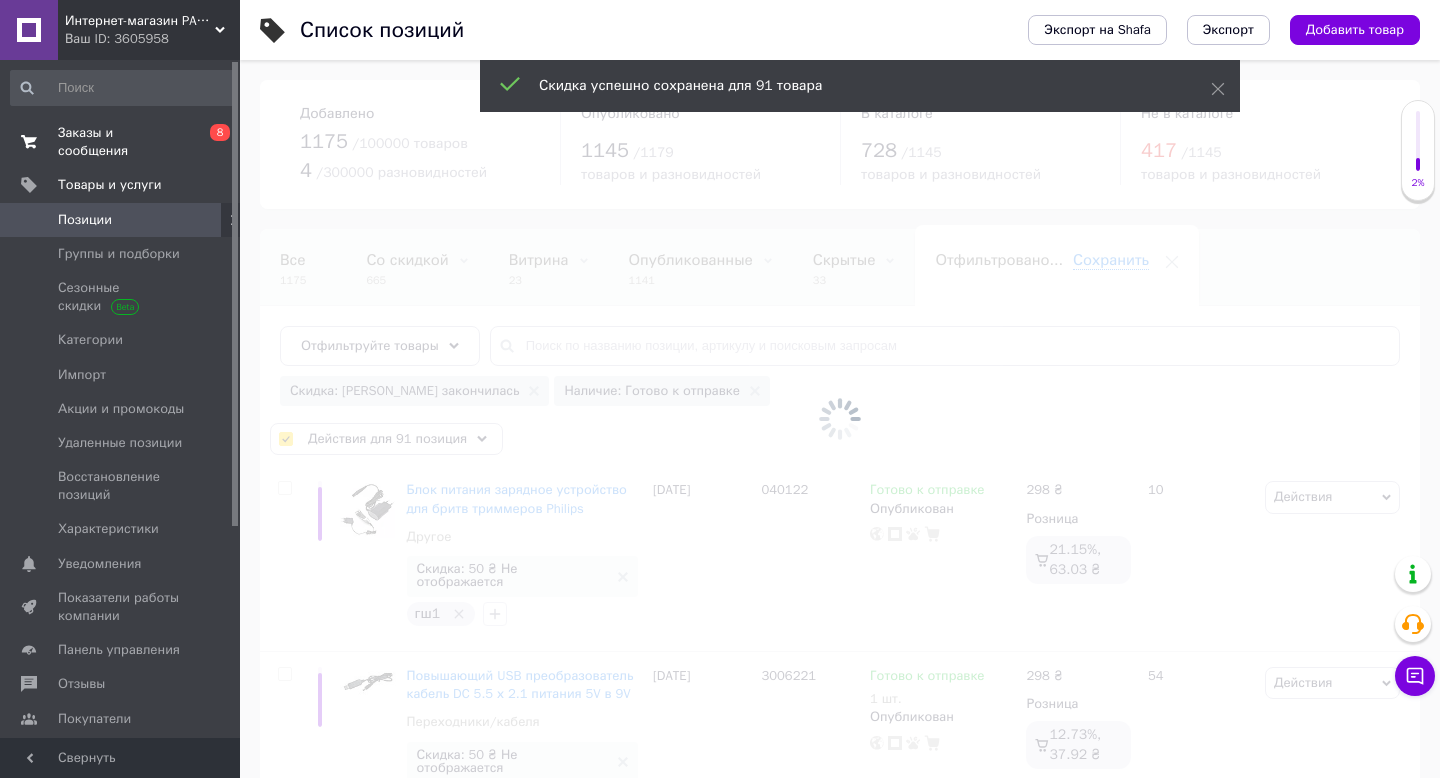 checkbox on "false" 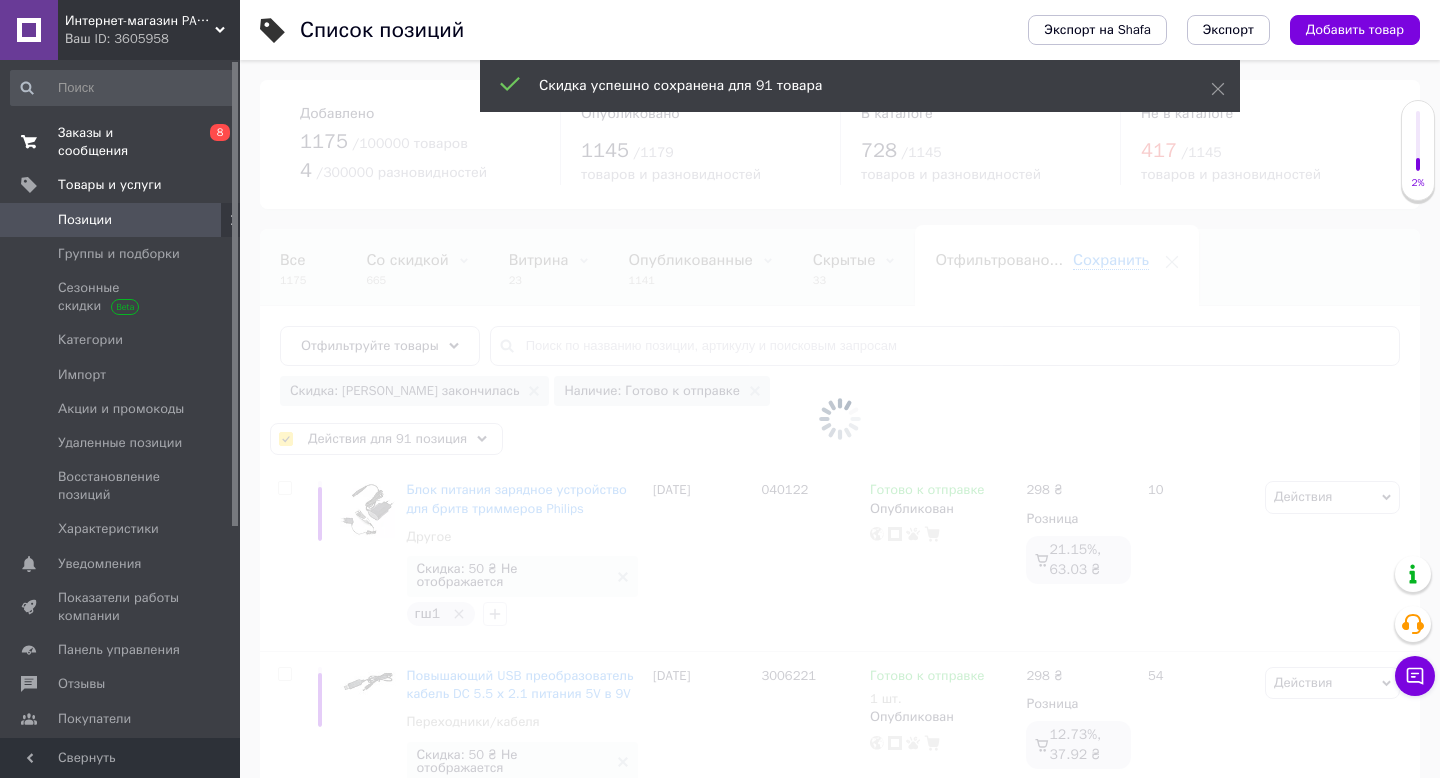 checkbox on "false" 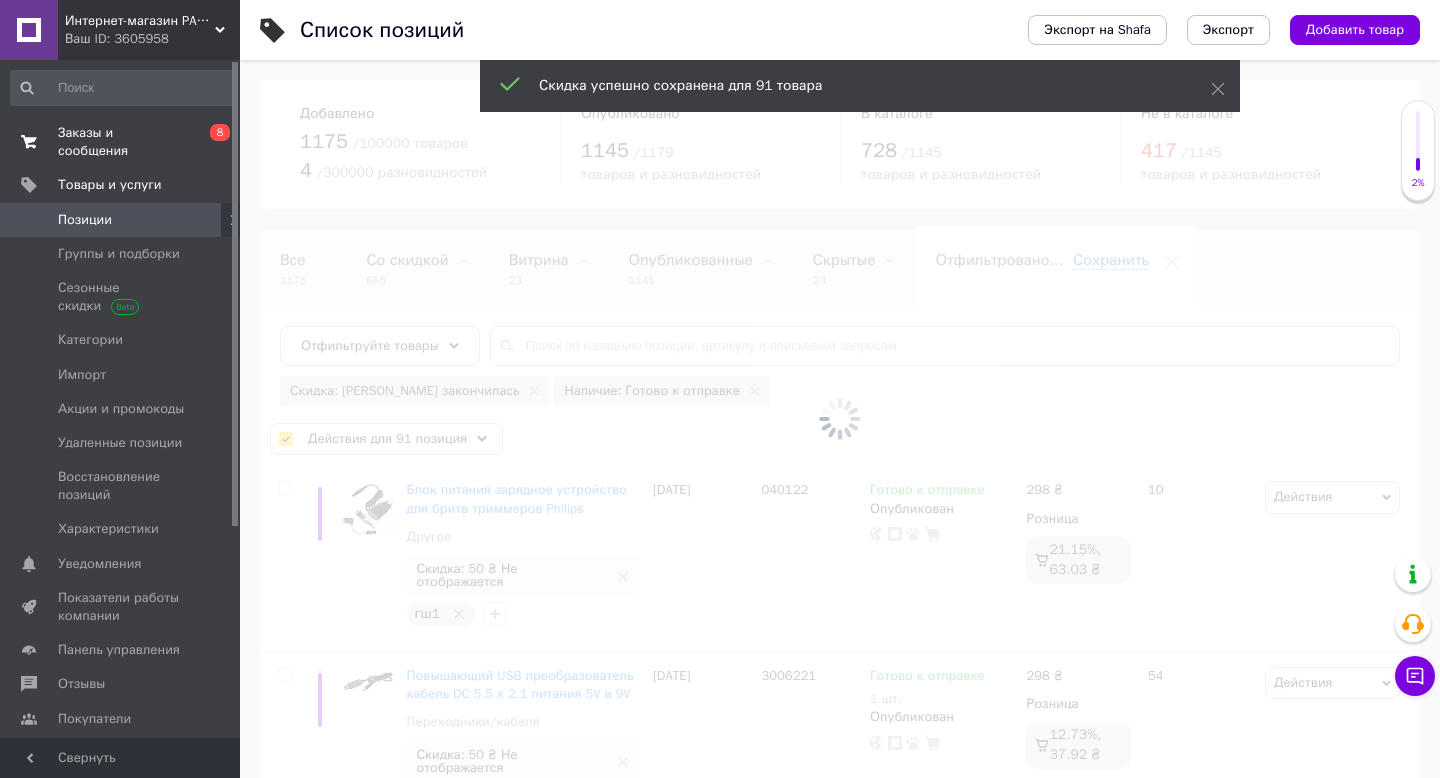 checkbox on "false" 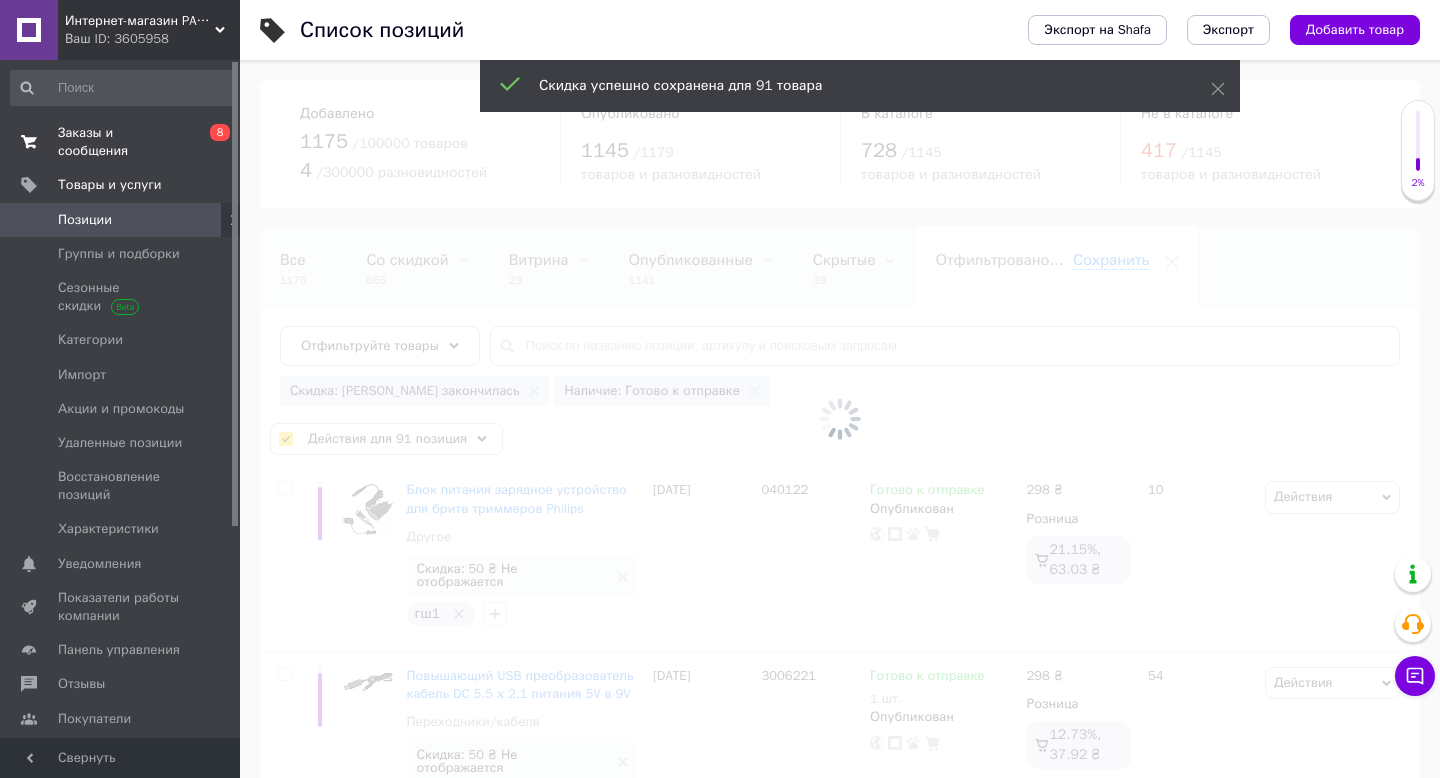 checkbox on "false" 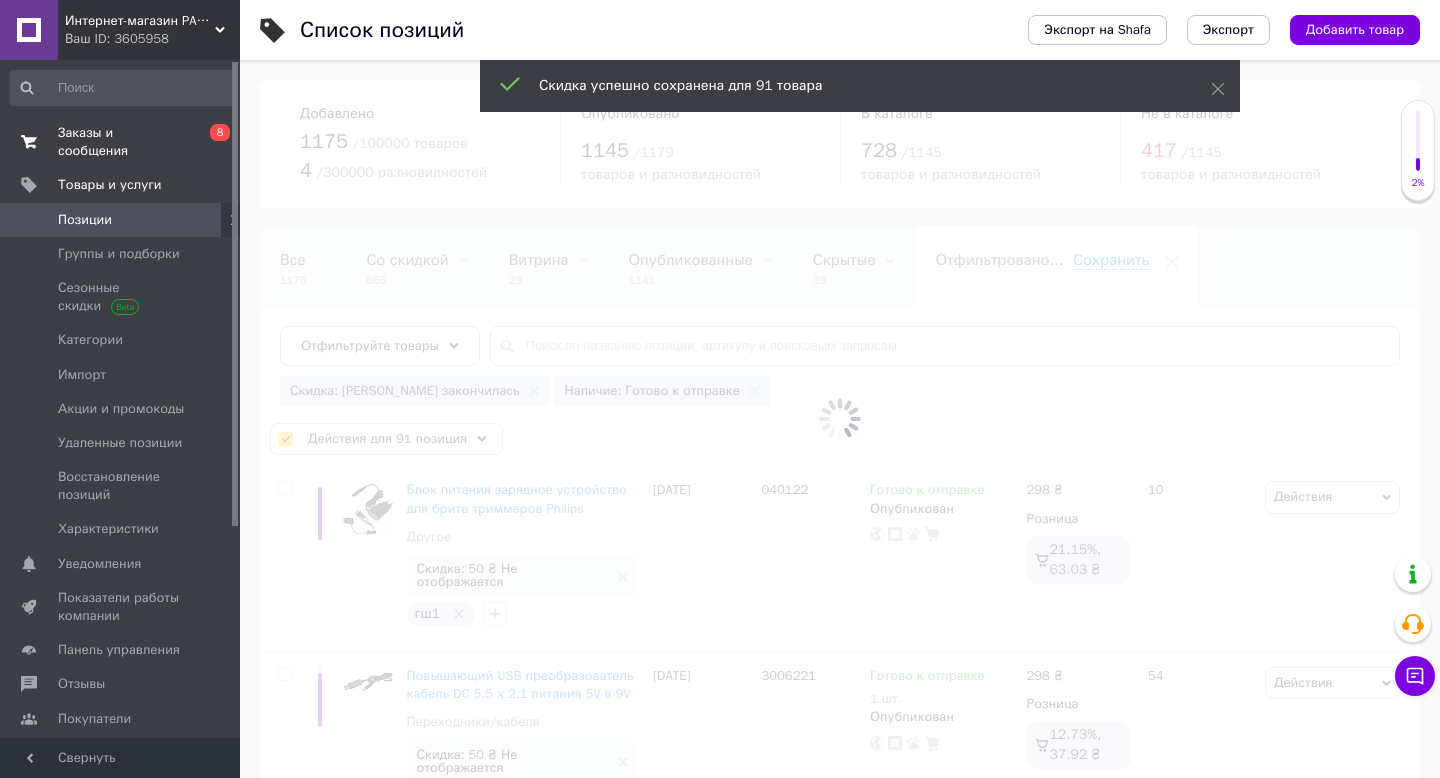 checkbox on "false" 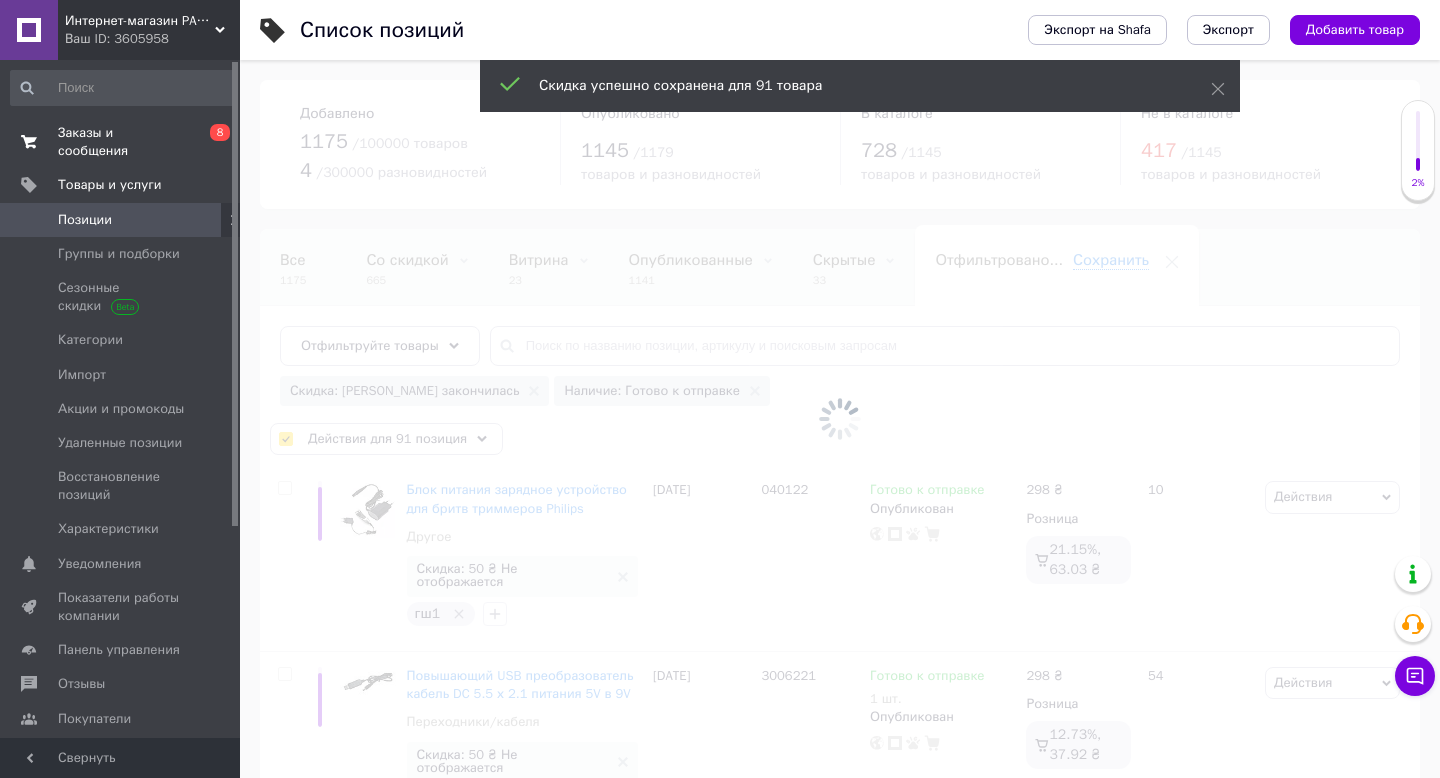 checkbox on "false" 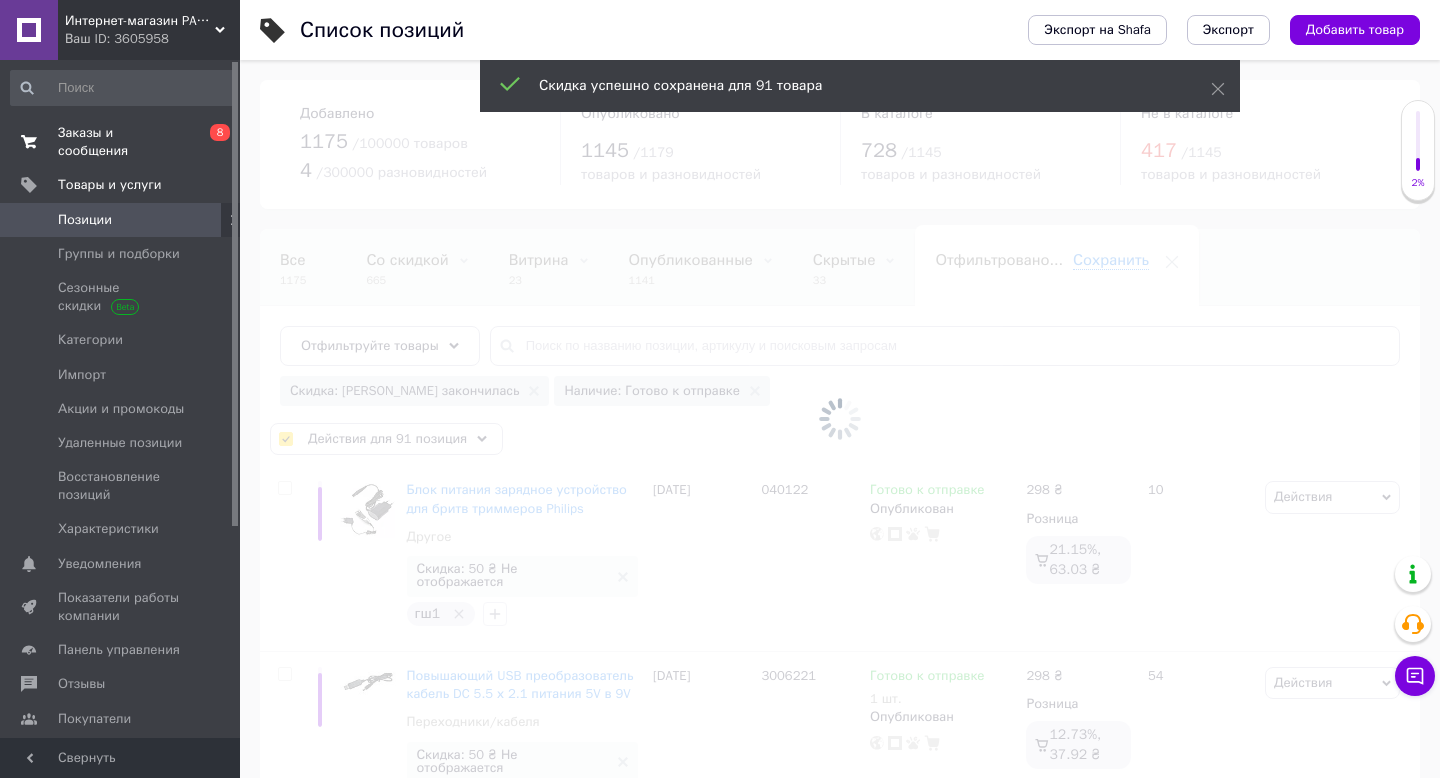checkbox on "false" 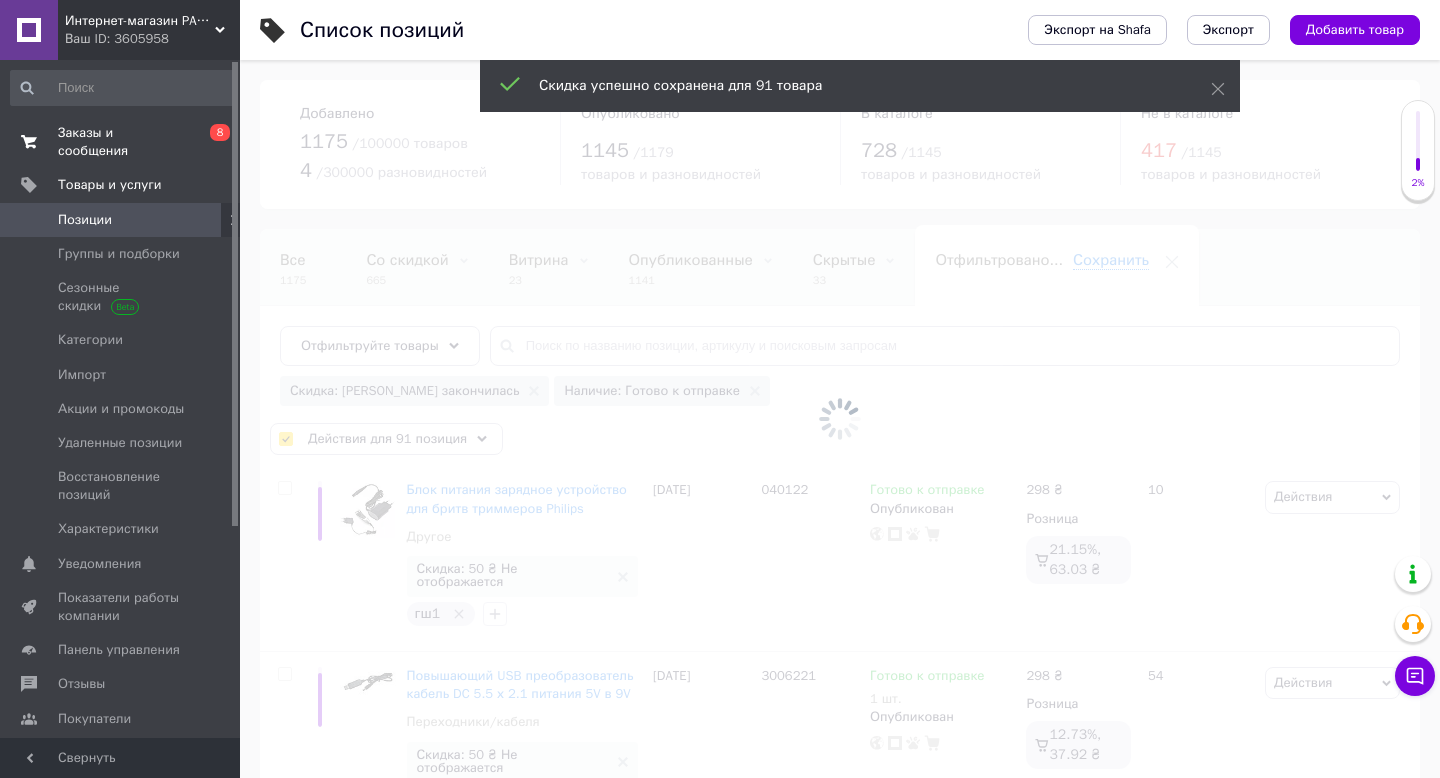 checkbox on "false" 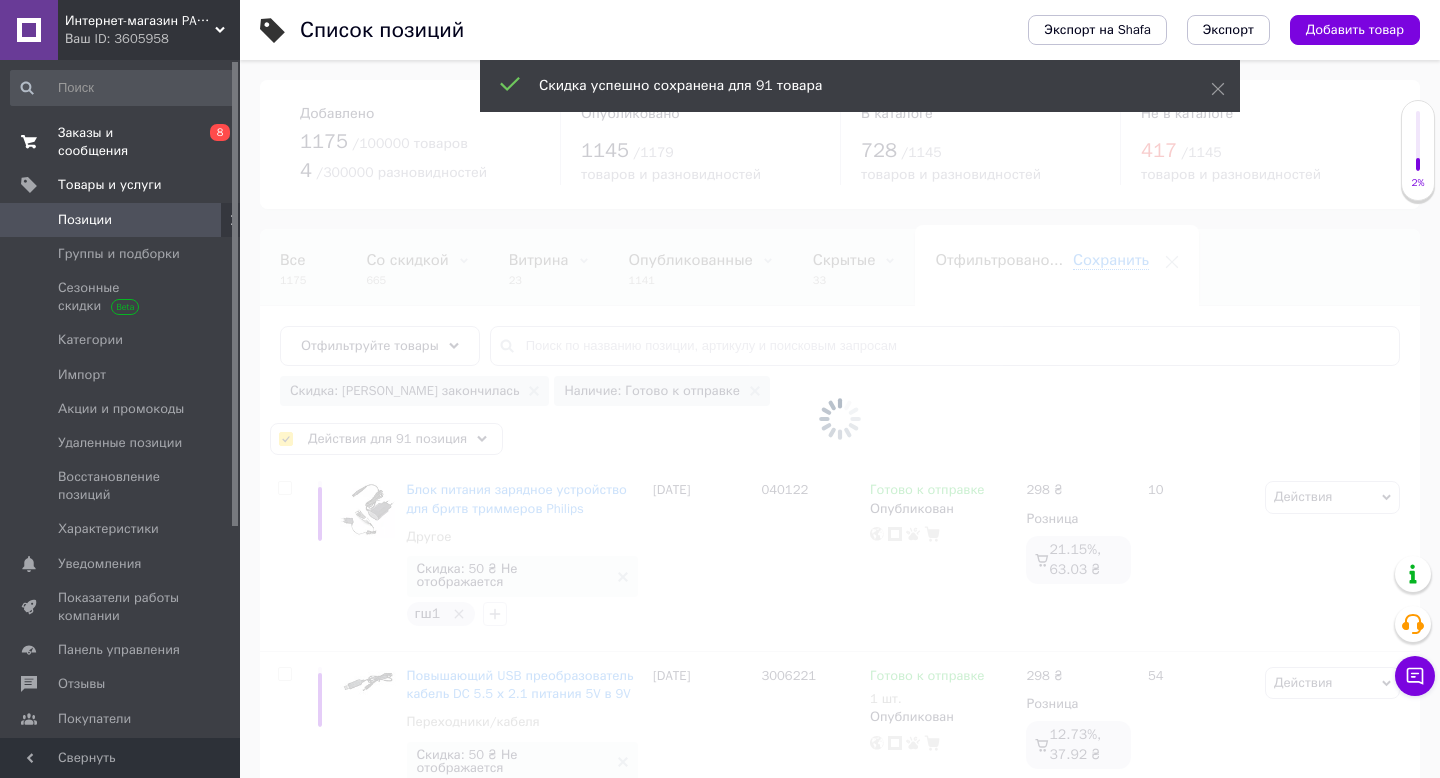checkbox on "false" 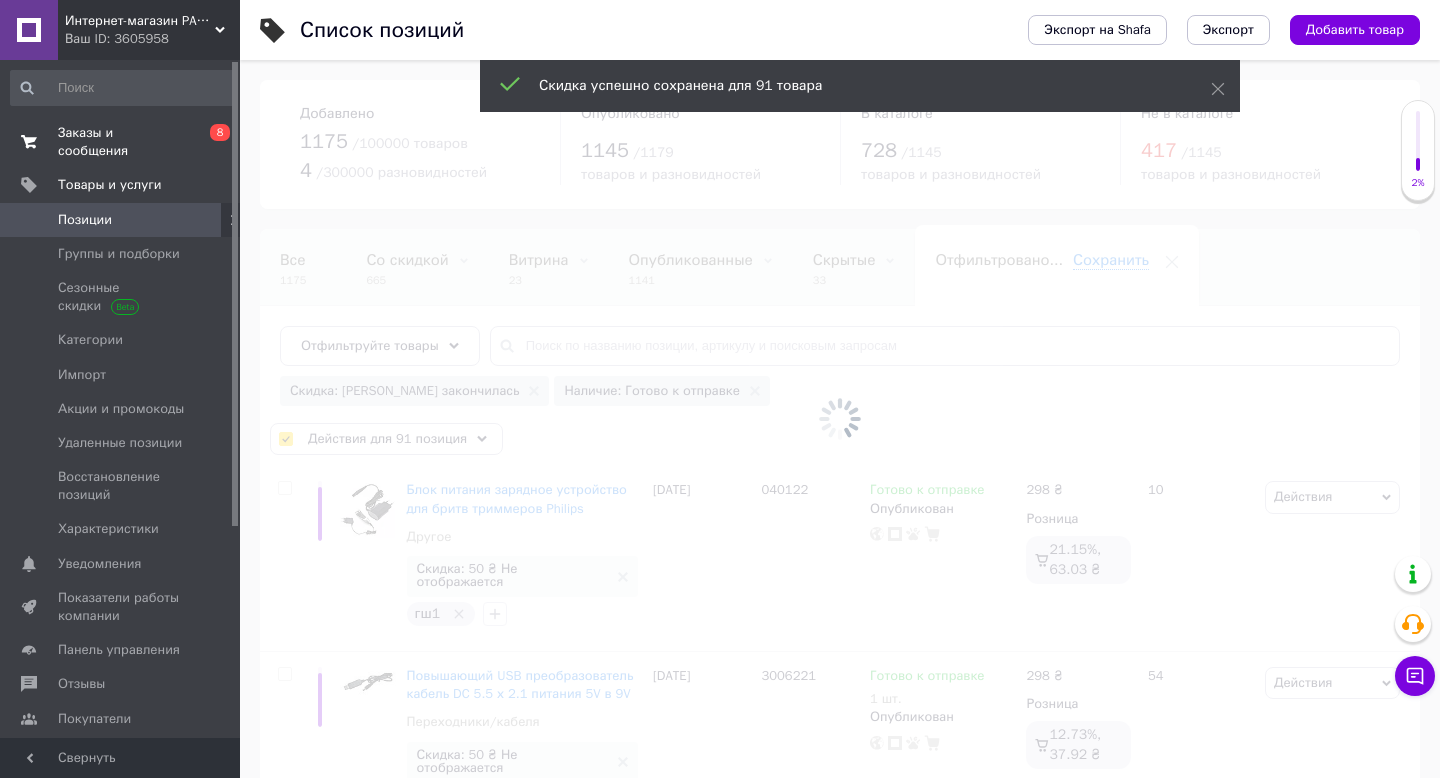 checkbox on "false" 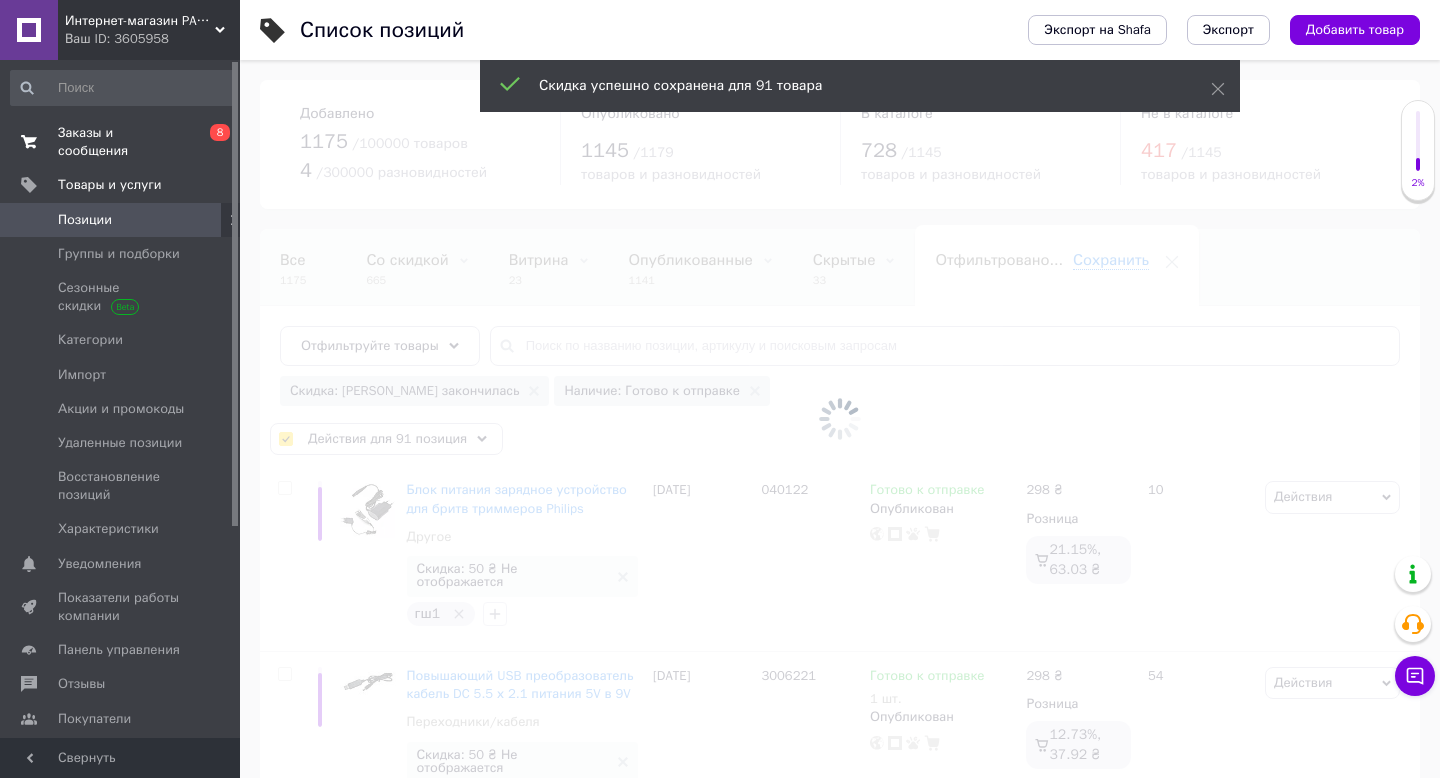 checkbox on "false" 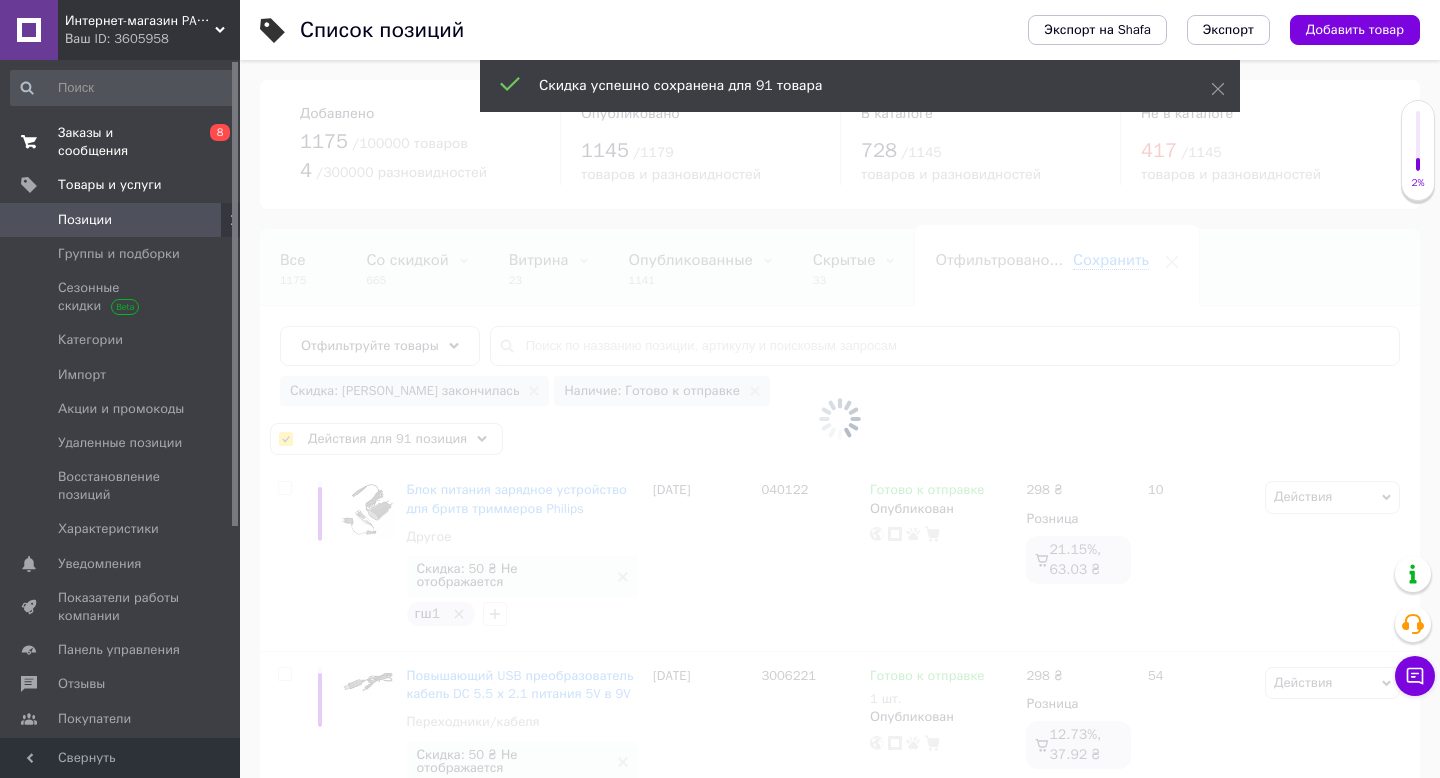 checkbox on "false" 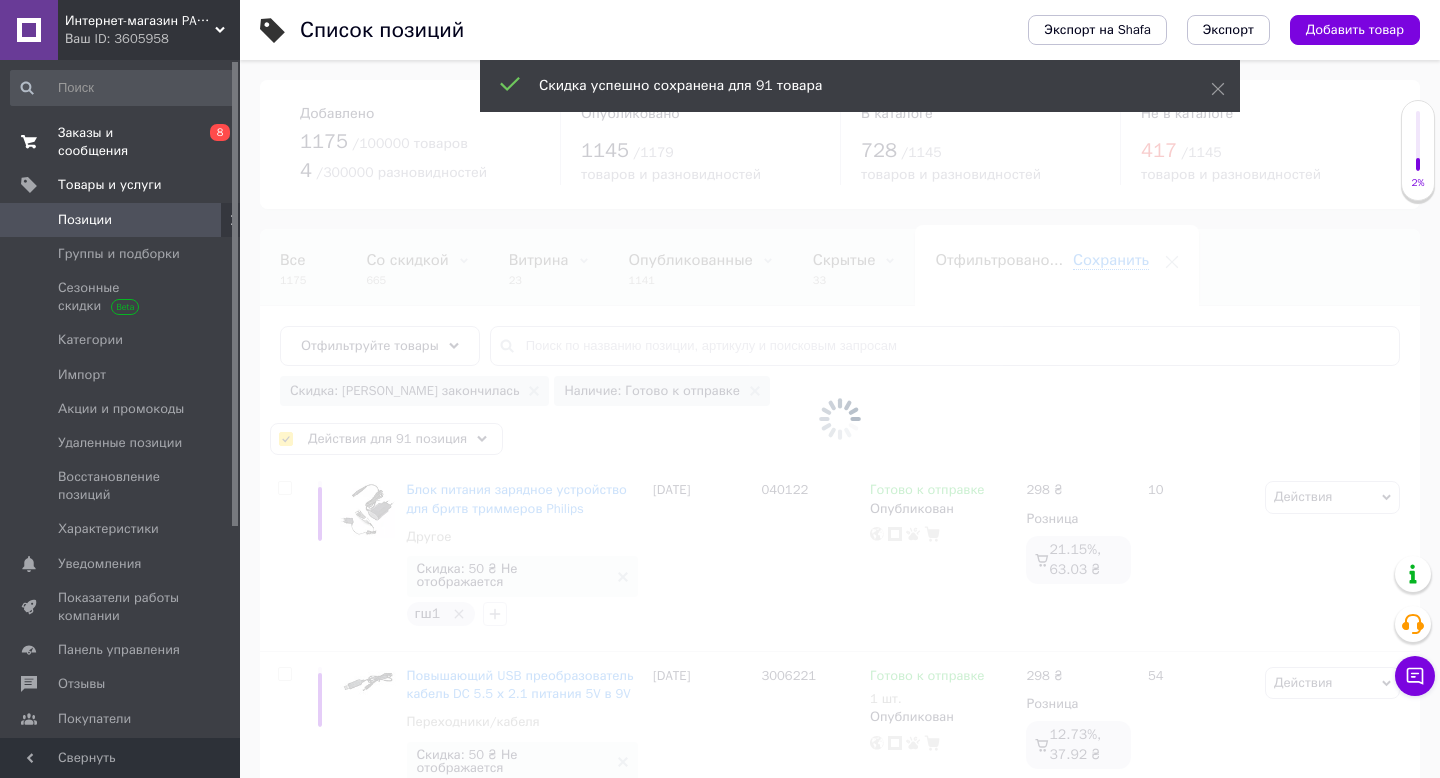 checkbox on "false" 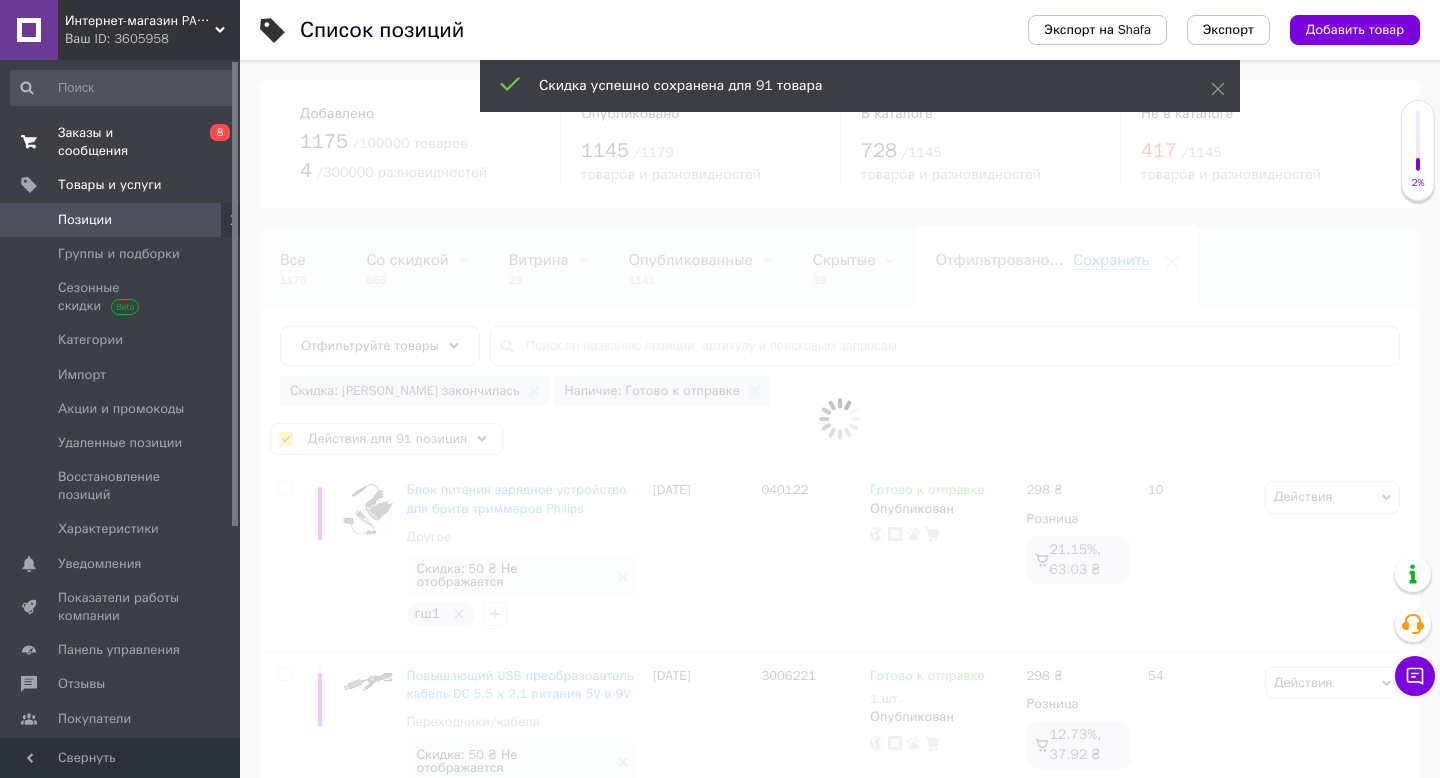 checkbox on "false" 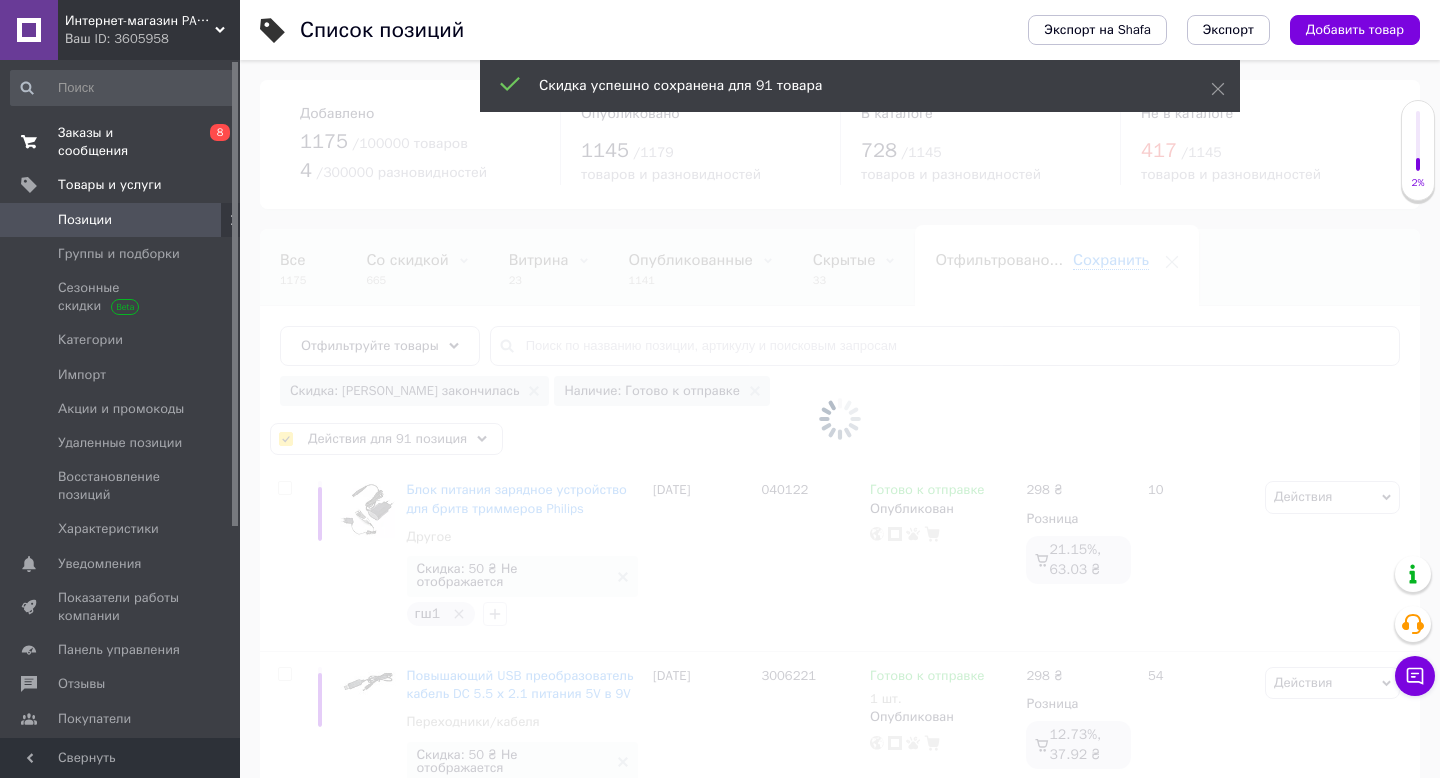 checkbox on "false" 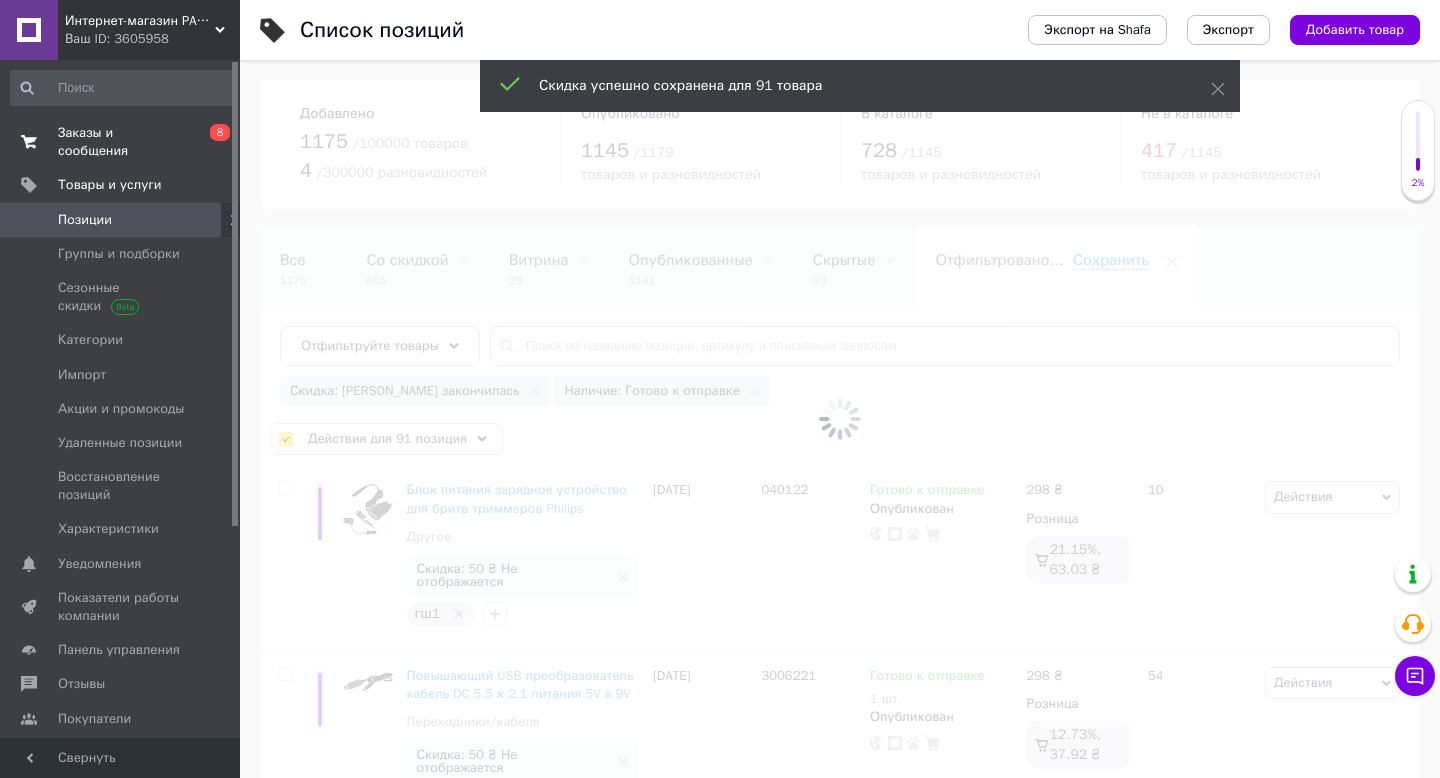 checkbox on "false" 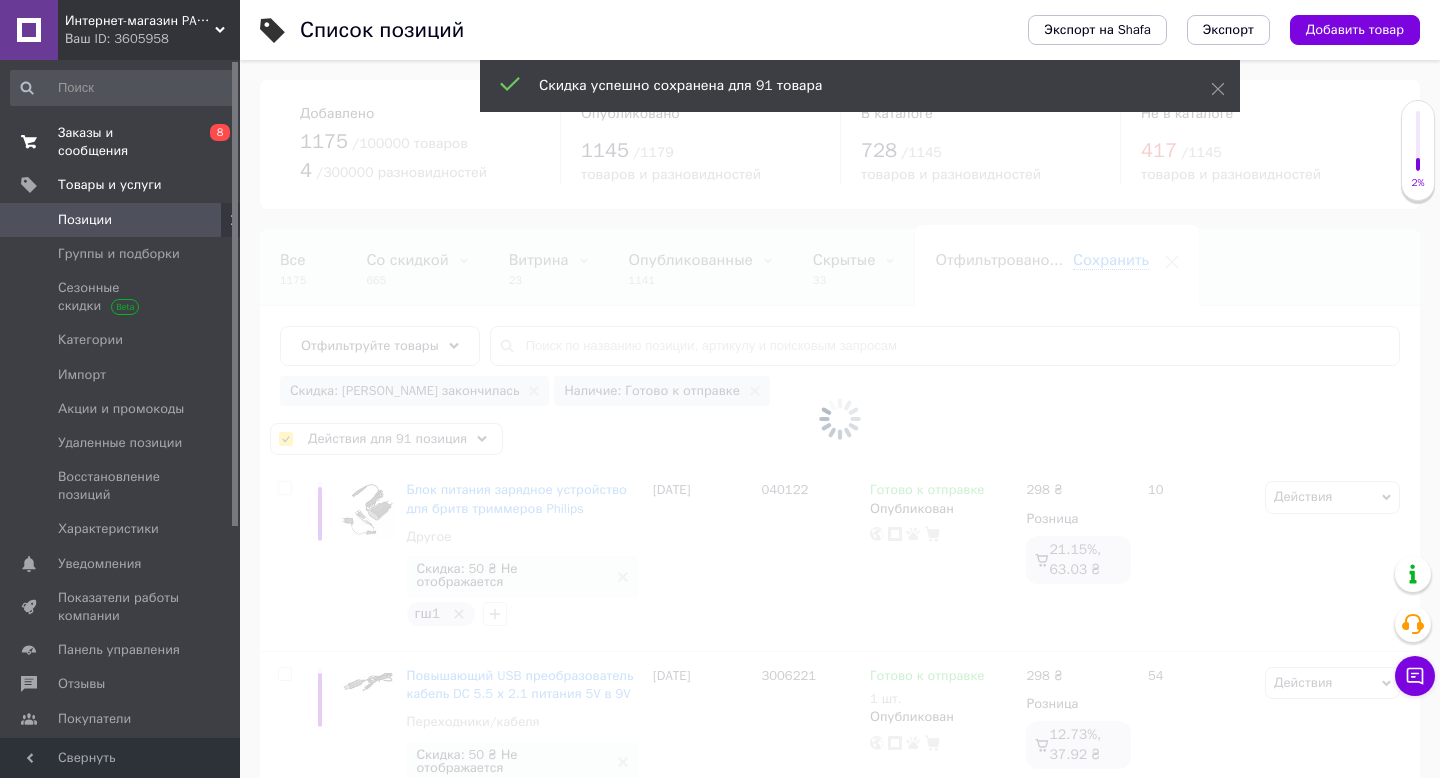 checkbox on "false" 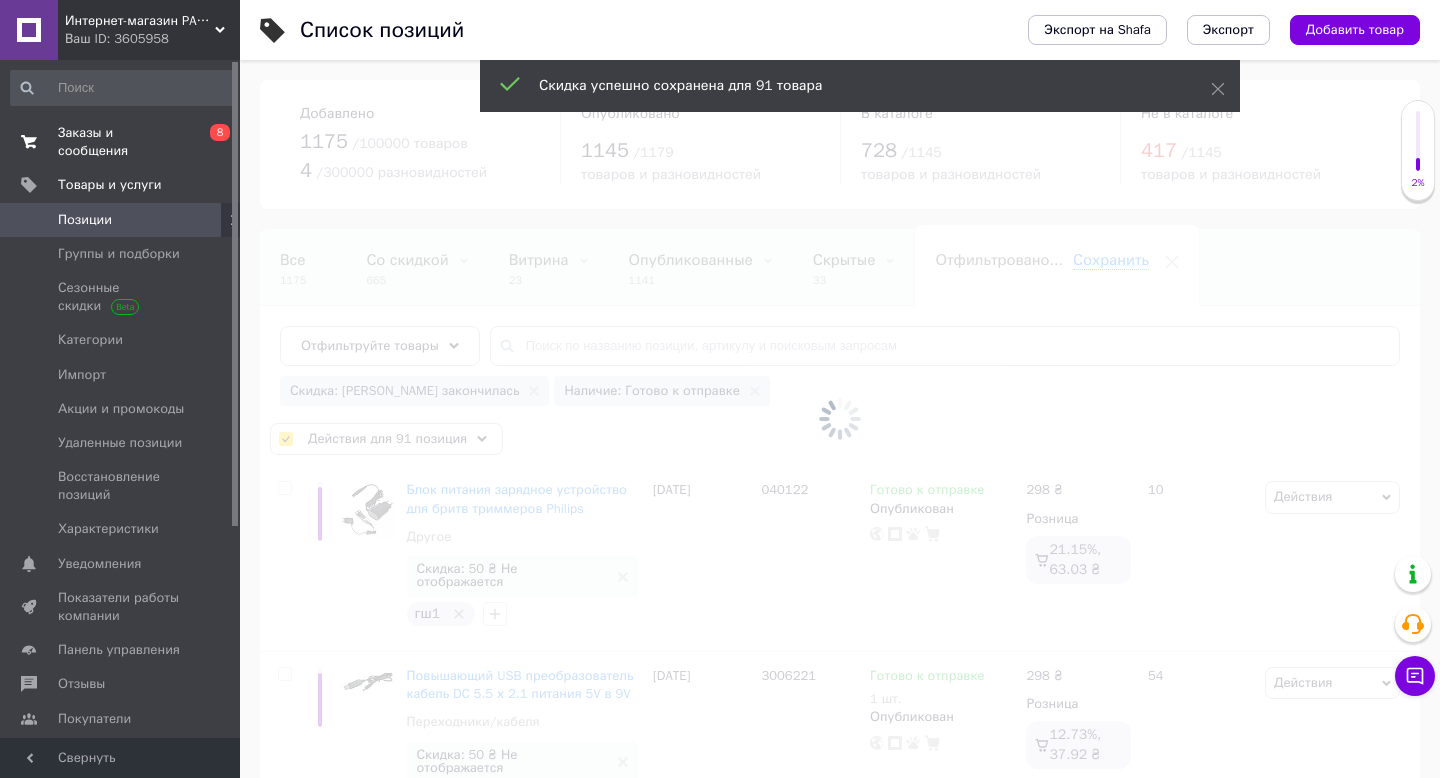 checkbox on "false" 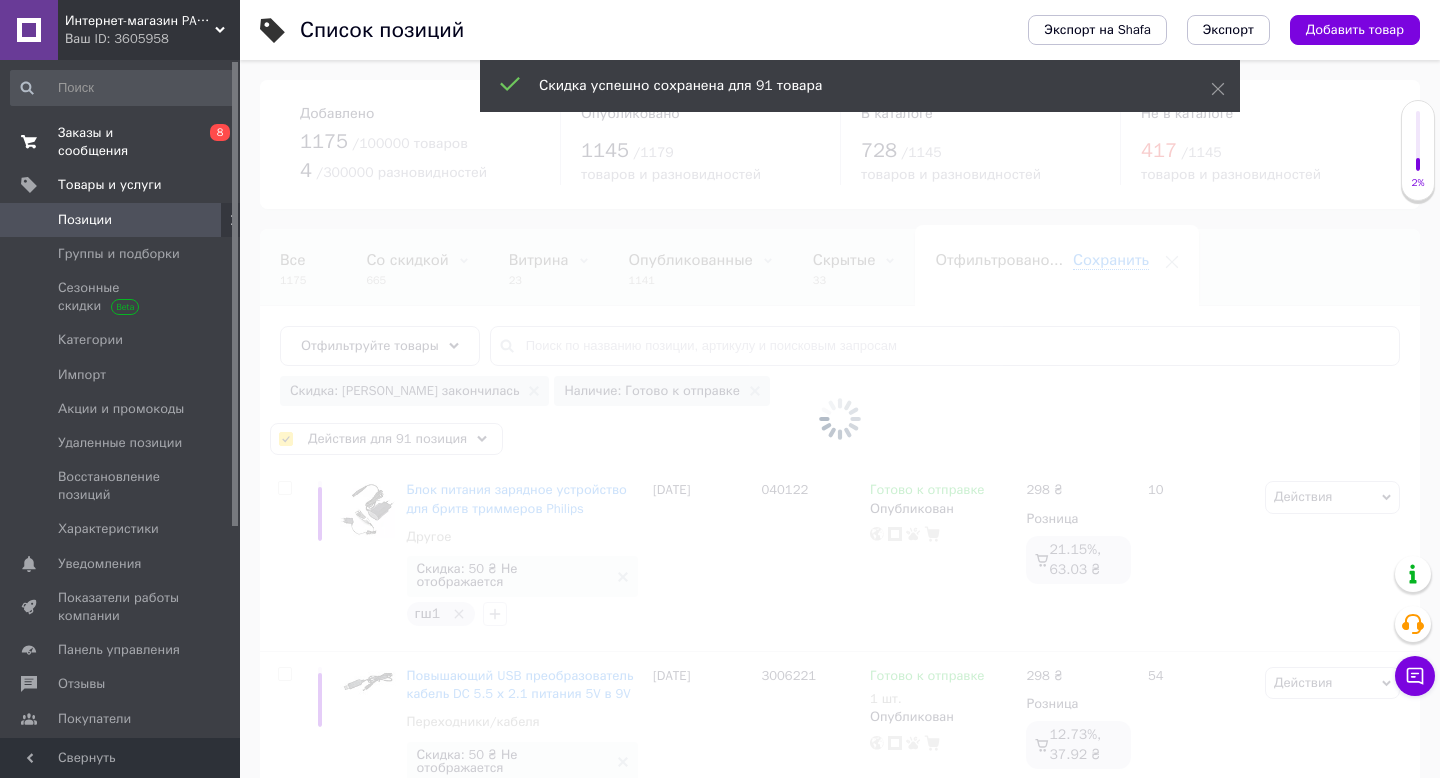 checkbox on "false" 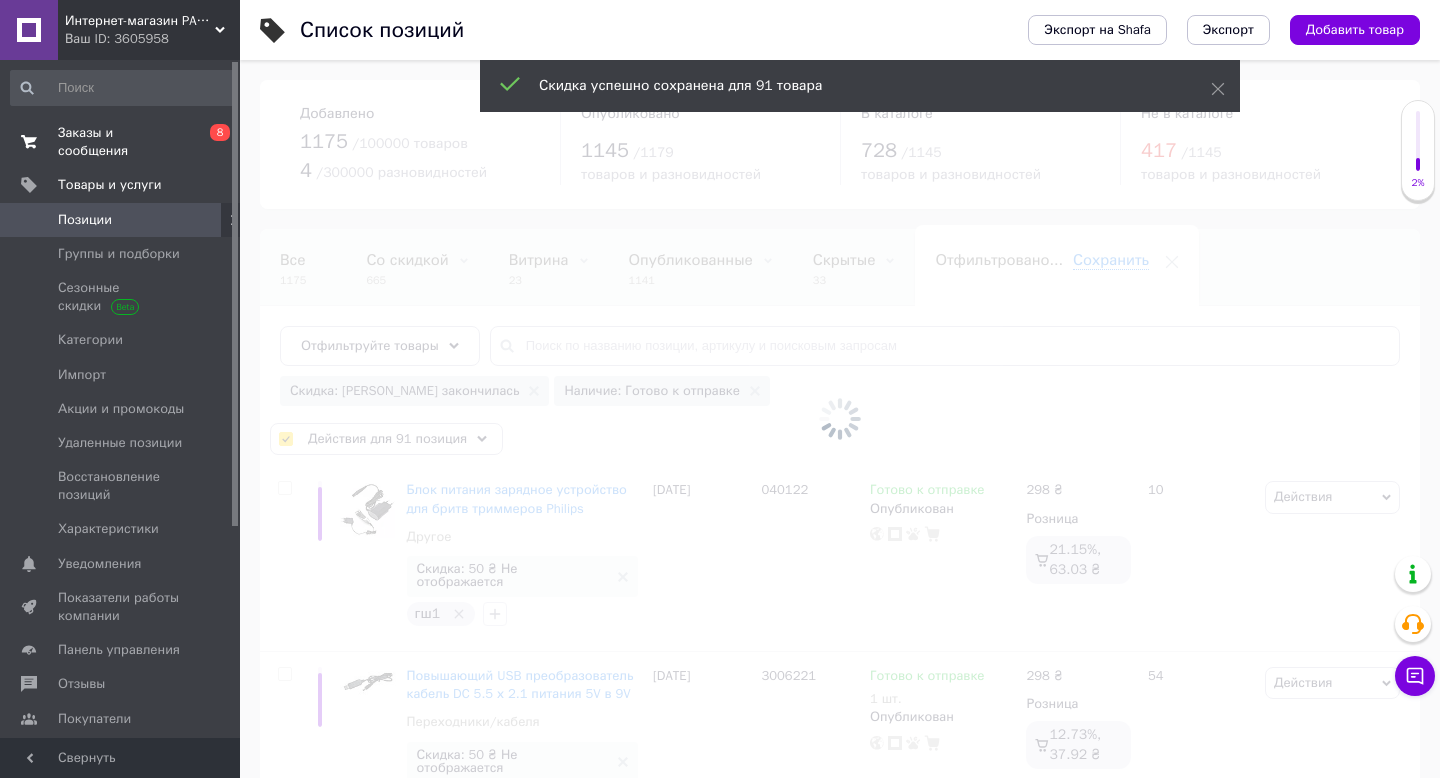 checkbox on "false" 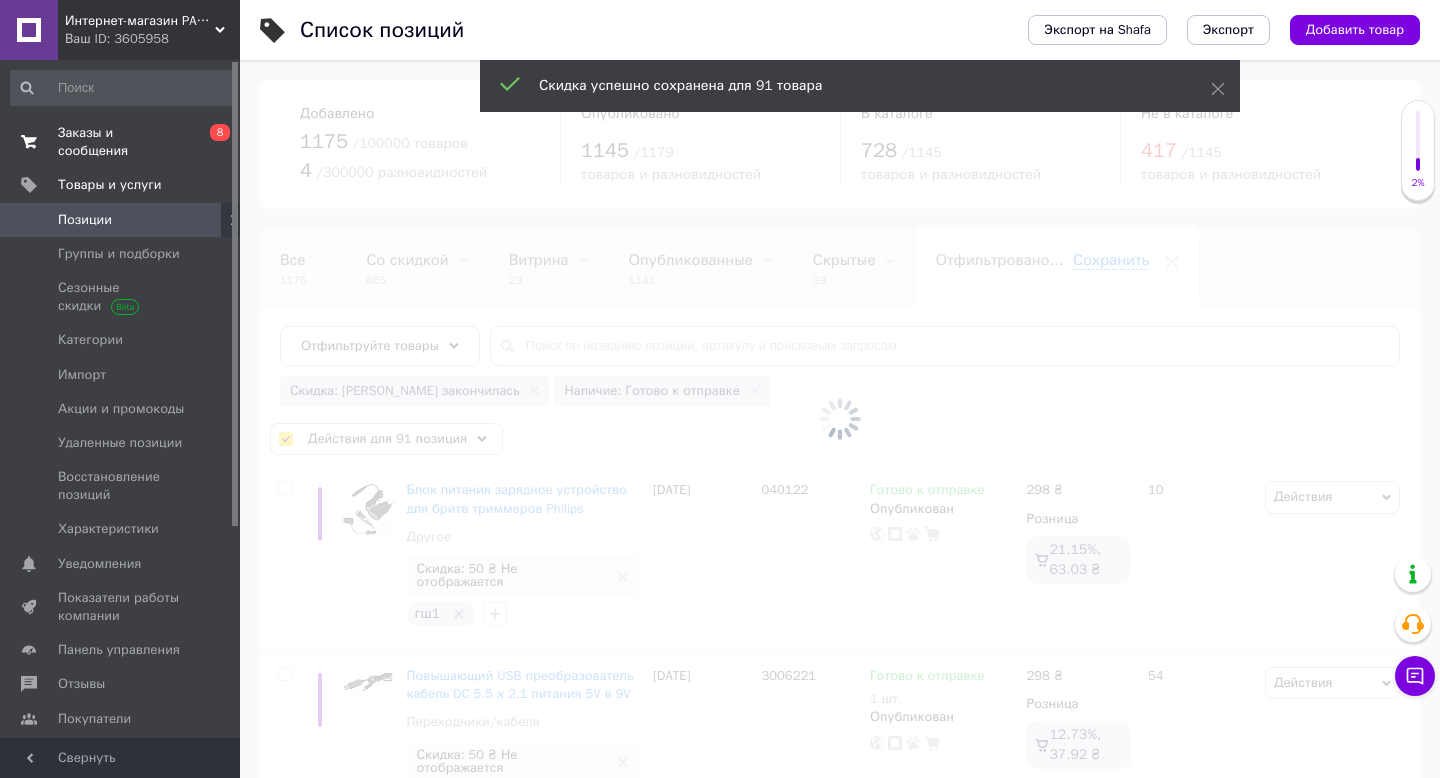 checkbox on "false" 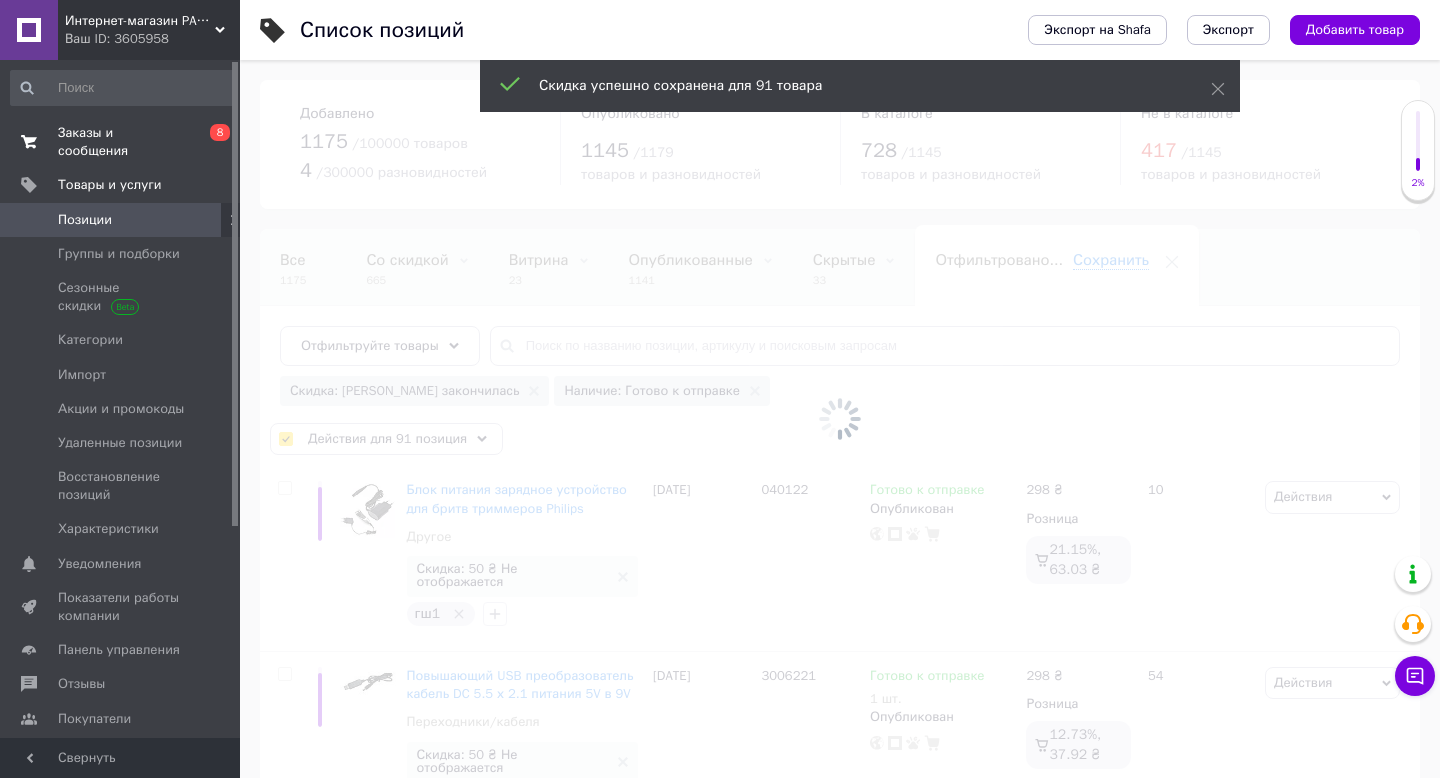 checkbox on "false" 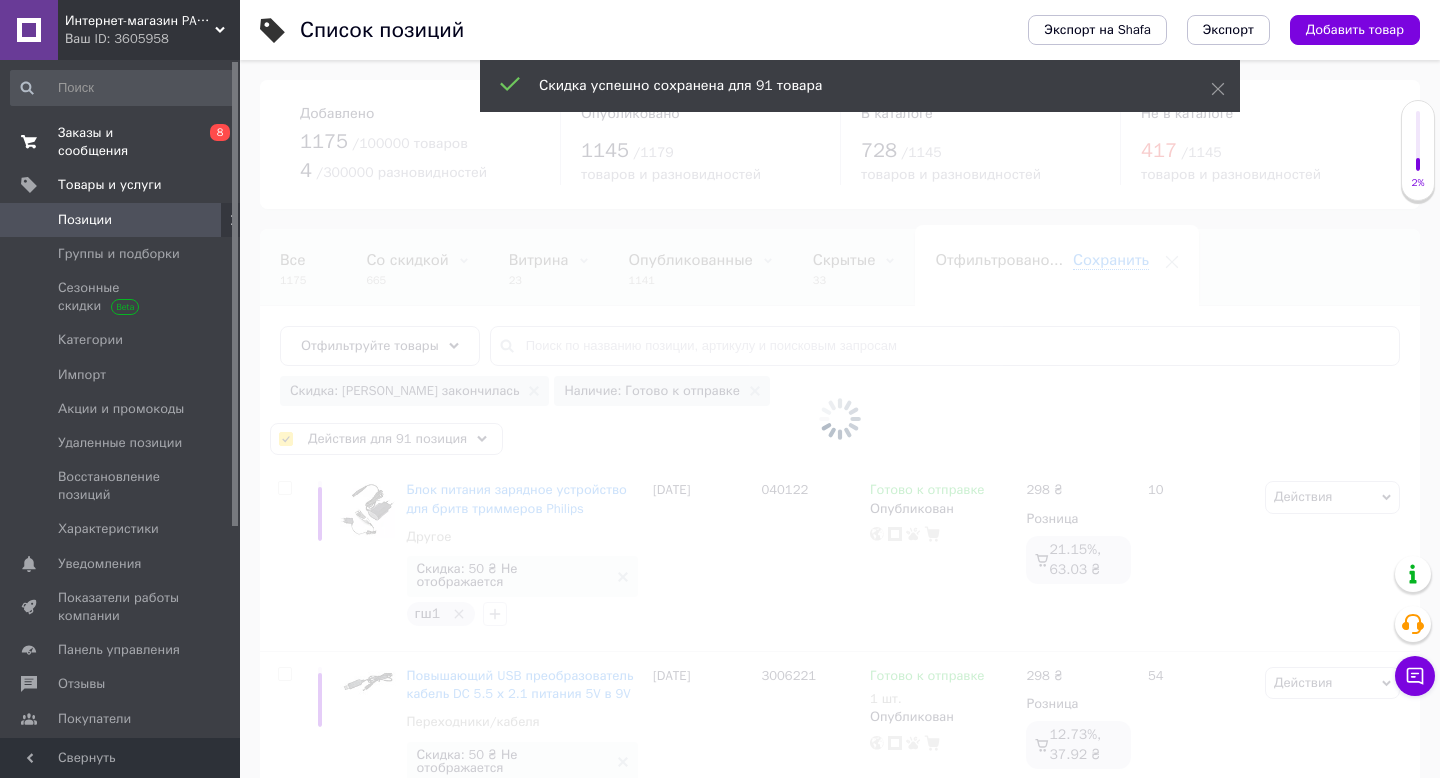 checkbox on "false" 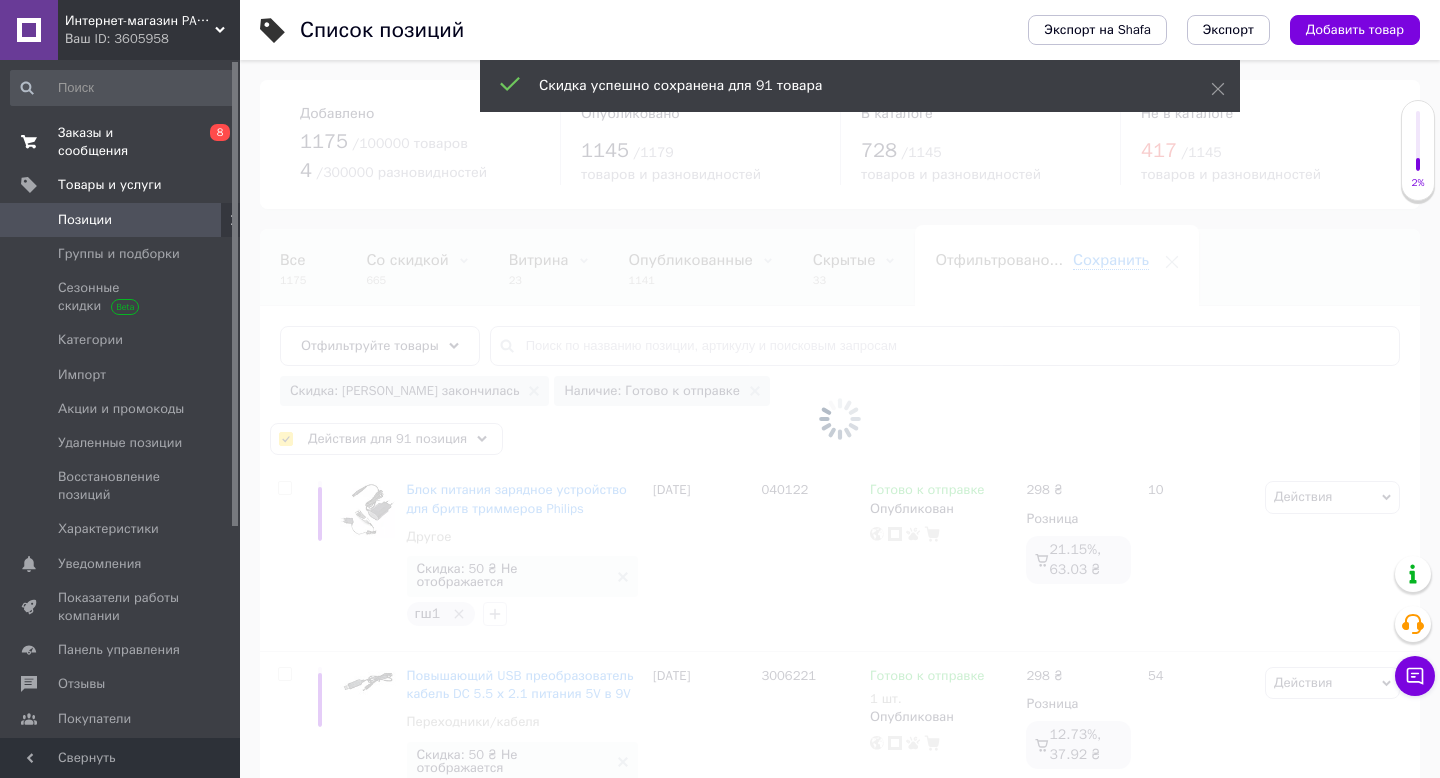 checkbox on "false" 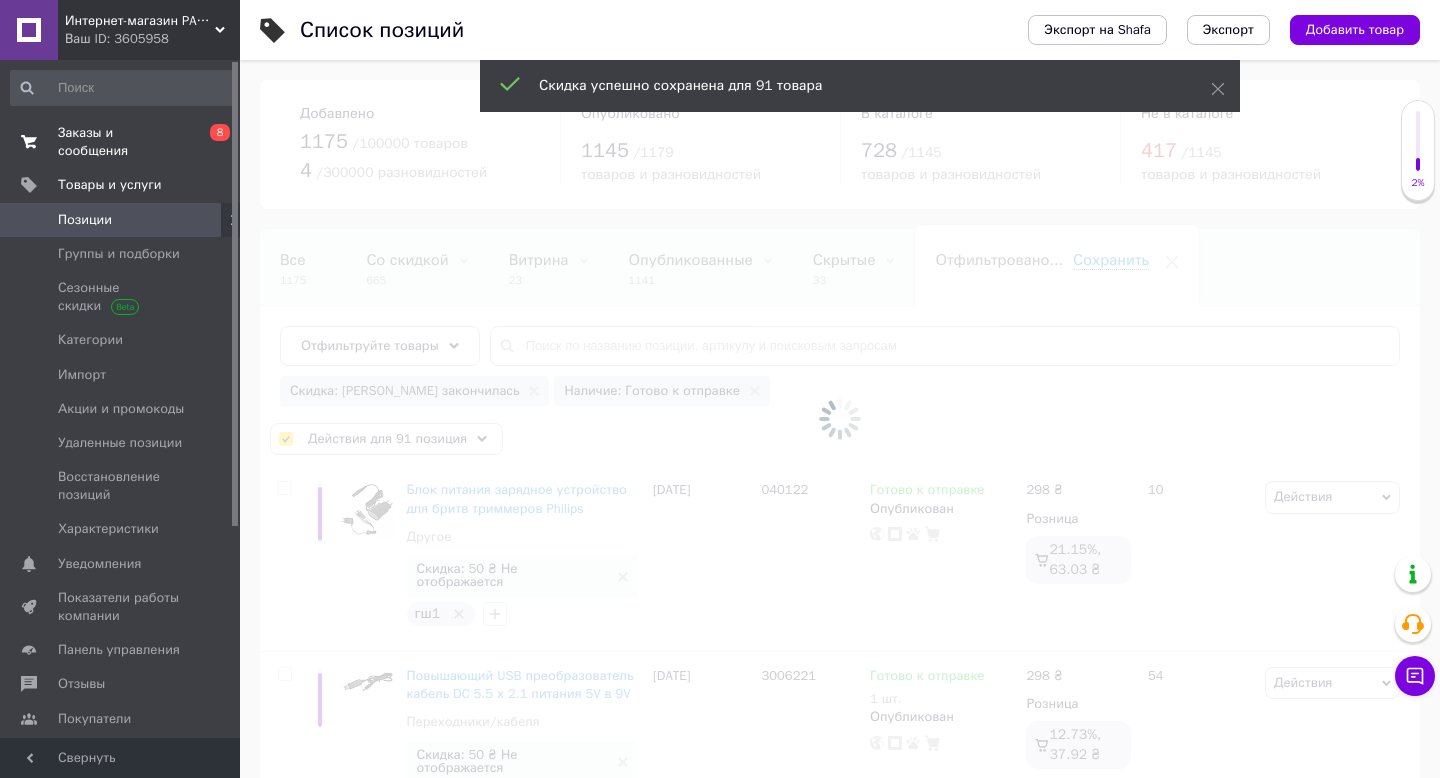 checkbox on "false" 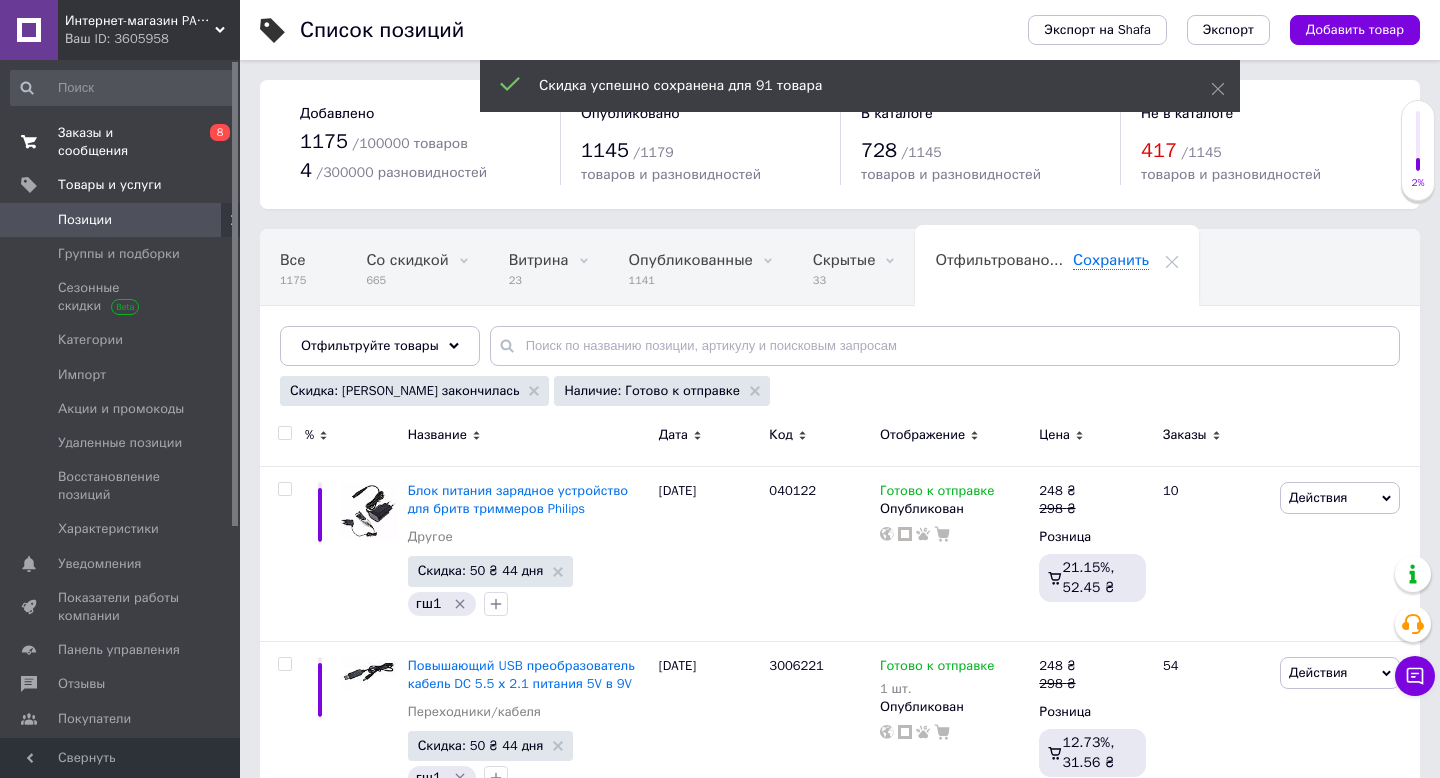 click on "Заказы и сообщения" at bounding box center [121, 142] 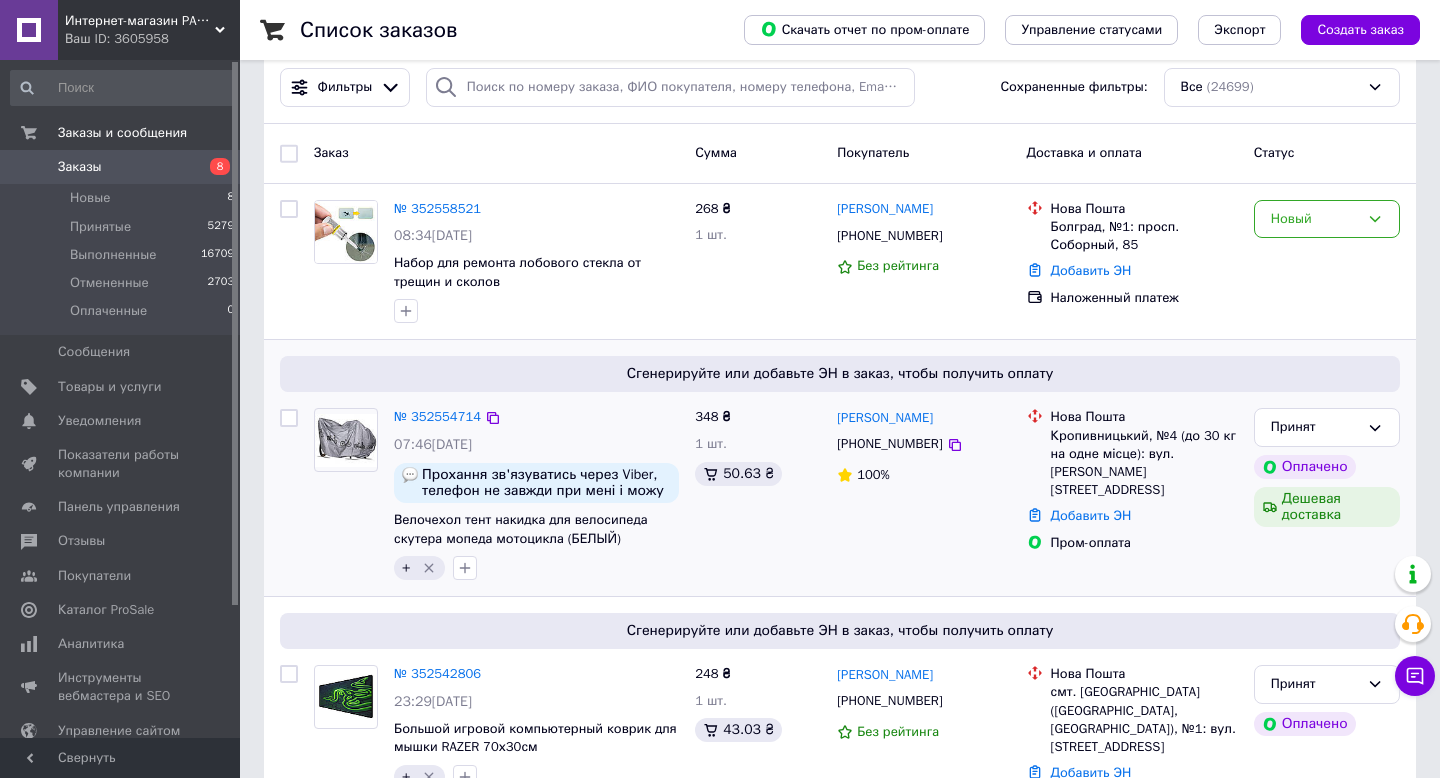 scroll, scrollTop: 187, scrollLeft: 0, axis: vertical 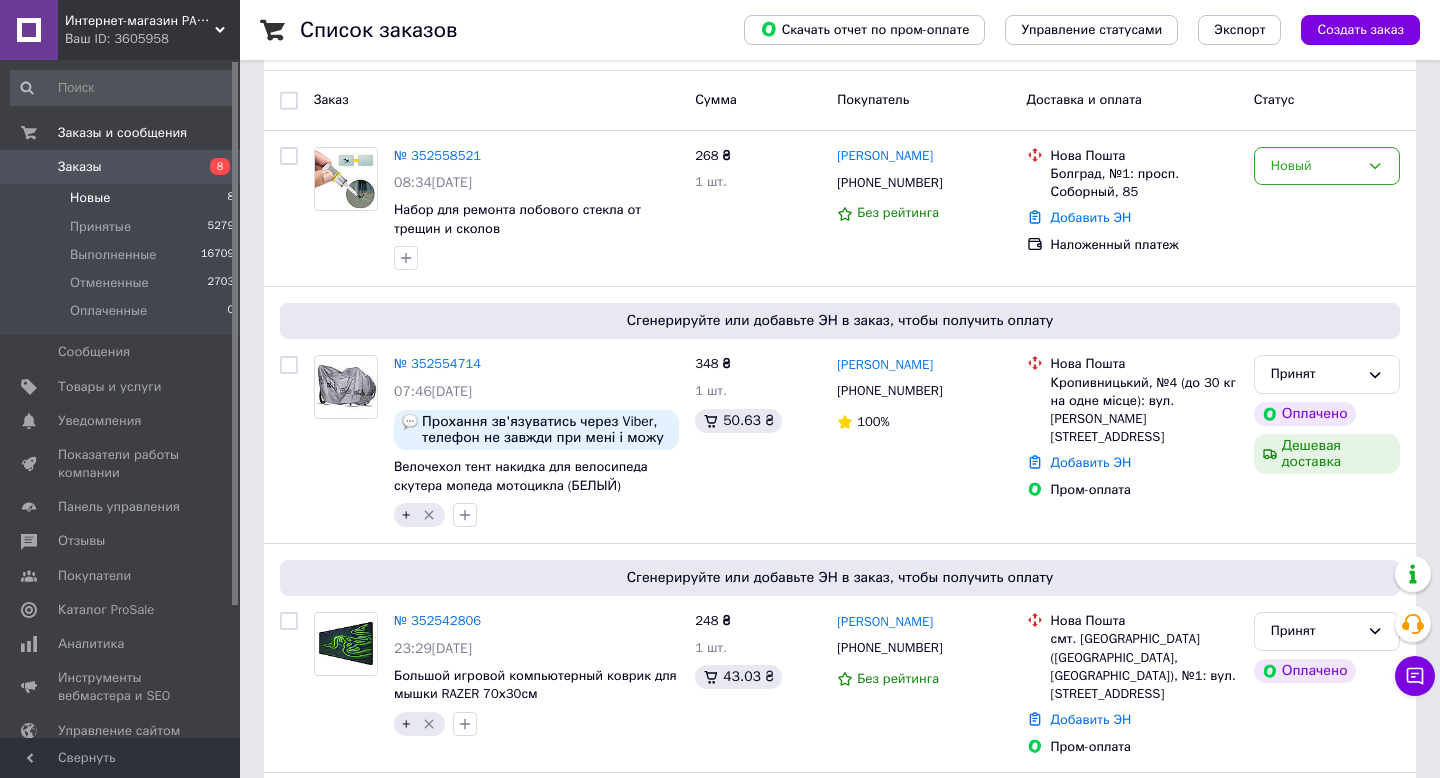 click on "Новые 8" at bounding box center [123, 198] 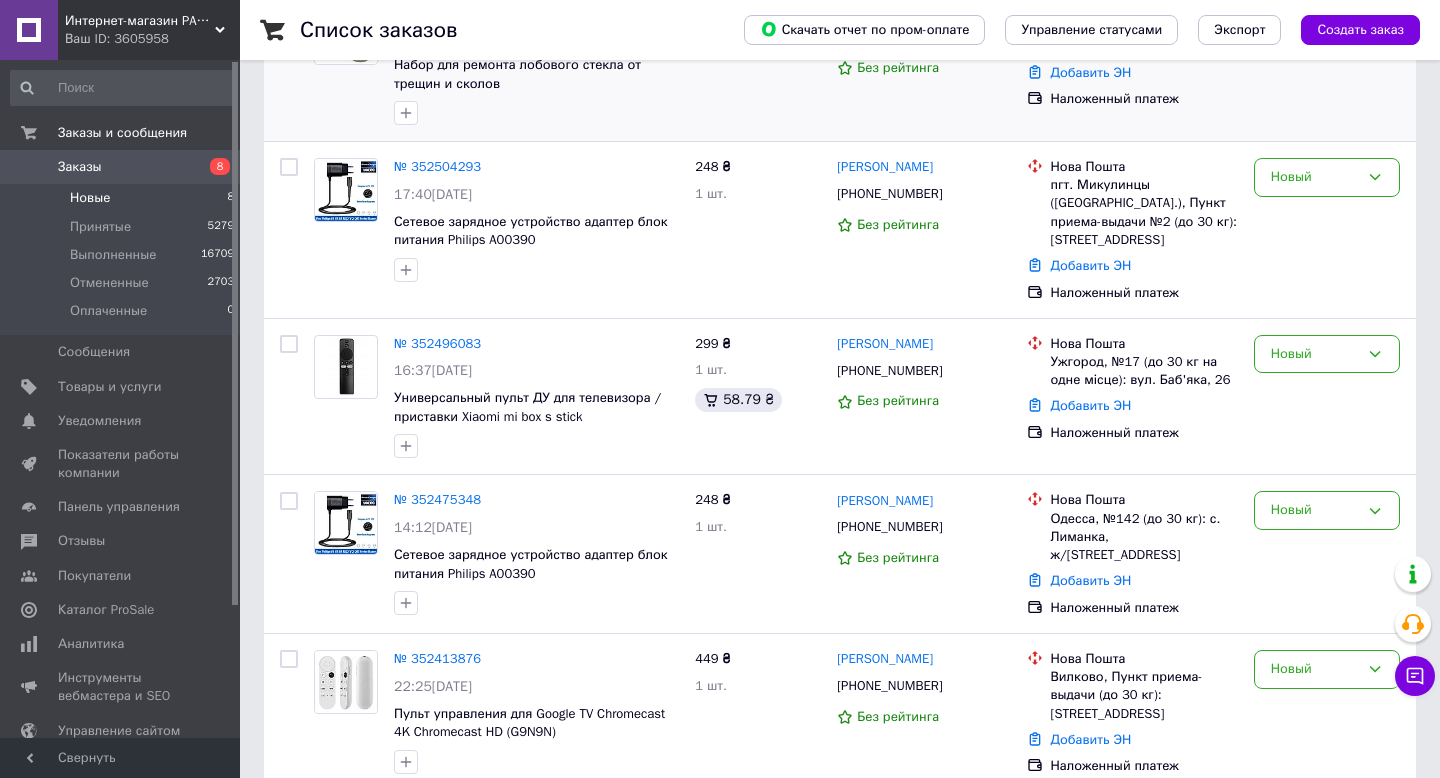 scroll, scrollTop: 984, scrollLeft: 0, axis: vertical 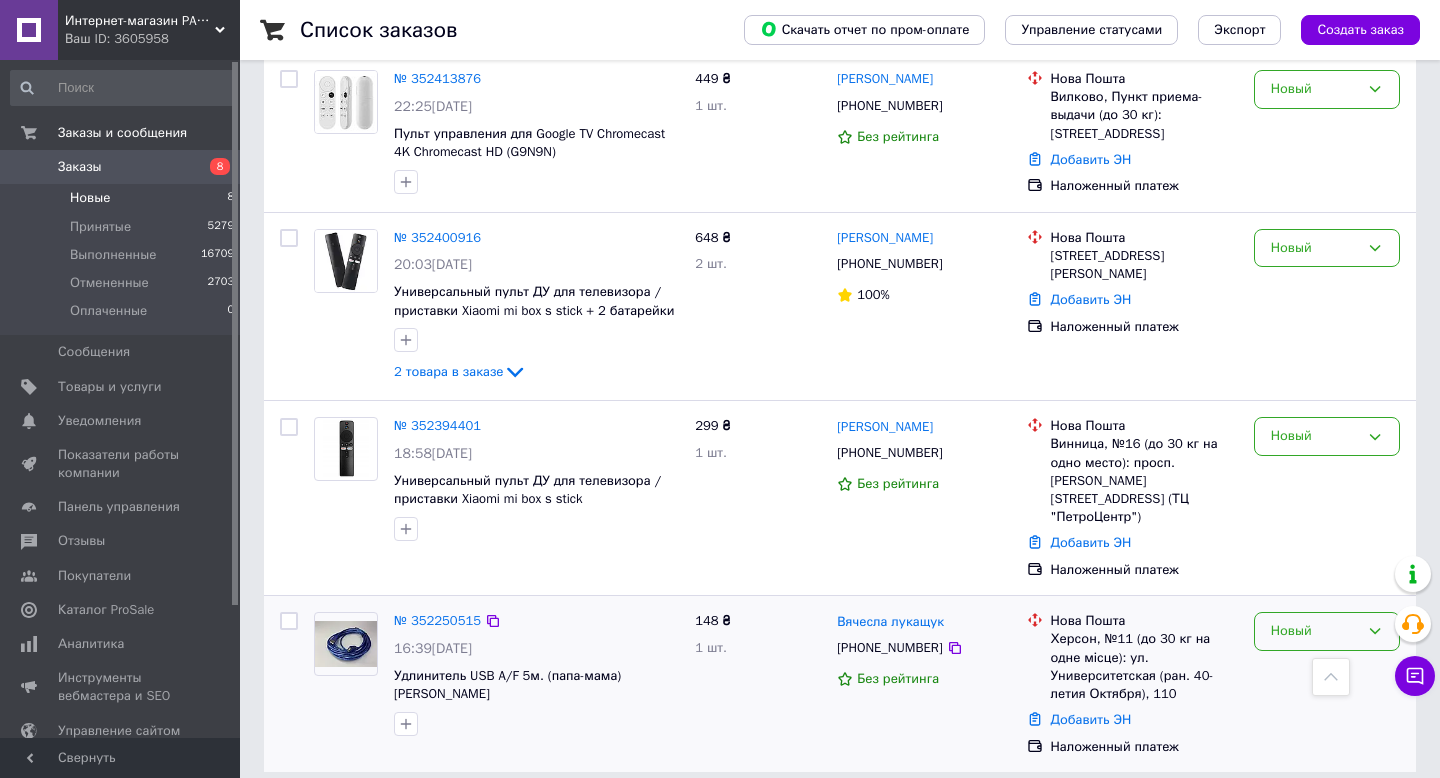 click on "Новый" at bounding box center (1327, 631) 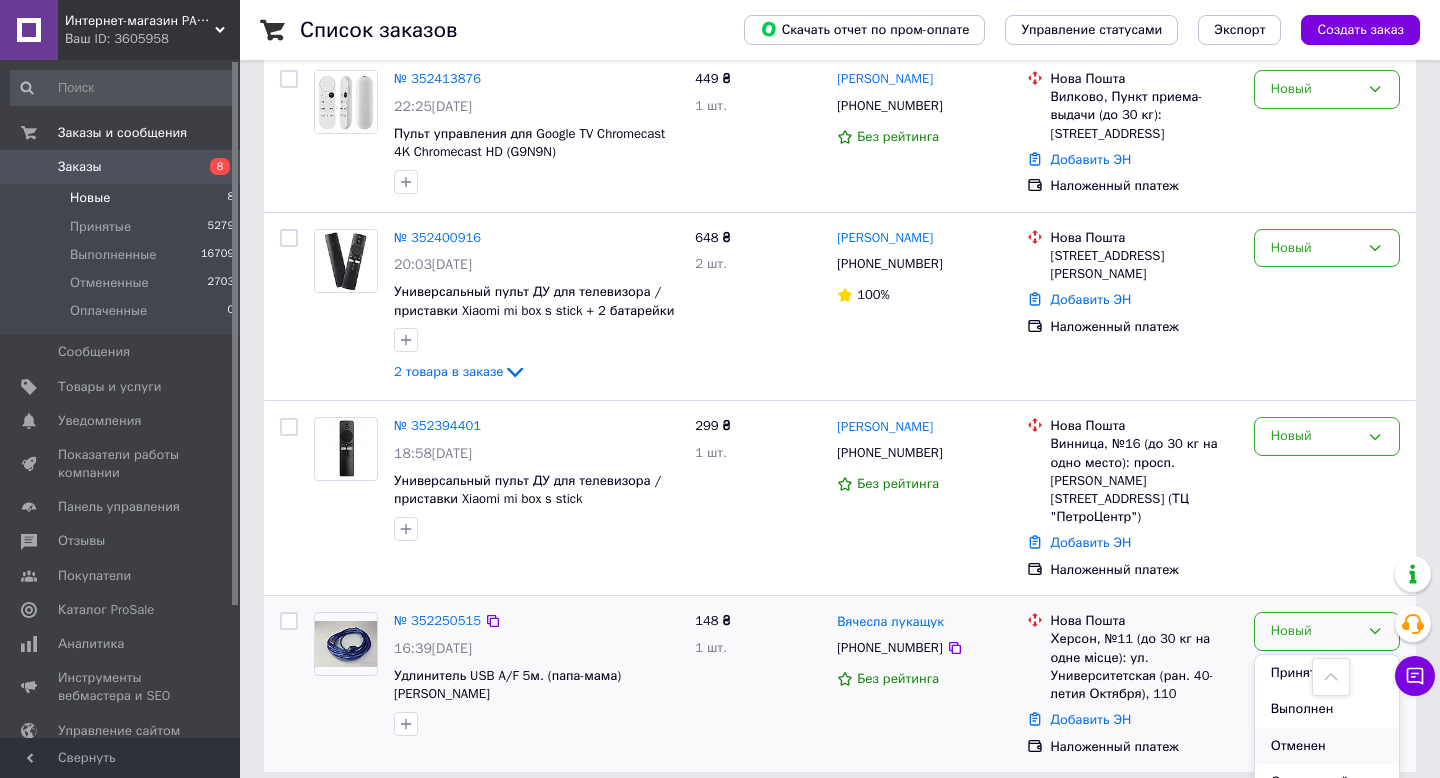 click on "Отменен" at bounding box center (1327, 746) 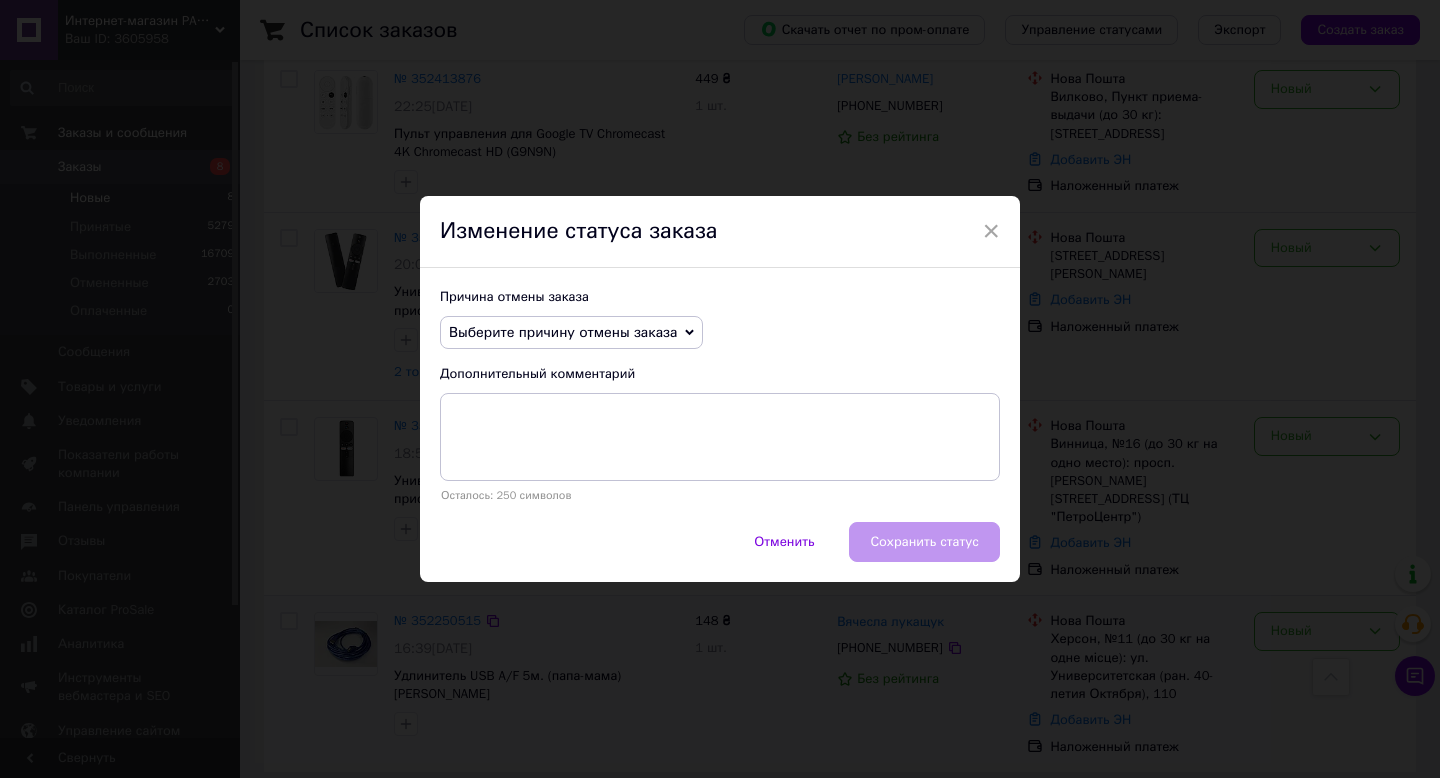 click on "Выберите причину отмены заказа" at bounding box center (563, 332) 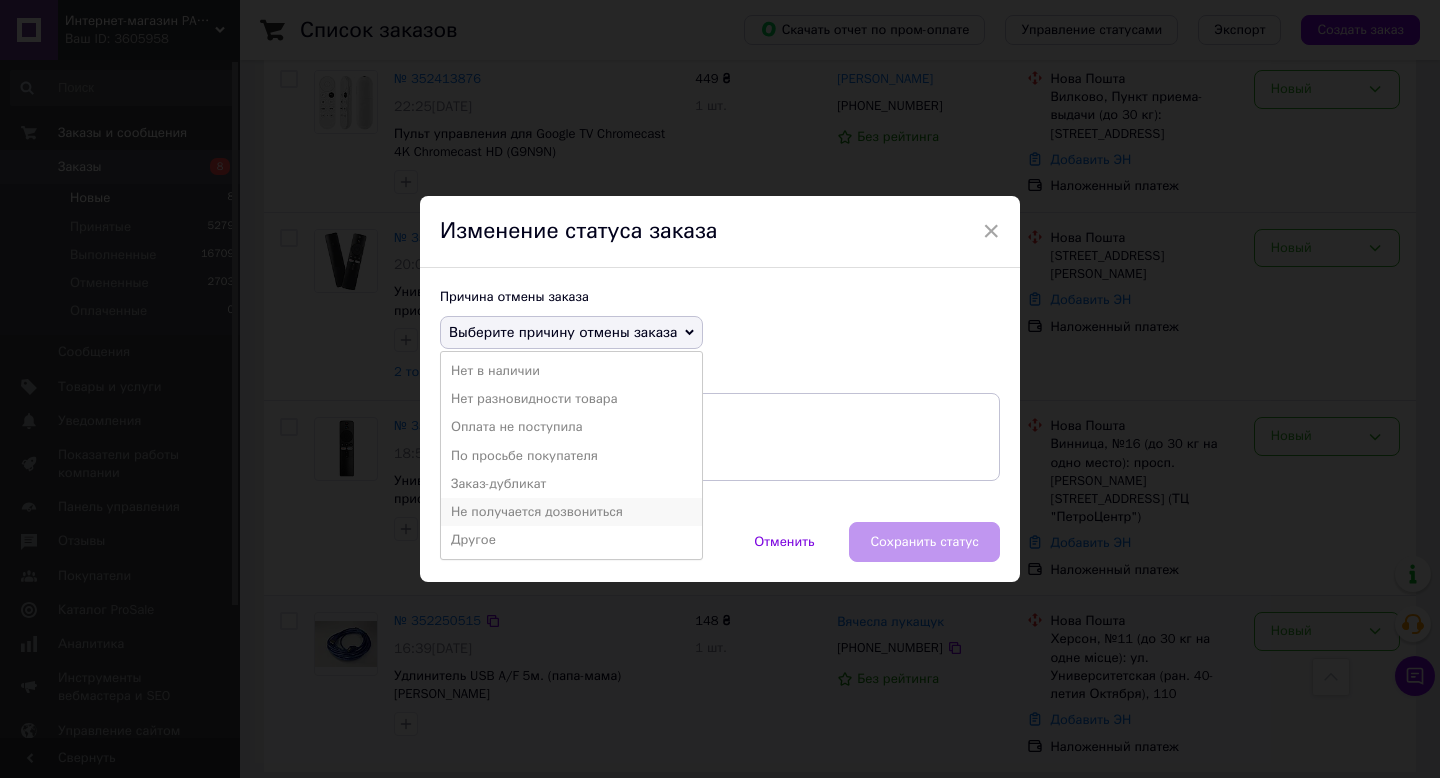 click on "Не получается дозвониться" at bounding box center [571, 512] 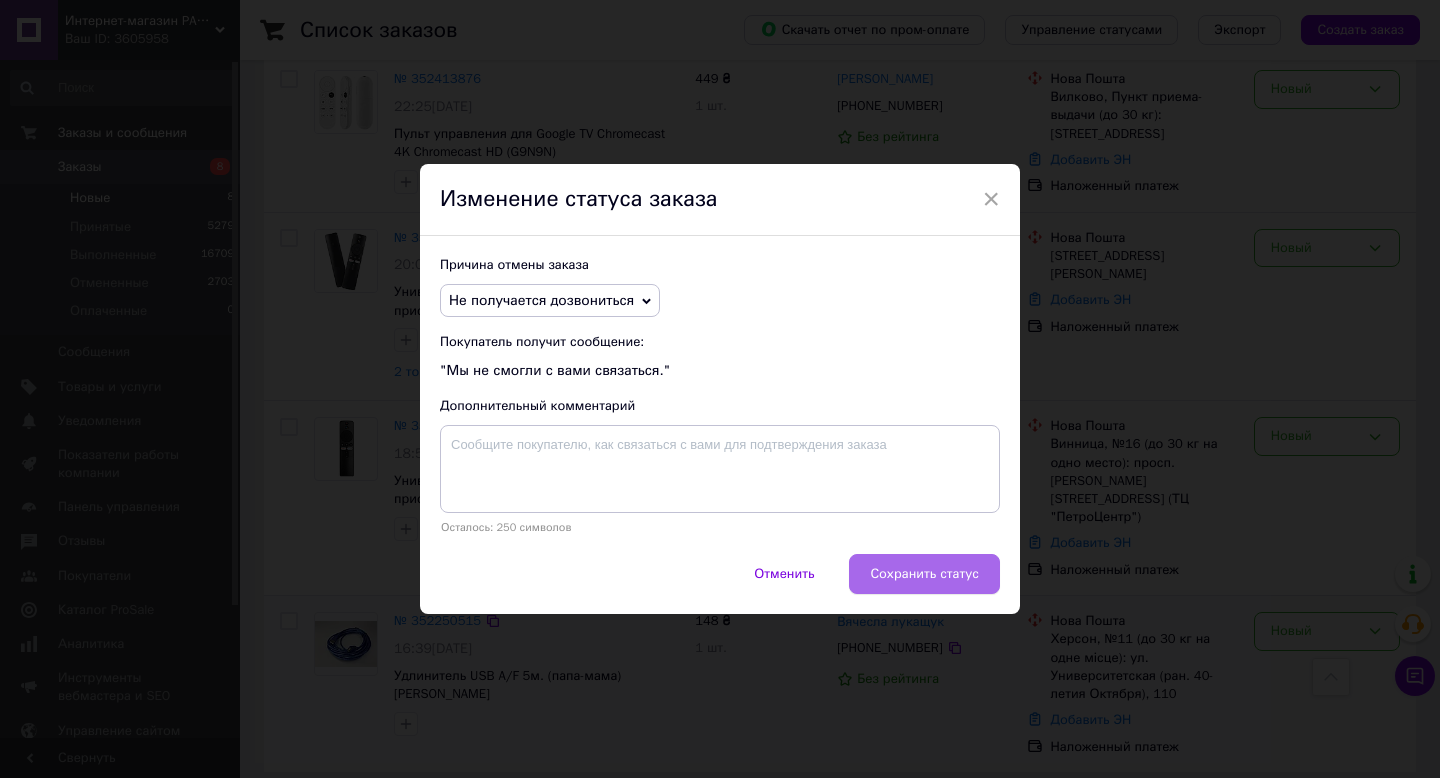 click on "Сохранить статус" at bounding box center [924, 574] 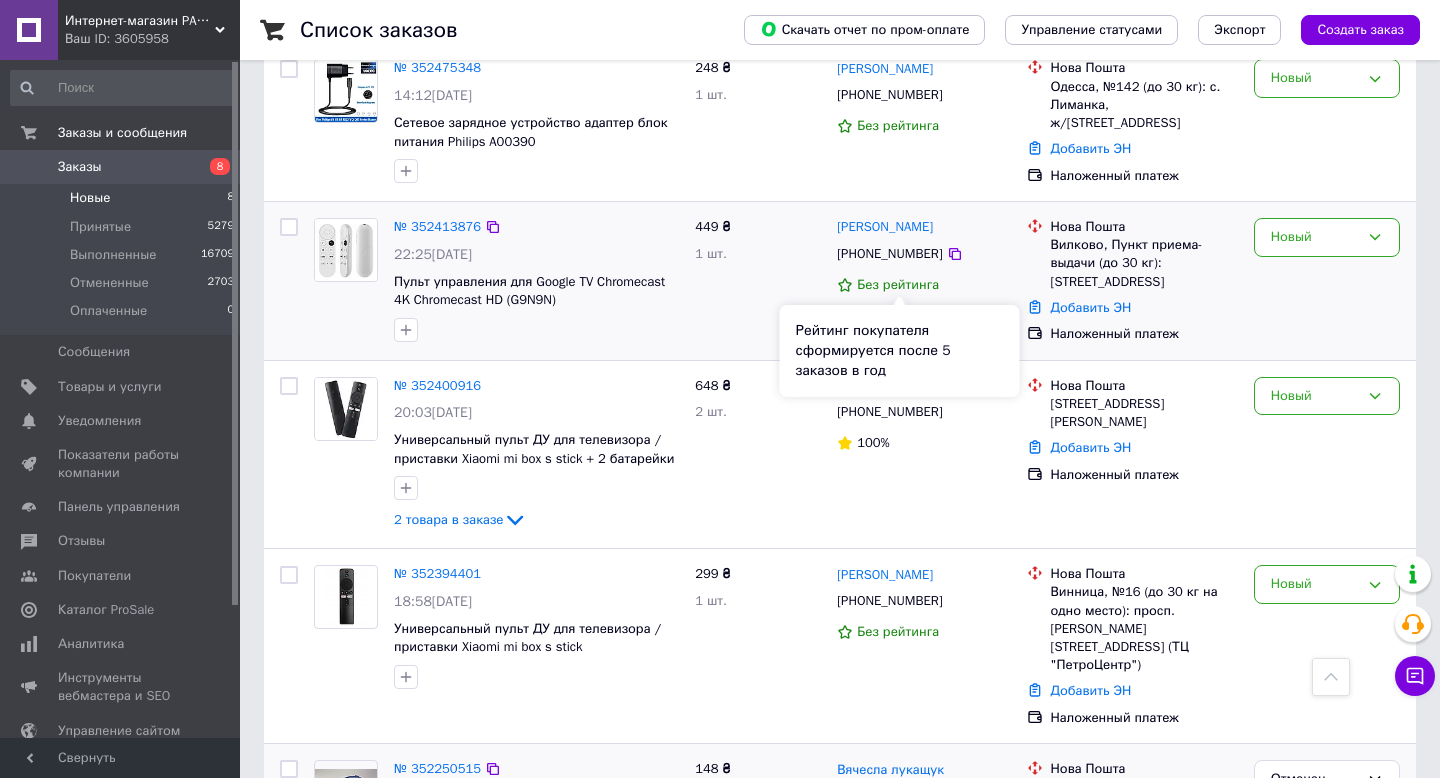 scroll, scrollTop: 957, scrollLeft: 0, axis: vertical 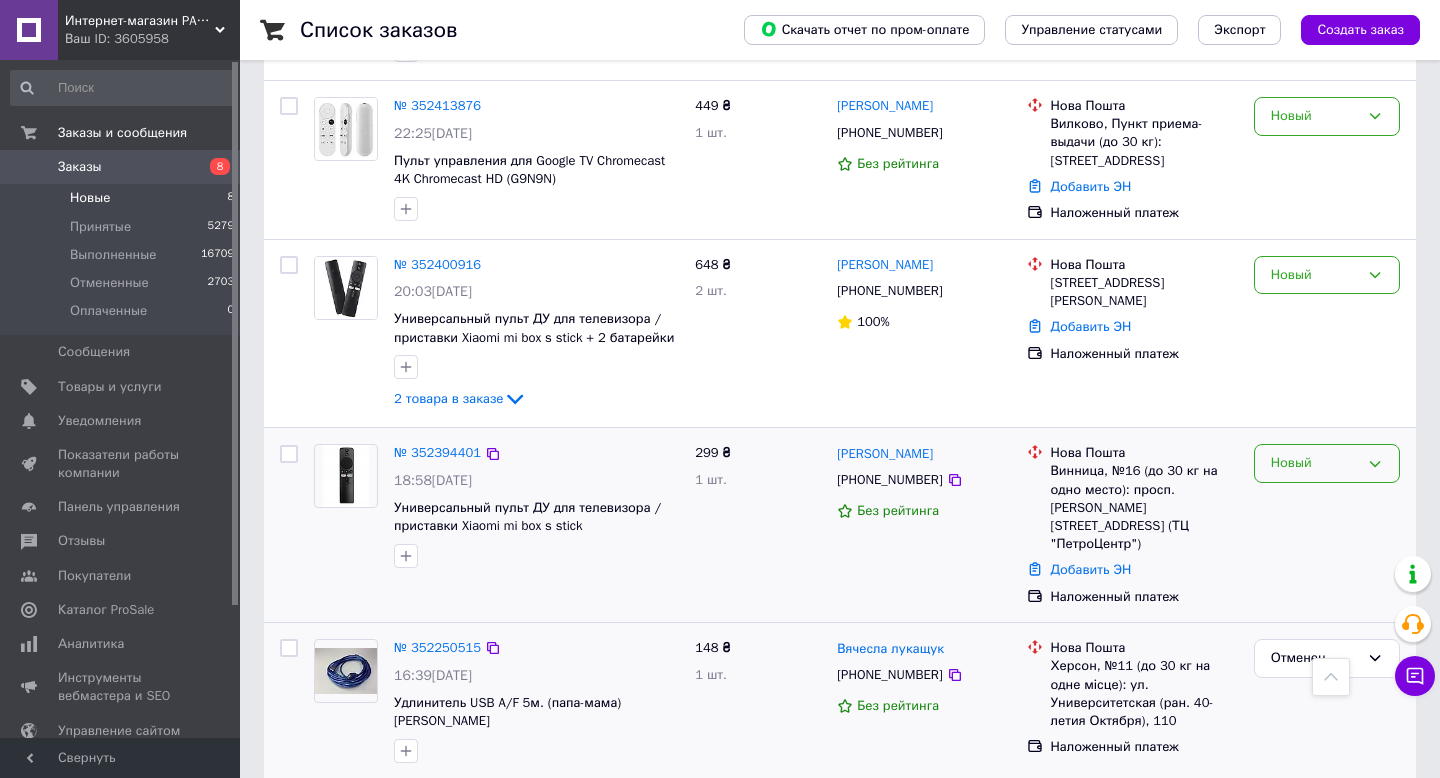 click on "Новый" at bounding box center (1315, 463) 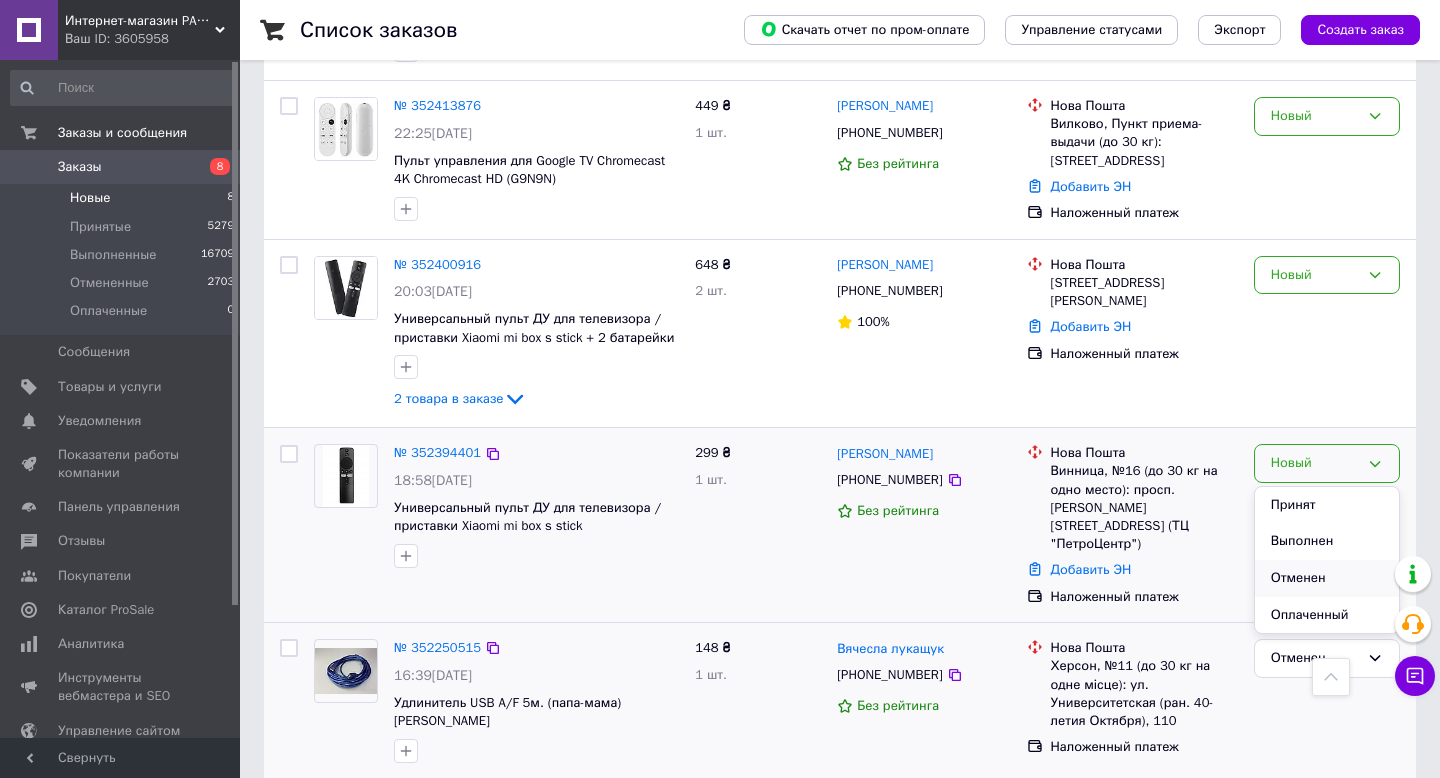 click on "Отменен" at bounding box center (1327, 578) 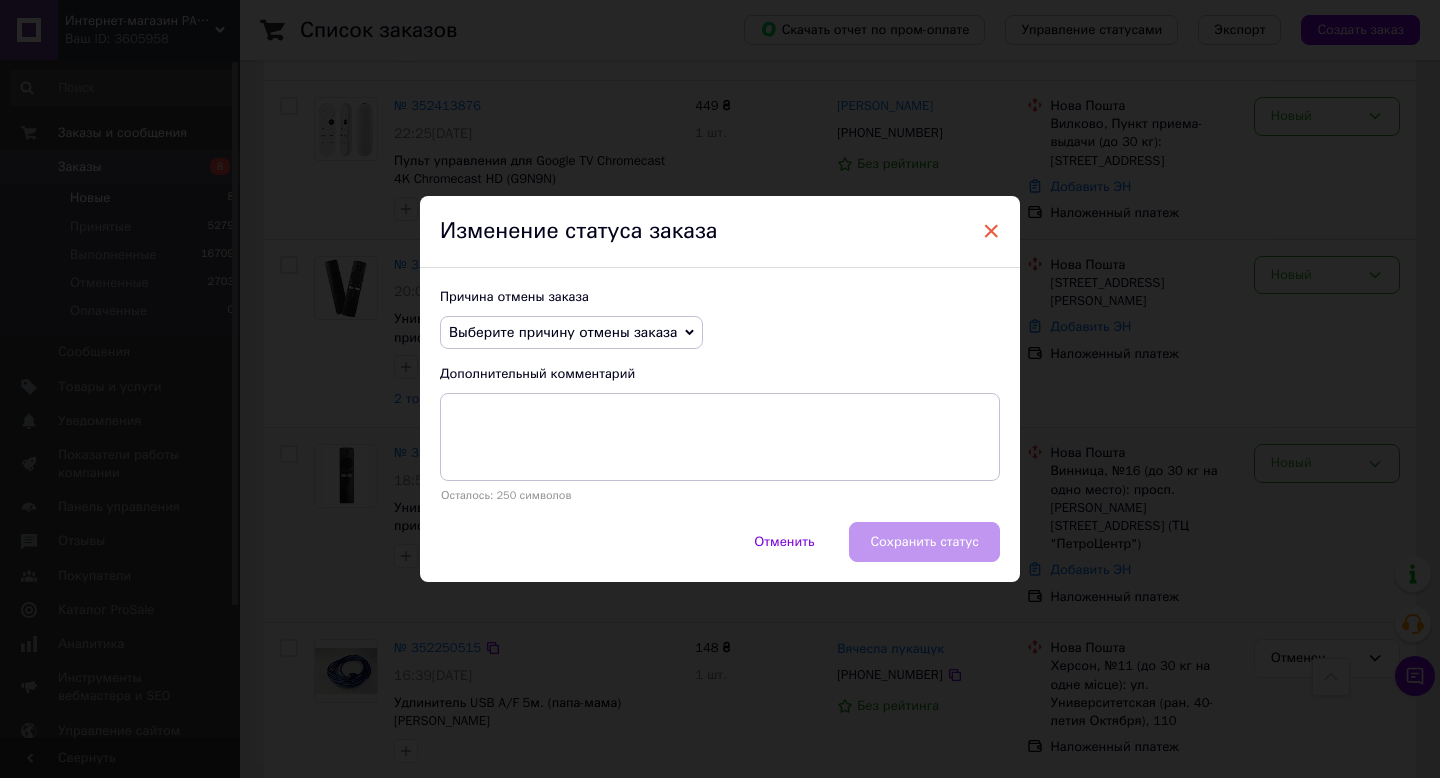click on "×" at bounding box center [991, 231] 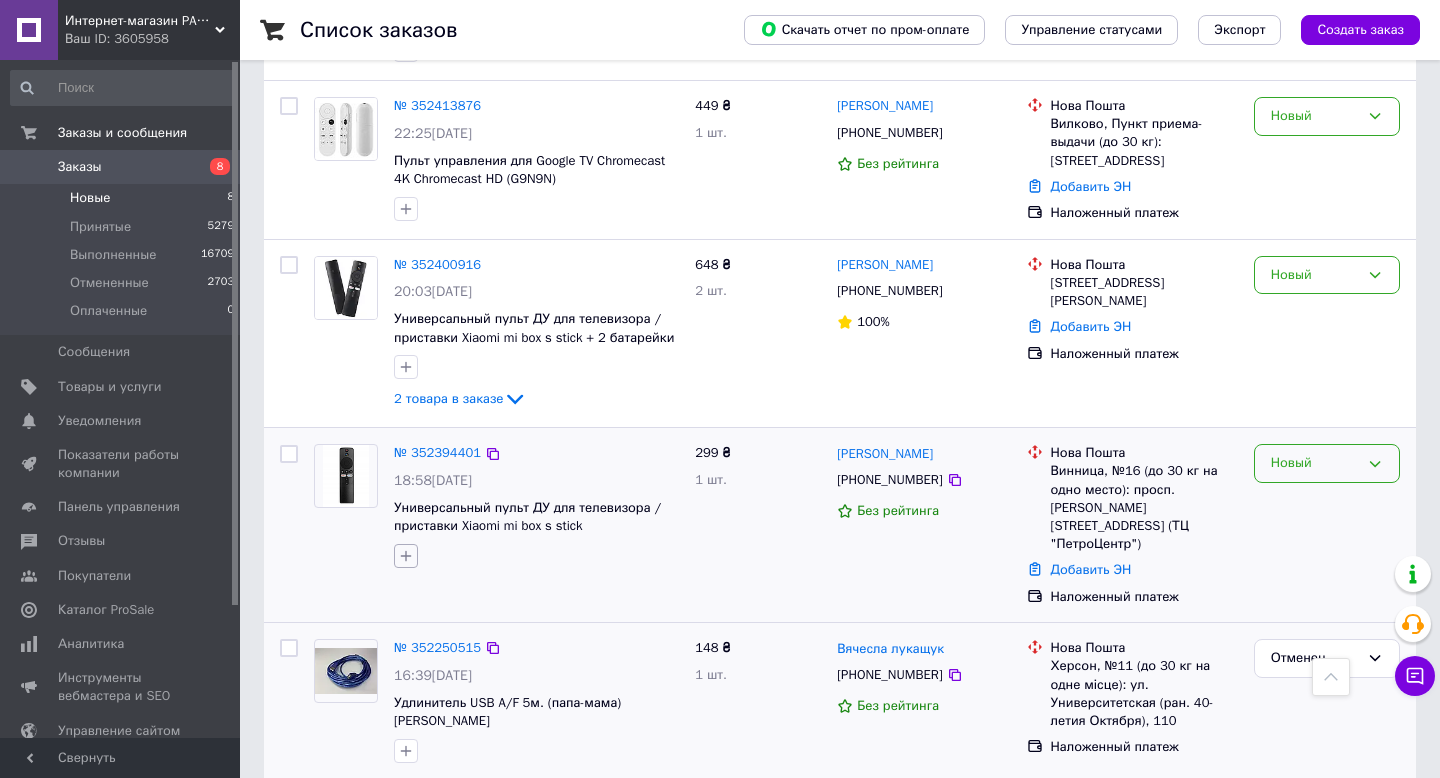 click 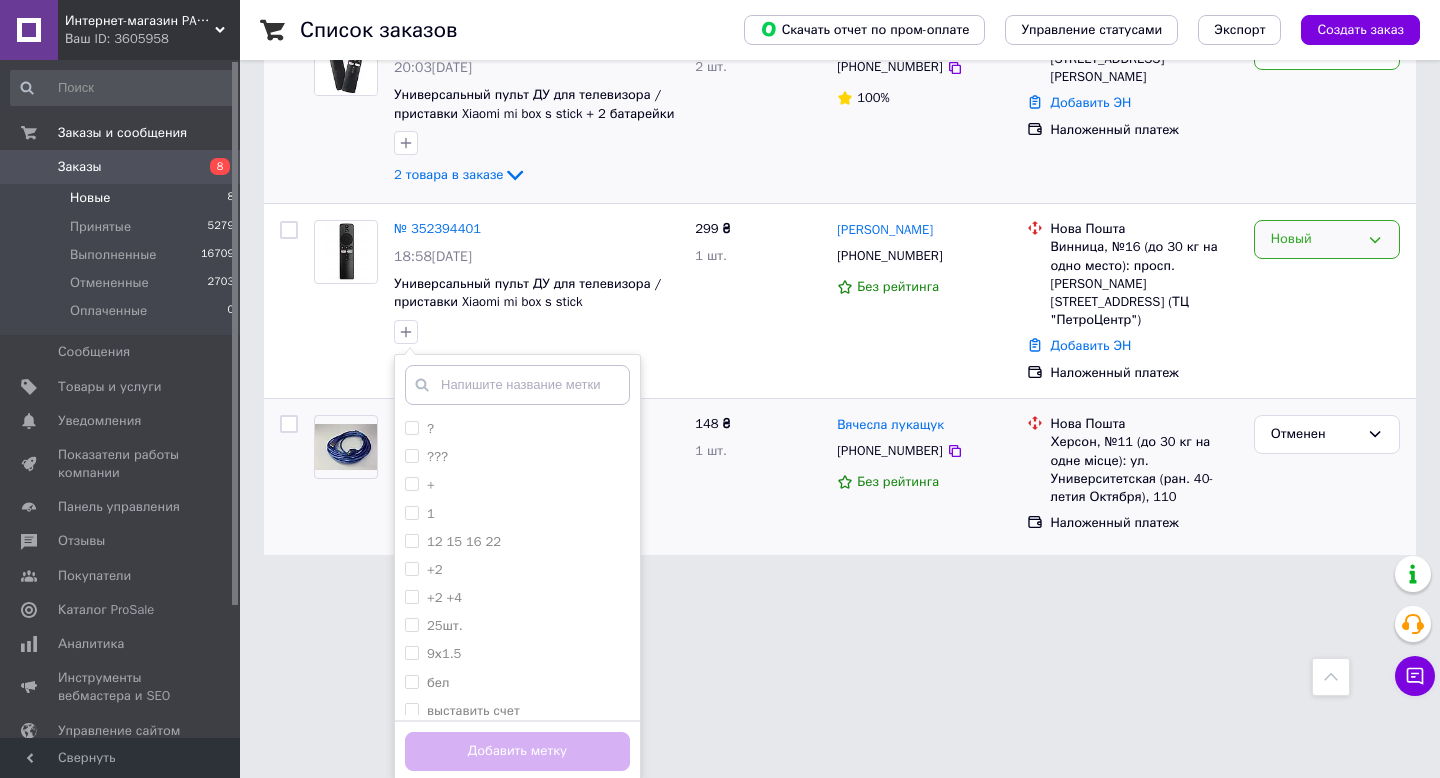 scroll, scrollTop: 1184, scrollLeft: 0, axis: vertical 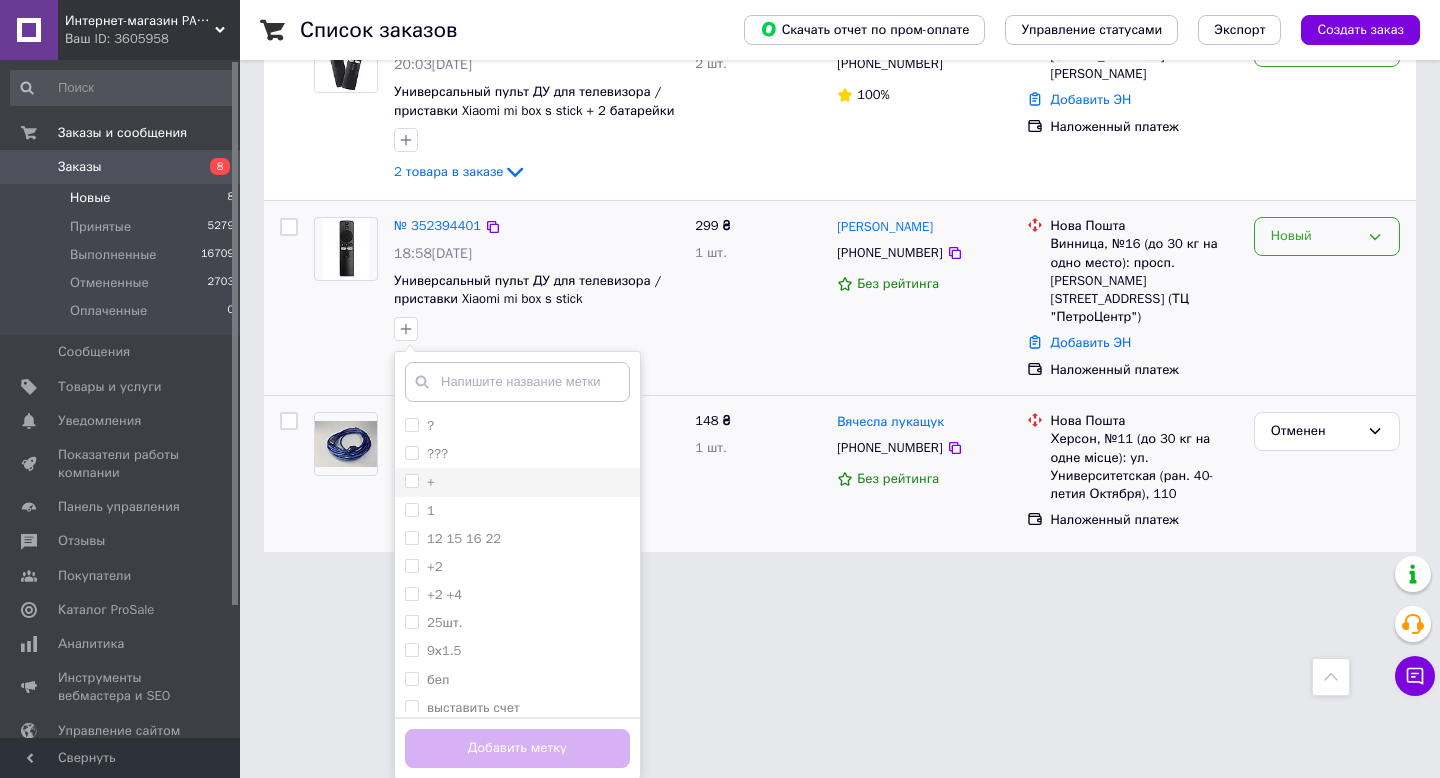 click on "+" at bounding box center (411, 480) 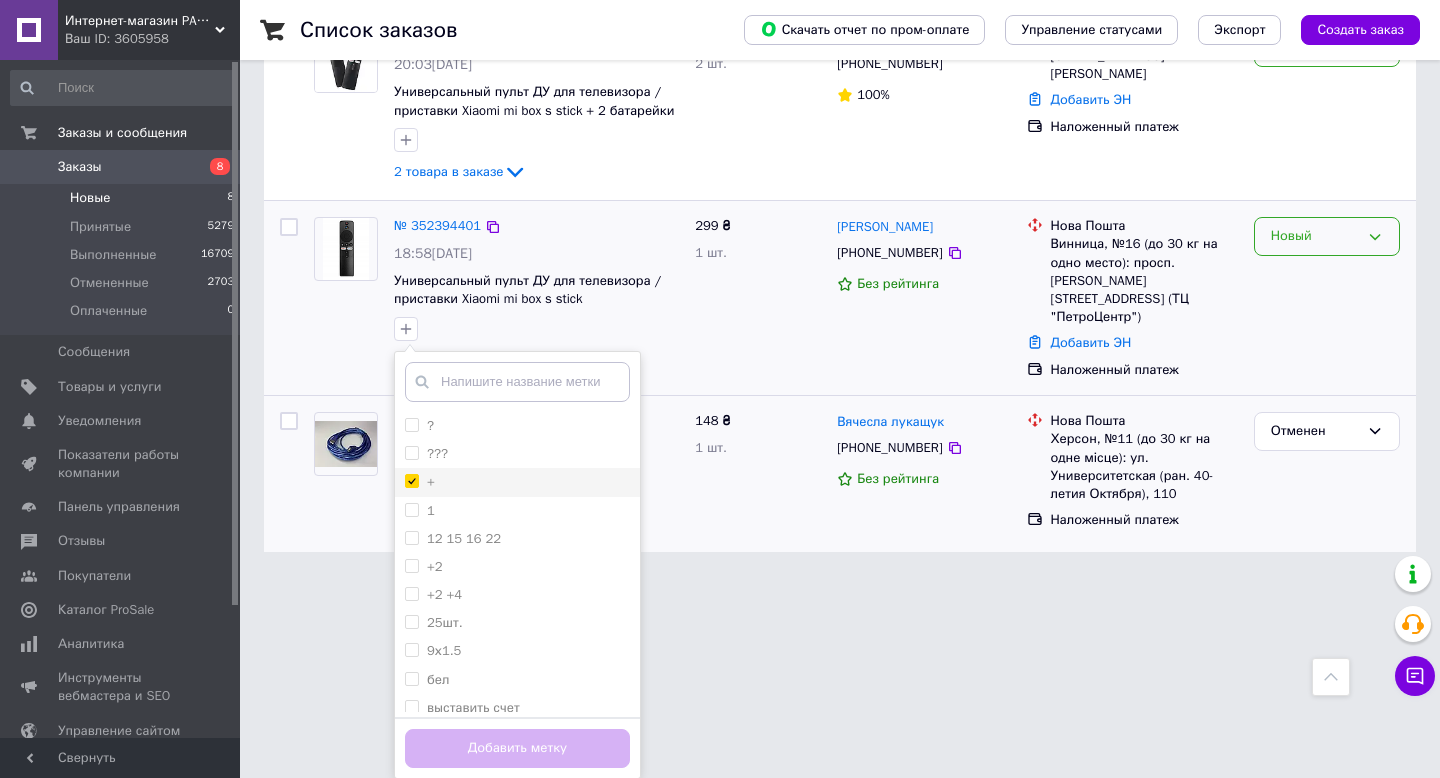 checkbox on "true" 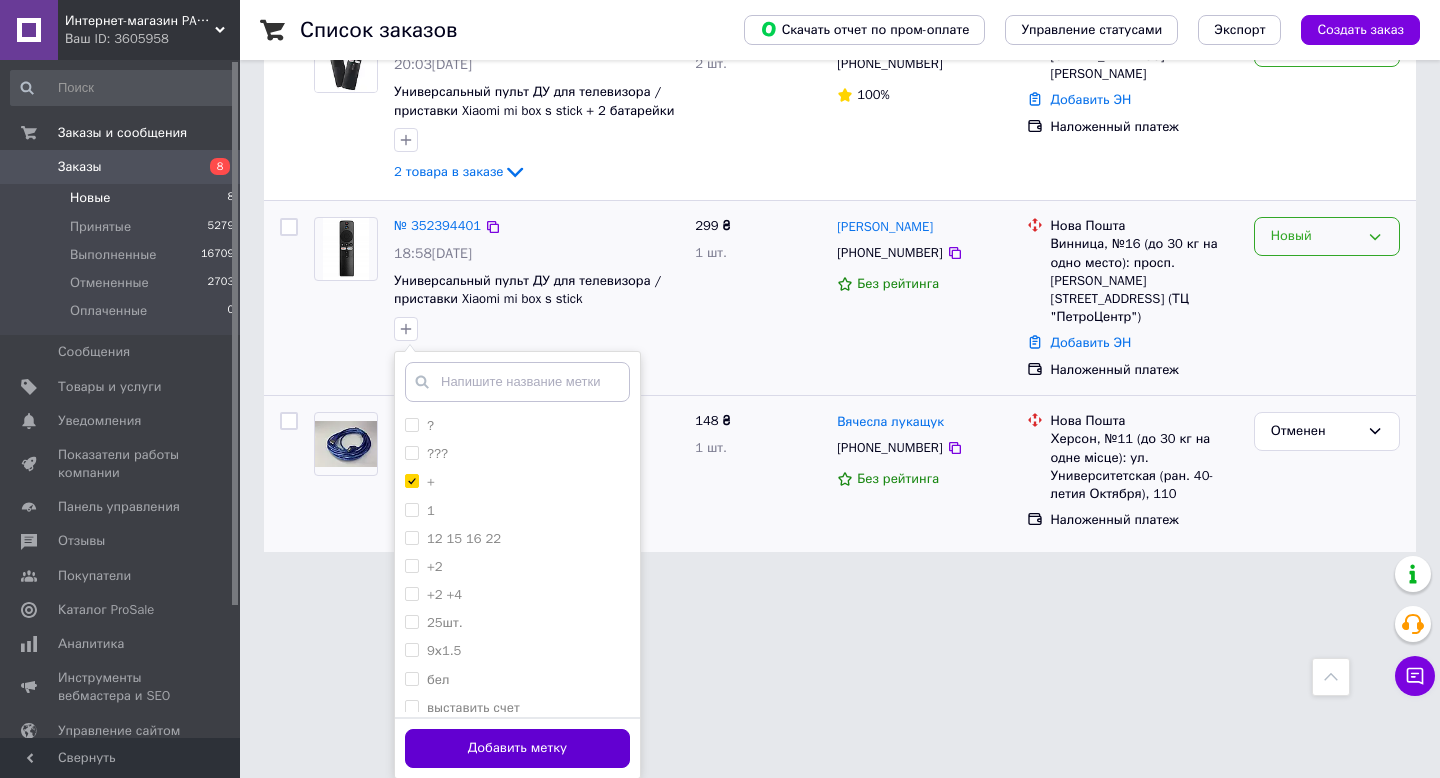 click on "Добавить метку" at bounding box center [517, 748] 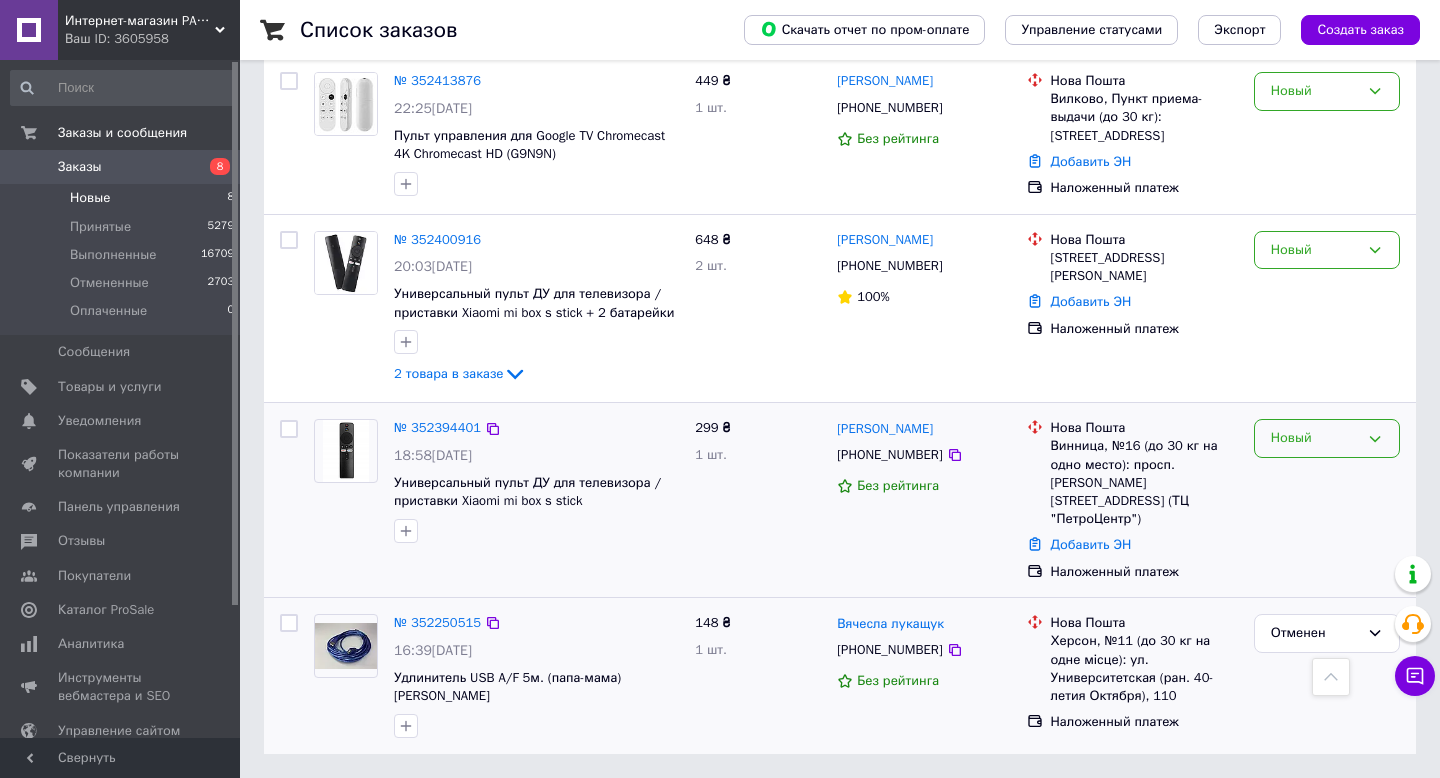 scroll, scrollTop: 957, scrollLeft: 0, axis: vertical 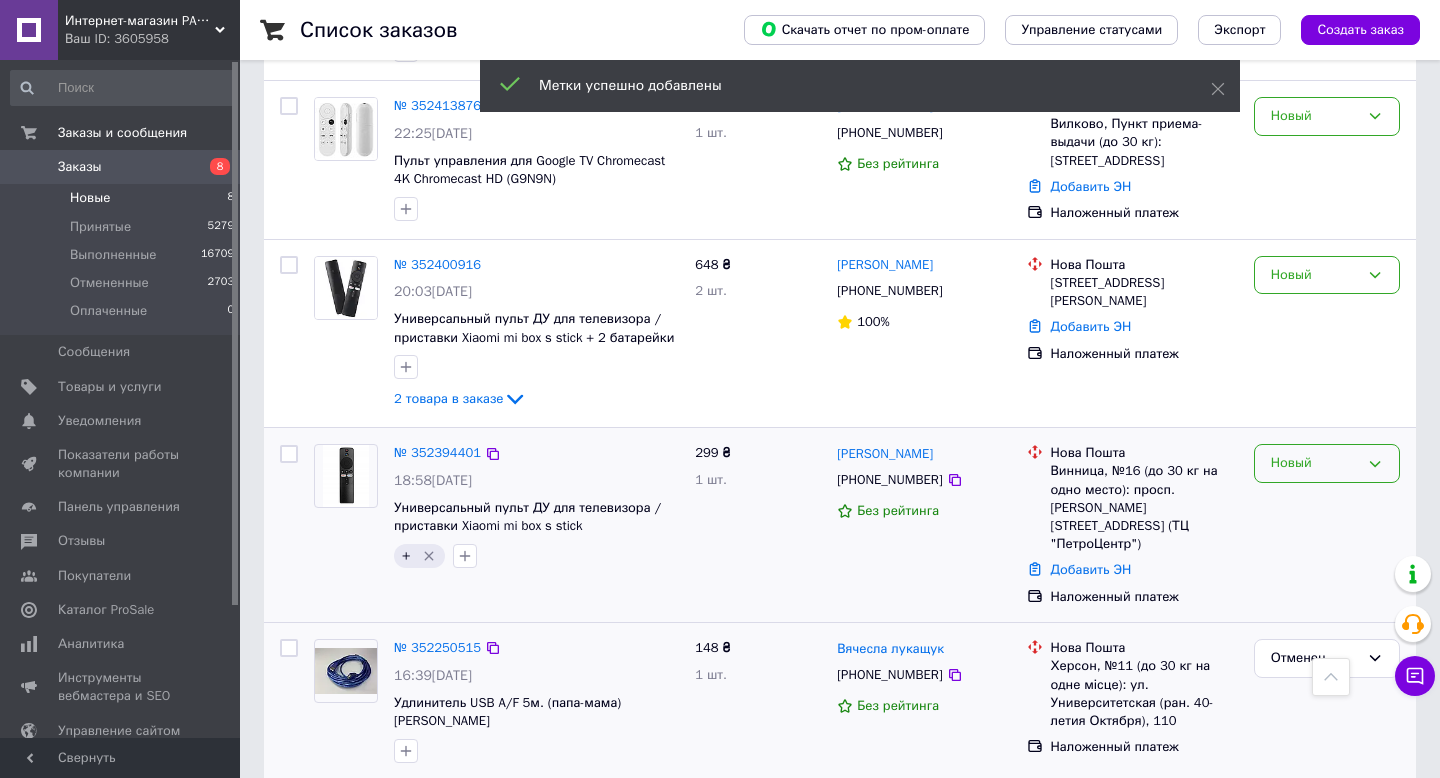 click on "Новый" at bounding box center [1315, 463] 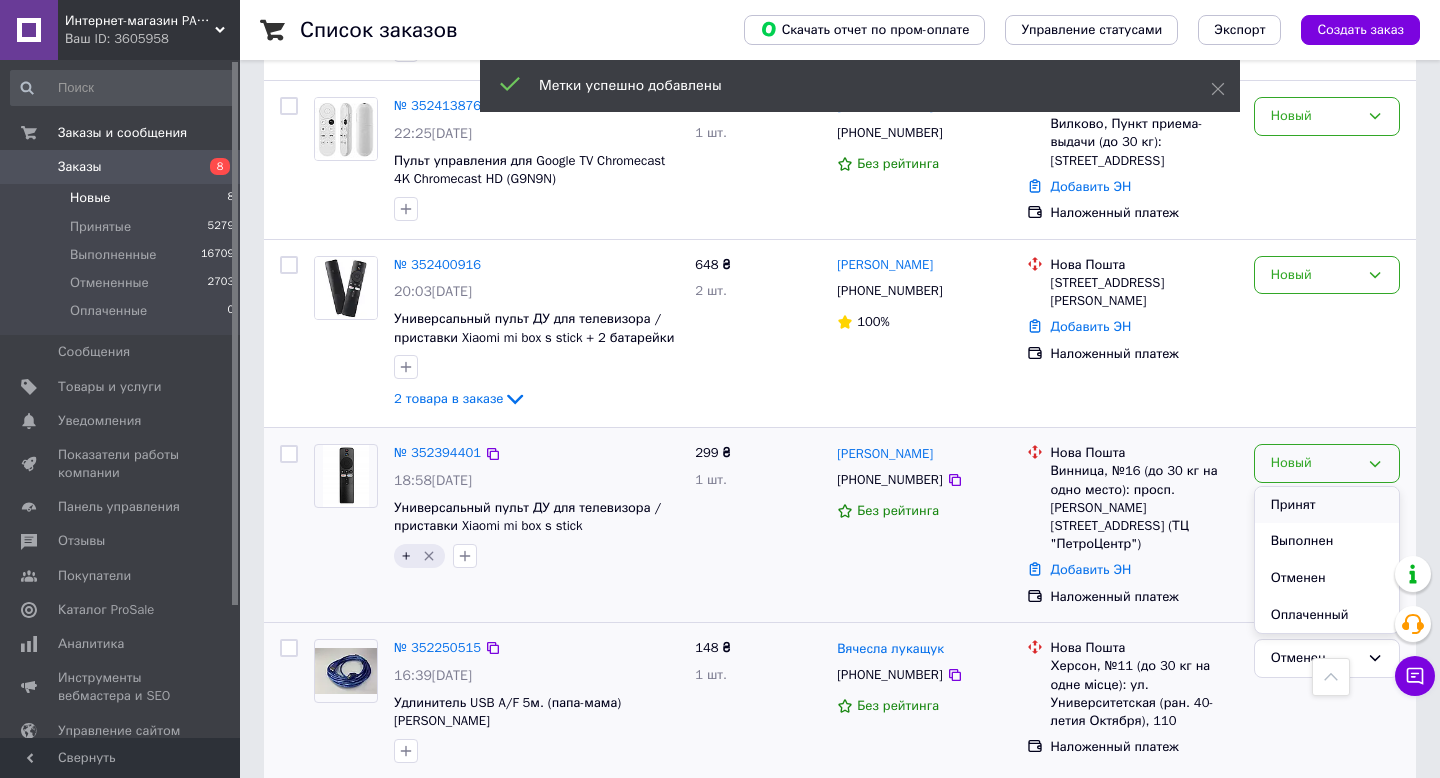 click on "Принят" at bounding box center (1327, 505) 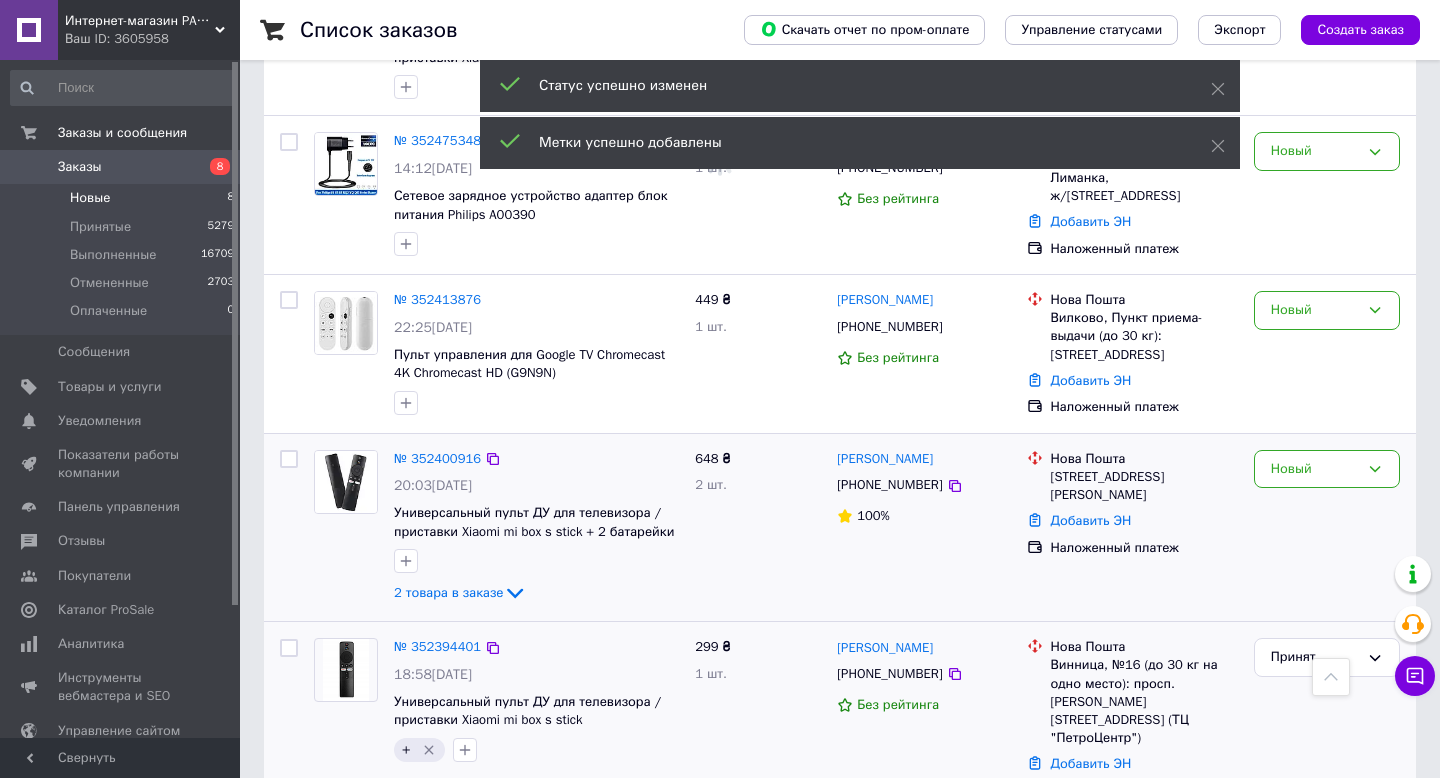 scroll, scrollTop: 807, scrollLeft: 0, axis: vertical 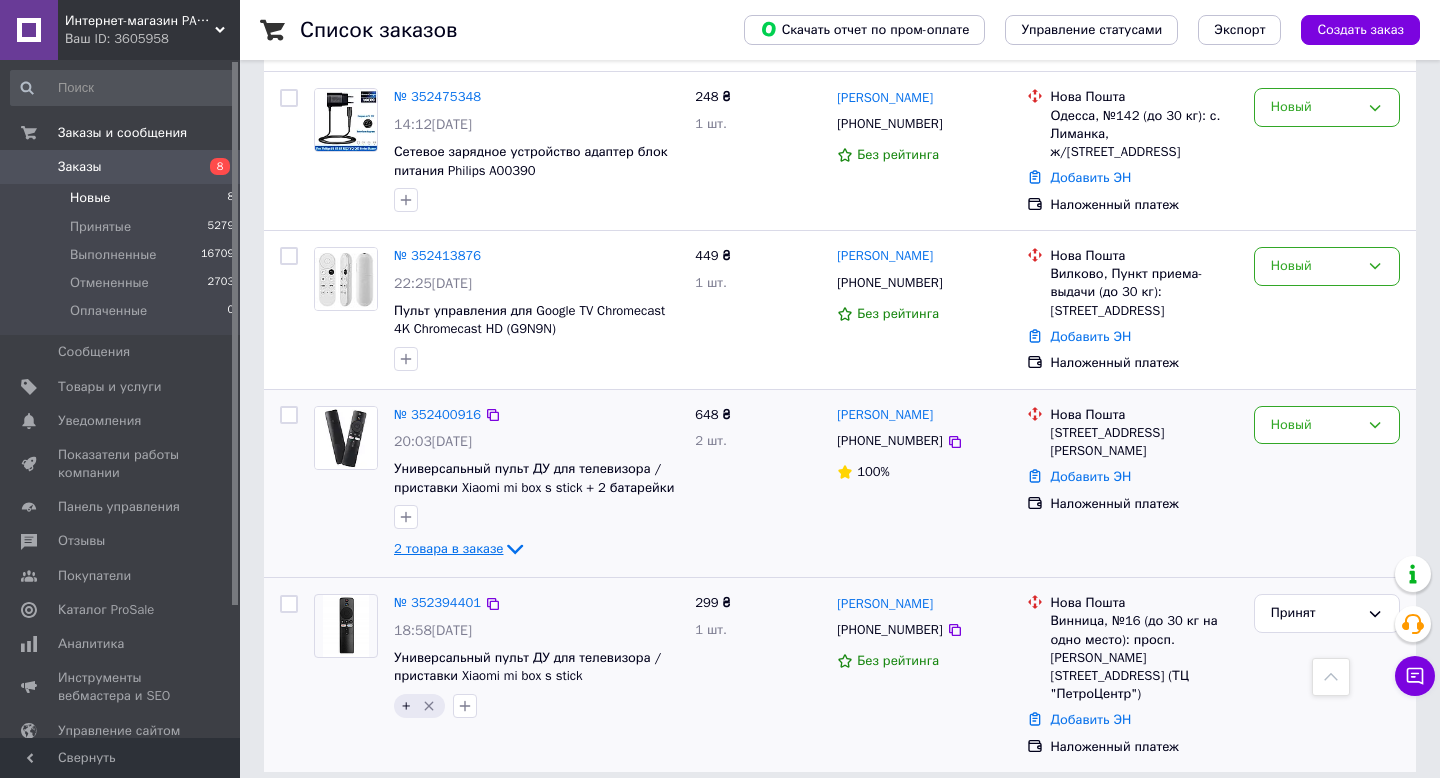 click on "2 товара в заказе" at bounding box center [448, 548] 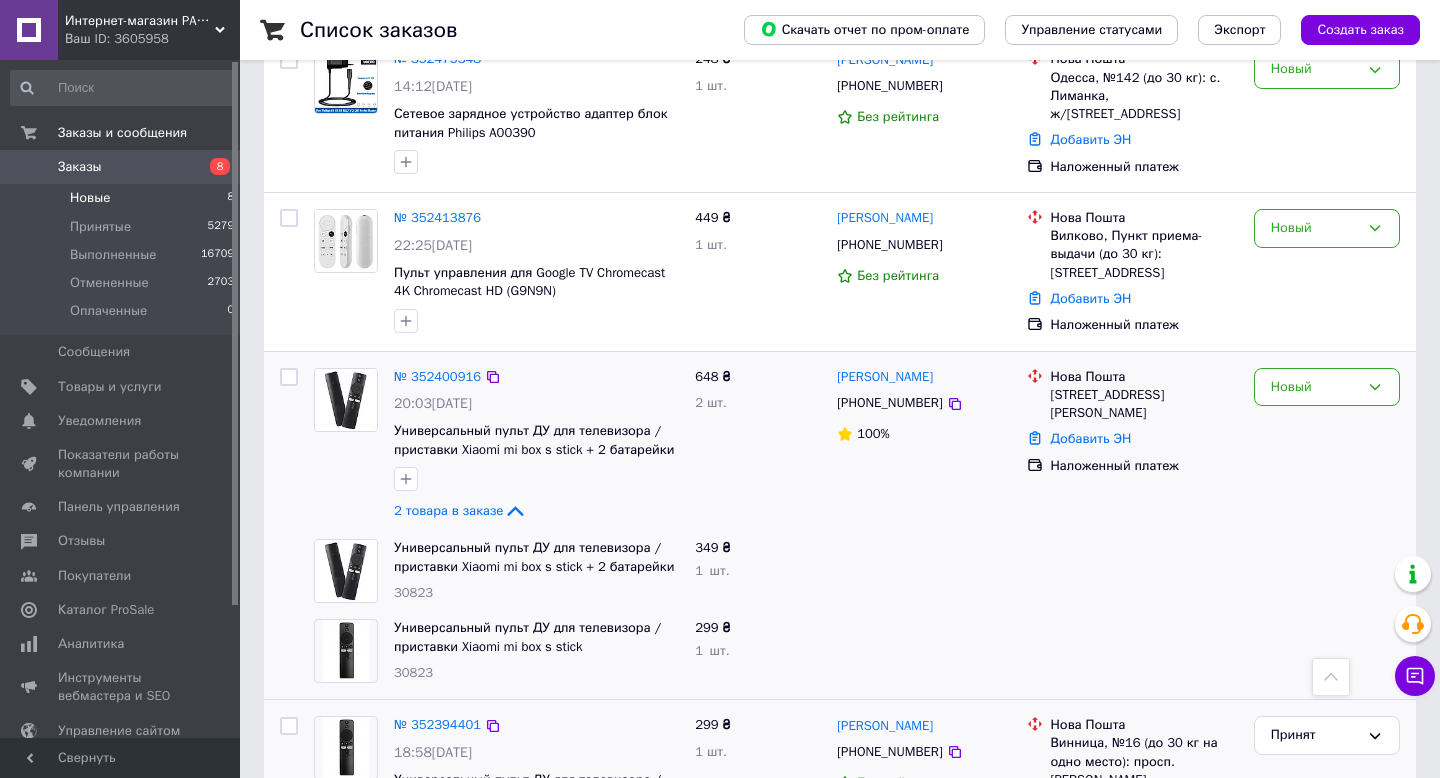 scroll, scrollTop: 850, scrollLeft: 0, axis: vertical 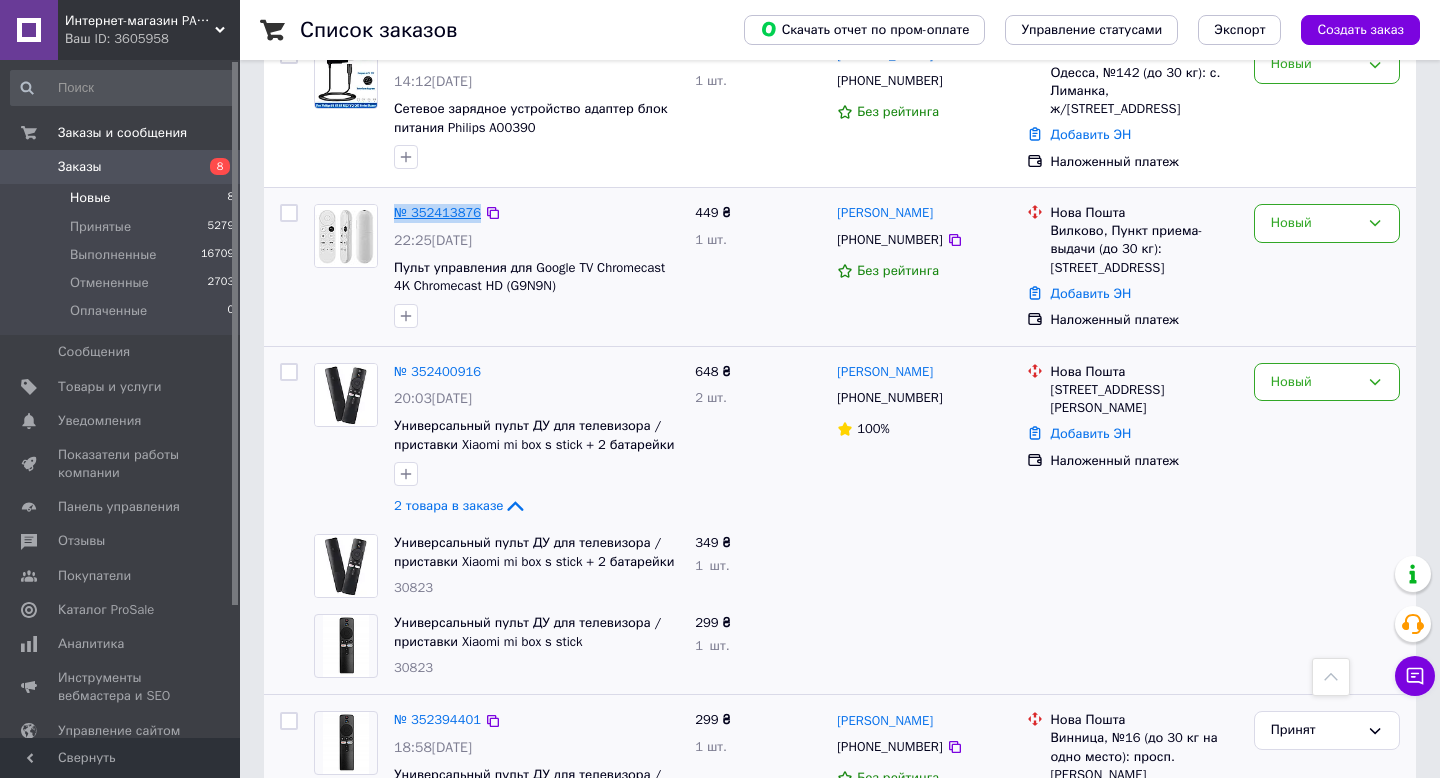 click on "№ 352413876" at bounding box center [437, 212] 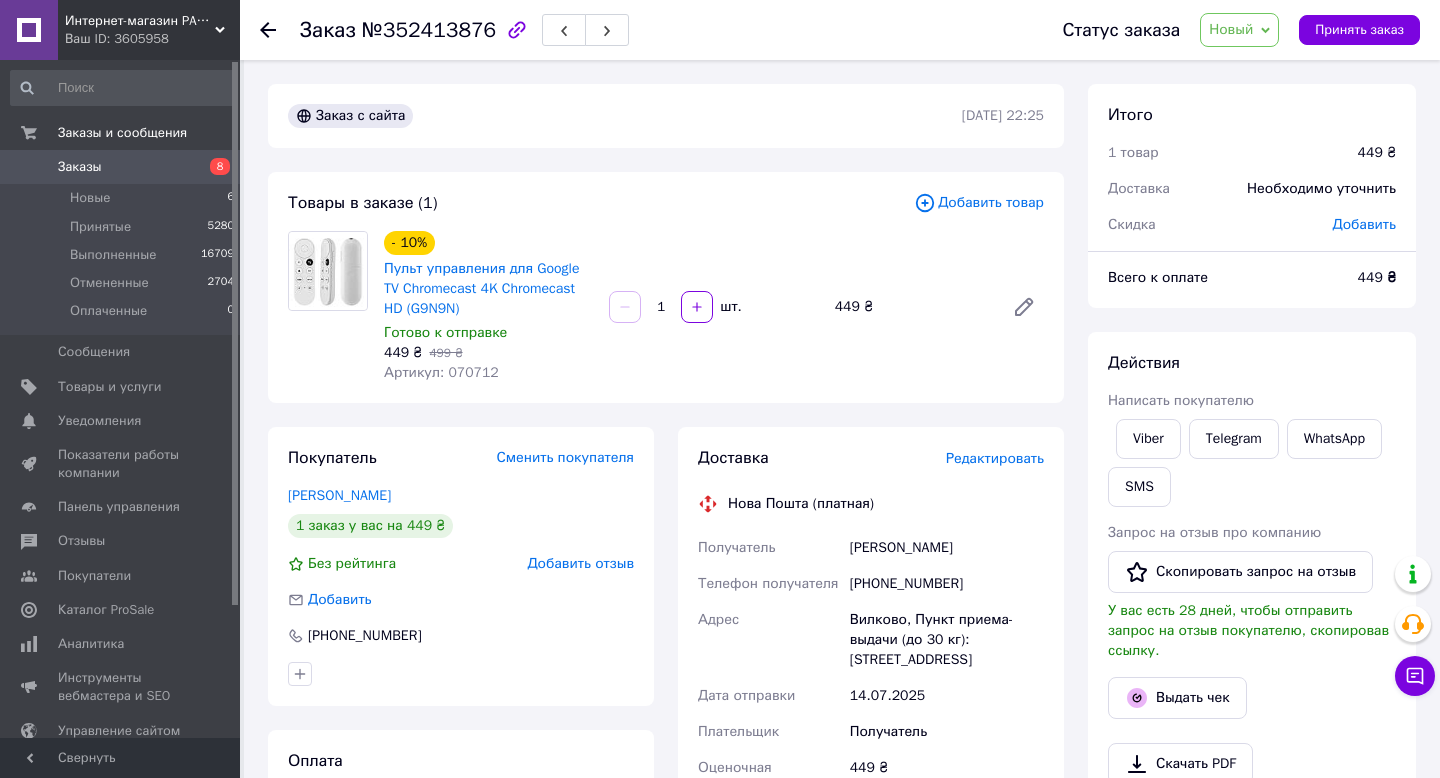 click on "Написать покупателю" at bounding box center [1181, 400] 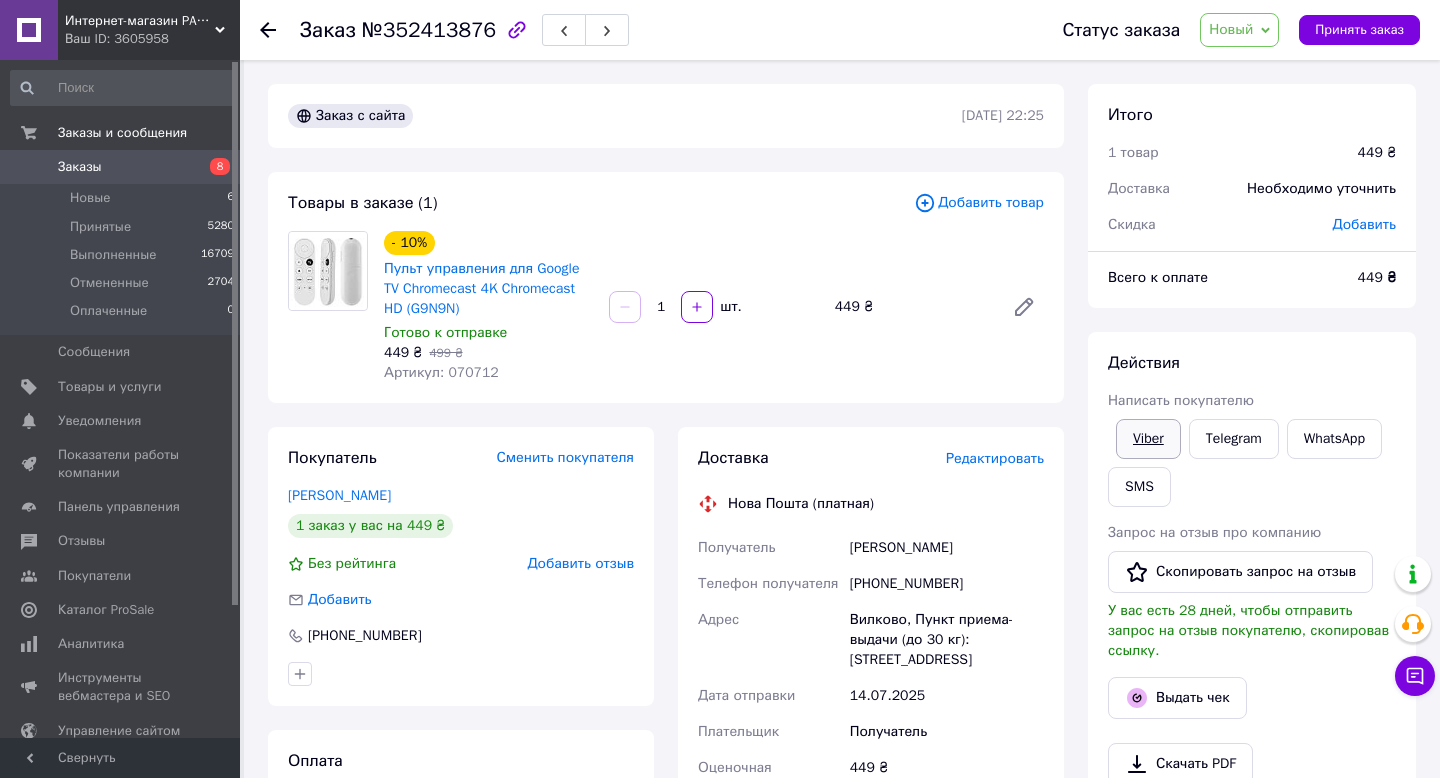click on "Viber" at bounding box center [1148, 439] 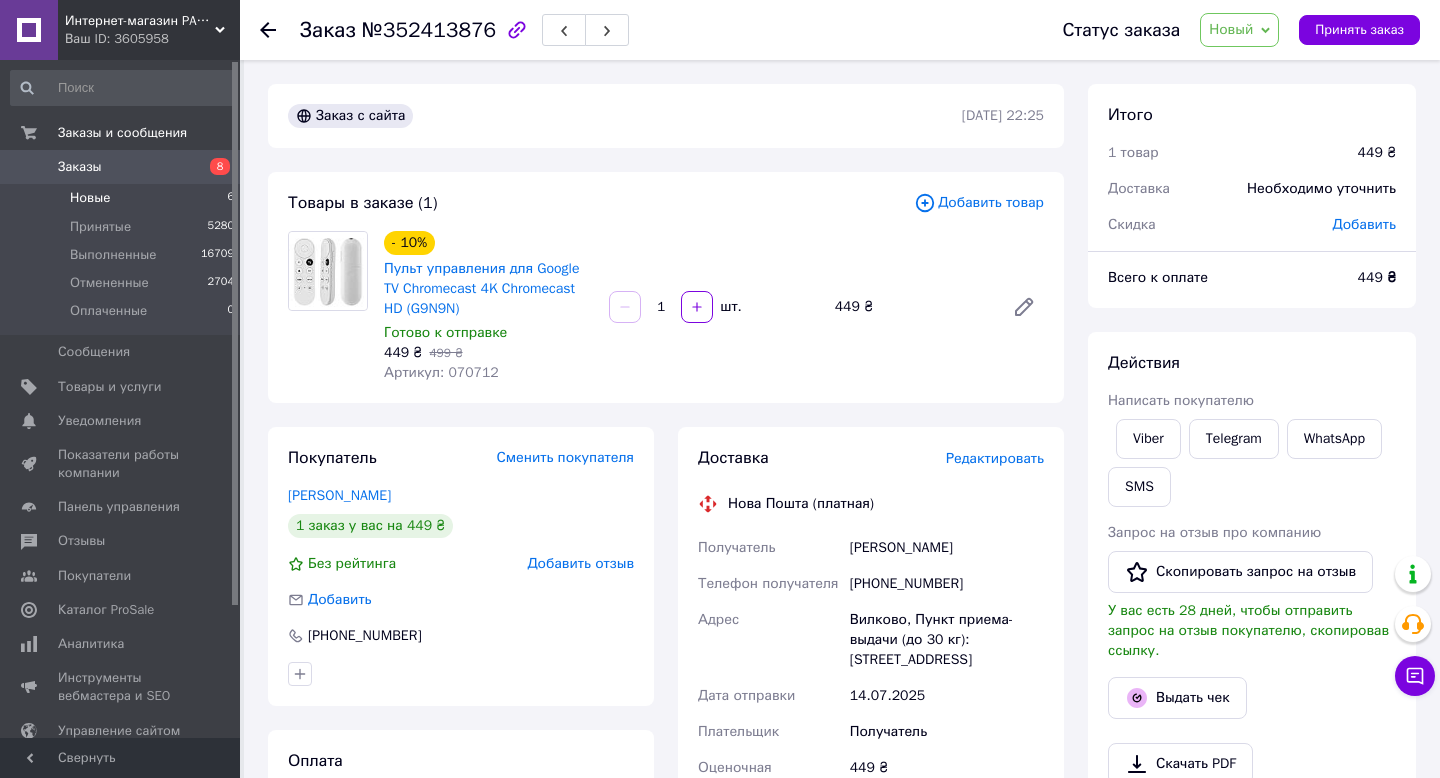 click on "Новые 6" at bounding box center (123, 198) 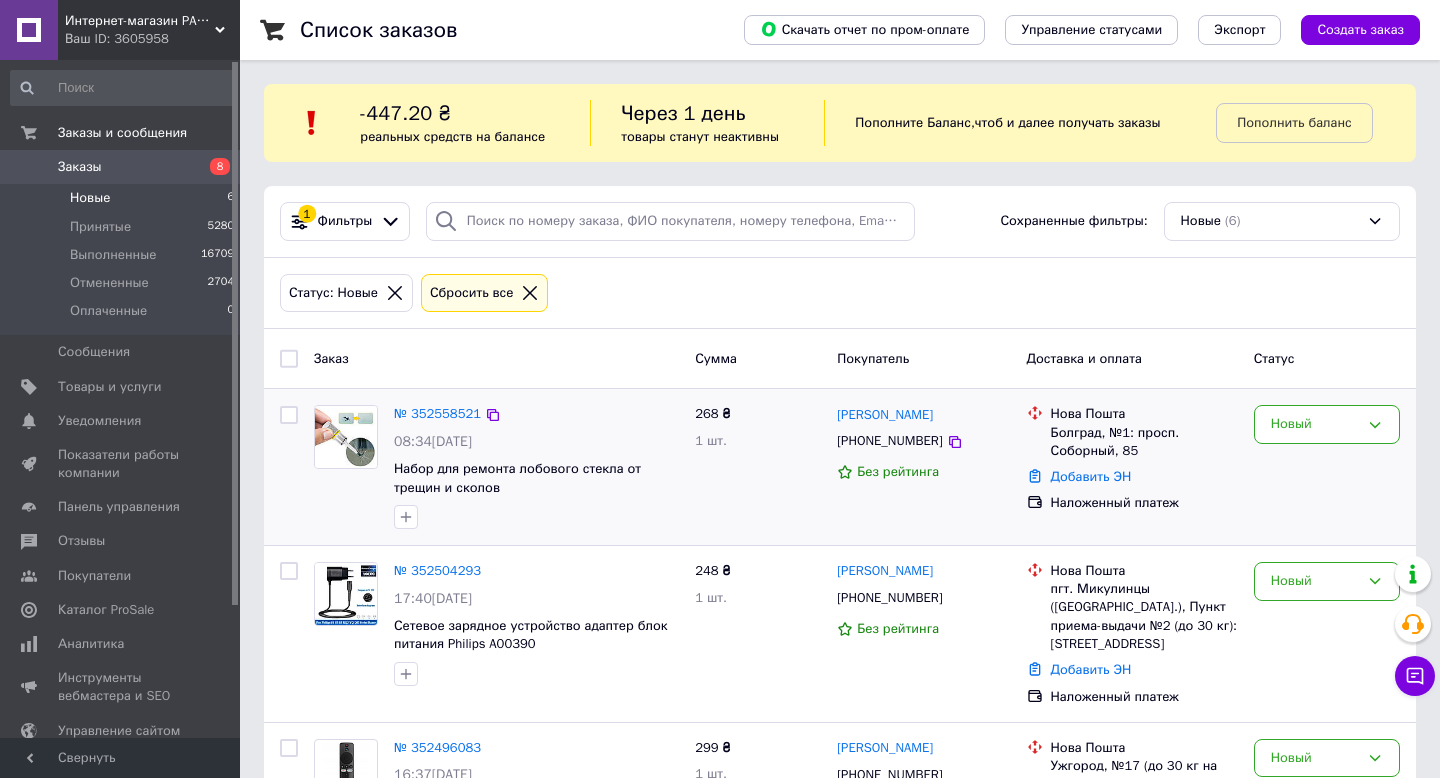 scroll, scrollTop: 100, scrollLeft: 0, axis: vertical 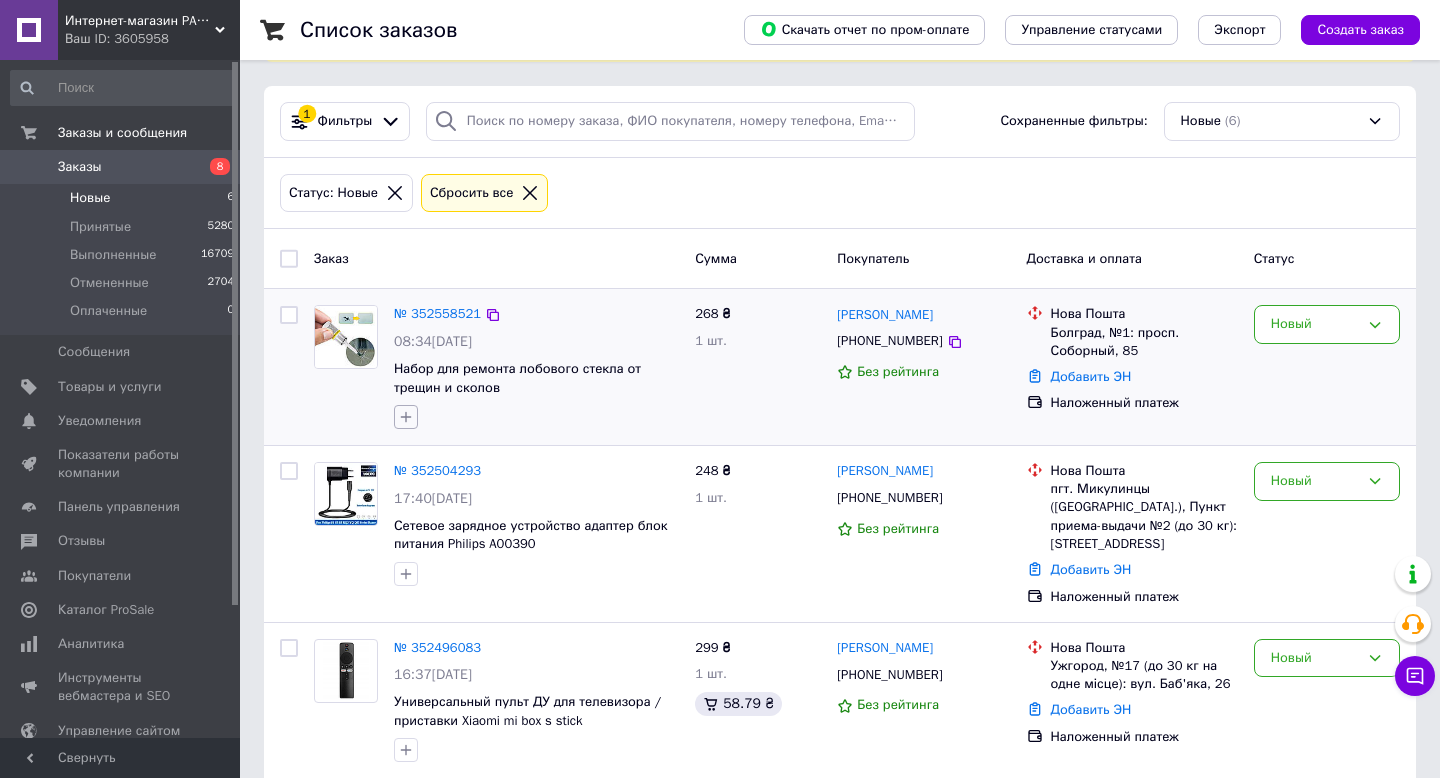 click at bounding box center [406, 417] 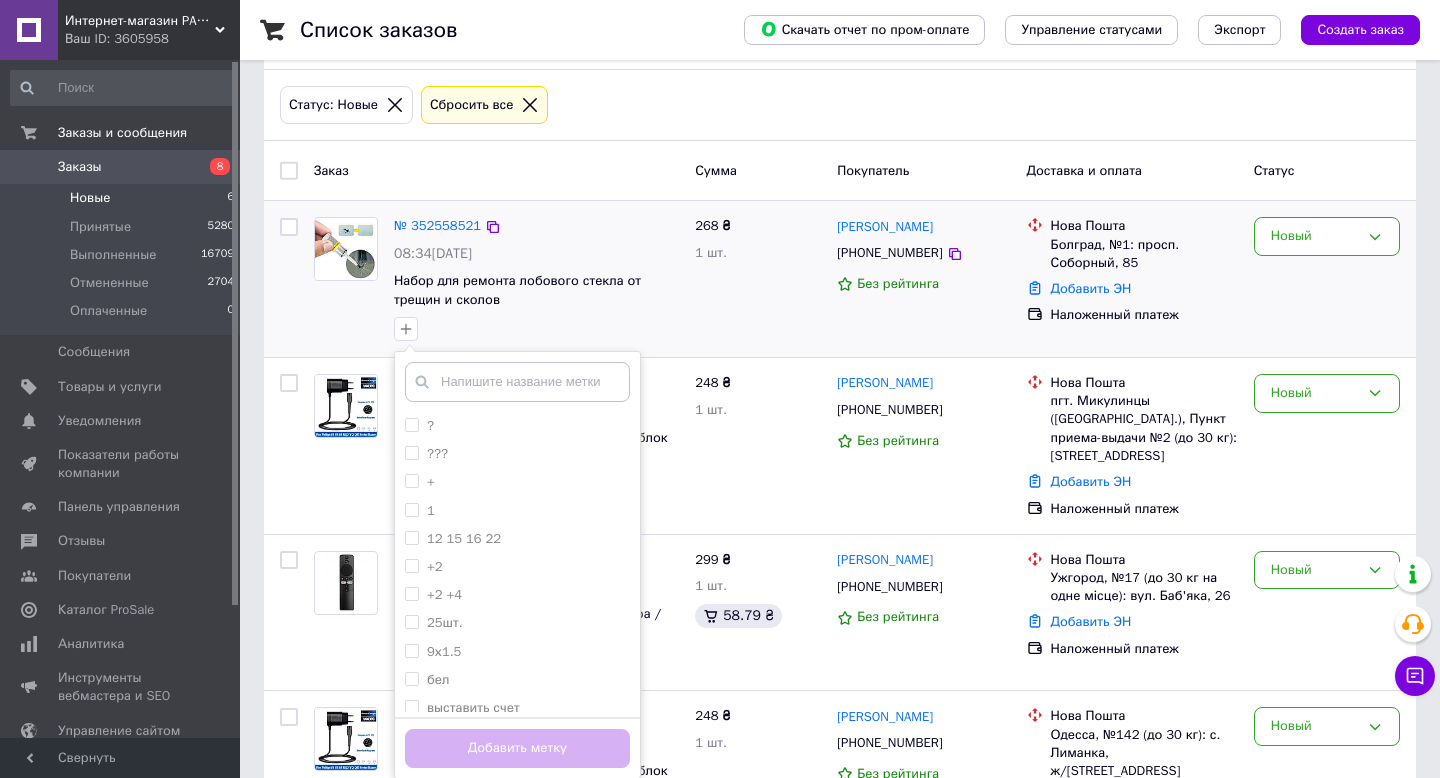 scroll, scrollTop: 199, scrollLeft: 0, axis: vertical 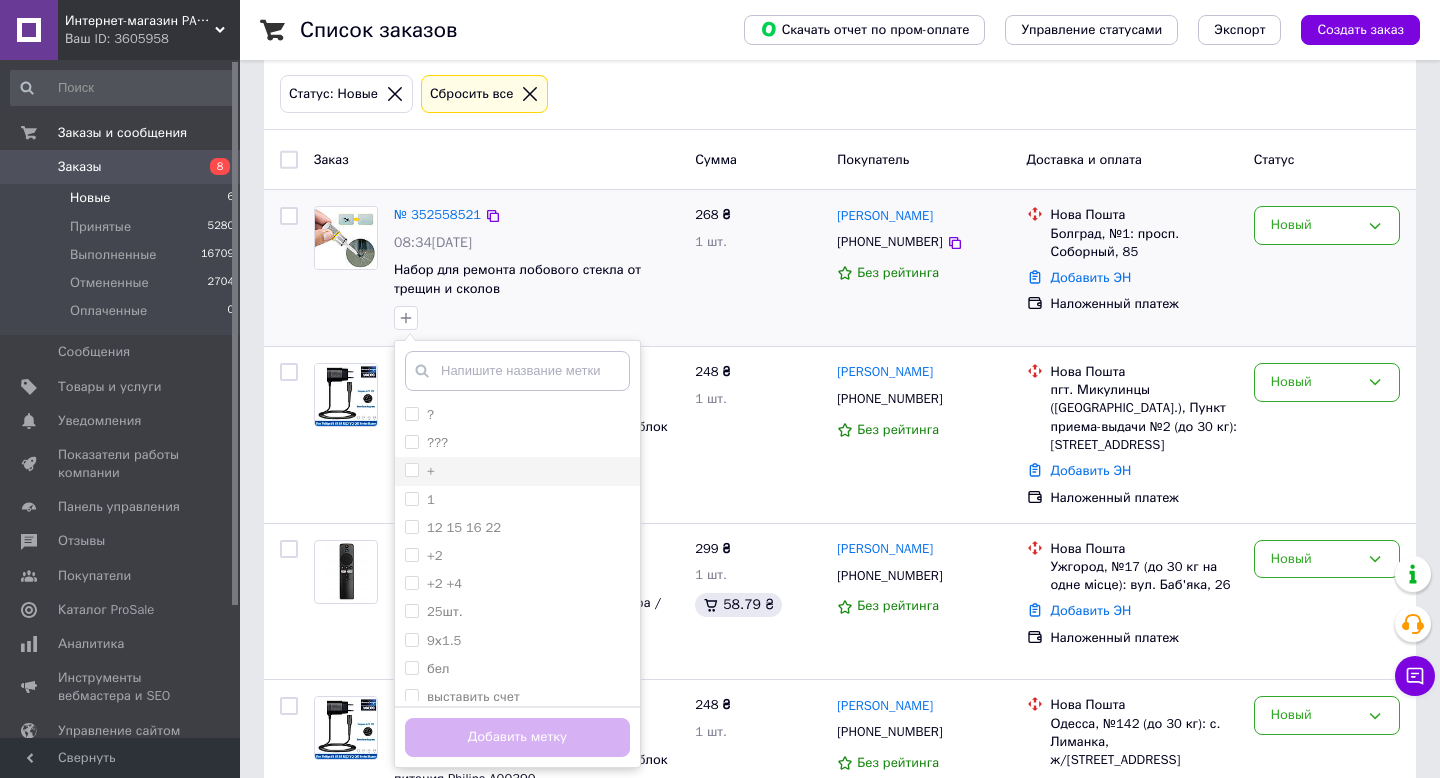 click on "+" at bounding box center (411, 469) 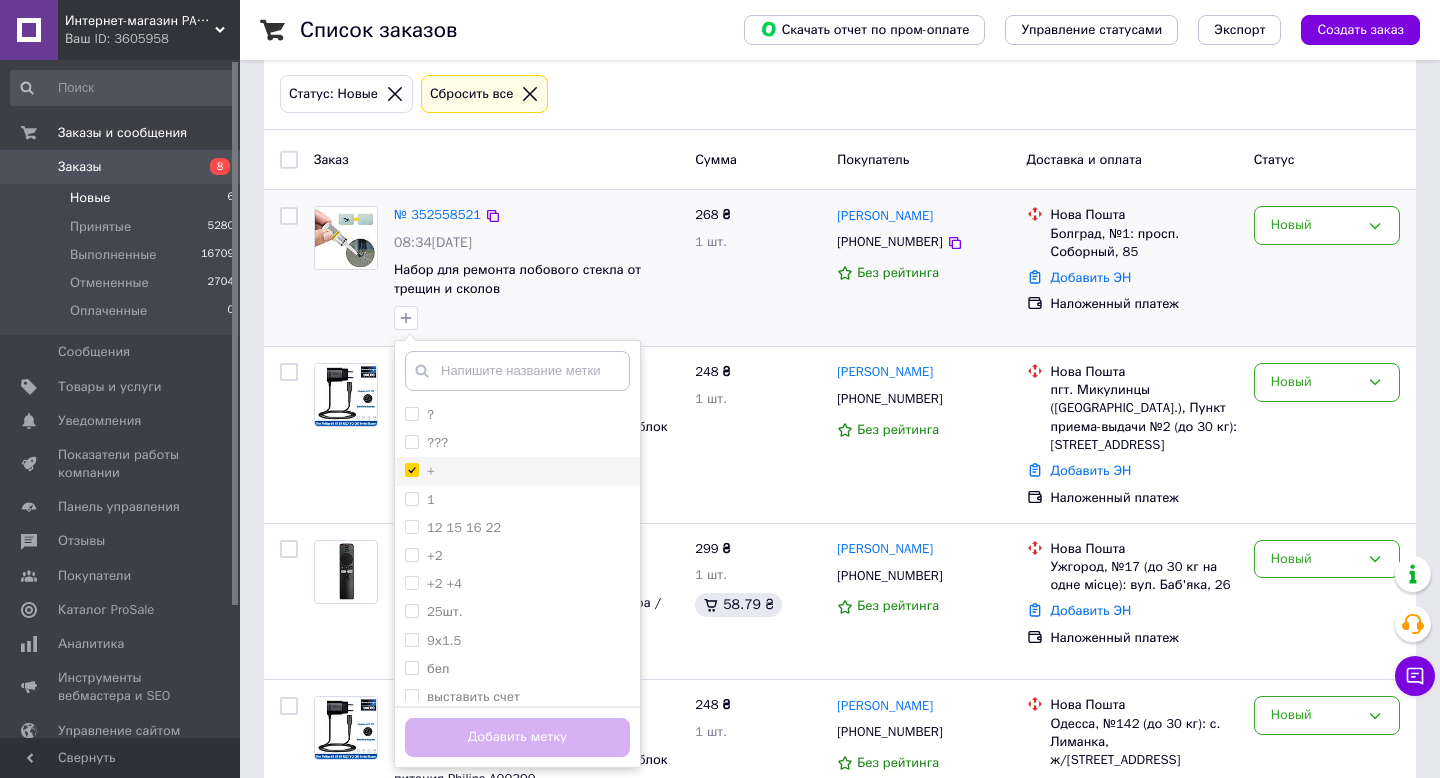 checkbox on "true" 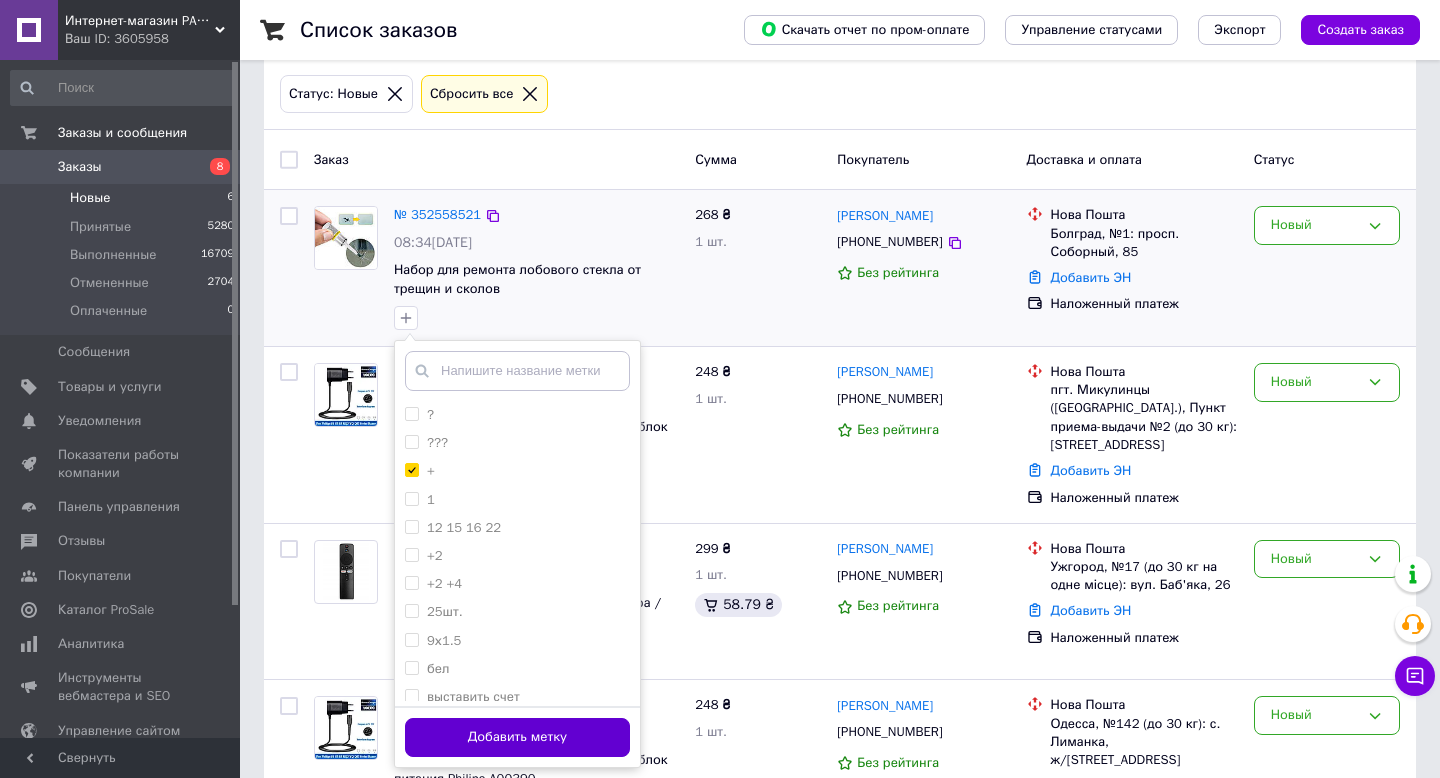 click on "Добавить метку" at bounding box center [517, 737] 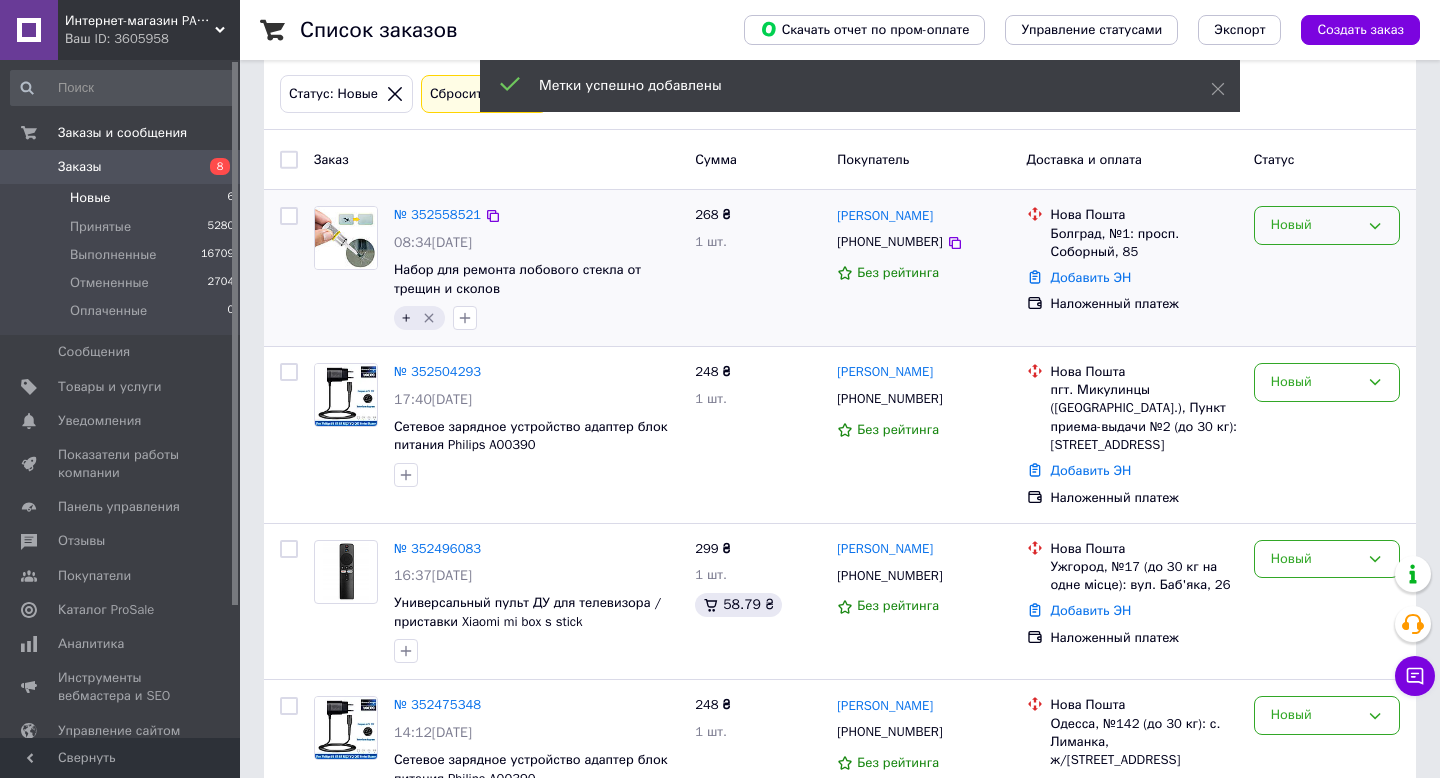 click on "Новый" at bounding box center (1327, 225) 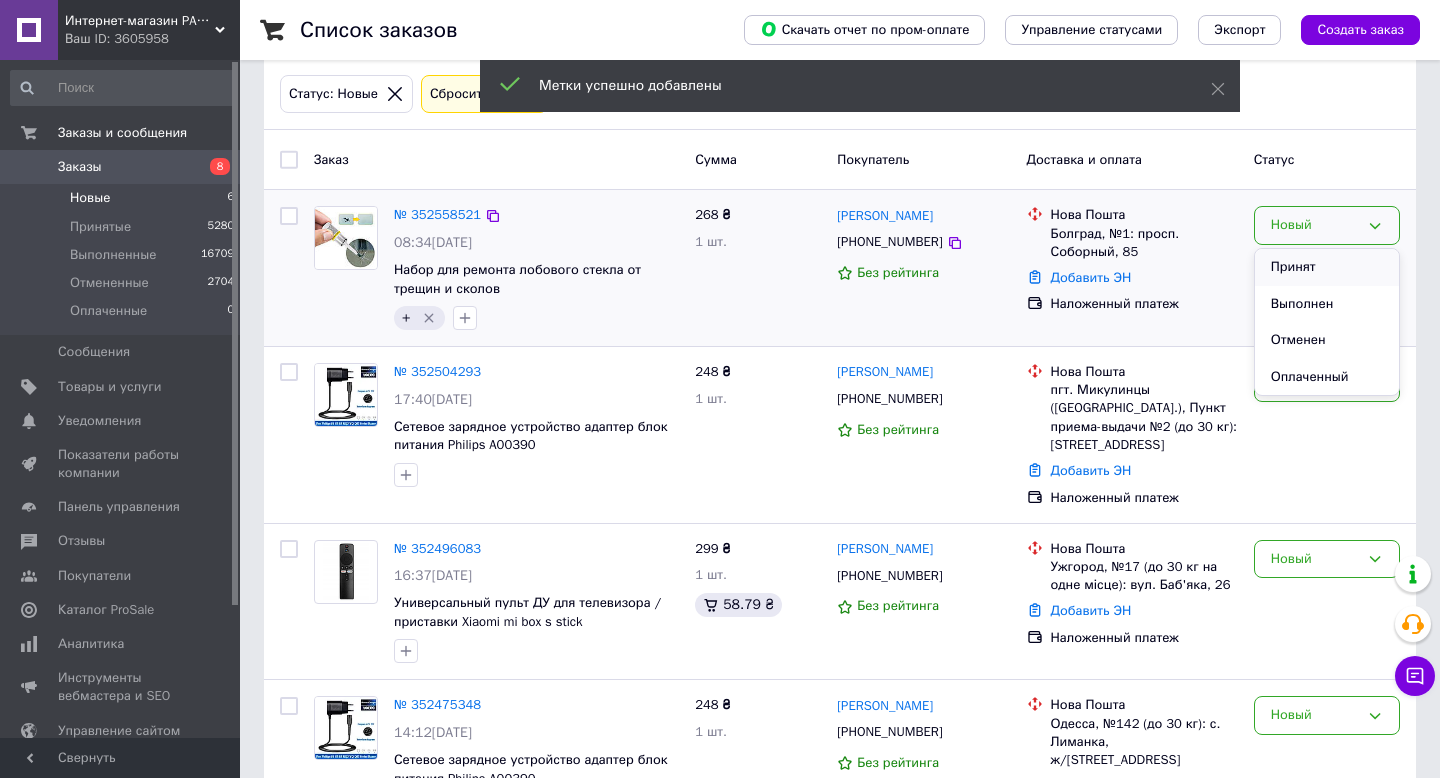 click on "Принят" at bounding box center (1327, 267) 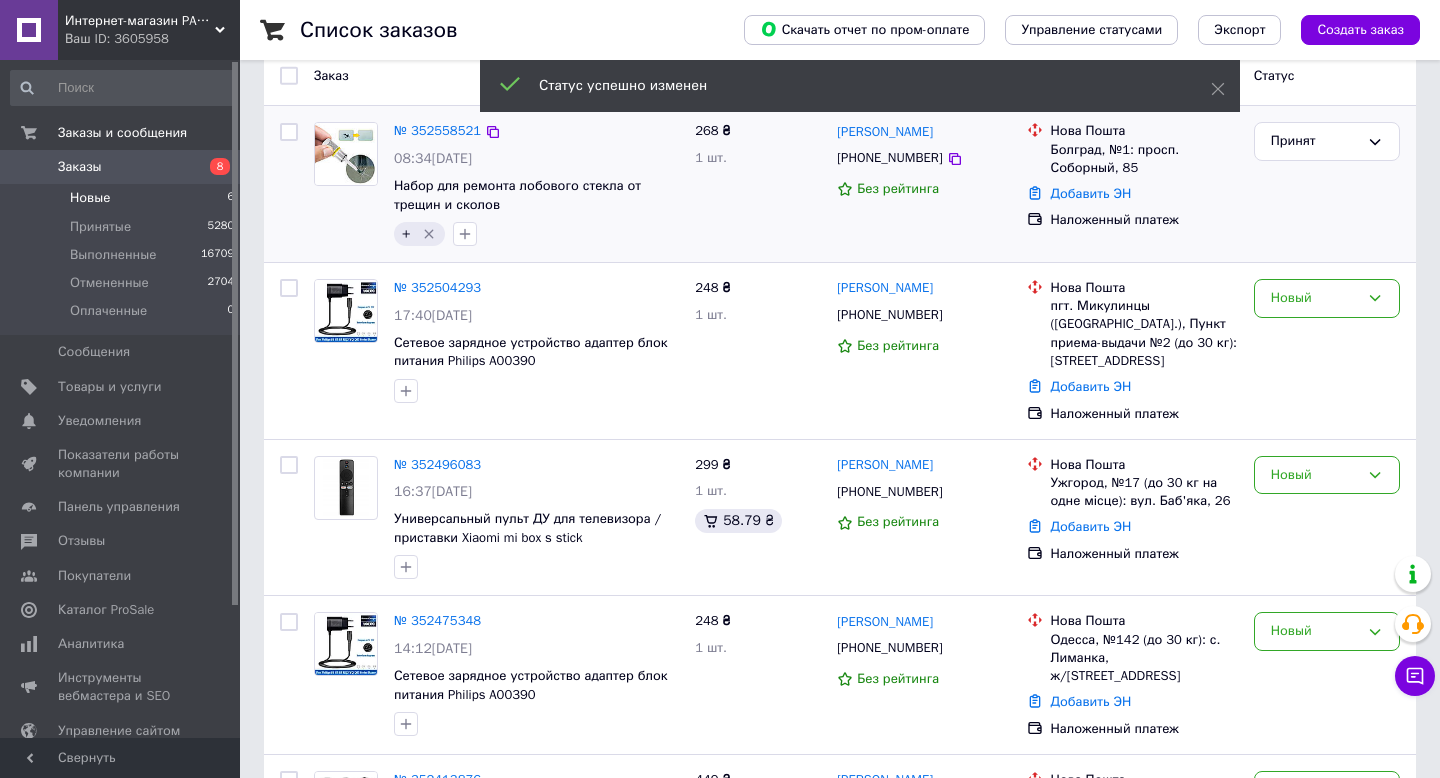 scroll, scrollTop: 284, scrollLeft: 0, axis: vertical 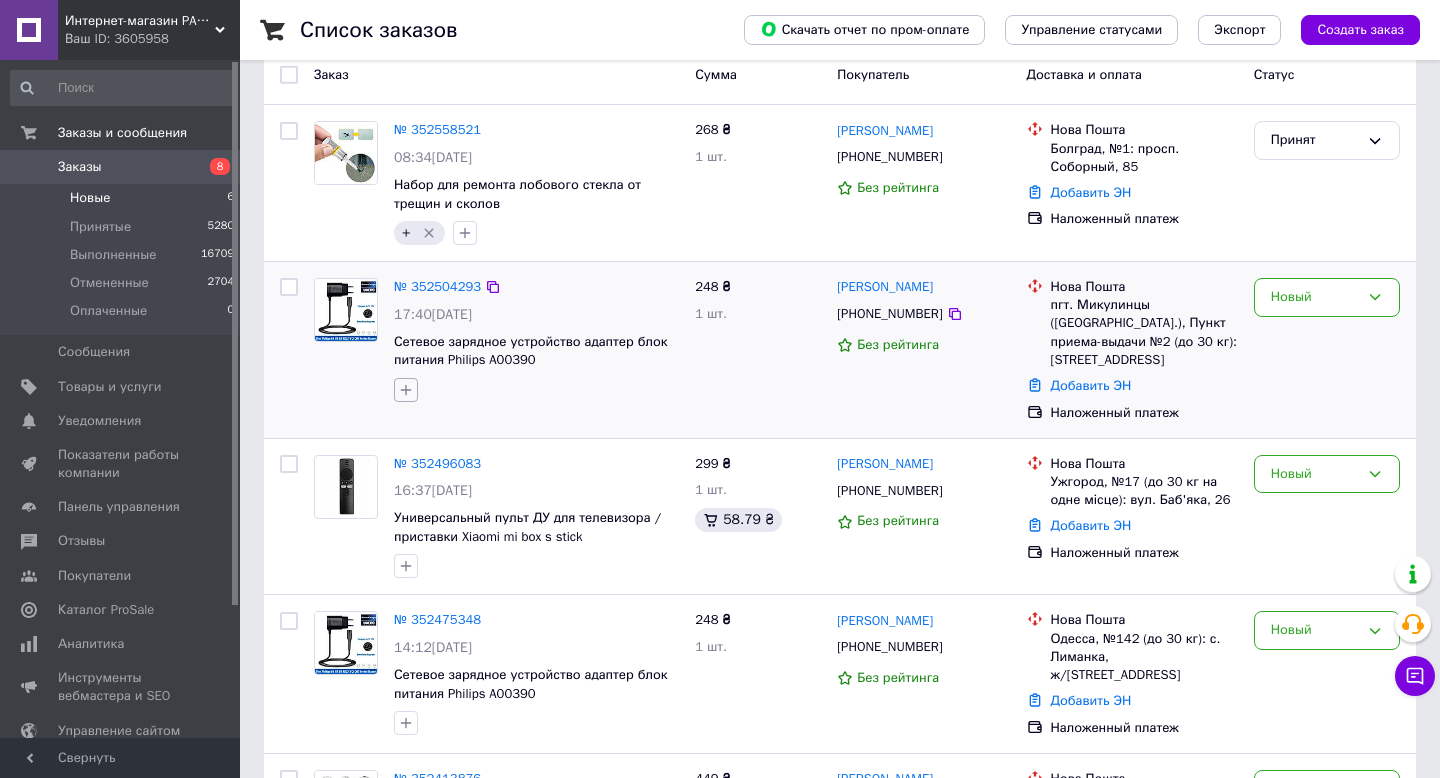 click 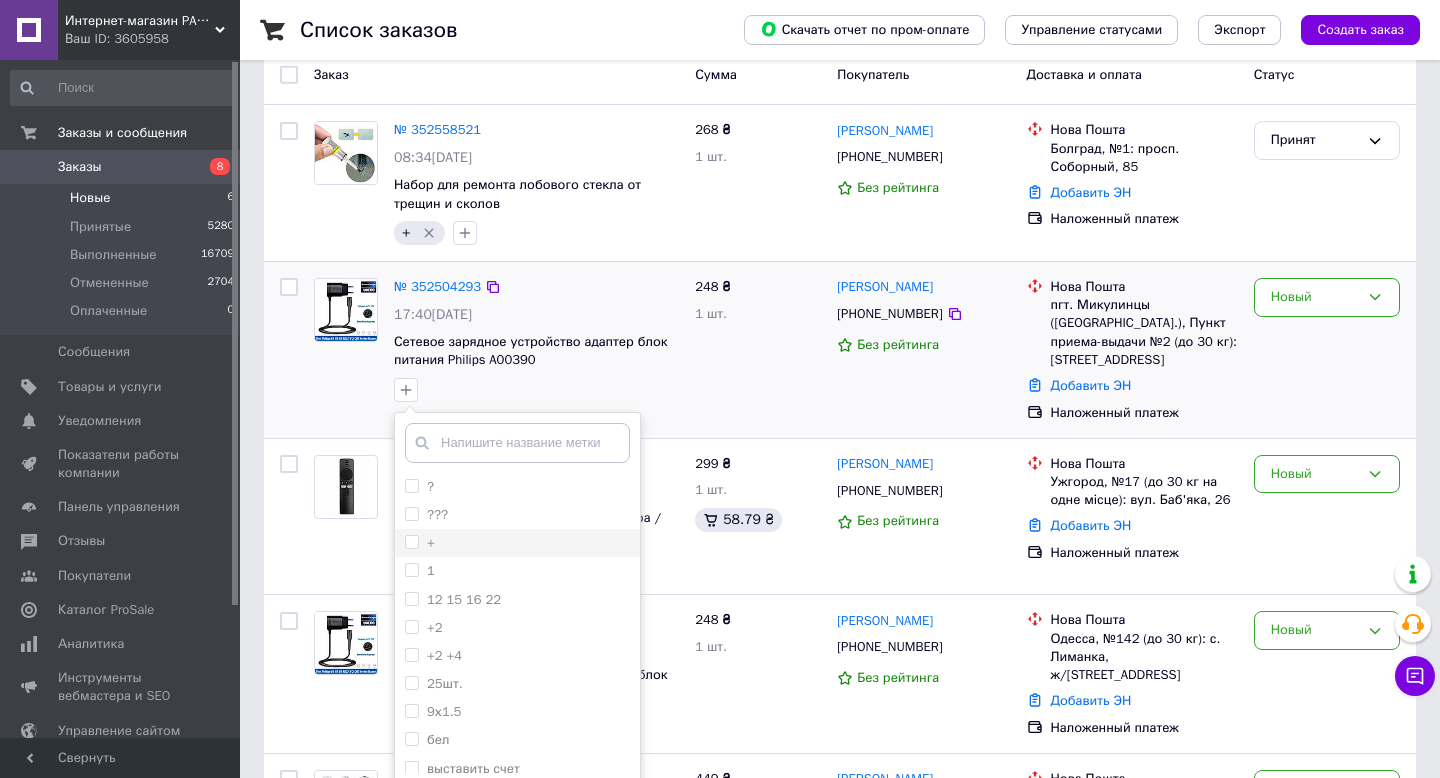 click on "+" at bounding box center (420, 543) 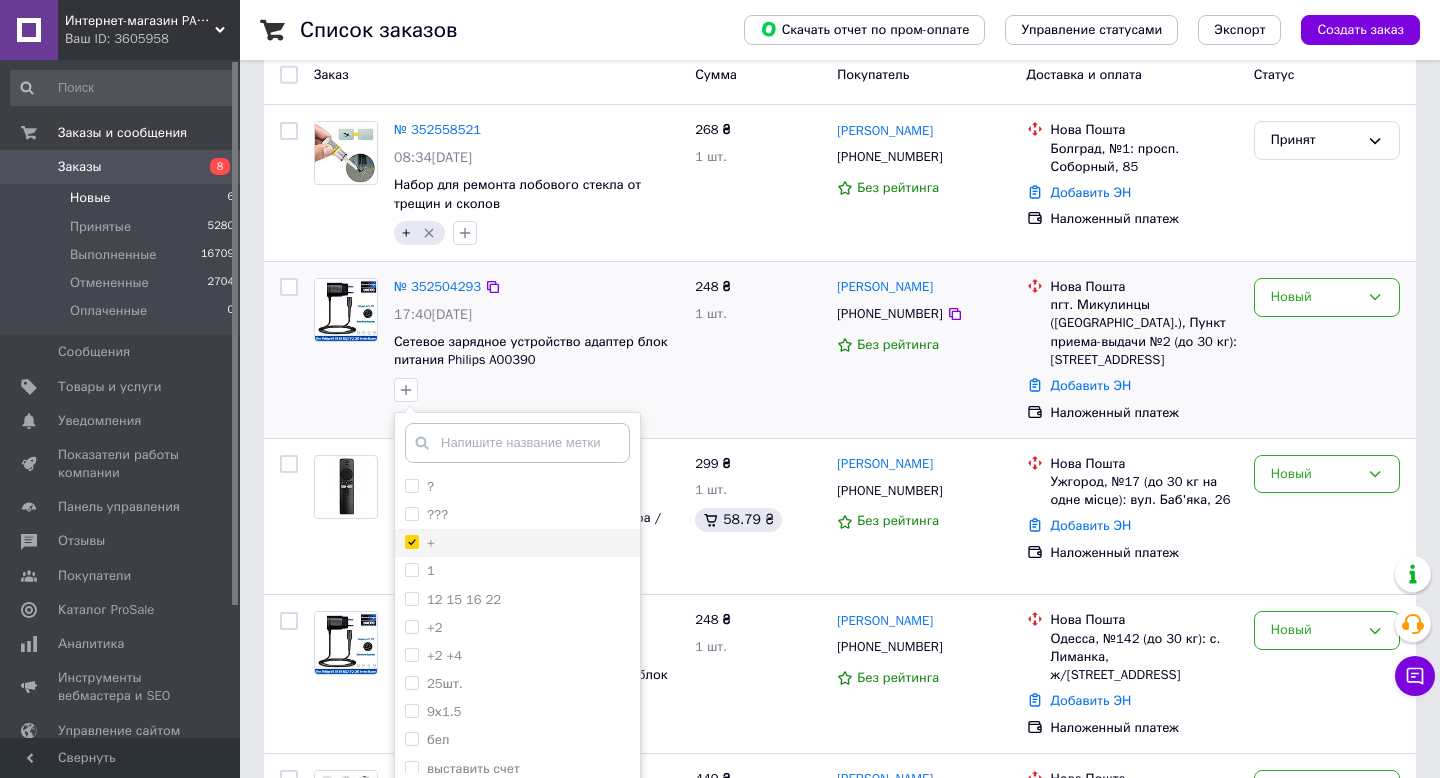 click on "+" at bounding box center [411, 541] 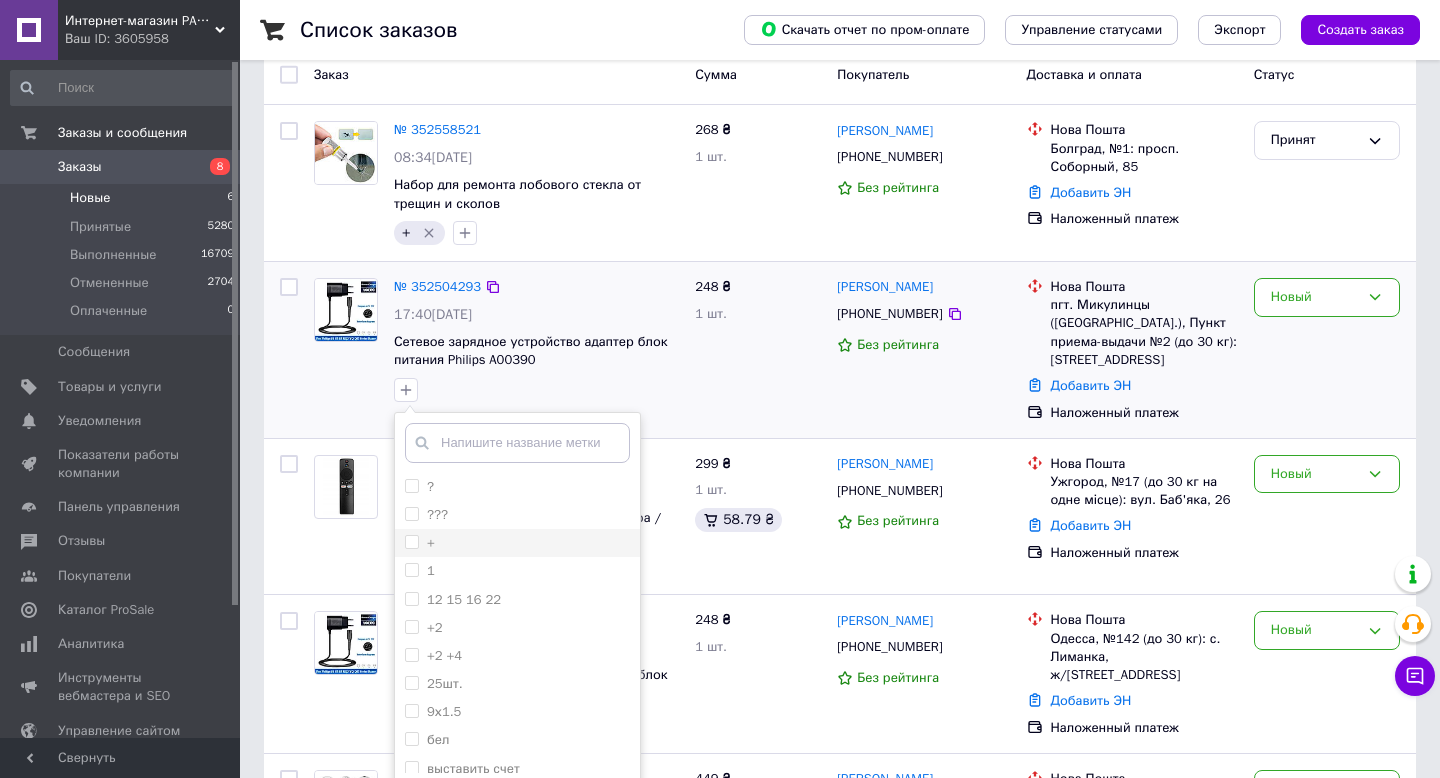 click on "+" at bounding box center [411, 541] 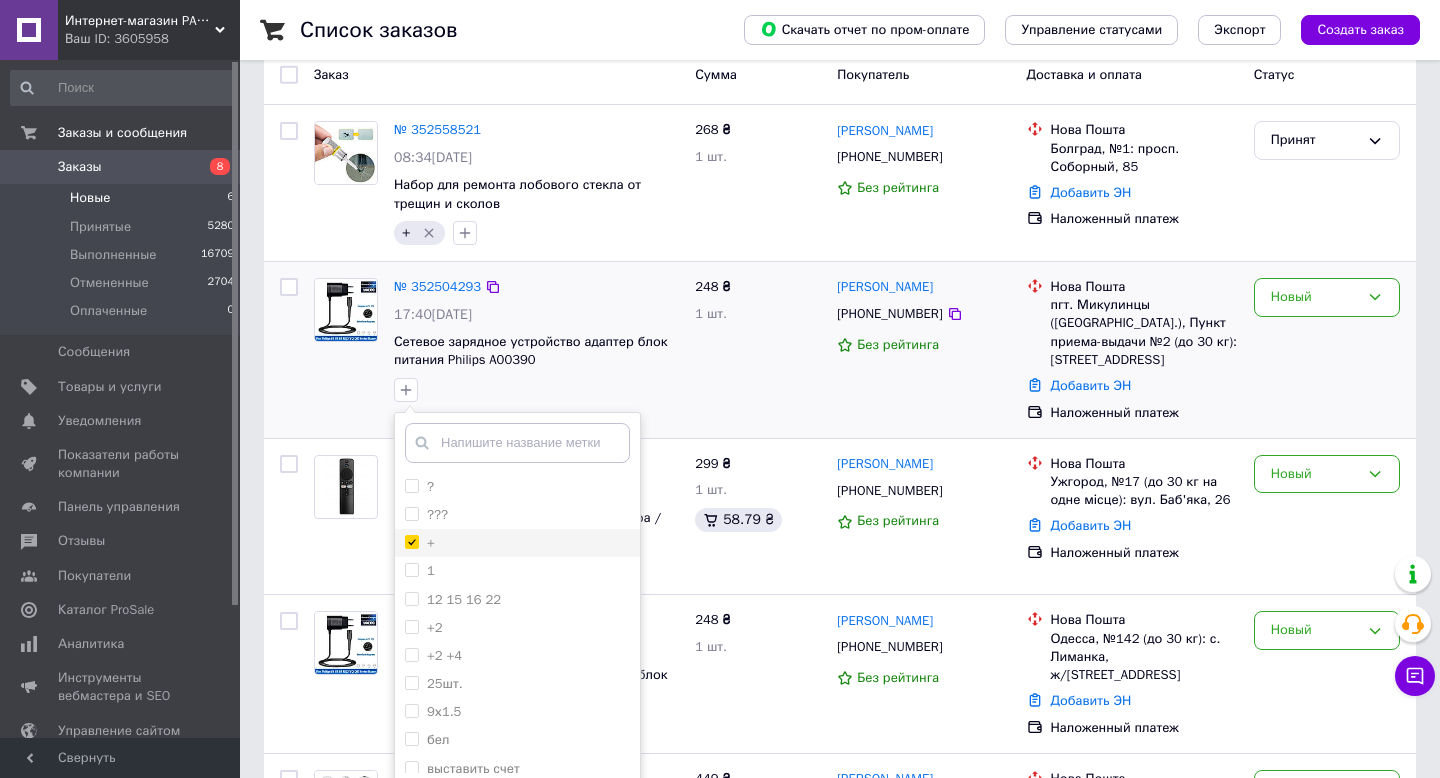 checkbox on "true" 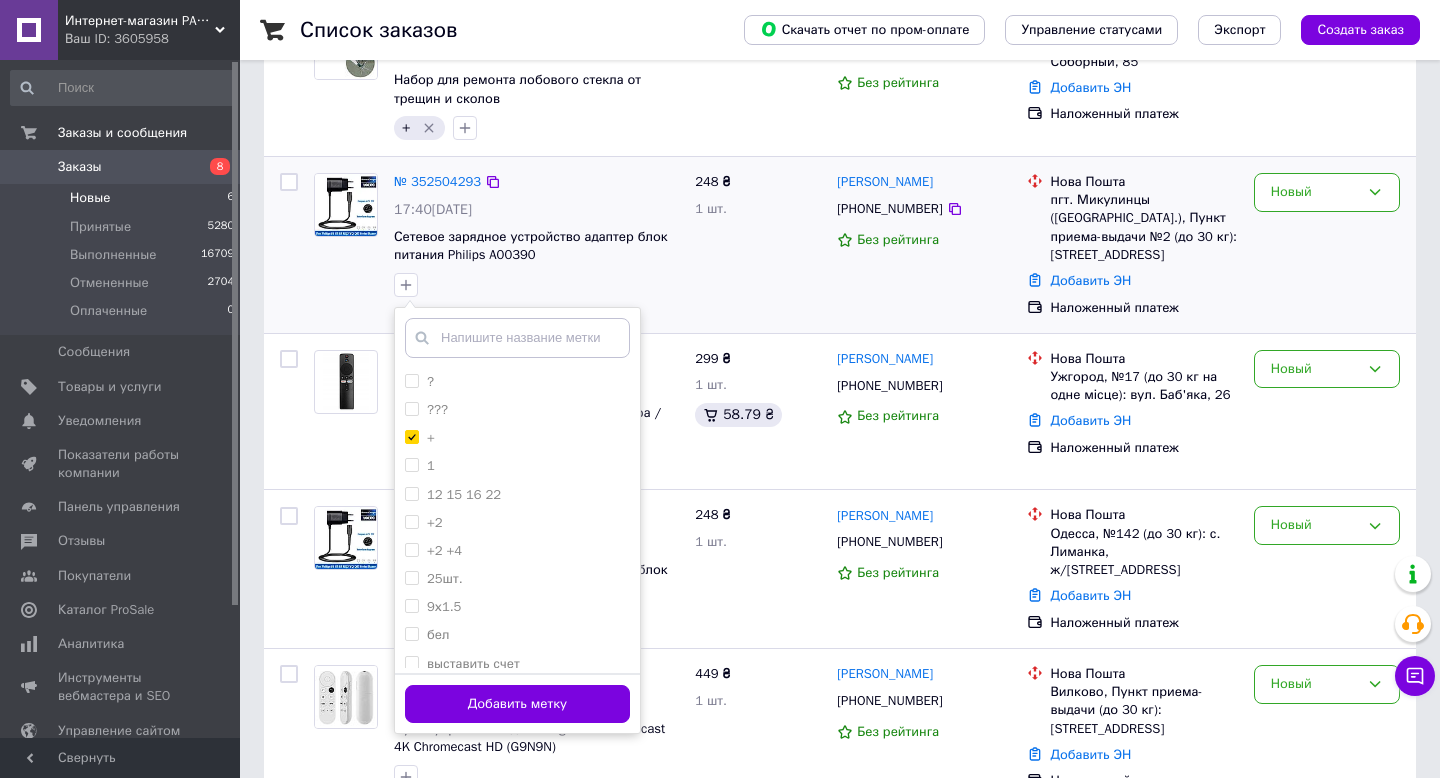 scroll, scrollTop: 390, scrollLeft: 0, axis: vertical 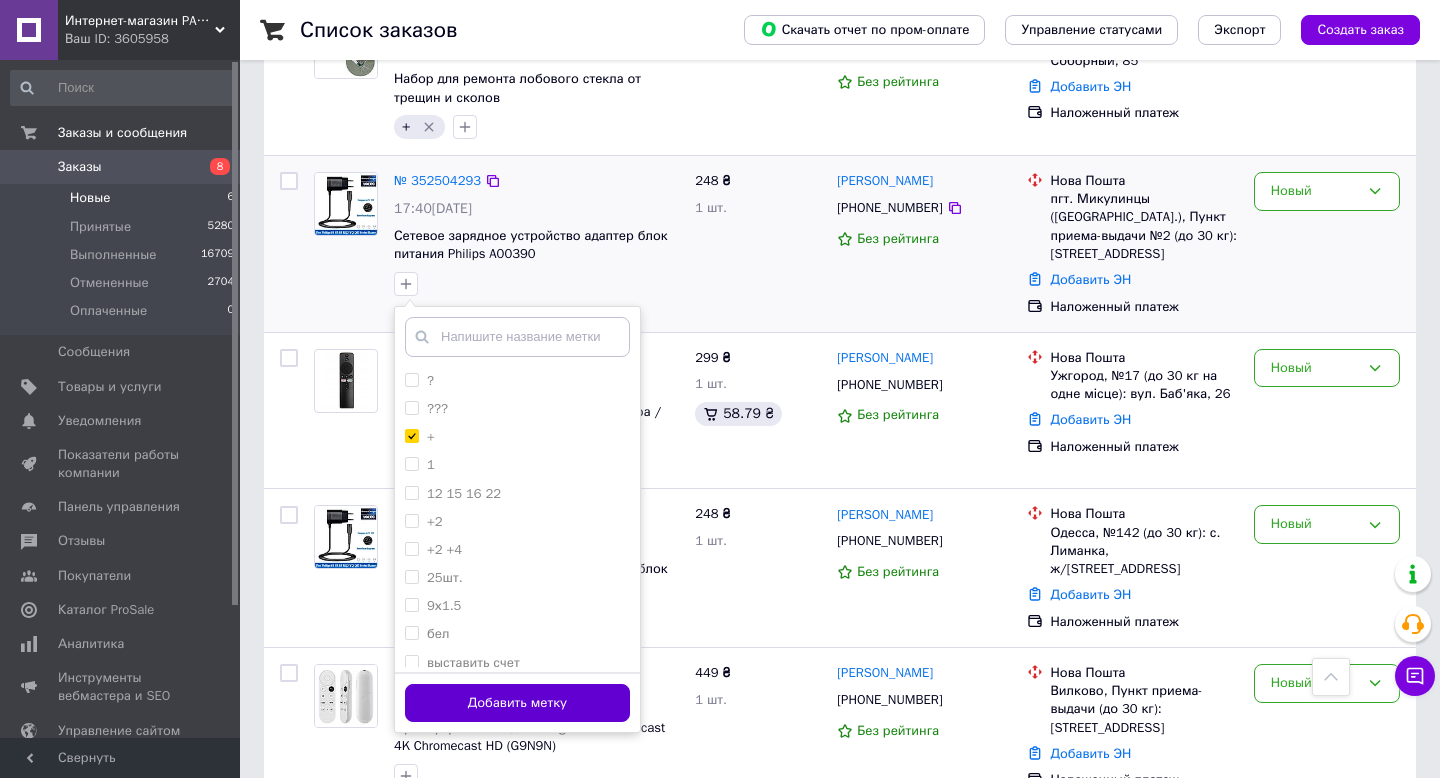 click on "Добавить метку" at bounding box center [517, 703] 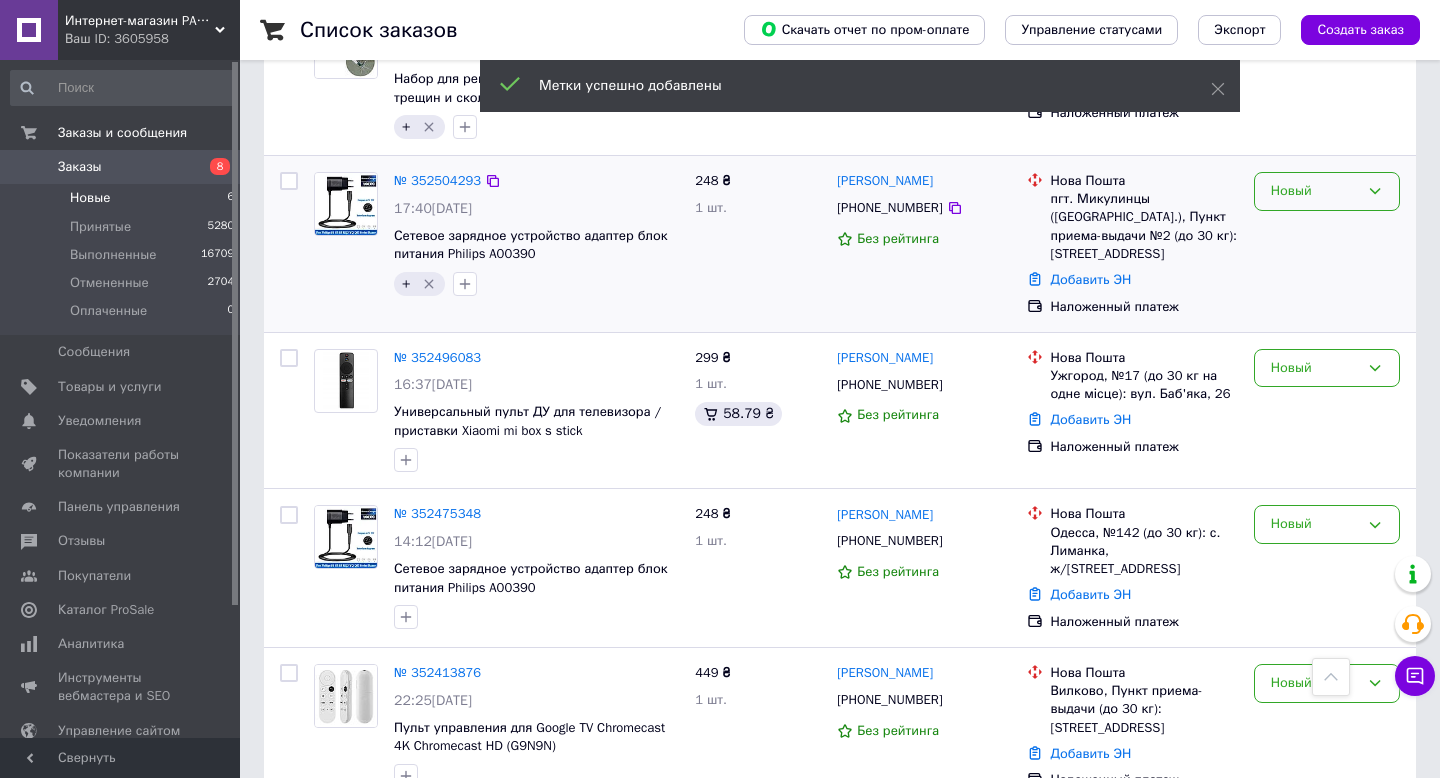 click on "Новый" at bounding box center (1315, 191) 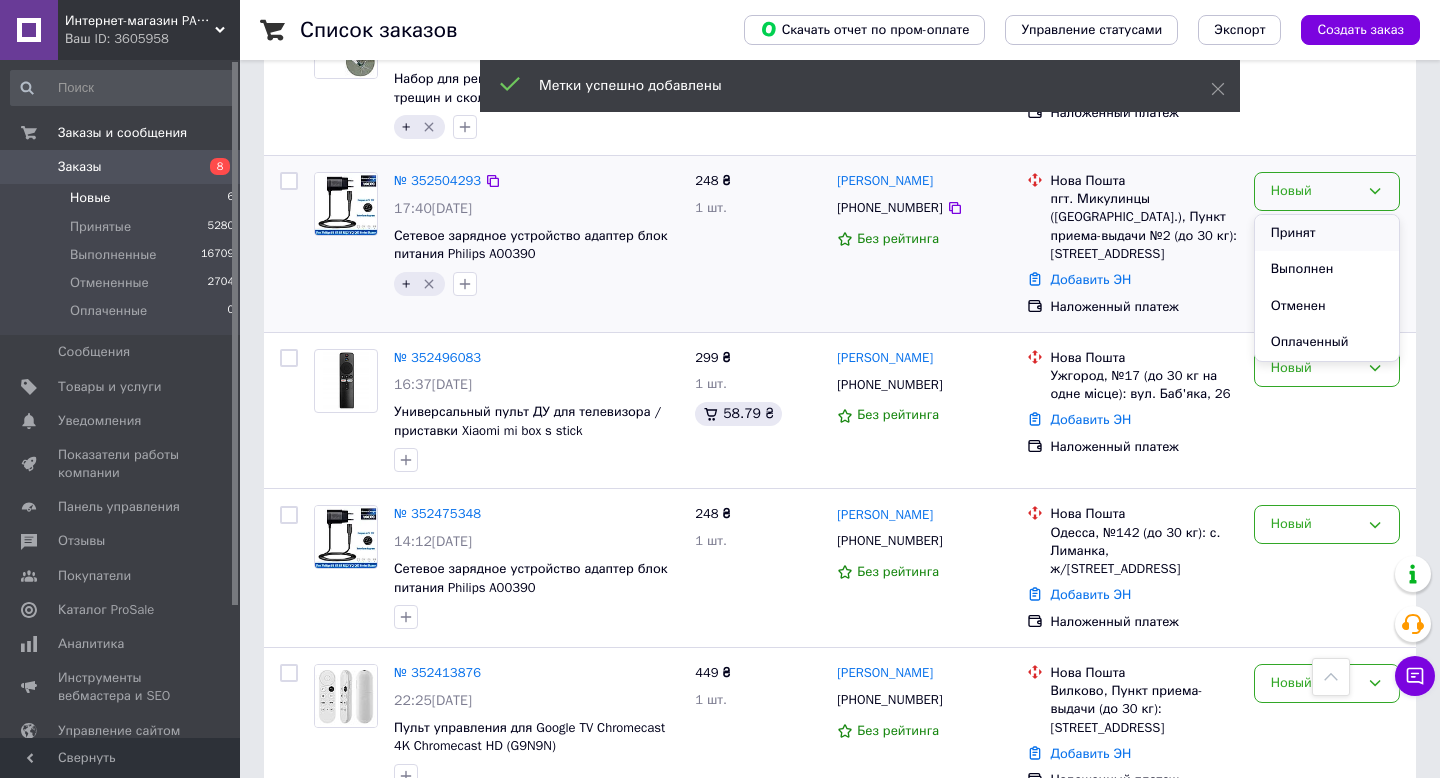 click on "Принят" at bounding box center (1327, 233) 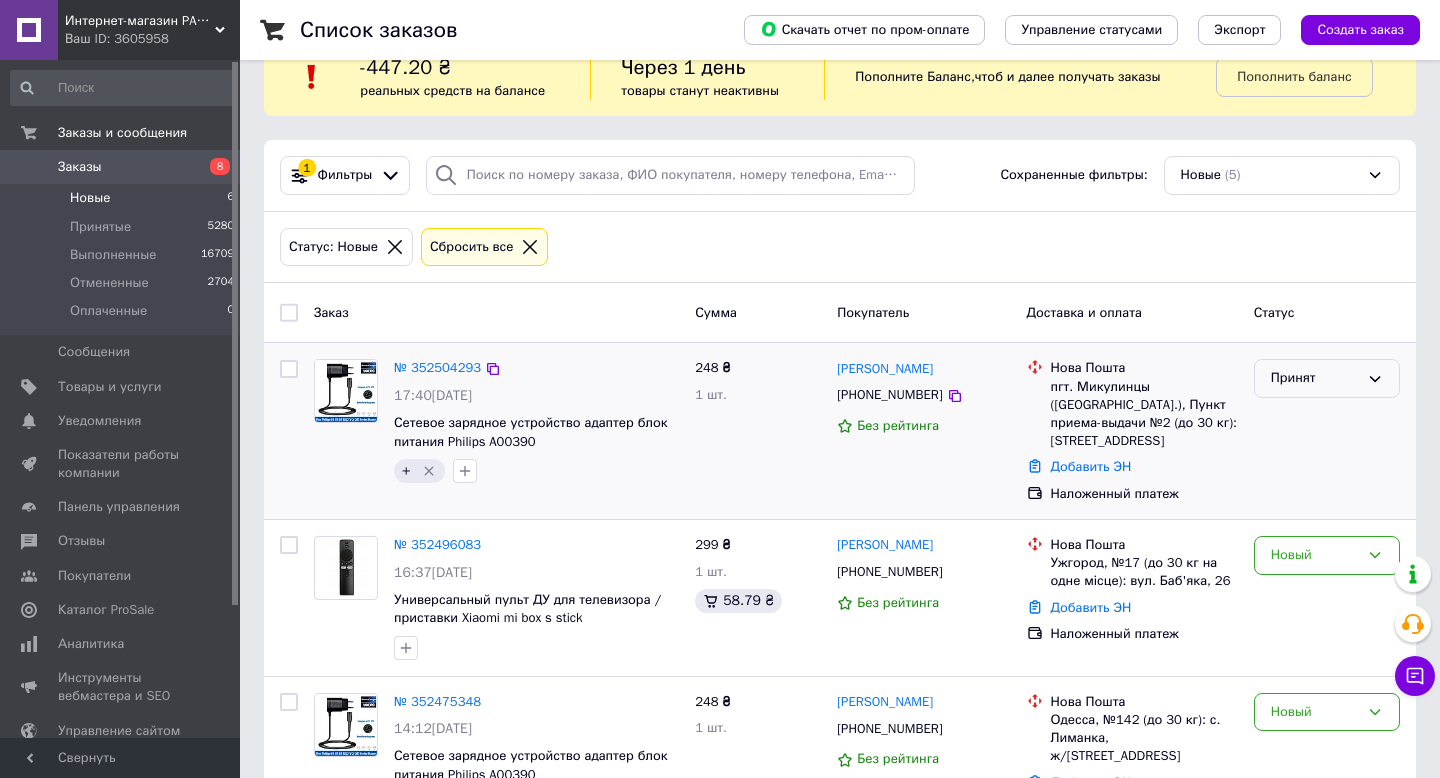 scroll, scrollTop: 0, scrollLeft: 0, axis: both 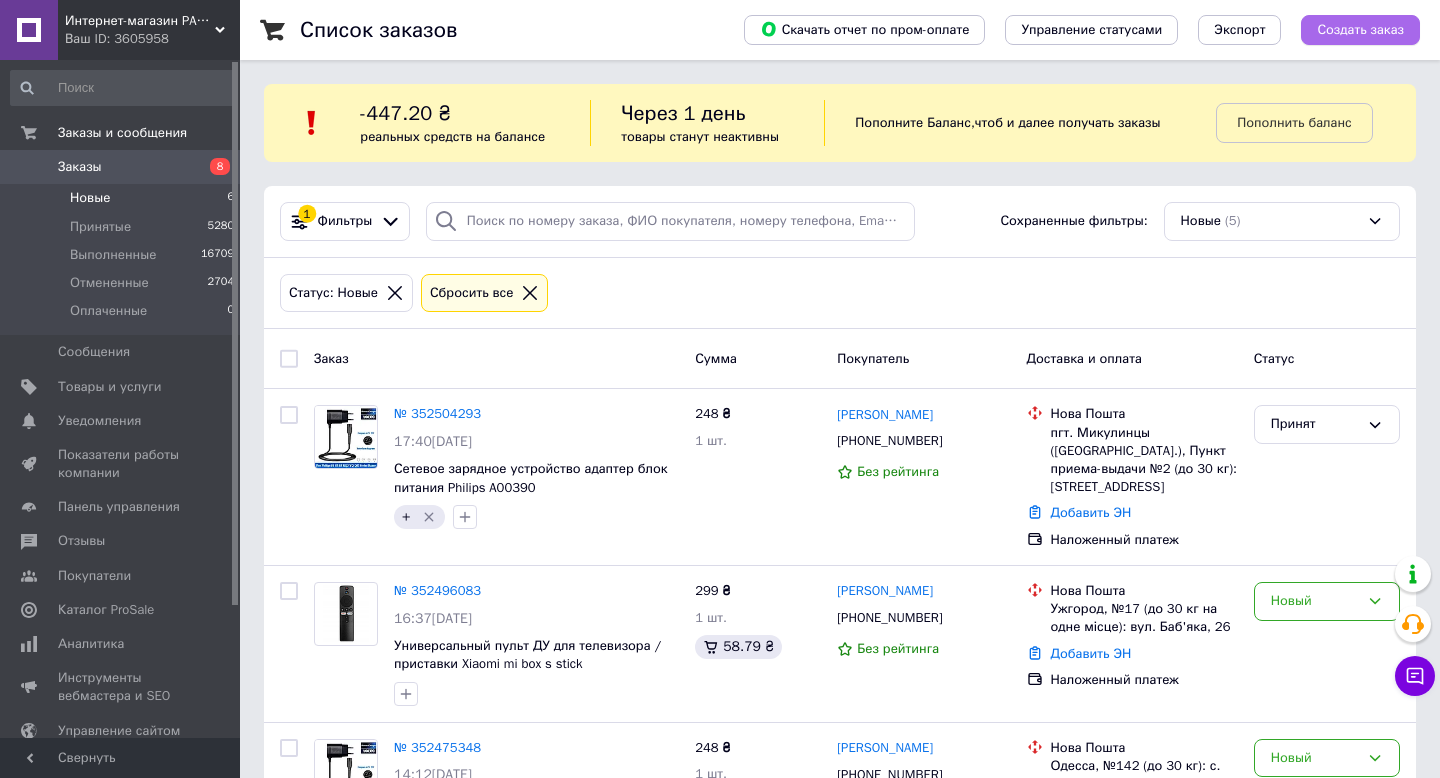 click on "Создать заказ" at bounding box center [1360, 30] 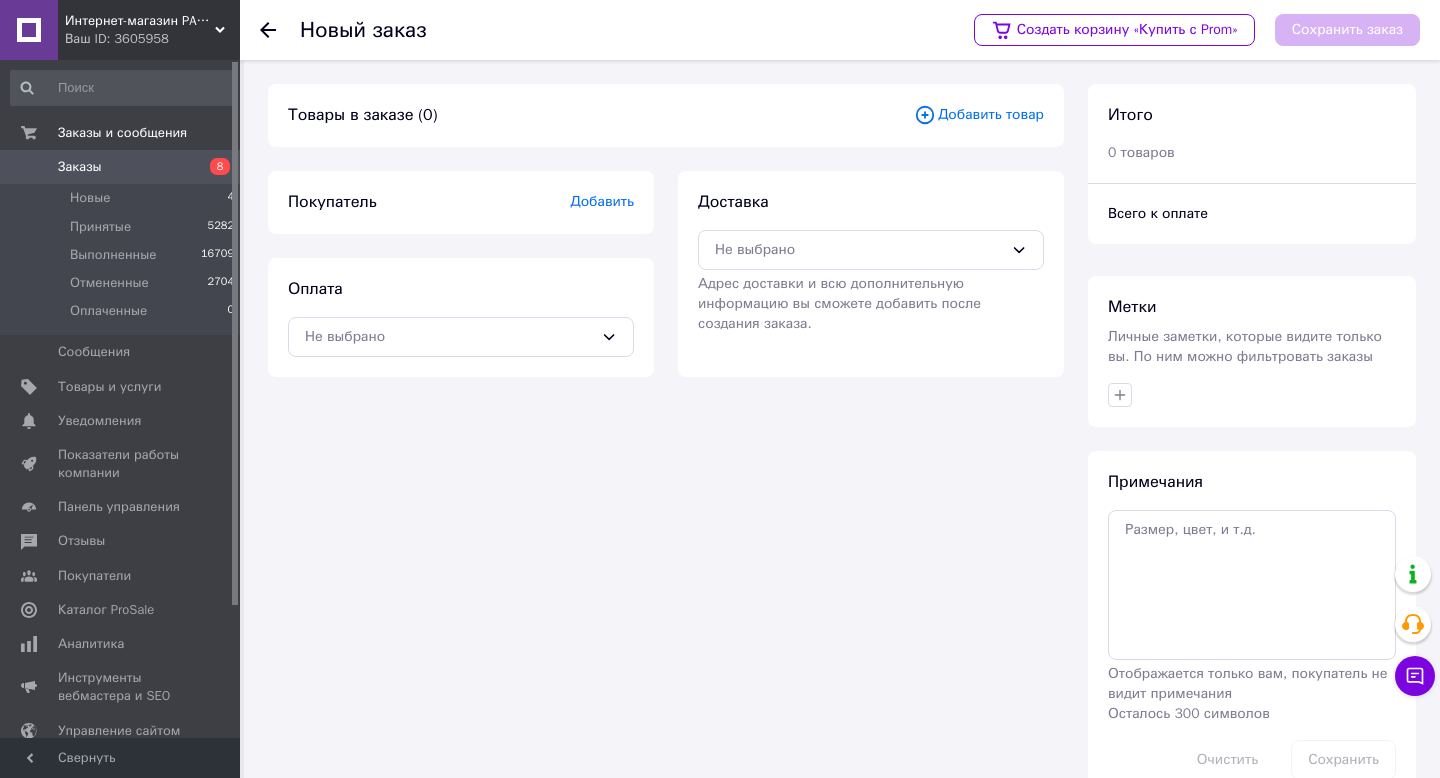 click on "Добавить товар" at bounding box center [979, 115] 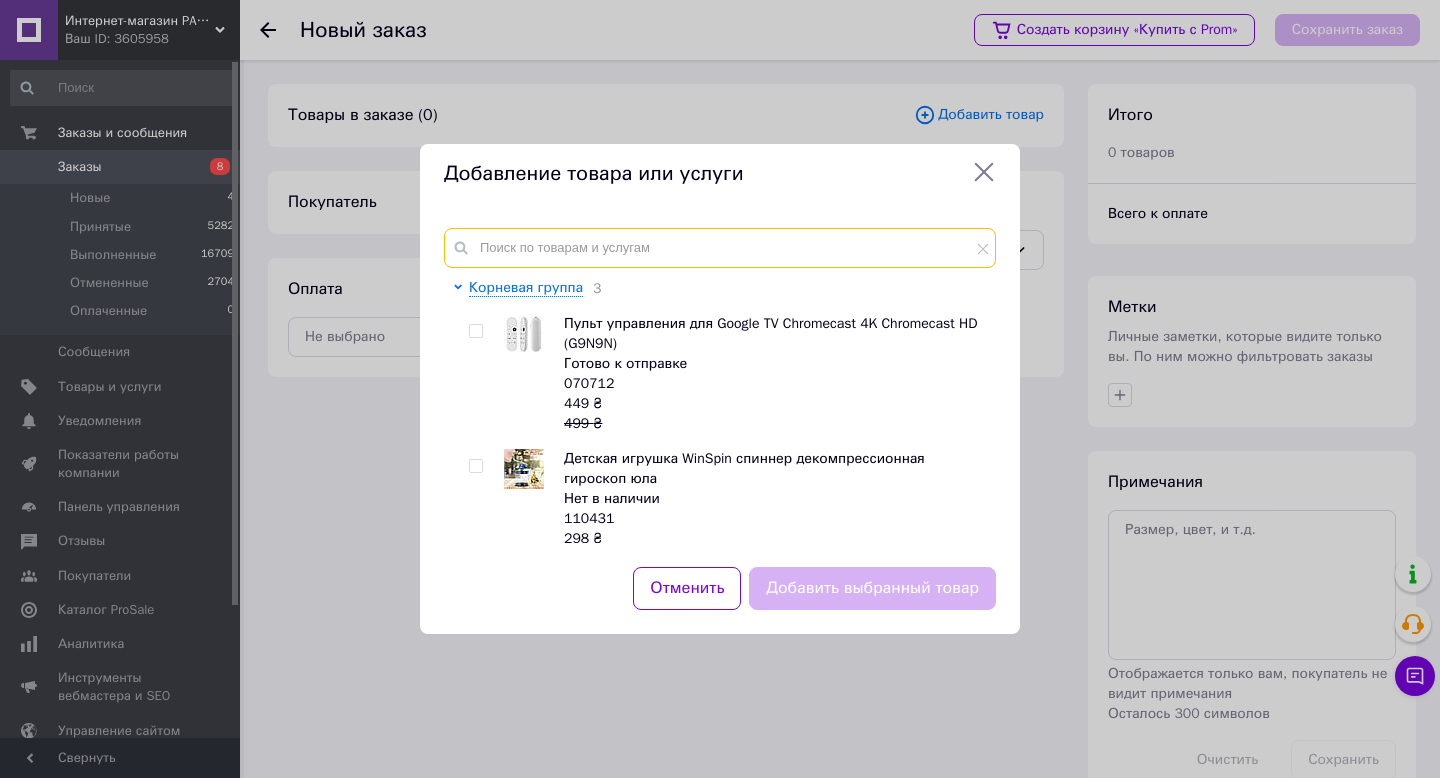 click at bounding box center [720, 248] 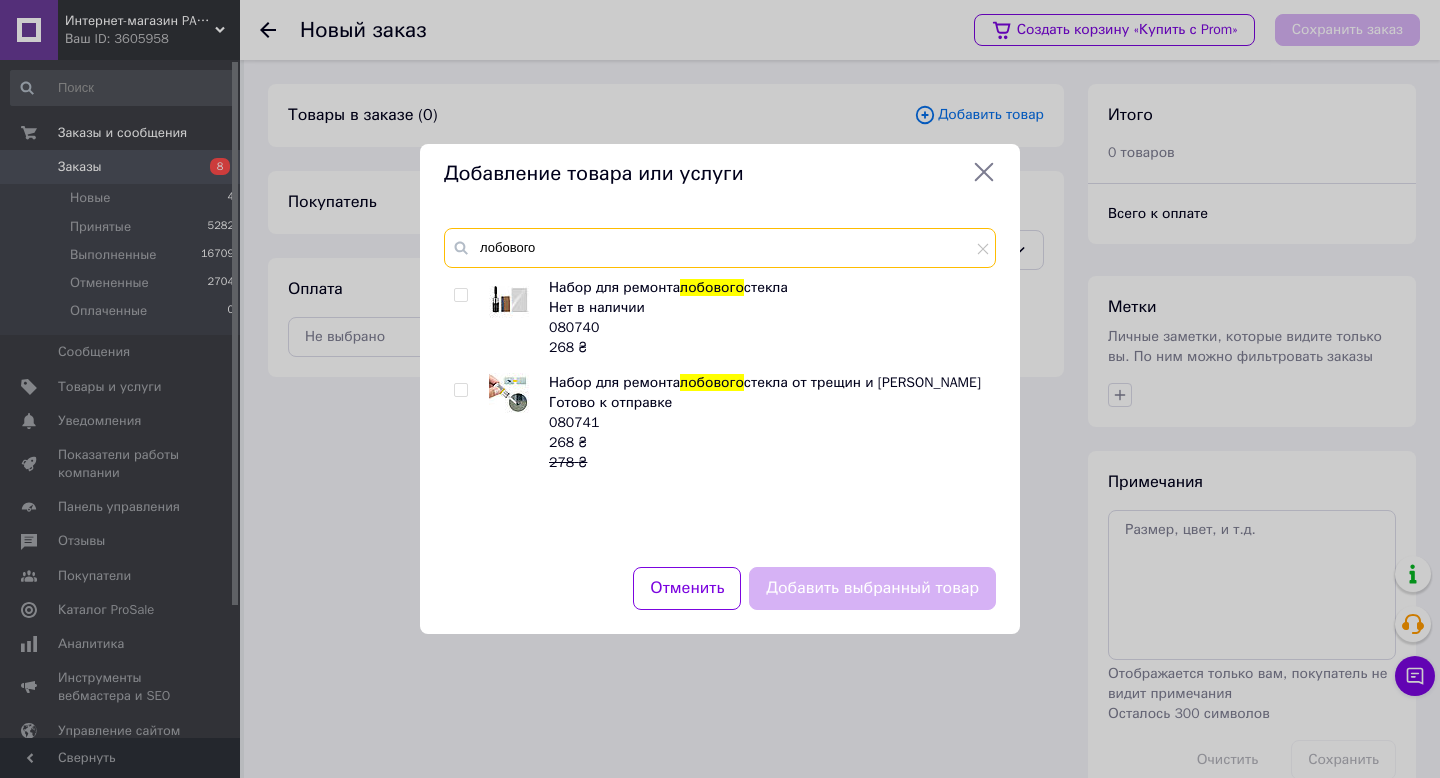 type on "лобового" 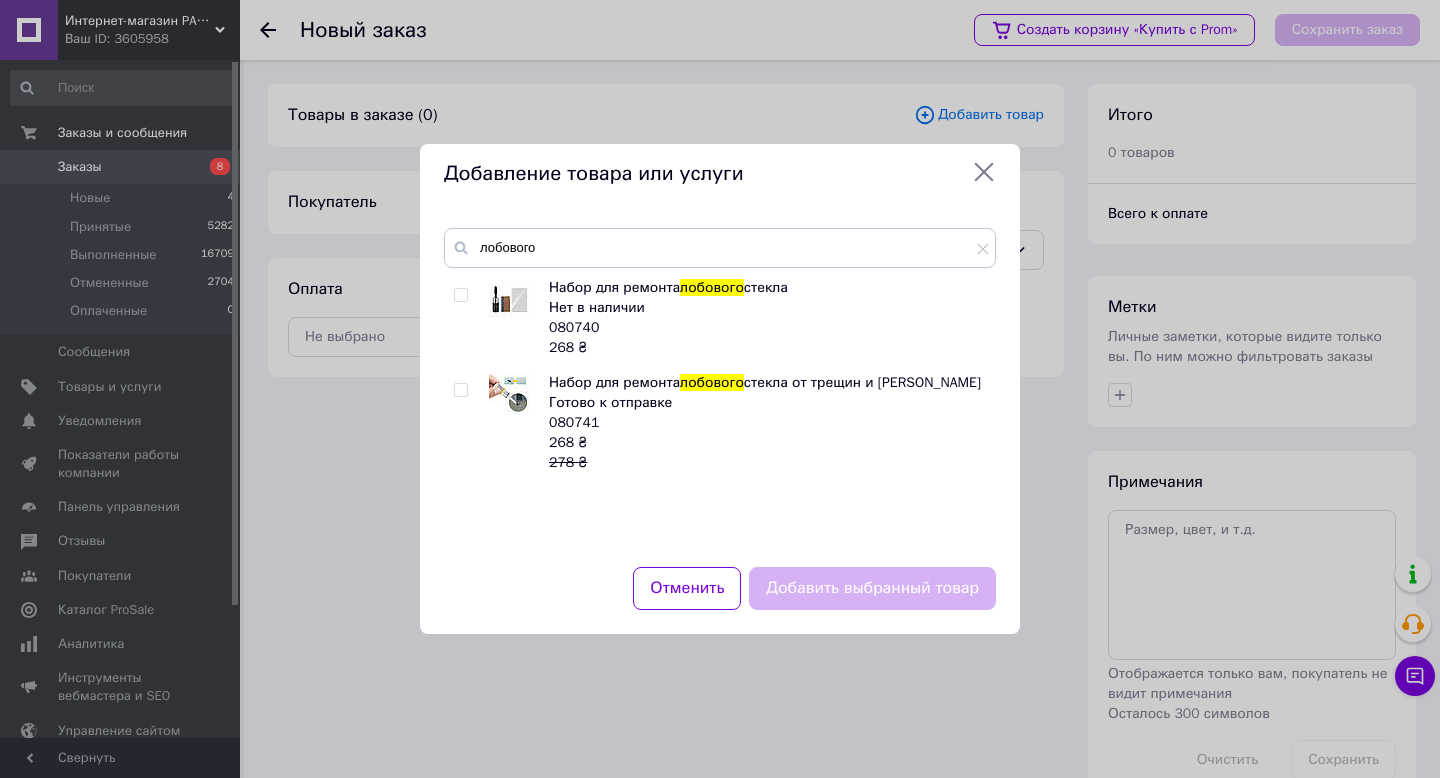 click at bounding box center (460, 390) 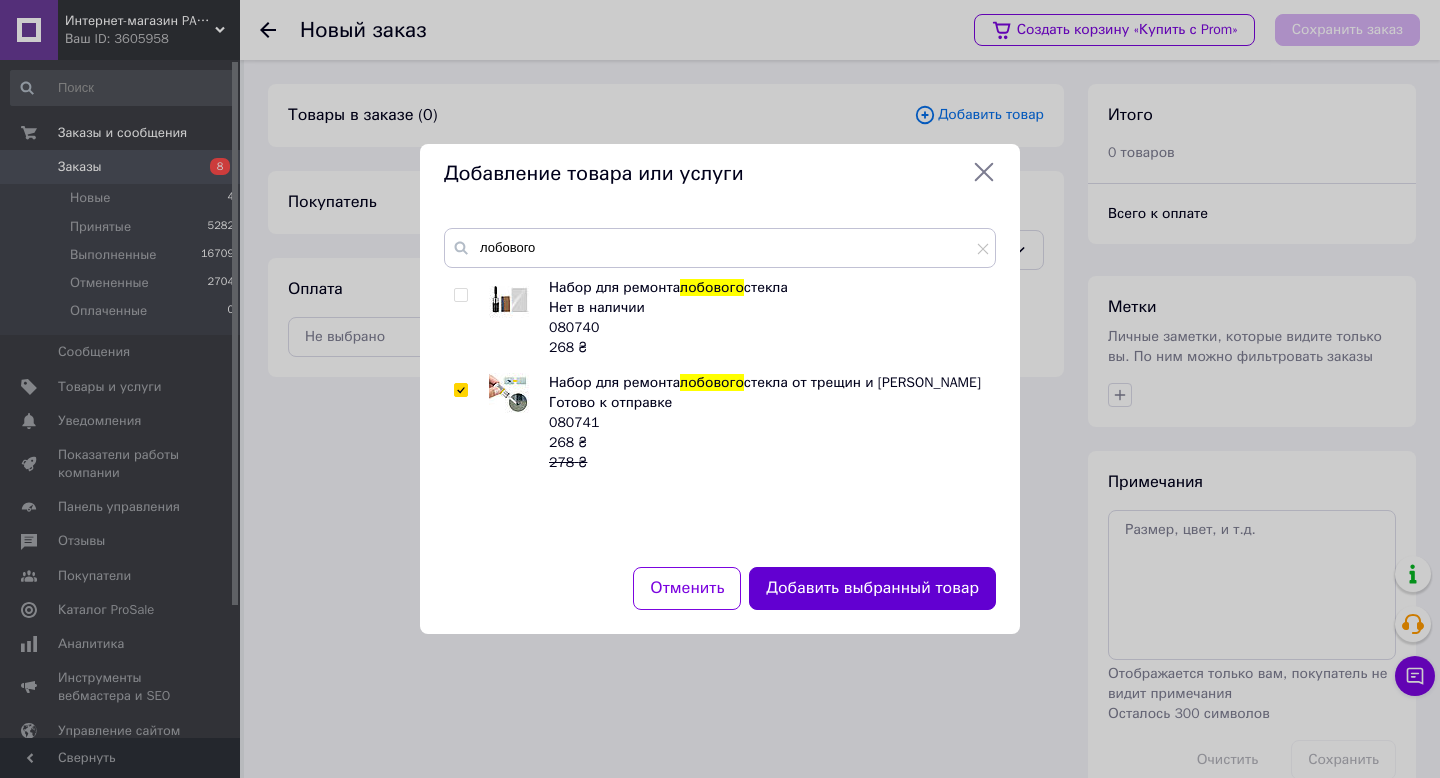 click on "Добавить выбранный товар" at bounding box center (872, 588) 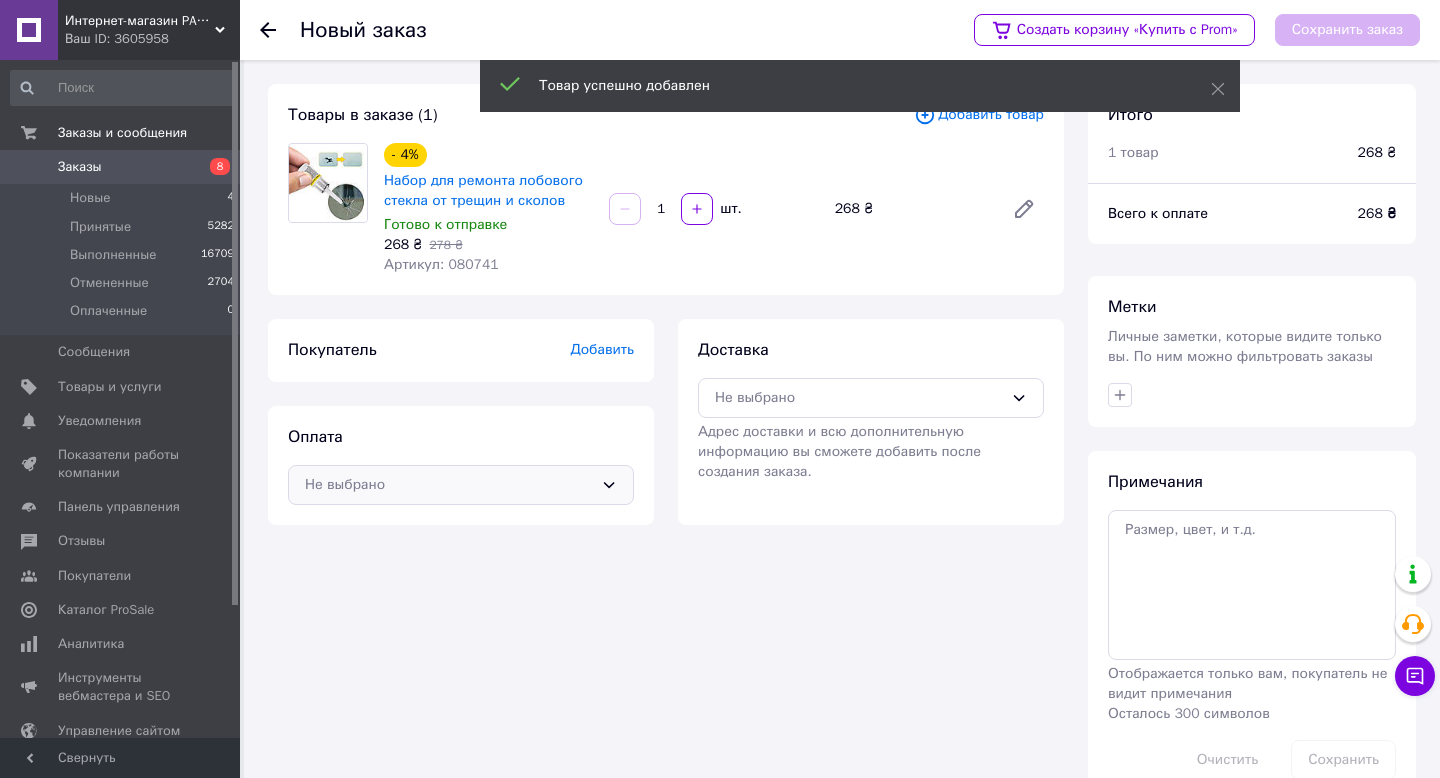 click on "Не выбрано" at bounding box center [461, 485] 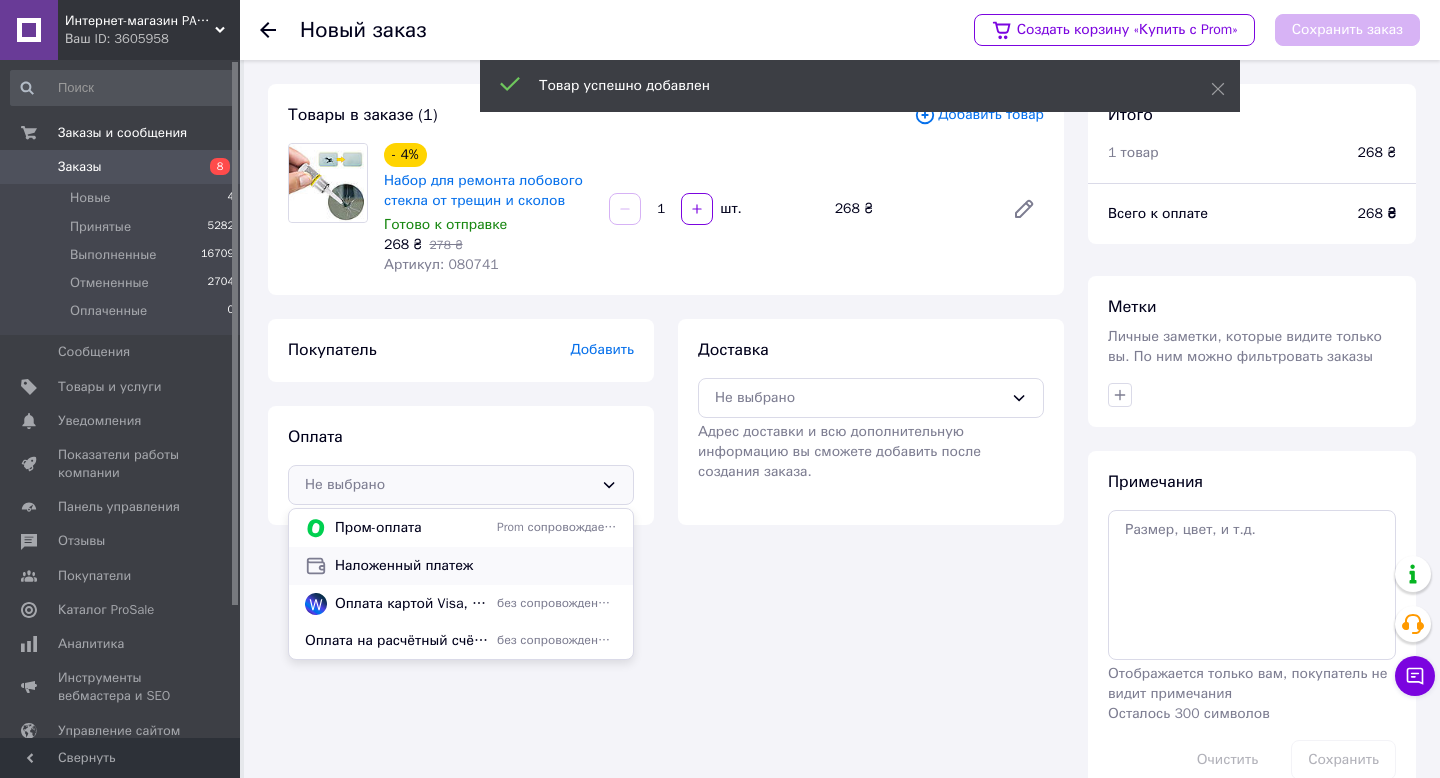 click on "Наложенный платеж" at bounding box center (461, 566) 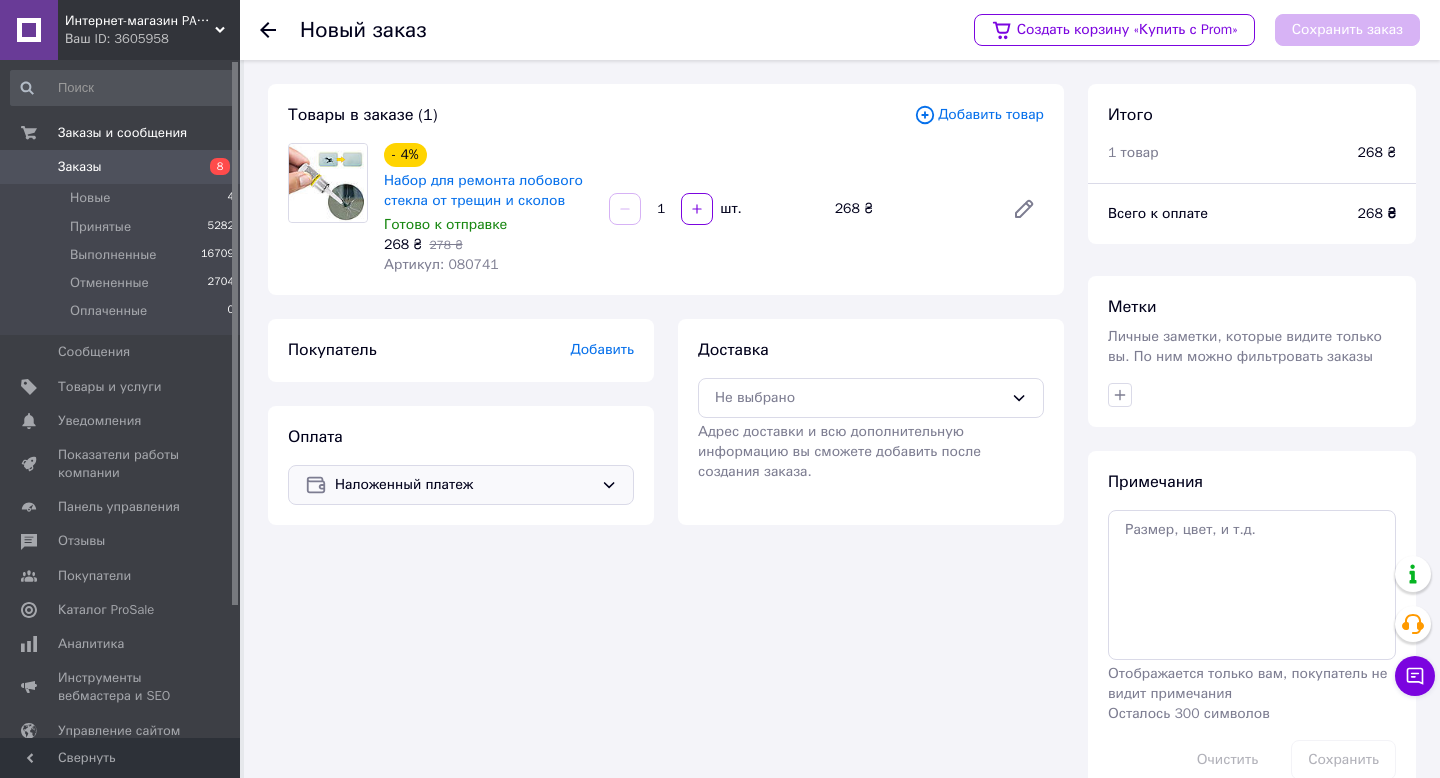 click on "Добавить" at bounding box center [602, 349] 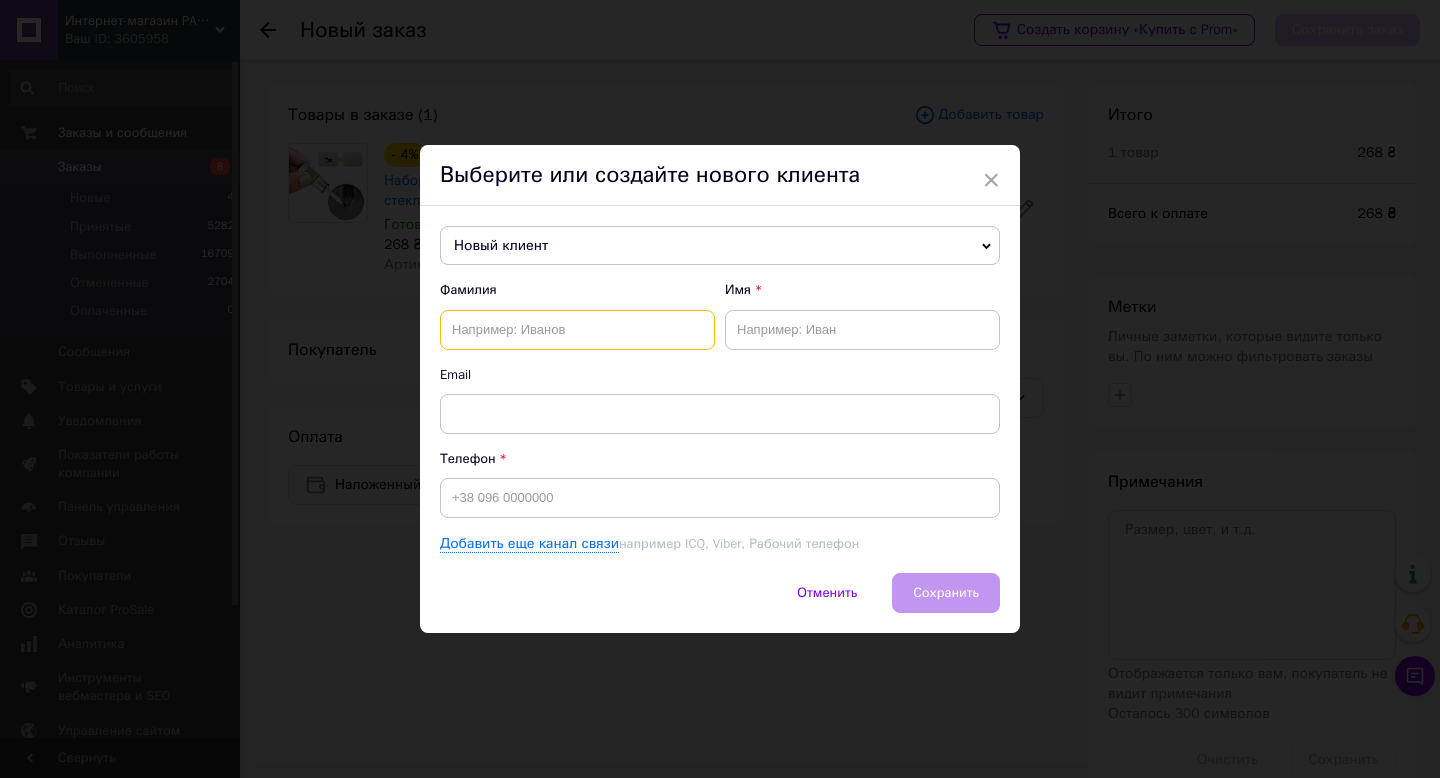 click at bounding box center (577, 330) 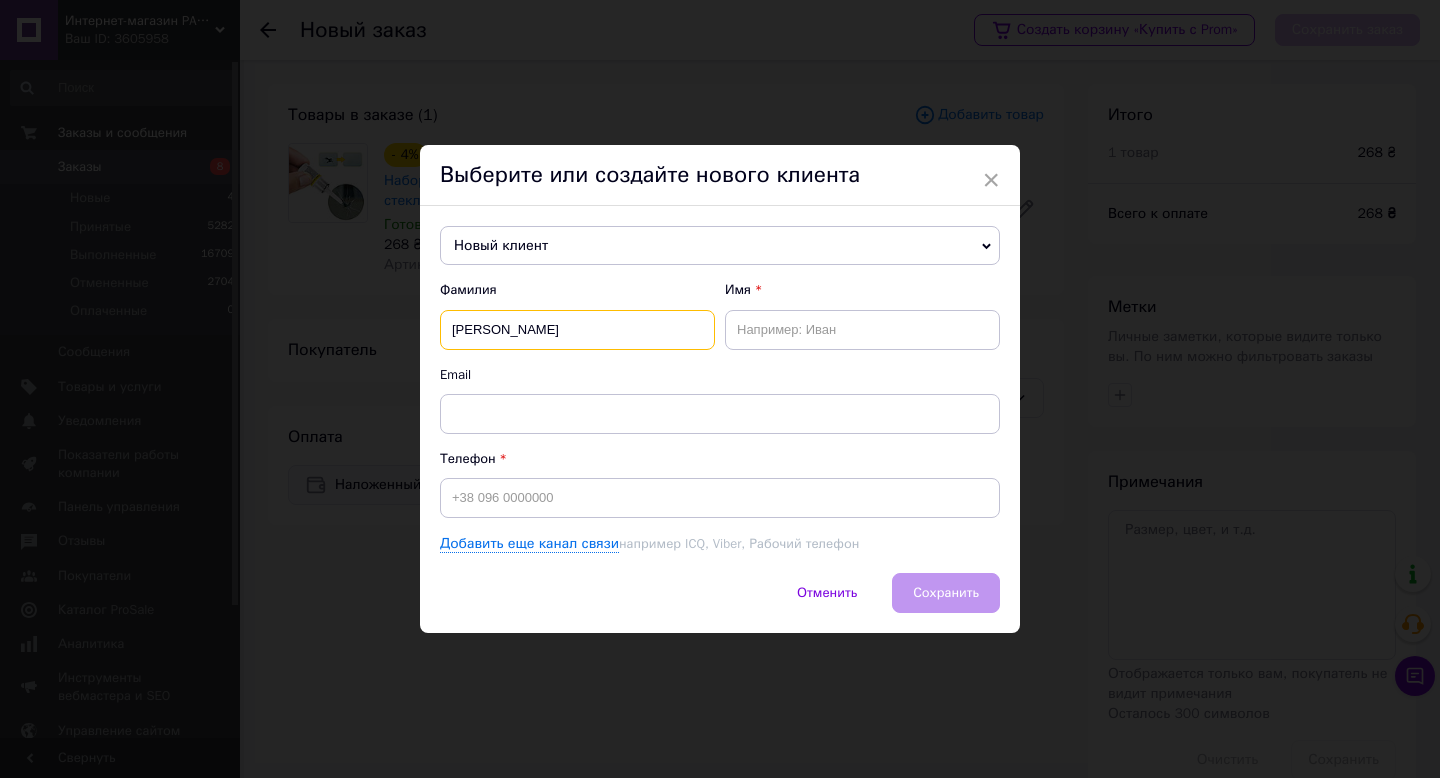 type on "Матуляк" 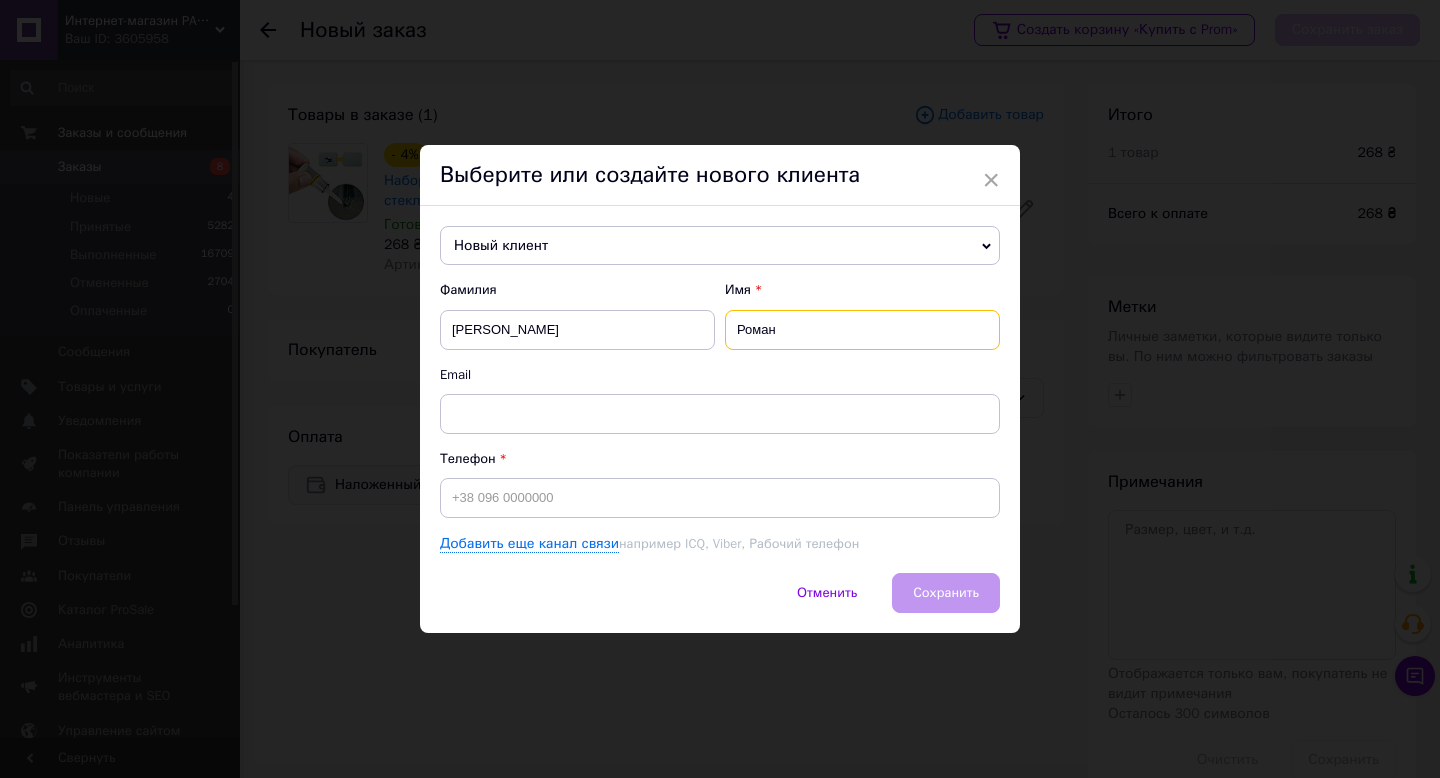 type on "Роман" 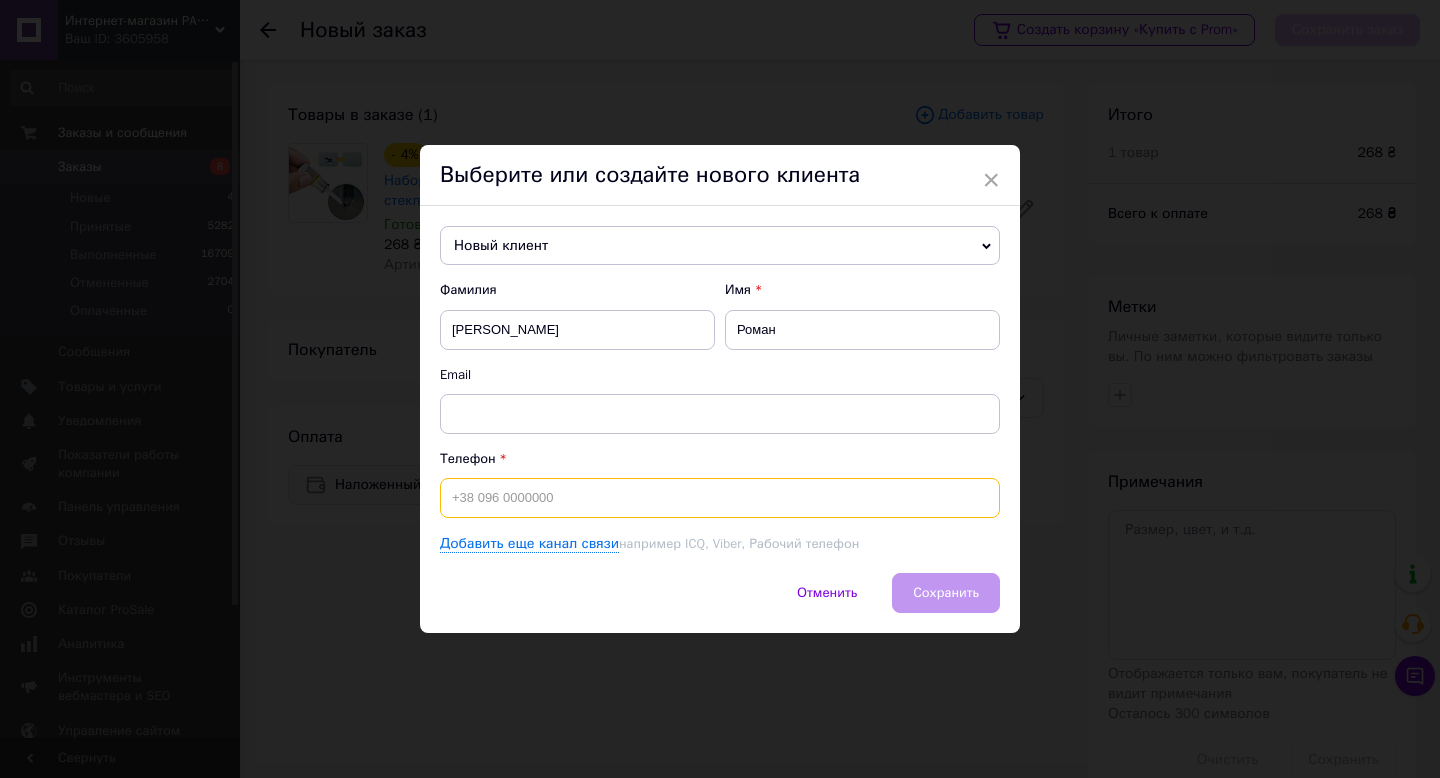 click at bounding box center [720, 498] 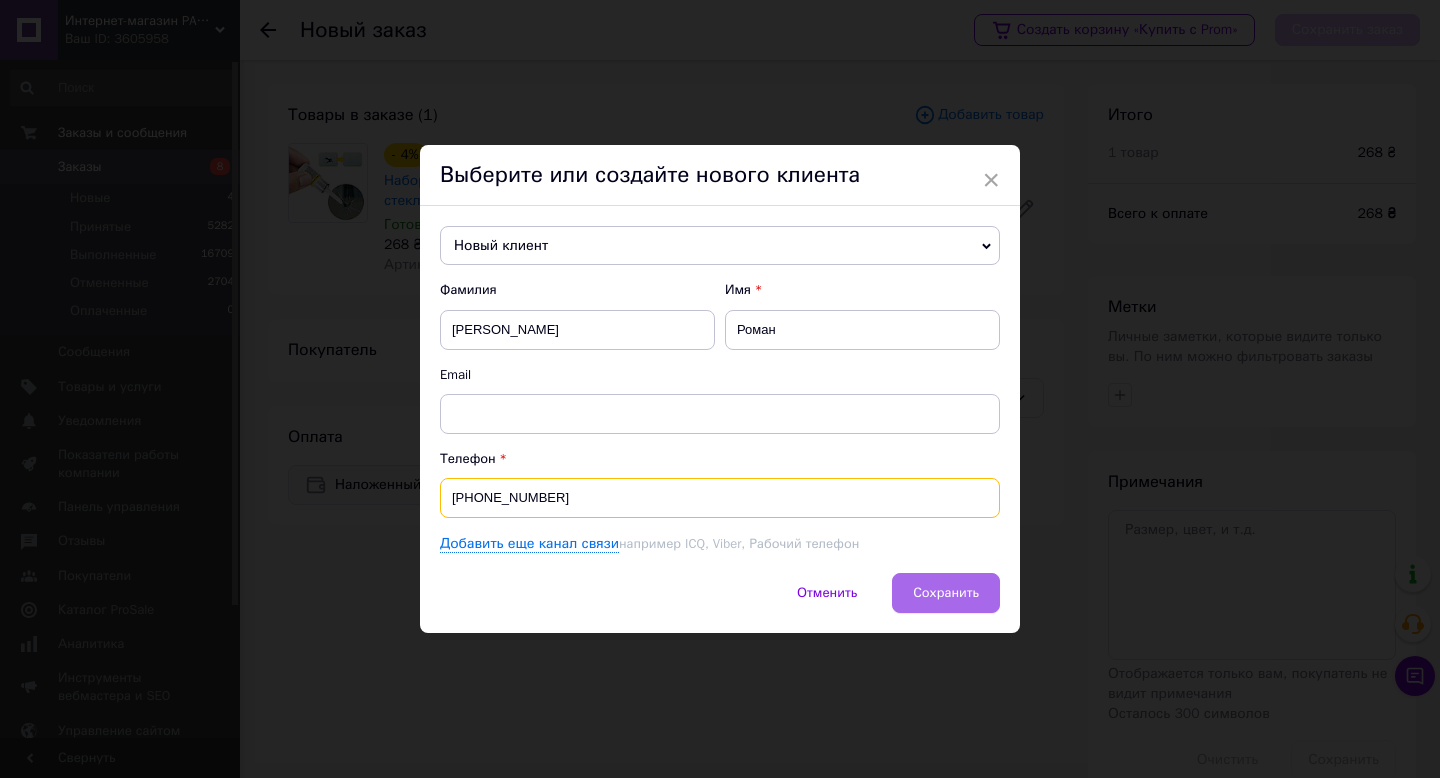 type on "+380973458441" 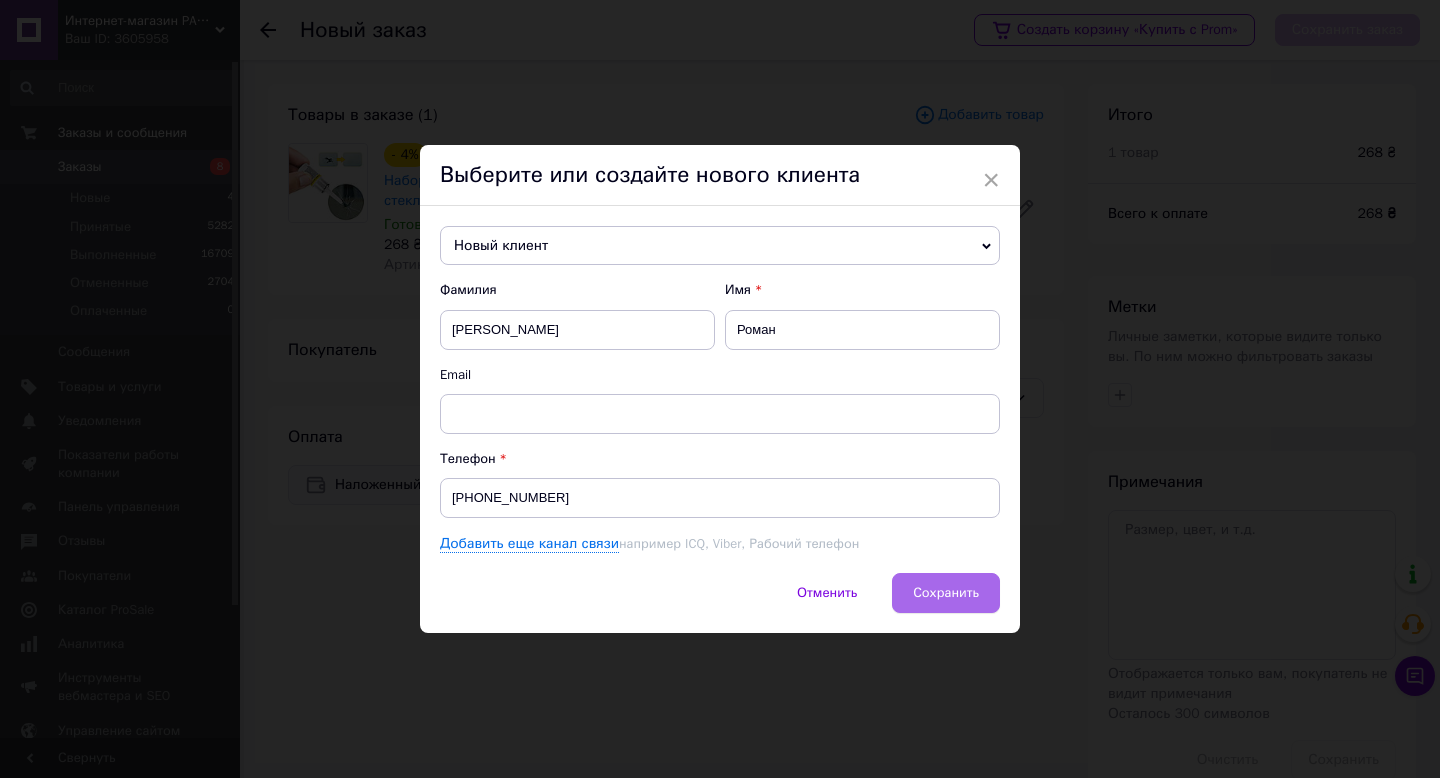 click on "Сохранить" at bounding box center [946, 593] 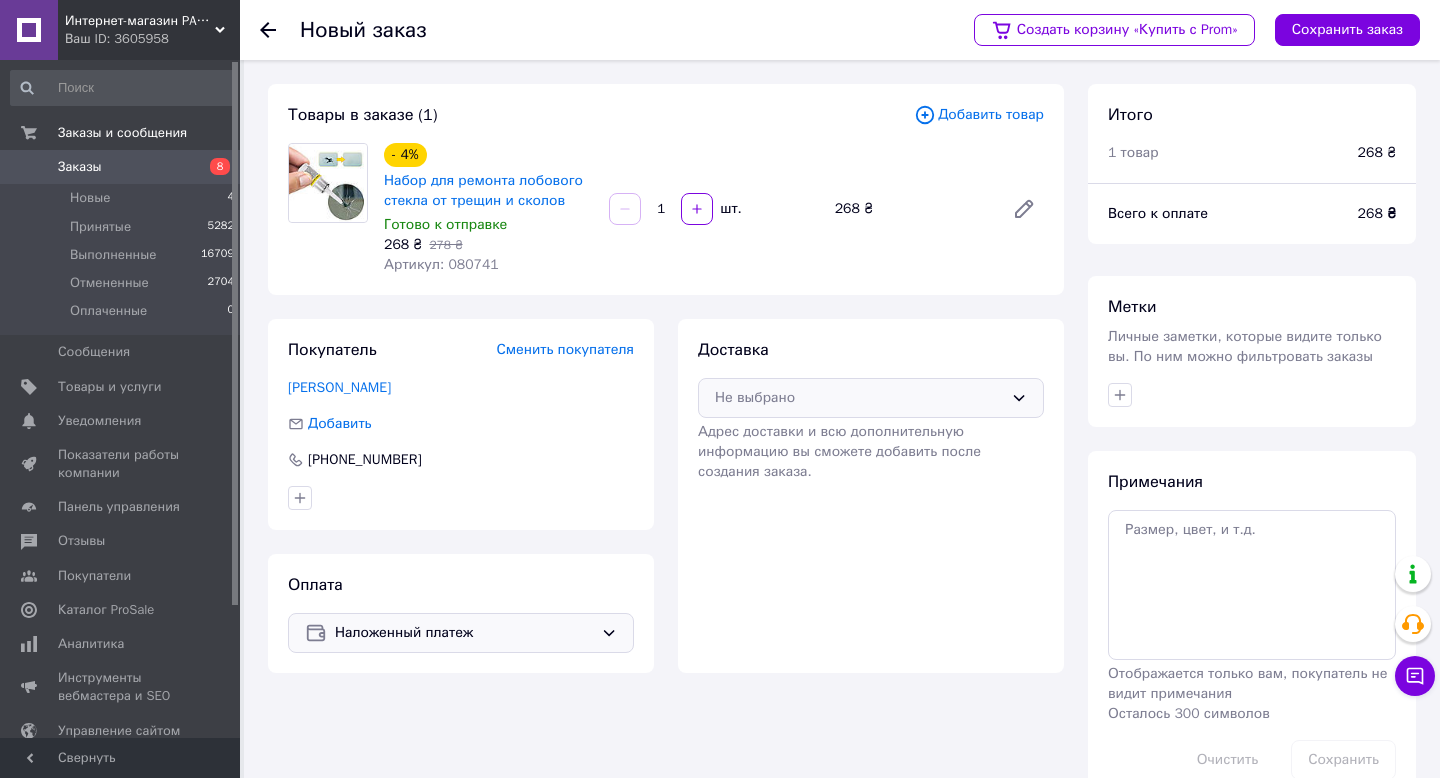 click on "Не выбрано" at bounding box center (859, 398) 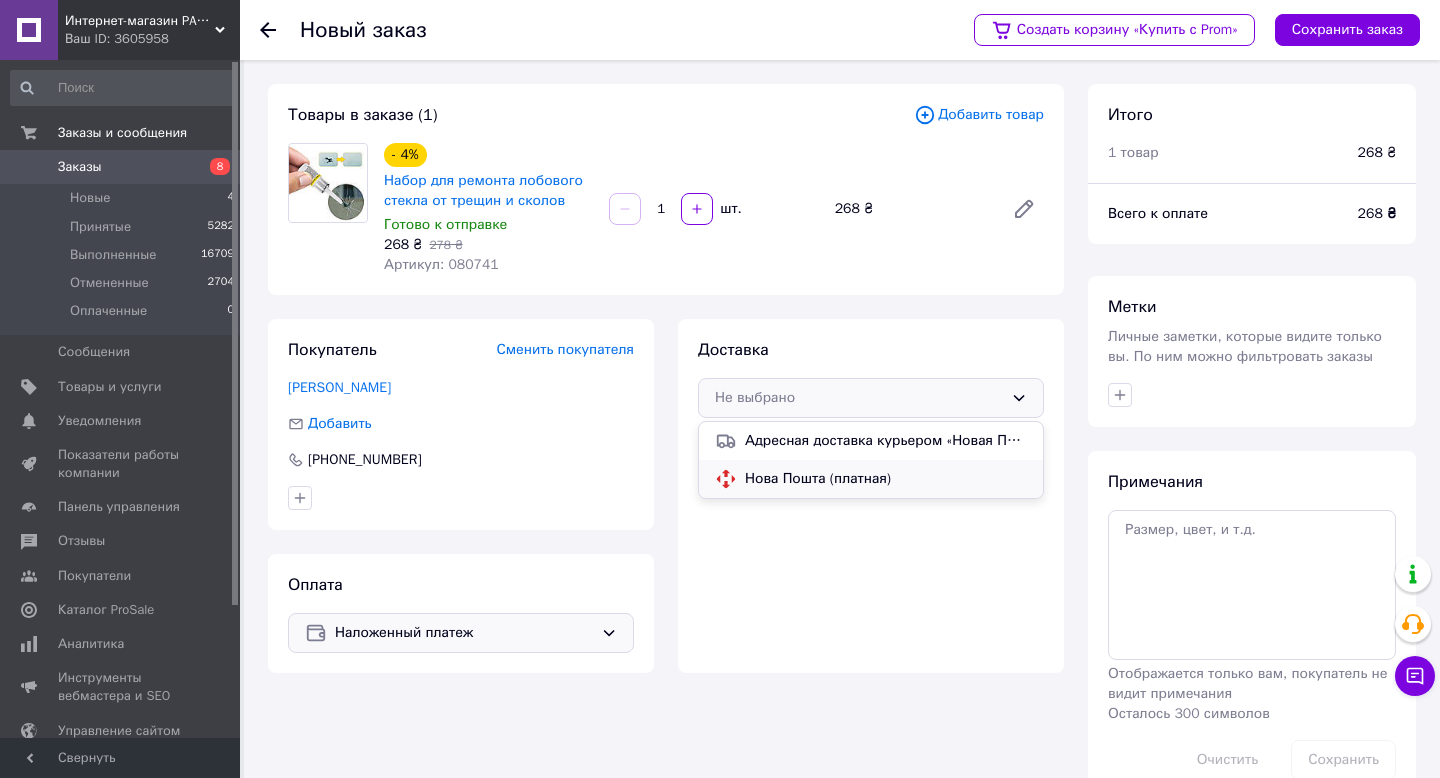 click on "Нова Пошта (платная)" at bounding box center (871, 479) 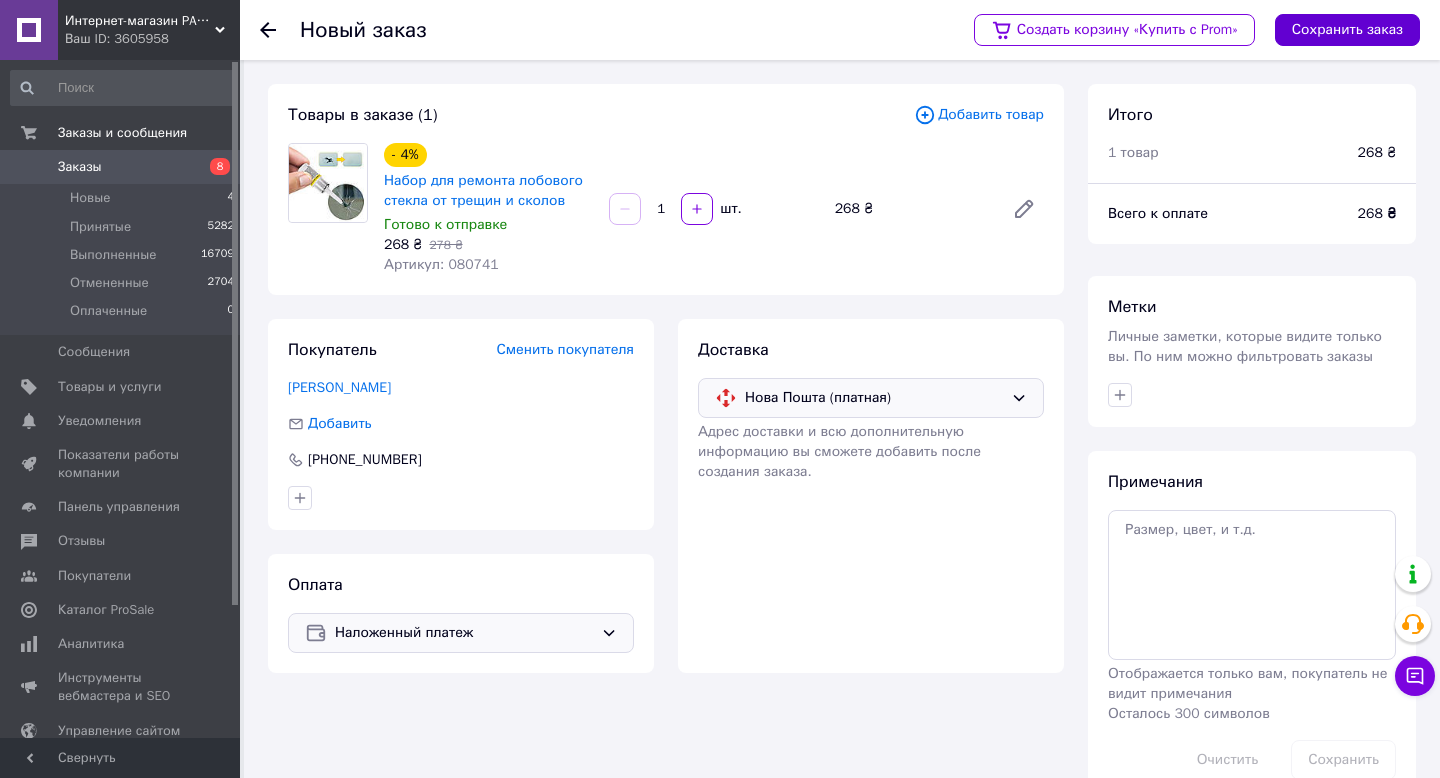 click on "Сохранить заказ" at bounding box center (1347, 30) 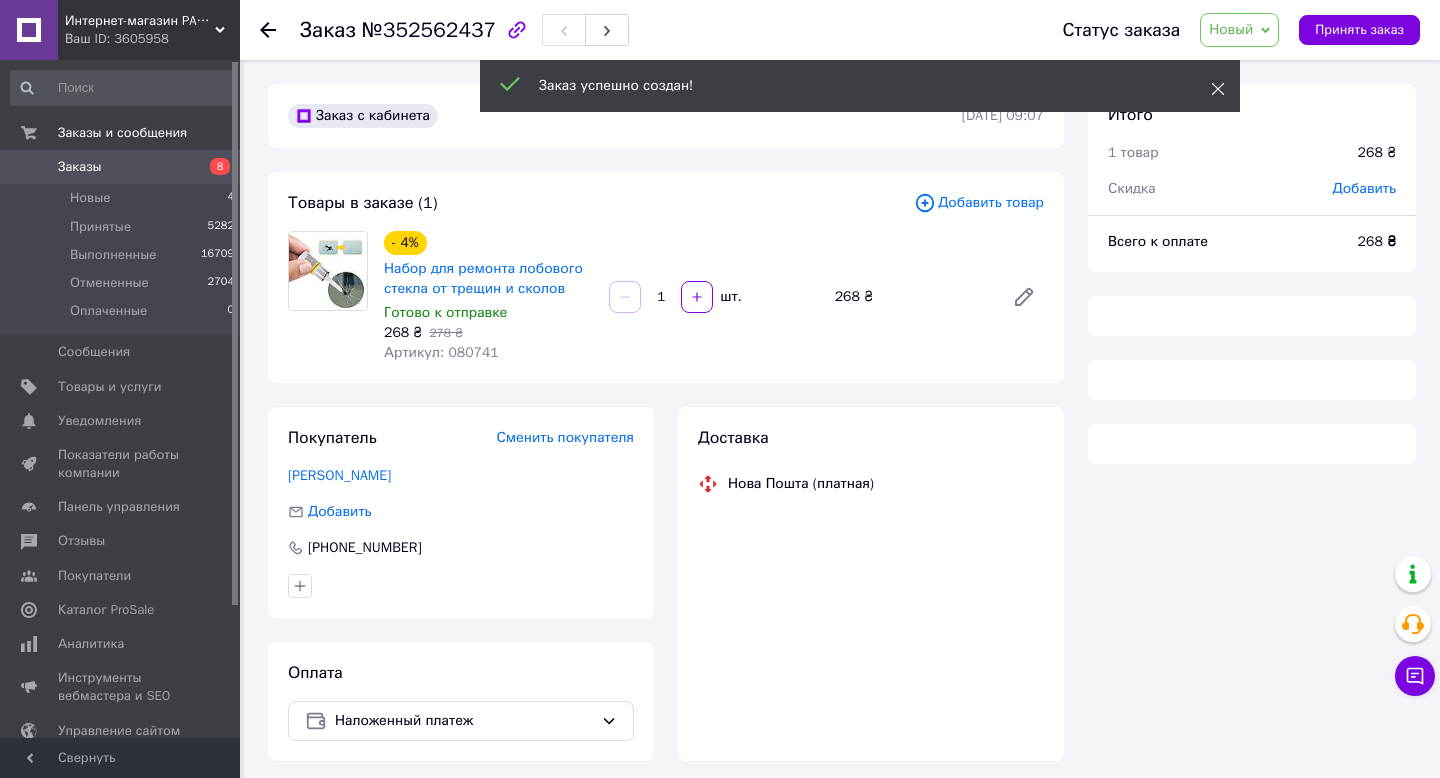 click at bounding box center [1218, 89] 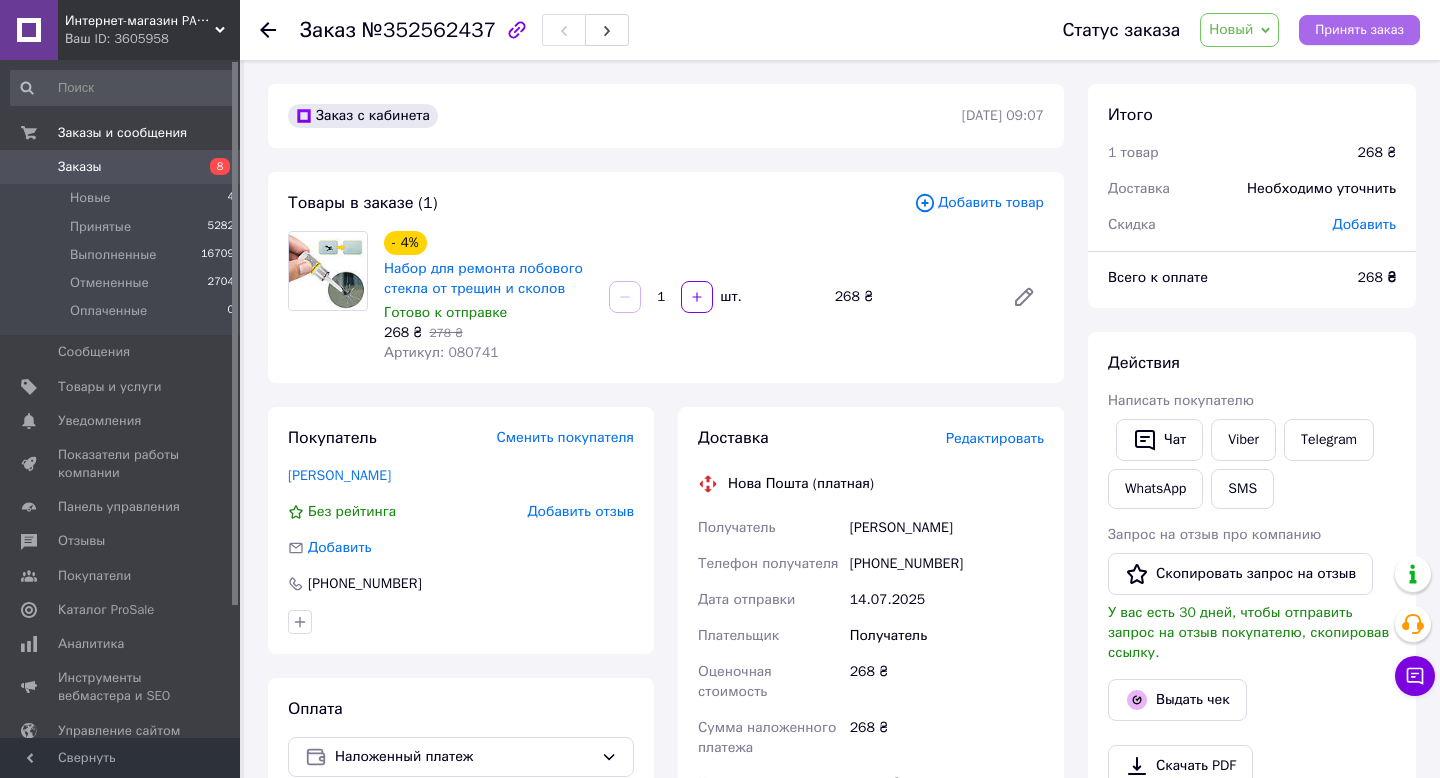 click on "Принять заказ" at bounding box center [1359, 30] 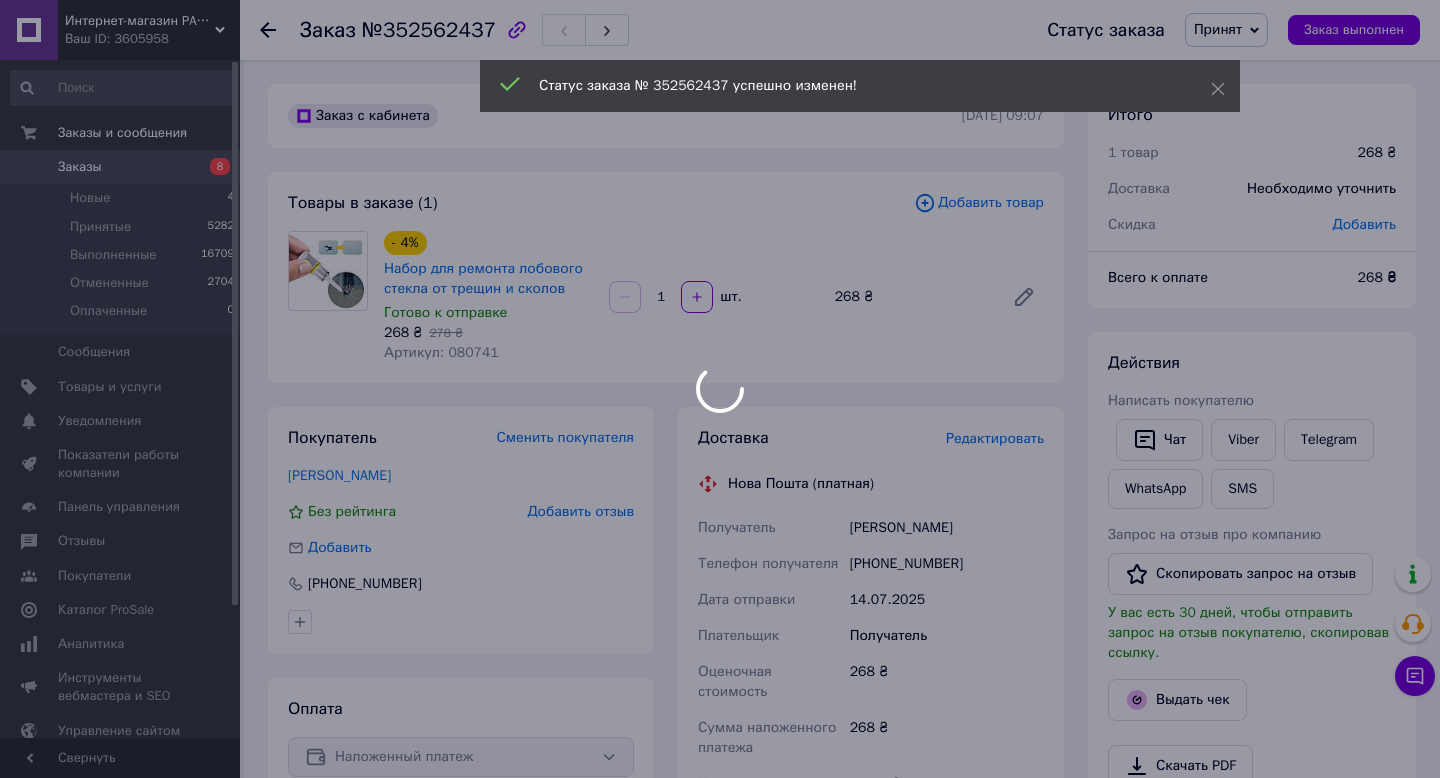 click on "Интернет-магазин PARNAS Ваш ID: 3605958 Сайт Интернет-магазин PARNAS Кабинет покупателя Проверить состояние системы Страница на портале Интернет-магазин DoubleMix Справка Выйти Заказы и сообщения Заказы 8 Новые 4 Принятые 5282 Выполненные 16709 Отмененные 2704 Оплаченные 0 Сообщения 0 Товары и услуги Уведомления 0 0 Показатели работы компании Панель управления Отзывы Покупатели Каталог ProSale Аналитика Инструменты вебмастера и SEO Управление сайтом Кошелек компании Маркет Настройки Тарифы и счета Prom топ Свернуть
Заказ" at bounding box center [720, 697] 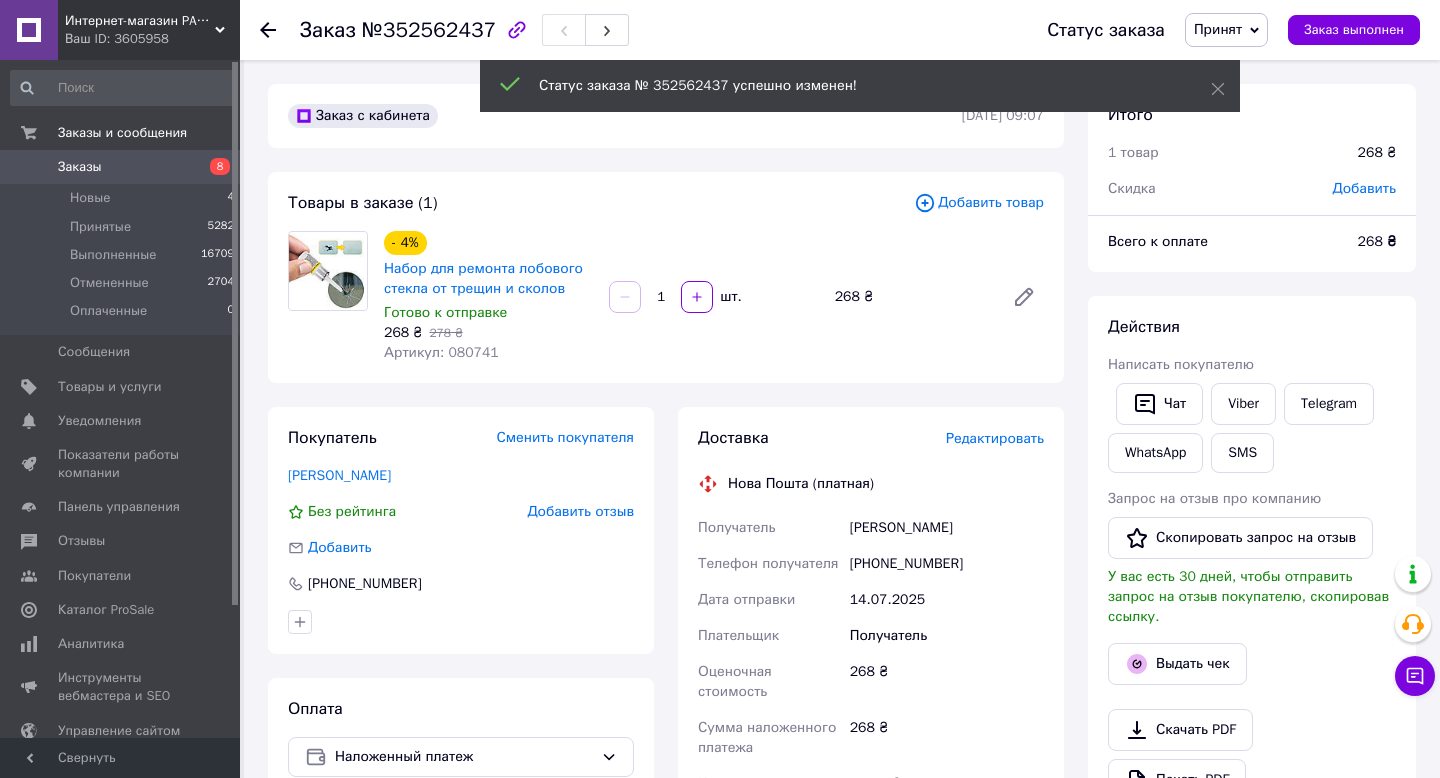 click on "Редактировать" at bounding box center [995, 438] 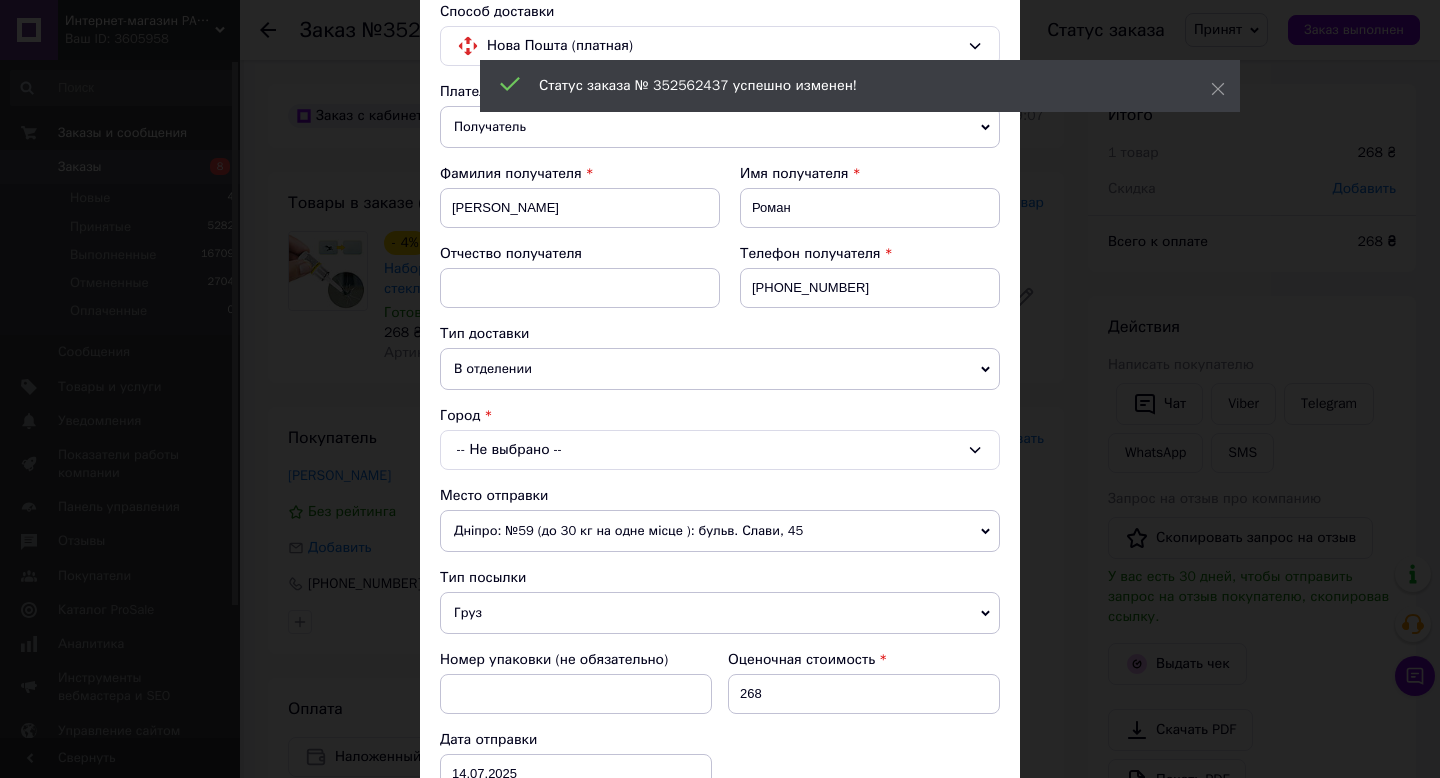 scroll, scrollTop: 152, scrollLeft: 0, axis: vertical 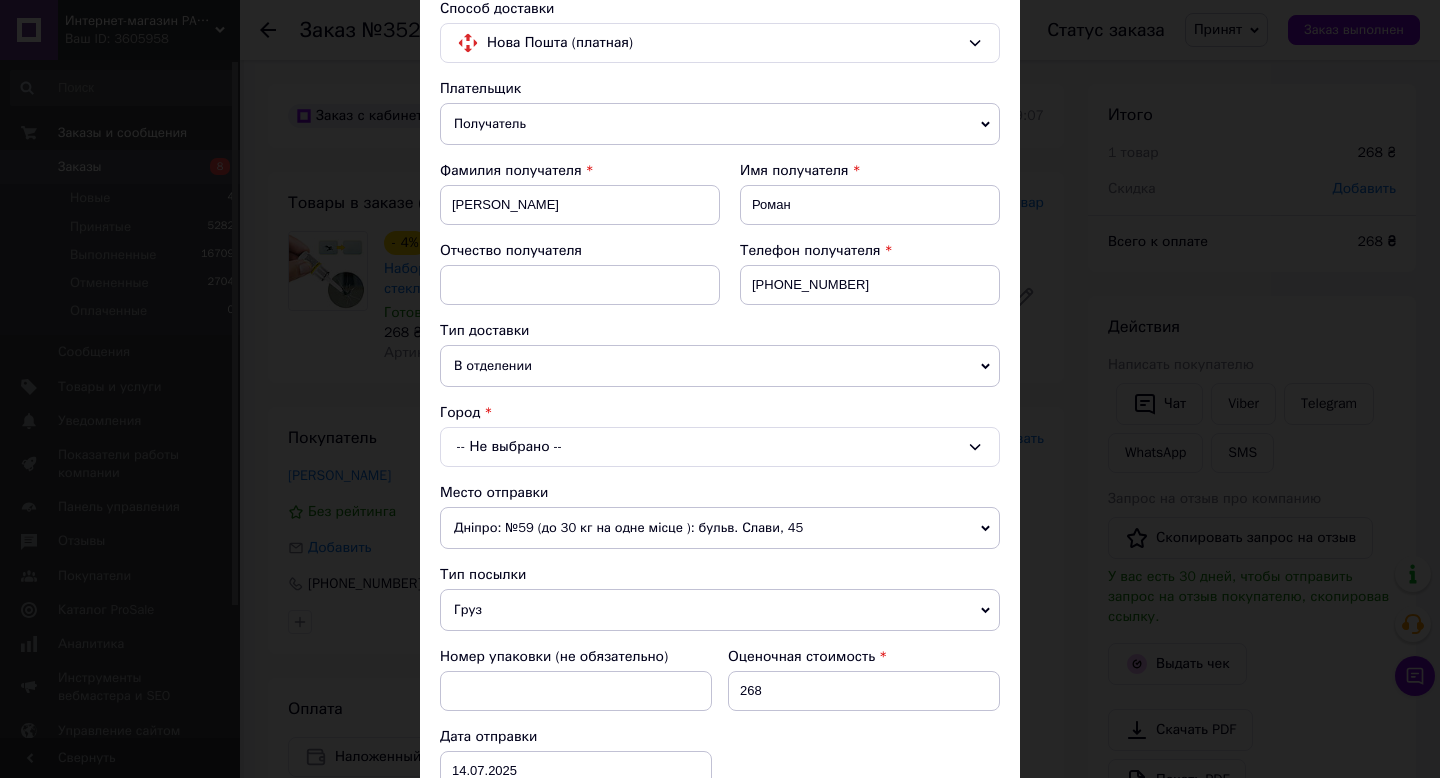 click on "-- Не выбрано --" at bounding box center (720, 447) 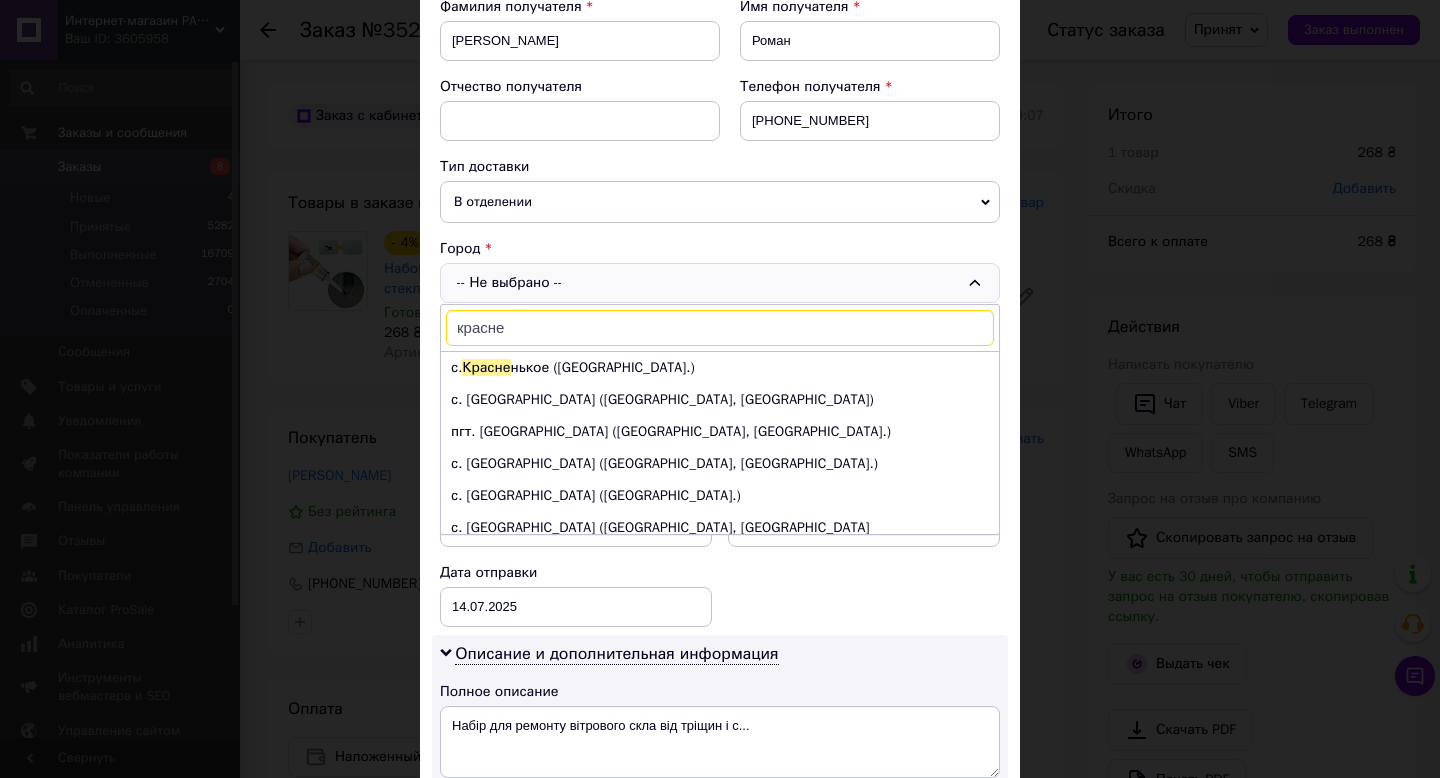 scroll, scrollTop: 318, scrollLeft: 0, axis: vertical 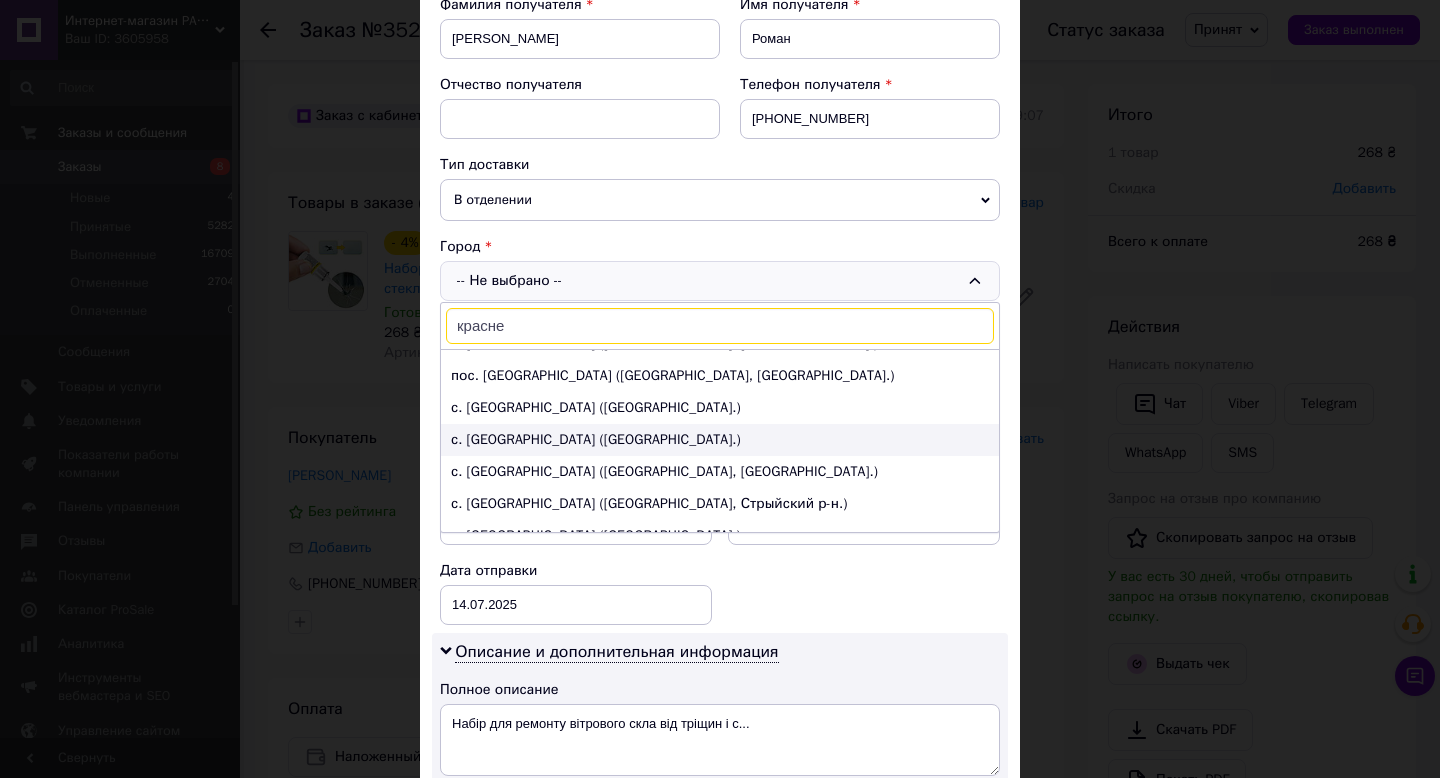 type on "красне" 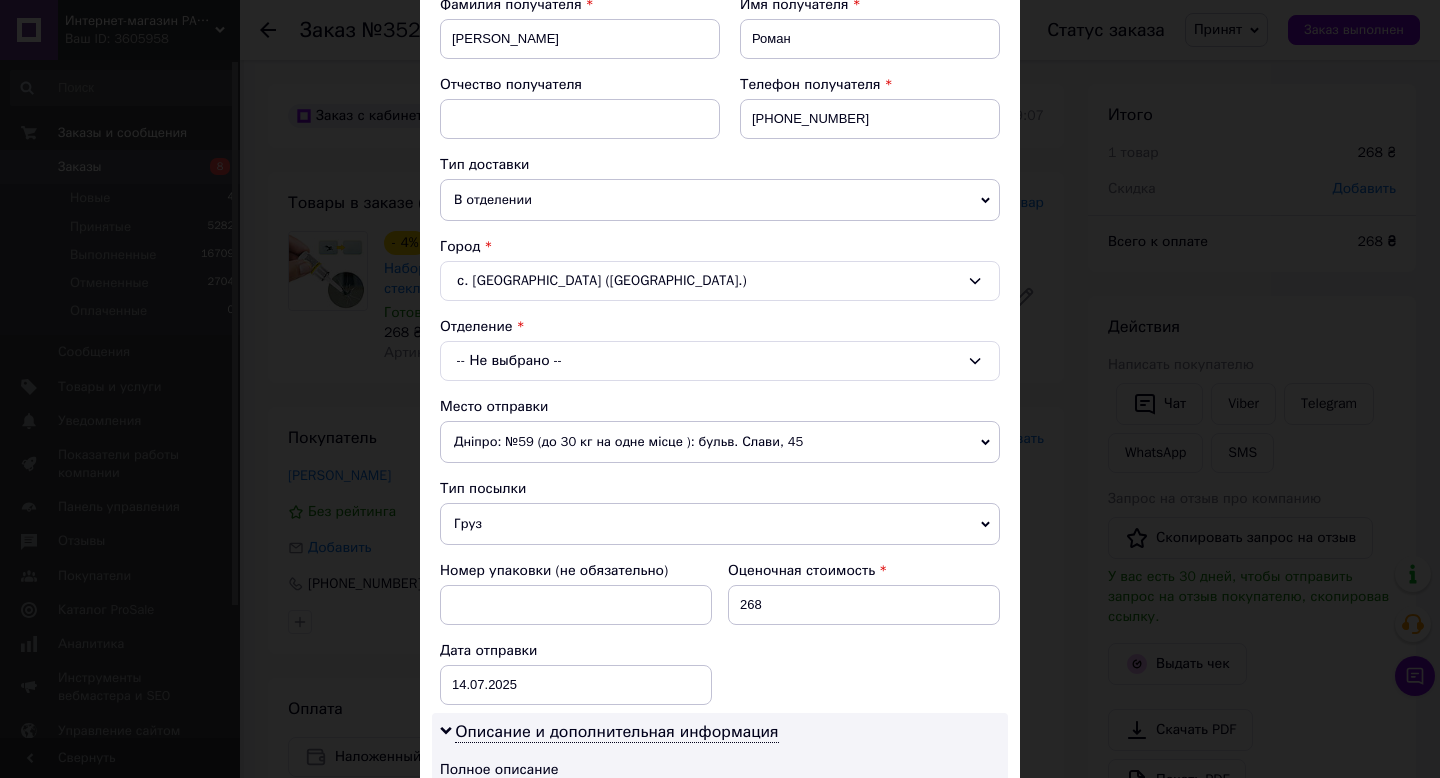 click on "-- Не выбрано --" at bounding box center [720, 361] 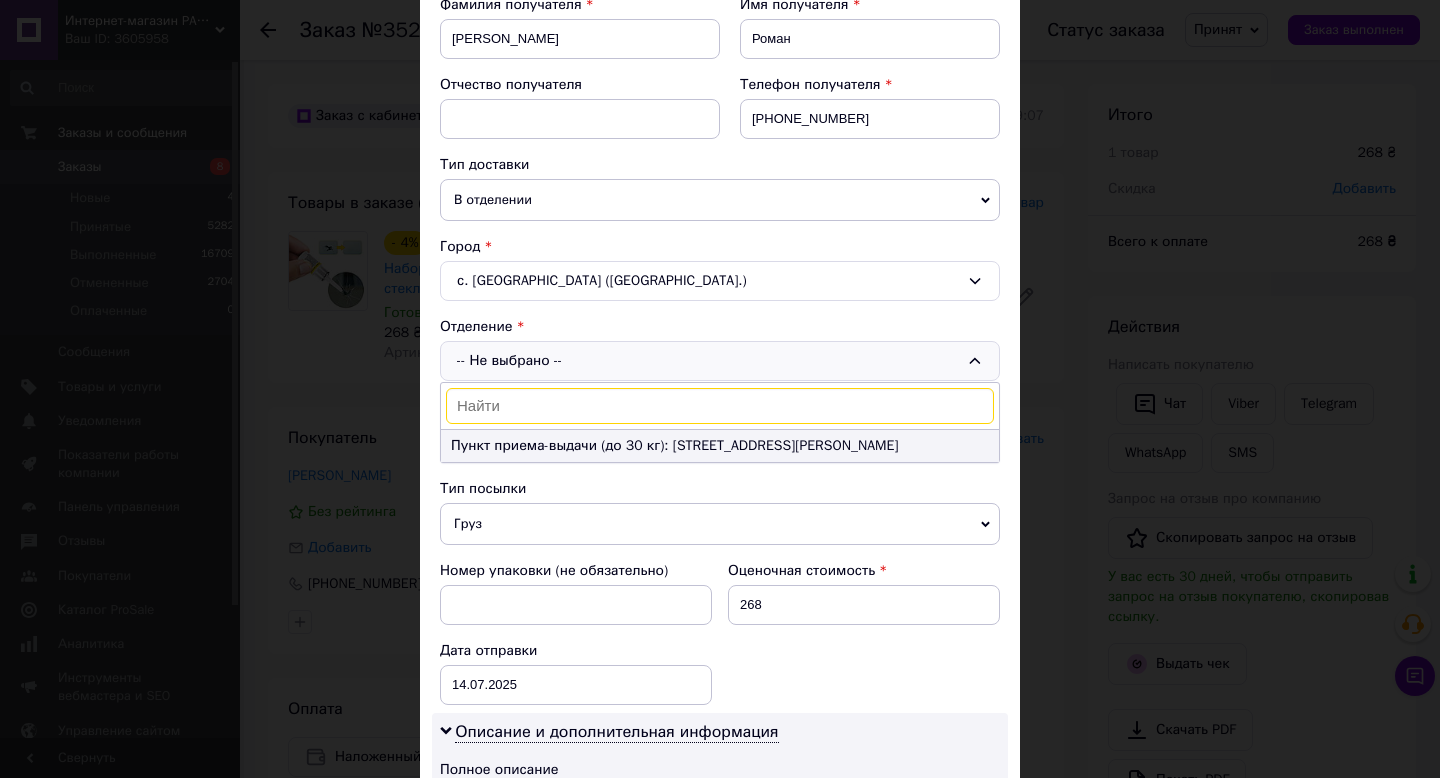 click on "Пункт приема-выдачи (до 30 кг): ул. Ивана Франка, 1" at bounding box center (720, 446) 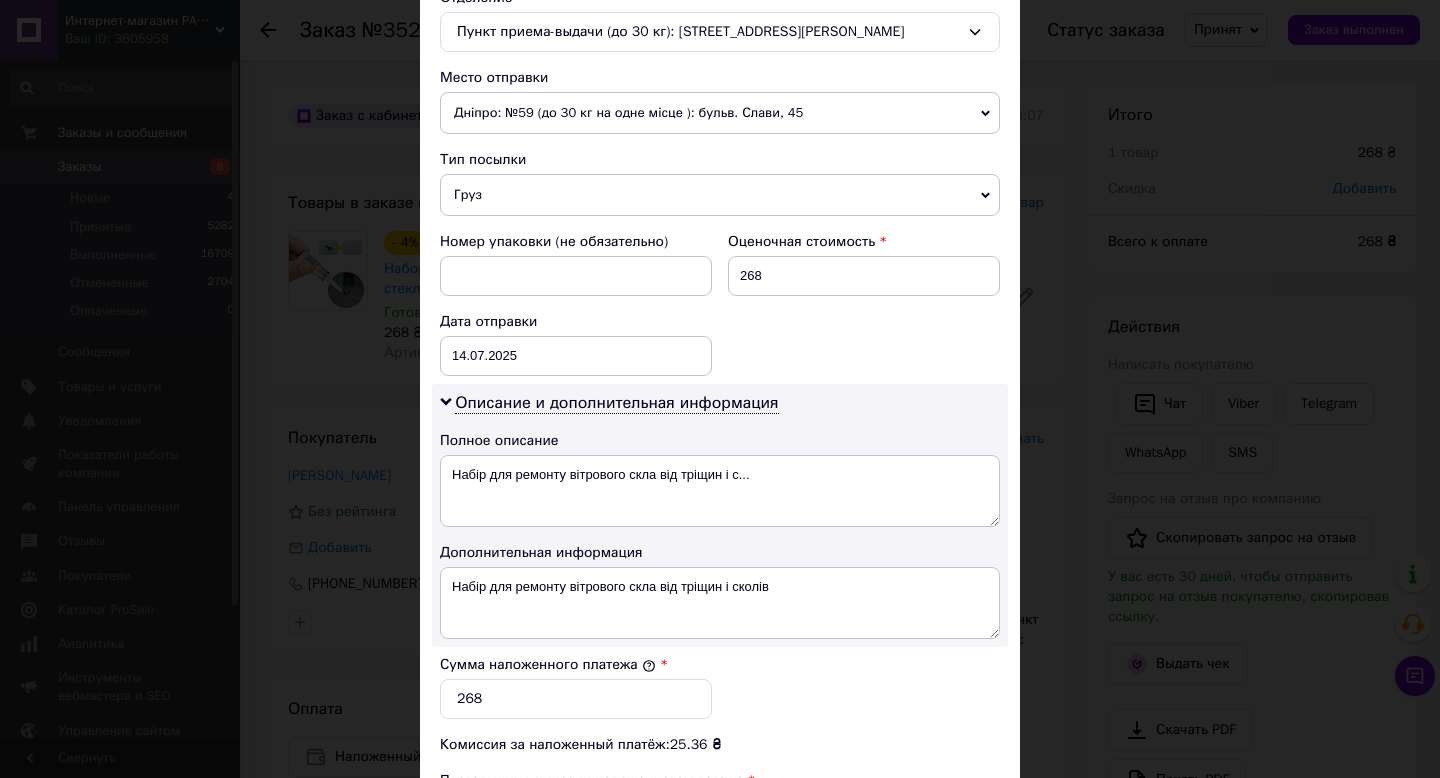 scroll, scrollTop: 629, scrollLeft: 0, axis: vertical 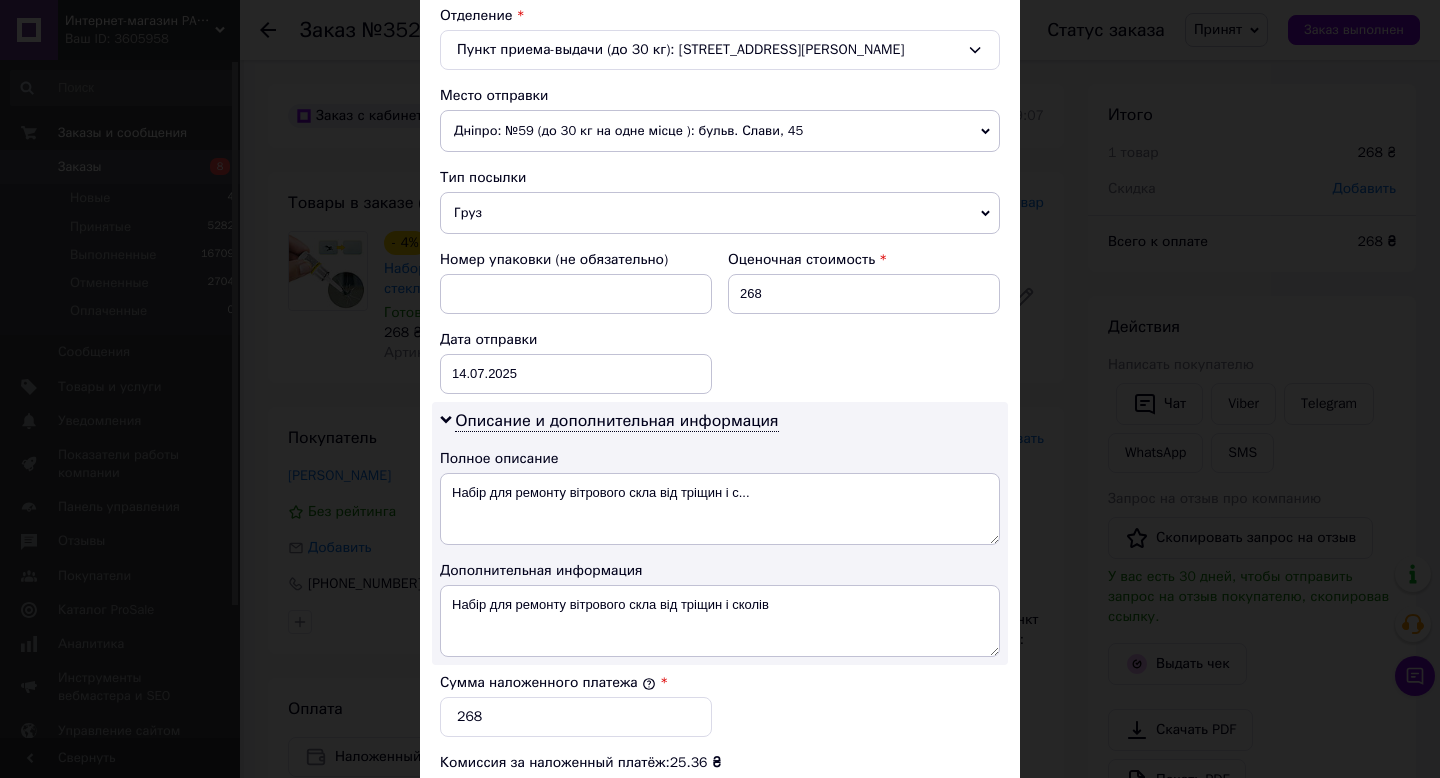 click on "Груз" at bounding box center [720, 213] 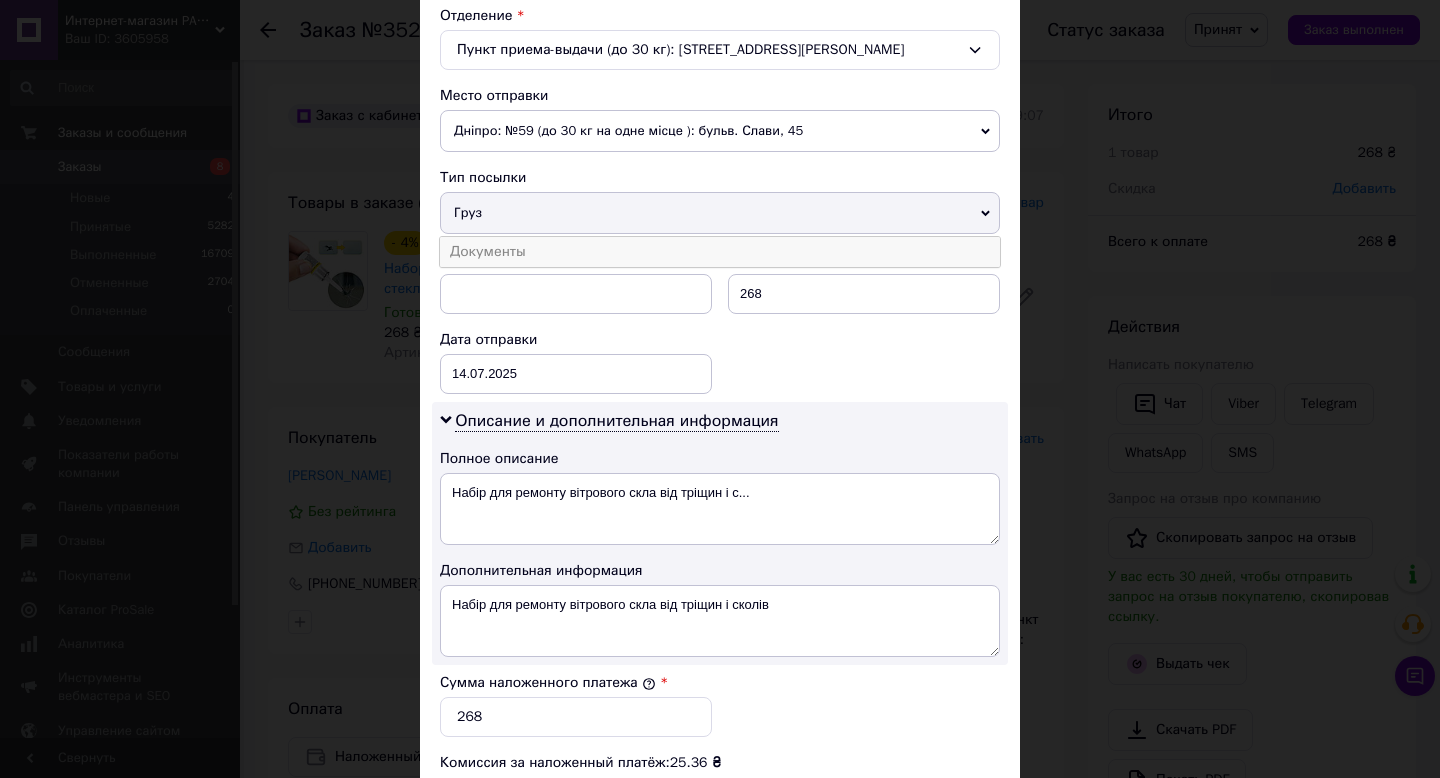 click on "Документы" at bounding box center (720, 252) 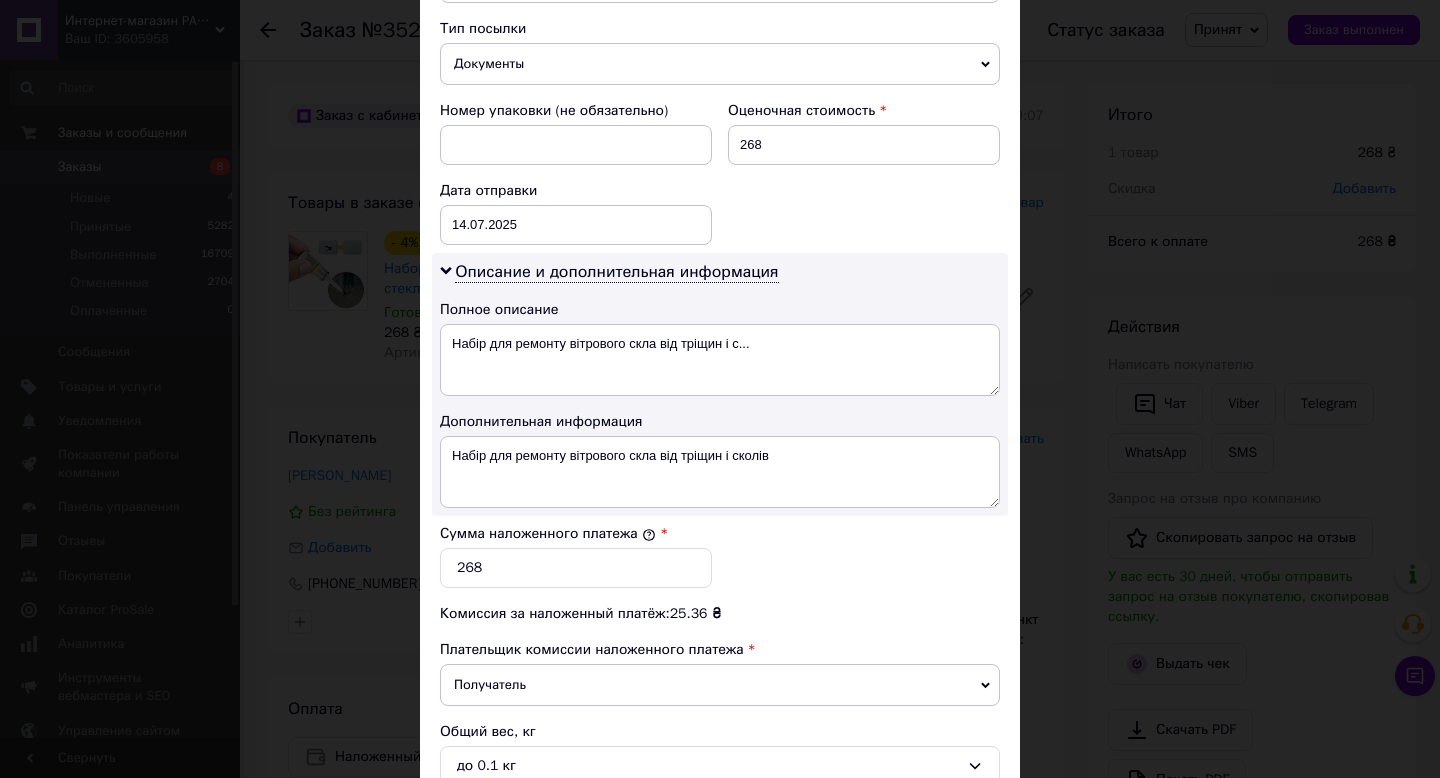 scroll, scrollTop: 992, scrollLeft: 0, axis: vertical 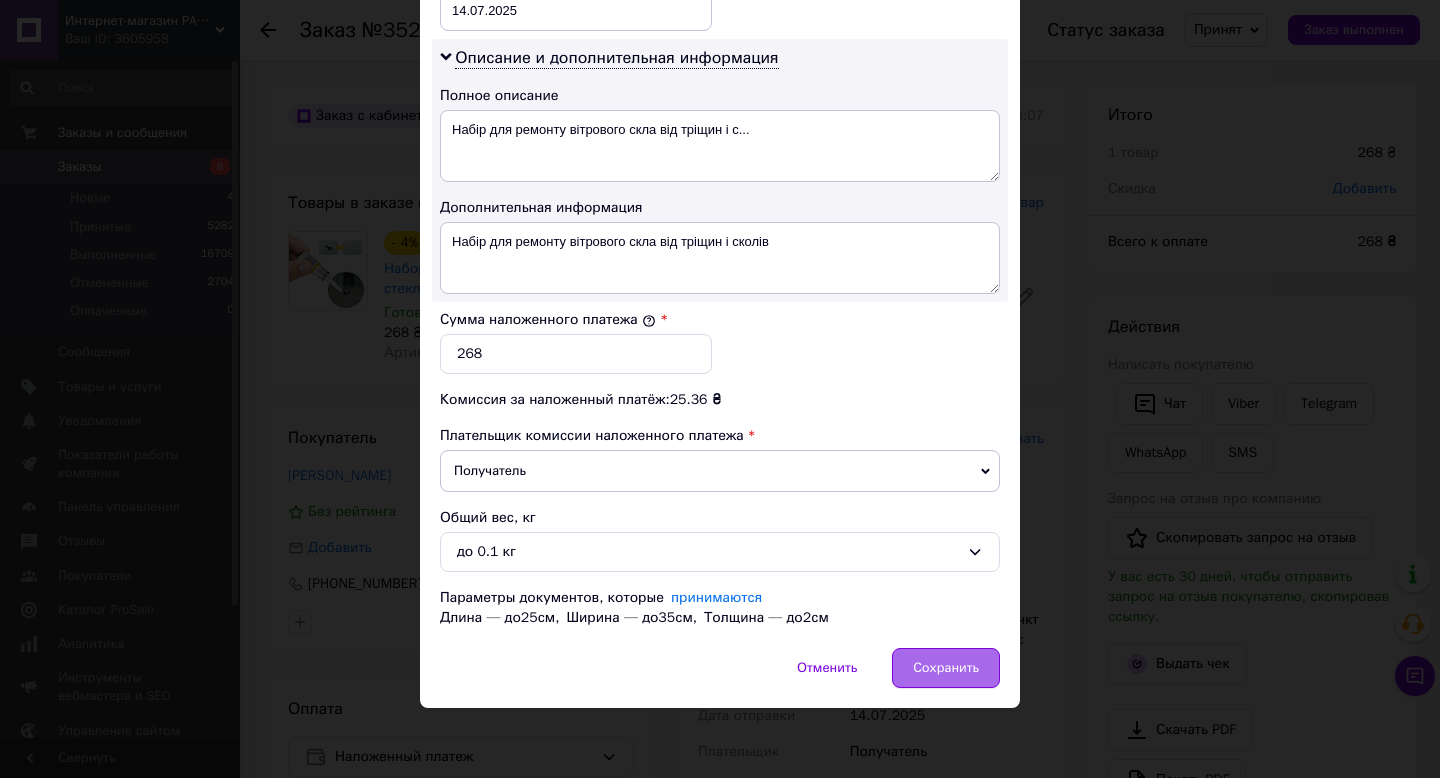 click on "Сохранить" at bounding box center (946, 668) 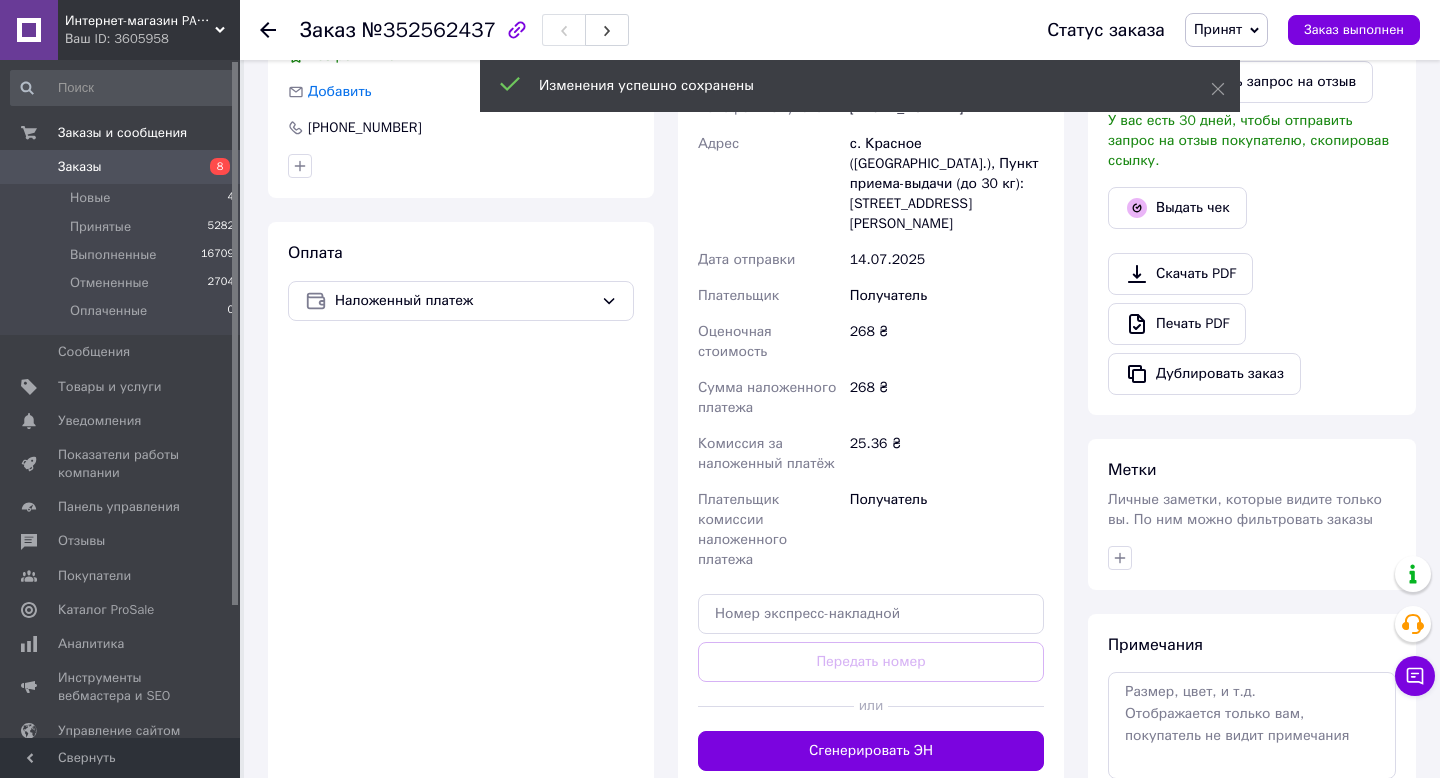 scroll, scrollTop: 490, scrollLeft: 0, axis: vertical 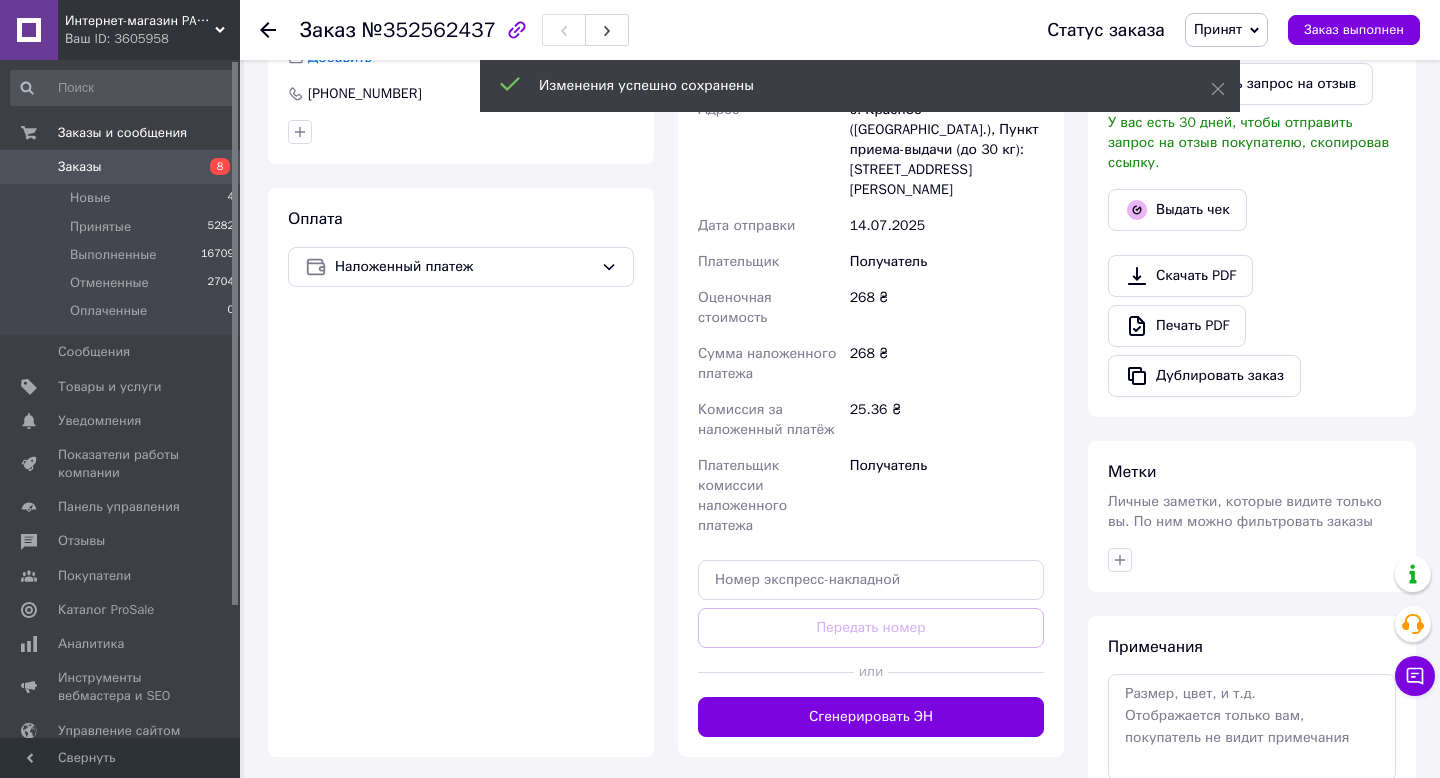 click on "Личные заметки, которые видите только вы. По ним можно фильтровать заказы" at bounding box center (1245, 511) 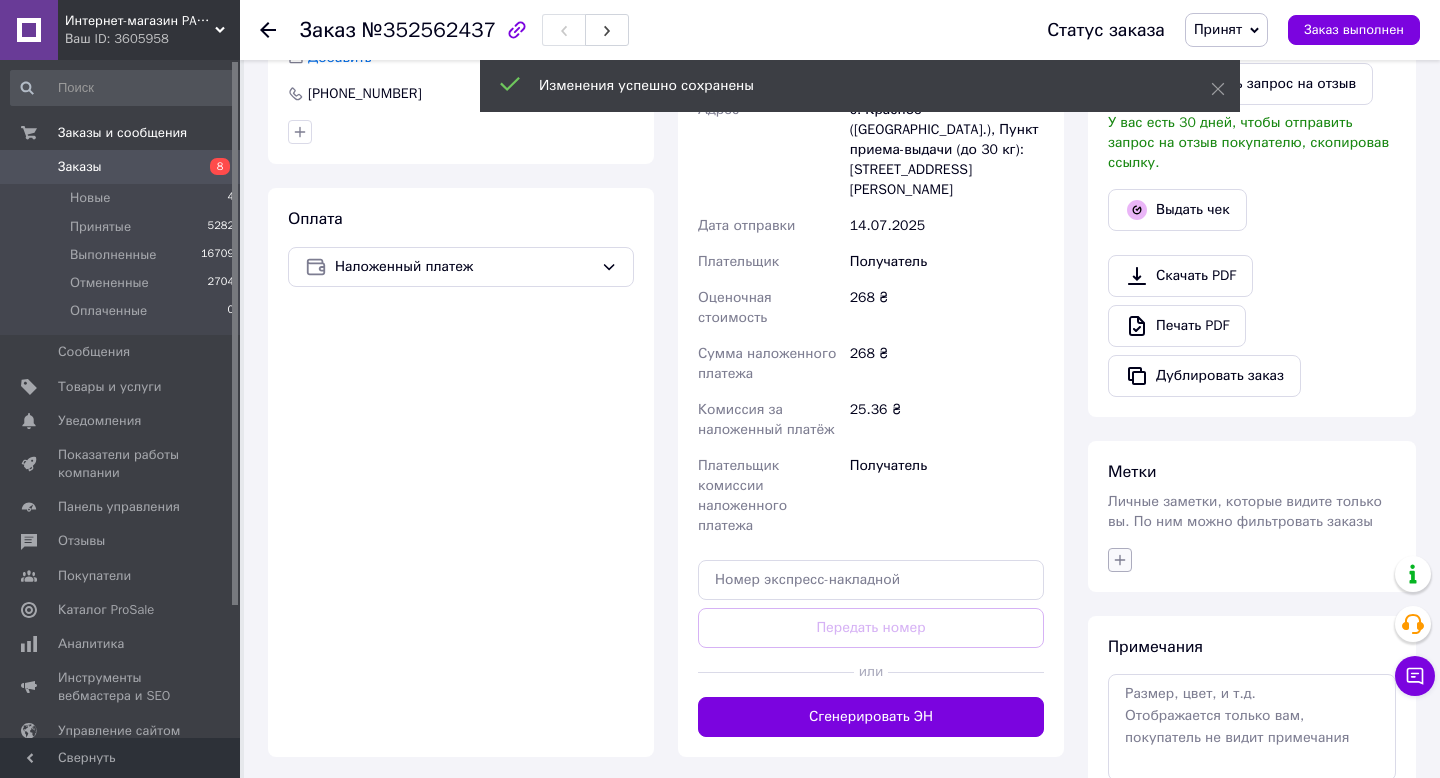 click at bounding box center (1120, 560) 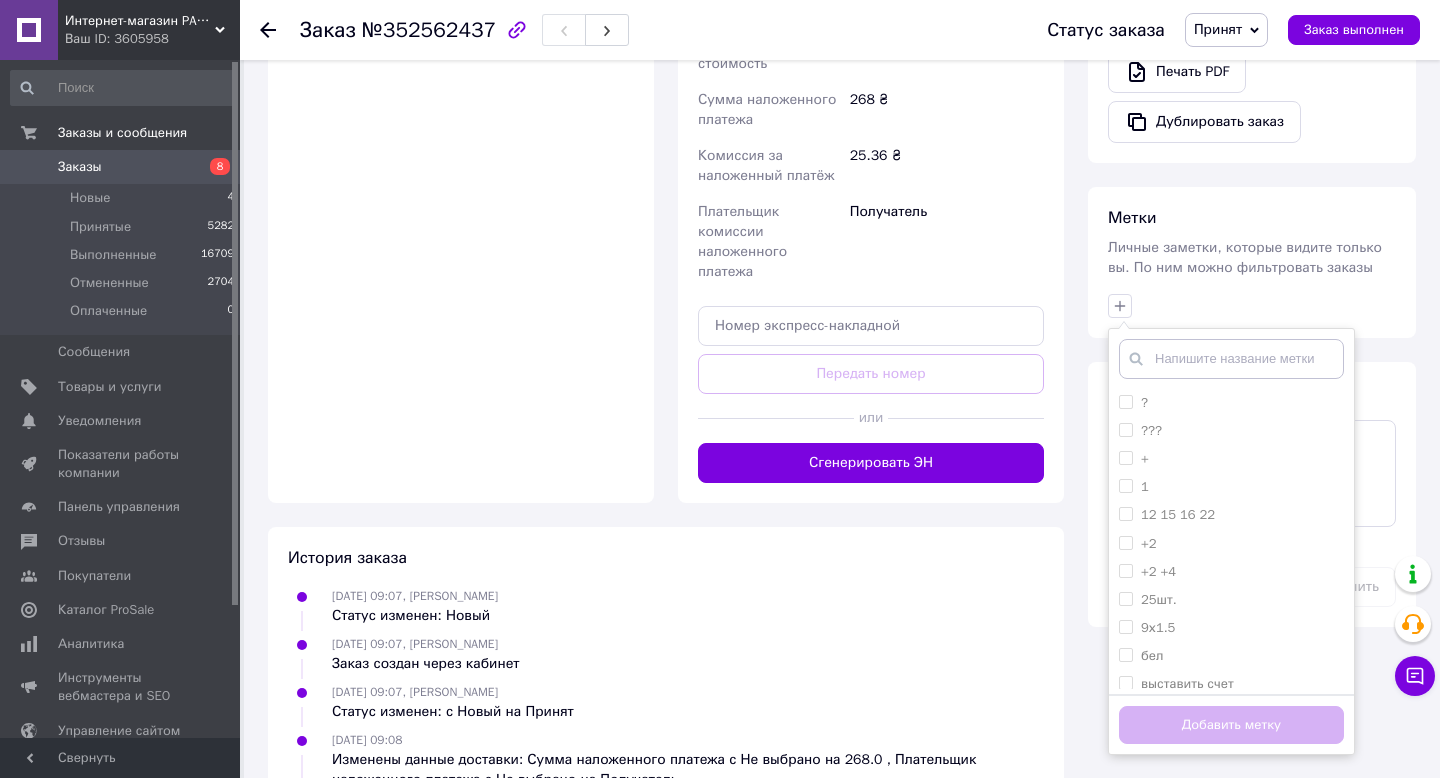 scroll, scrollTop: 786, scrollLeft: 0, axis: vertical 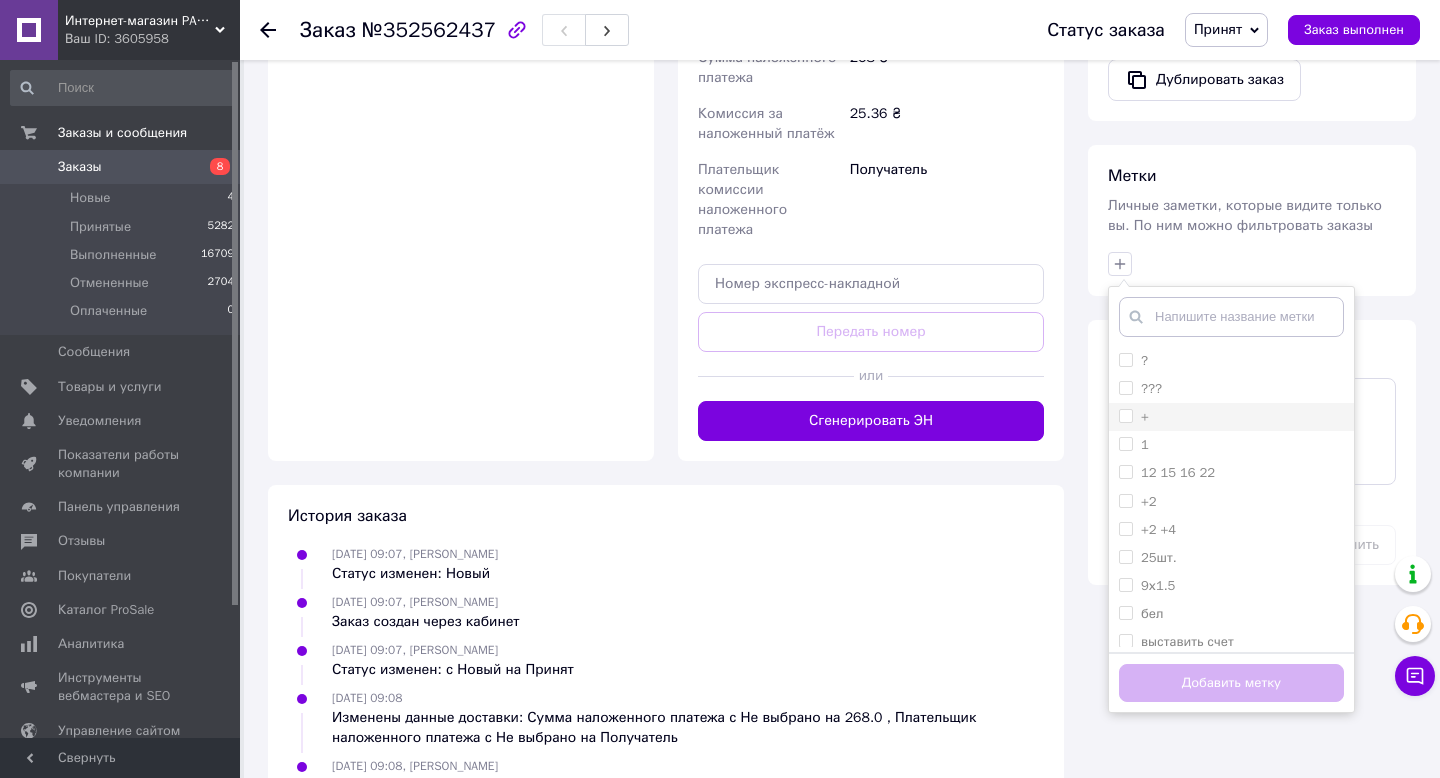 click on "+" at bounding box center [1125, 415] 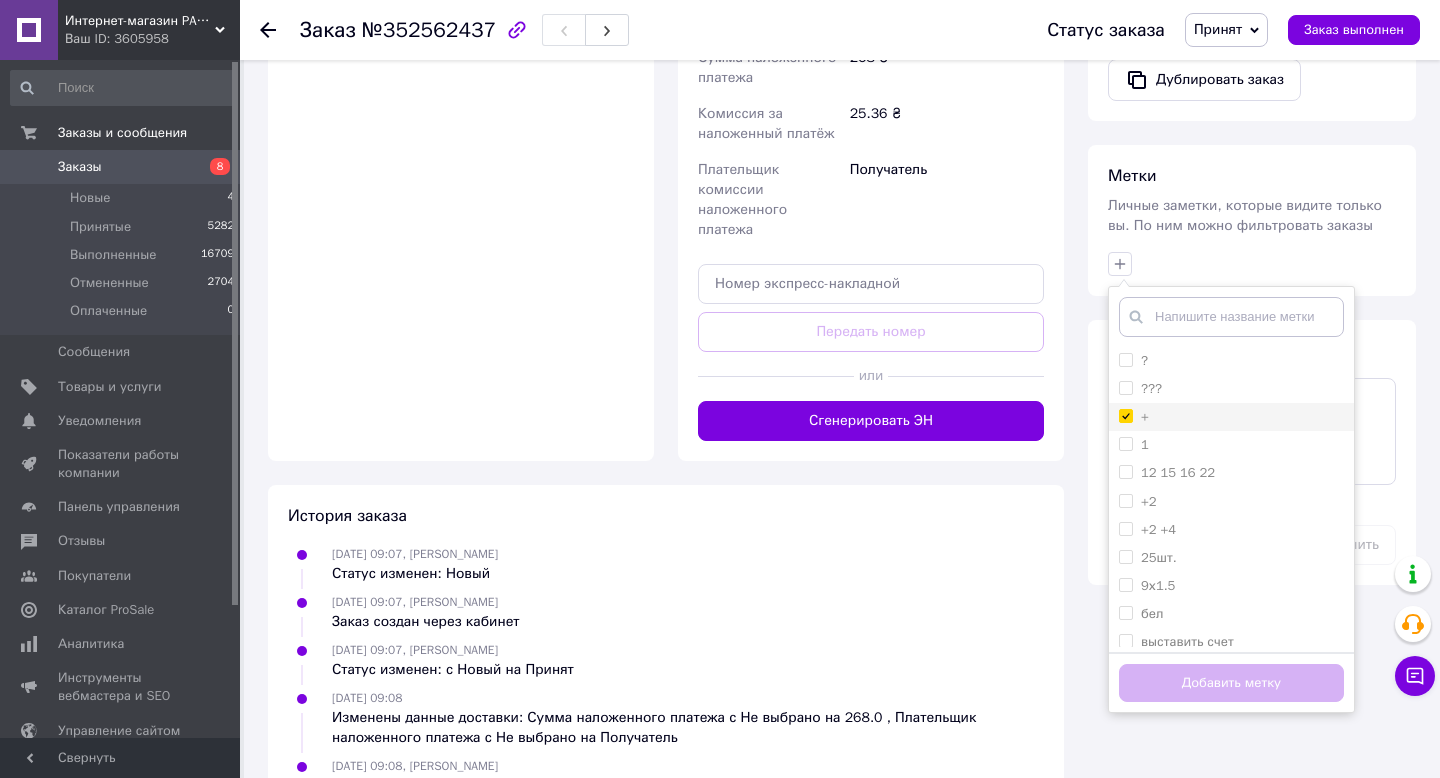 type 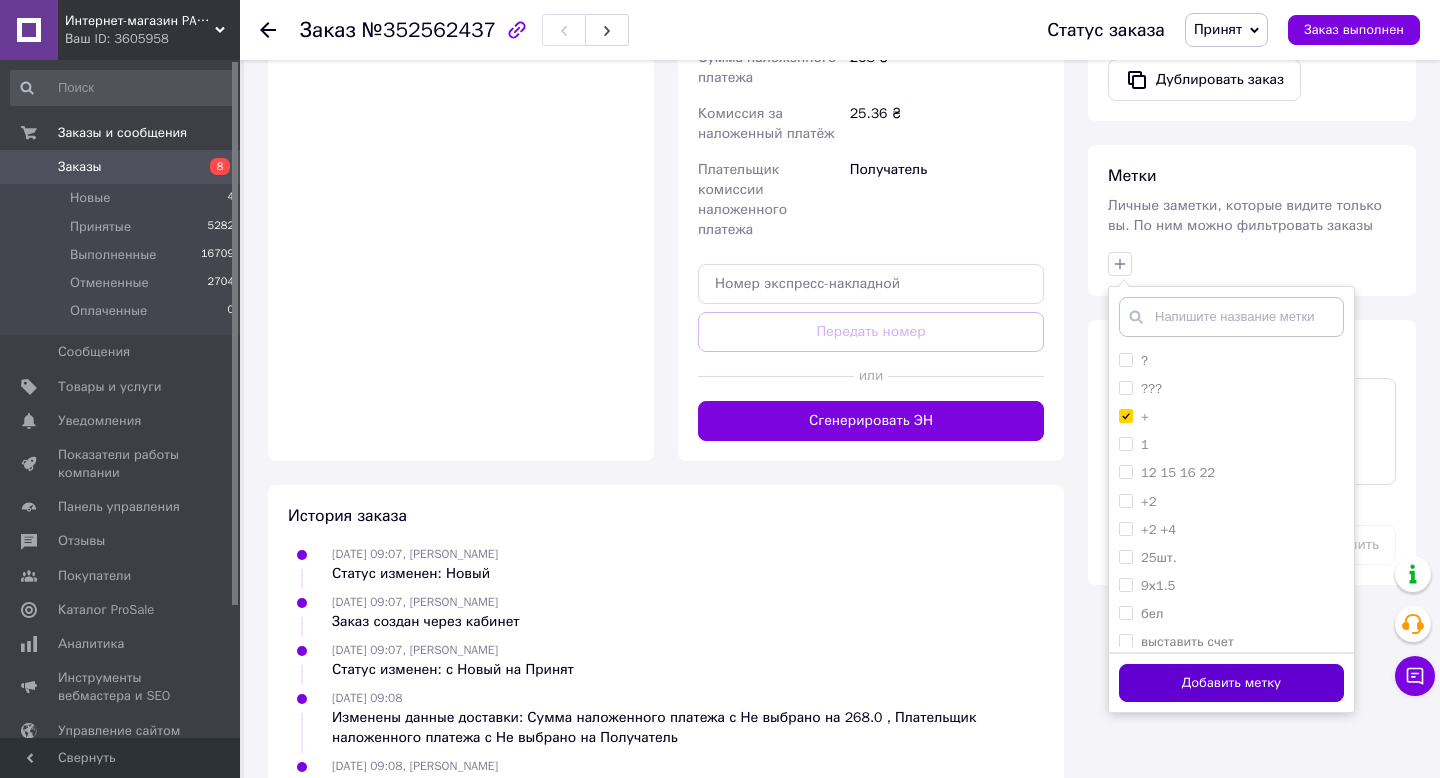 click on "Добавить метку" at bounding box center (1231, 683) 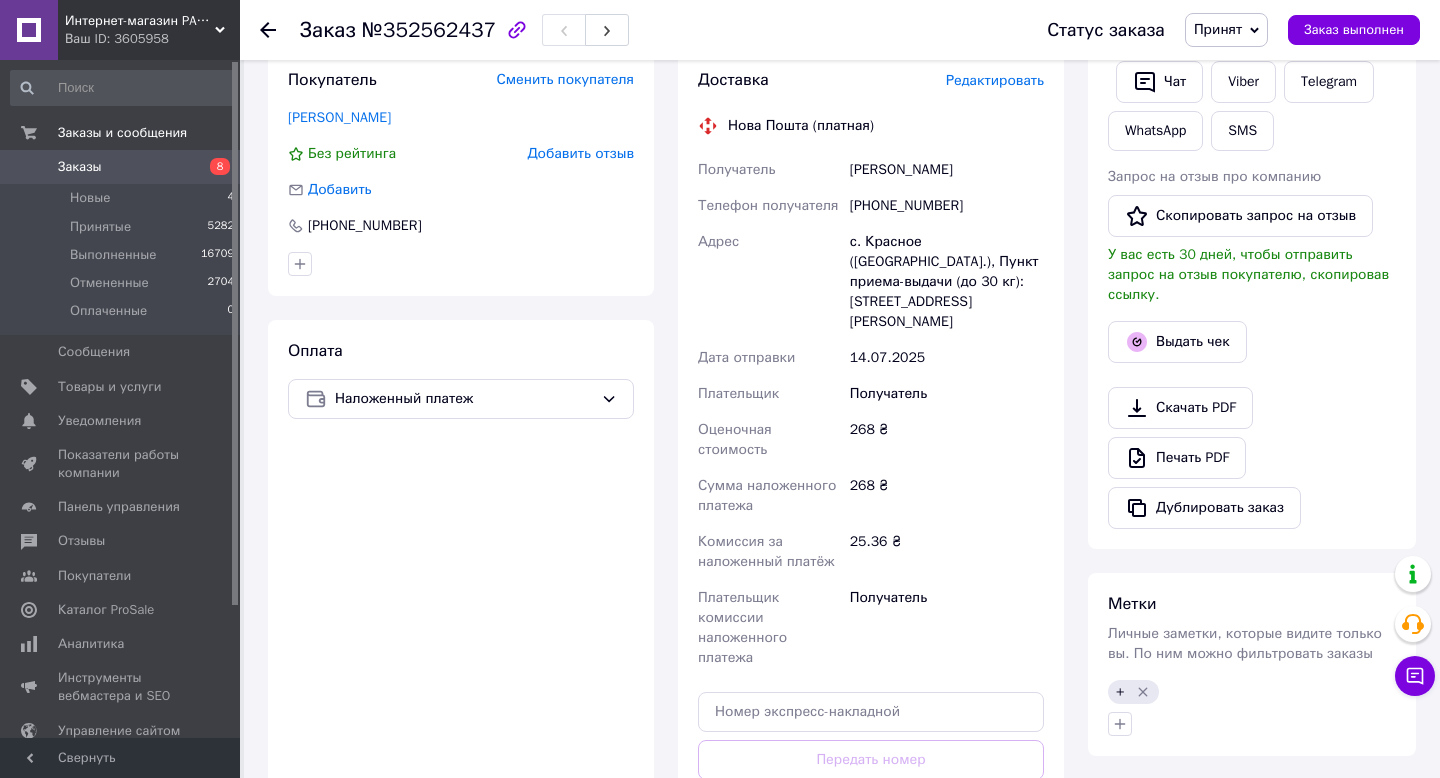 scroll, scrollTop: 0, scrollLeft: 0, axis: both 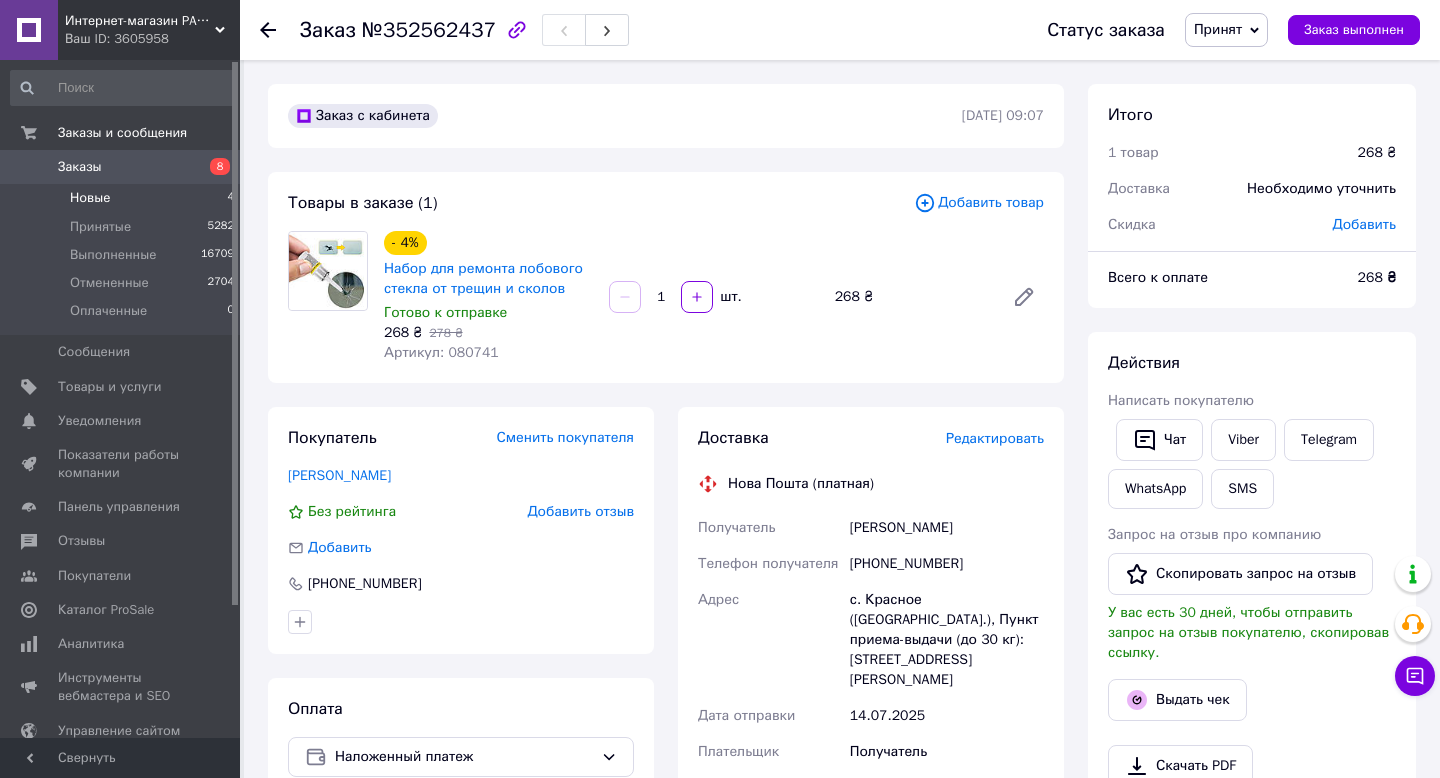 click on "Новые" at bounding box center [90, 198] 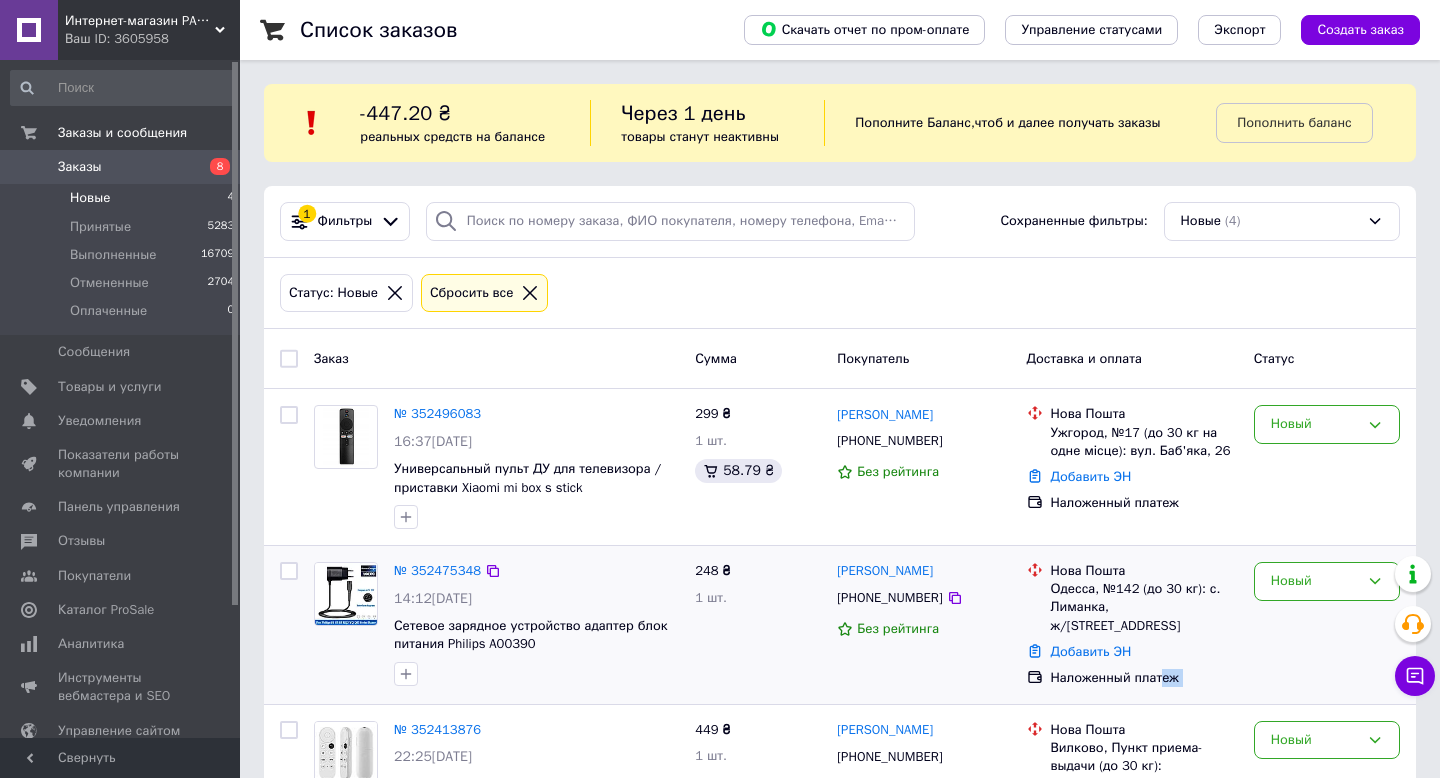 drag, startPoint x: 1335, startPoint y: 671, endPoint x: 1154, endPoint y: 671, distance: 181 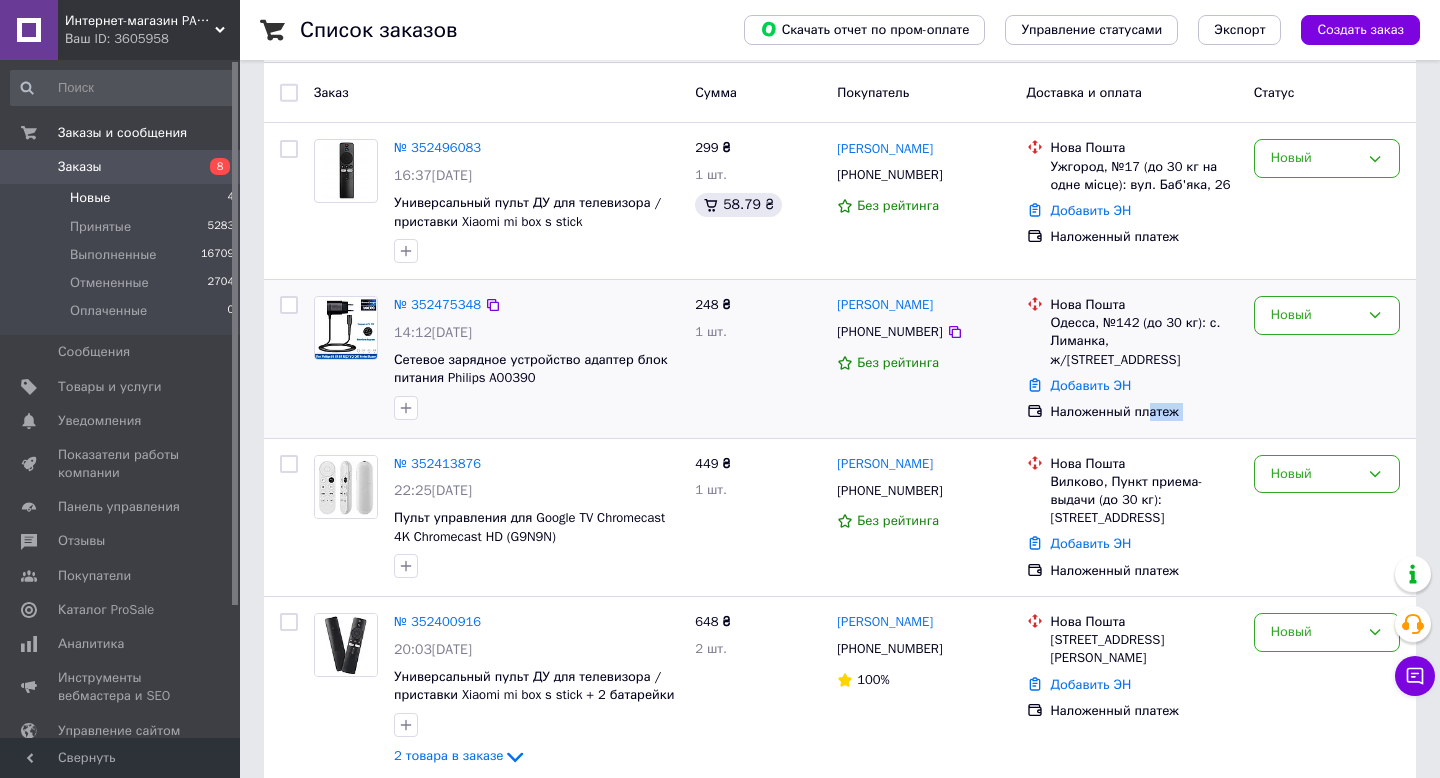 scroll, scrollTop: 275, scrollLeft: 0, axis: vertical 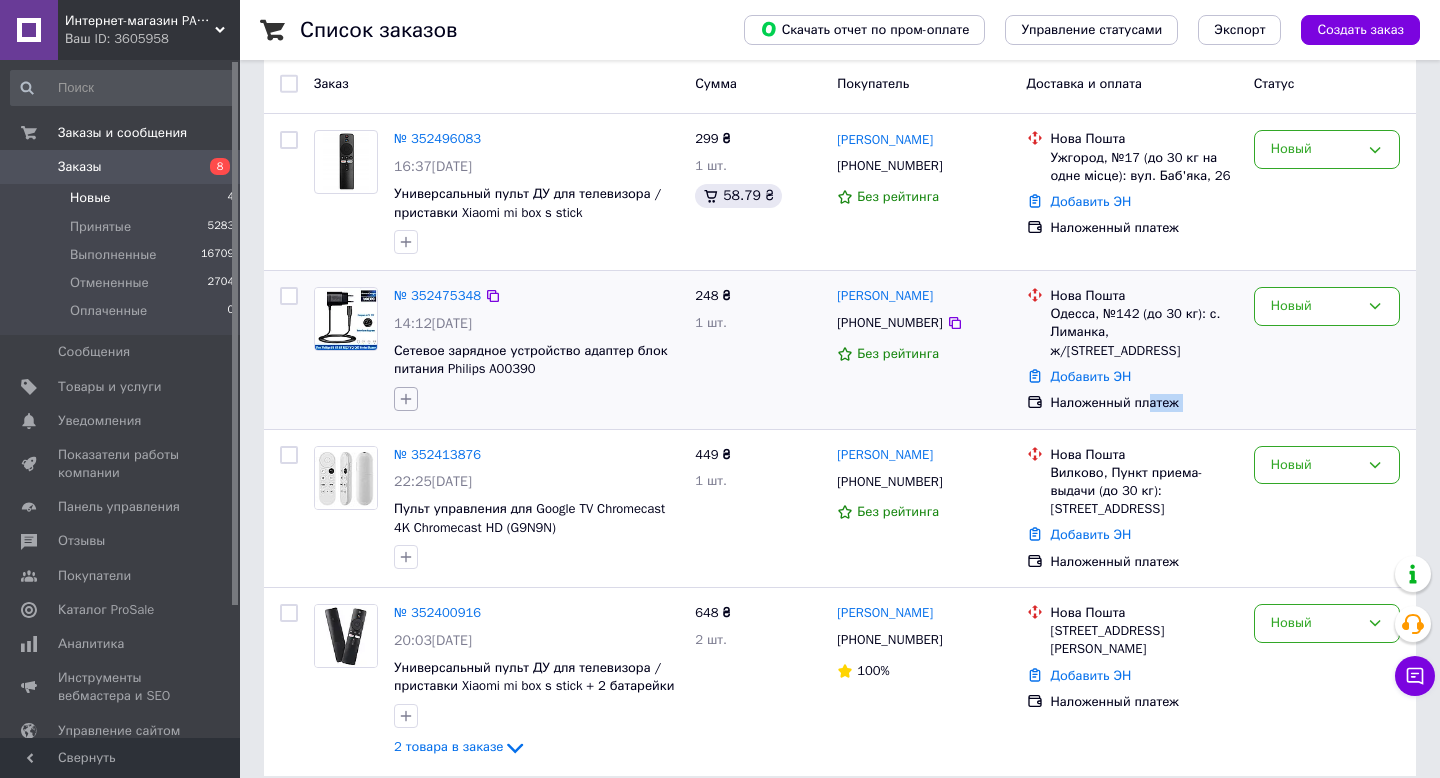 click at bounding box center [406, 399] 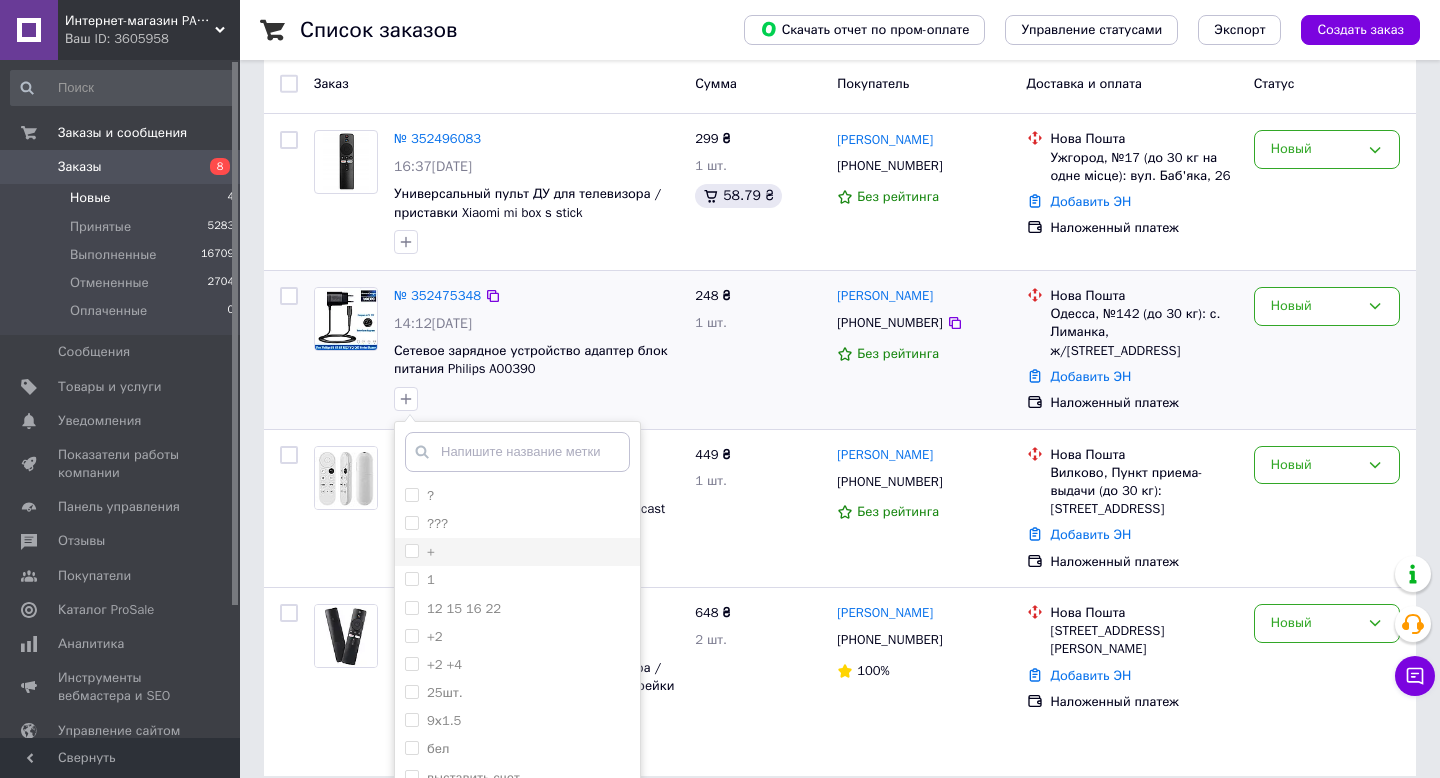 click on "+" at bounding box center (411, 550) 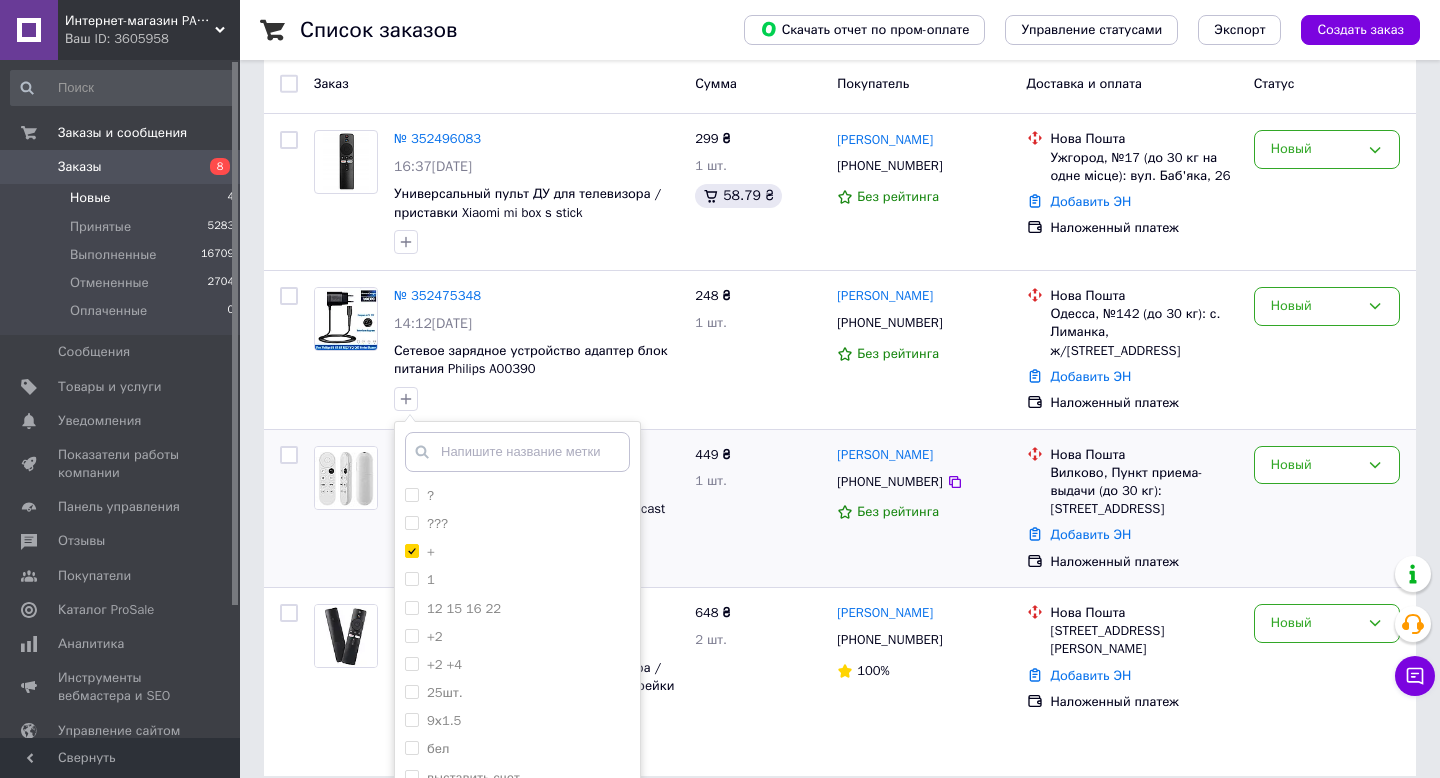 scroll, scrollTop: 345, scrollLeft: 0, axis: vertical 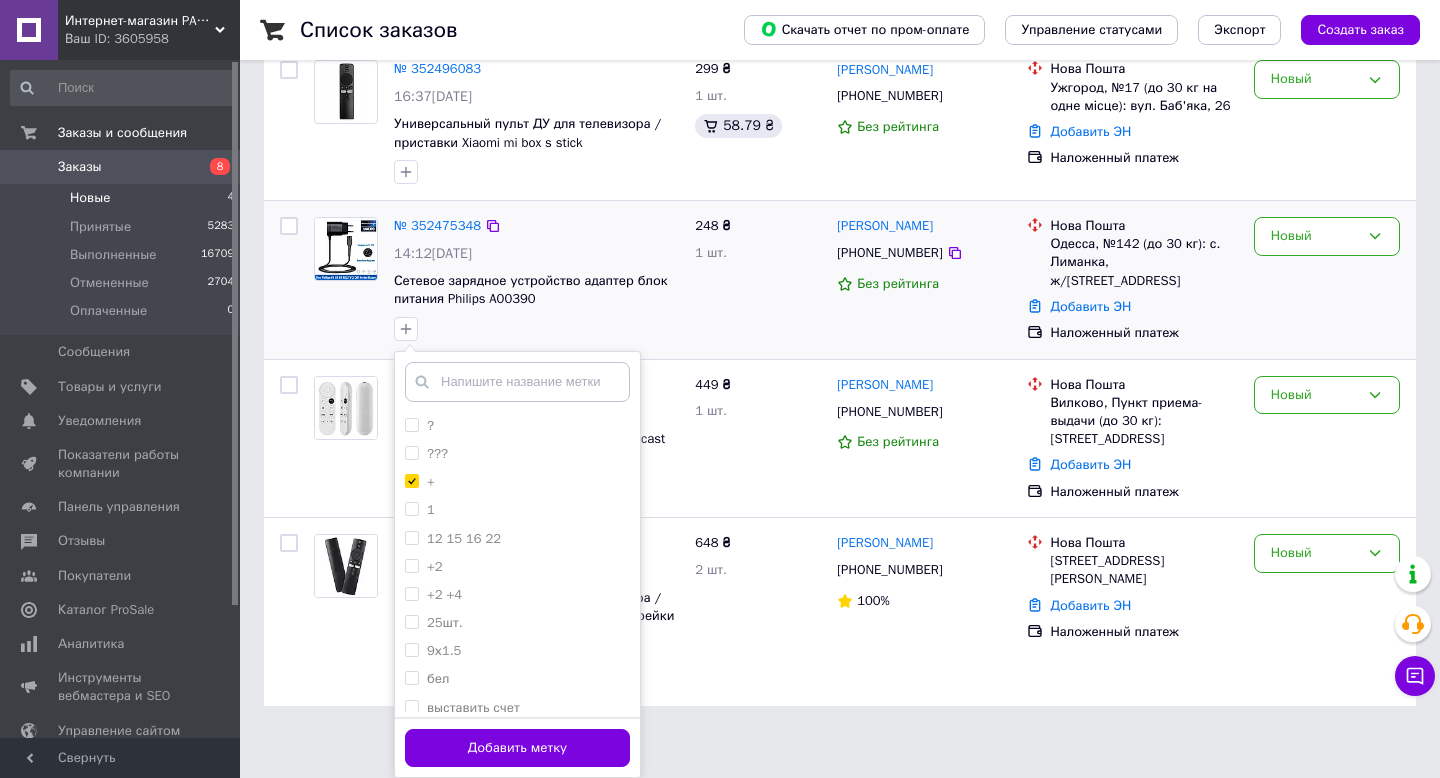 click on "Добавить метку" at bounding box center (517, 747) 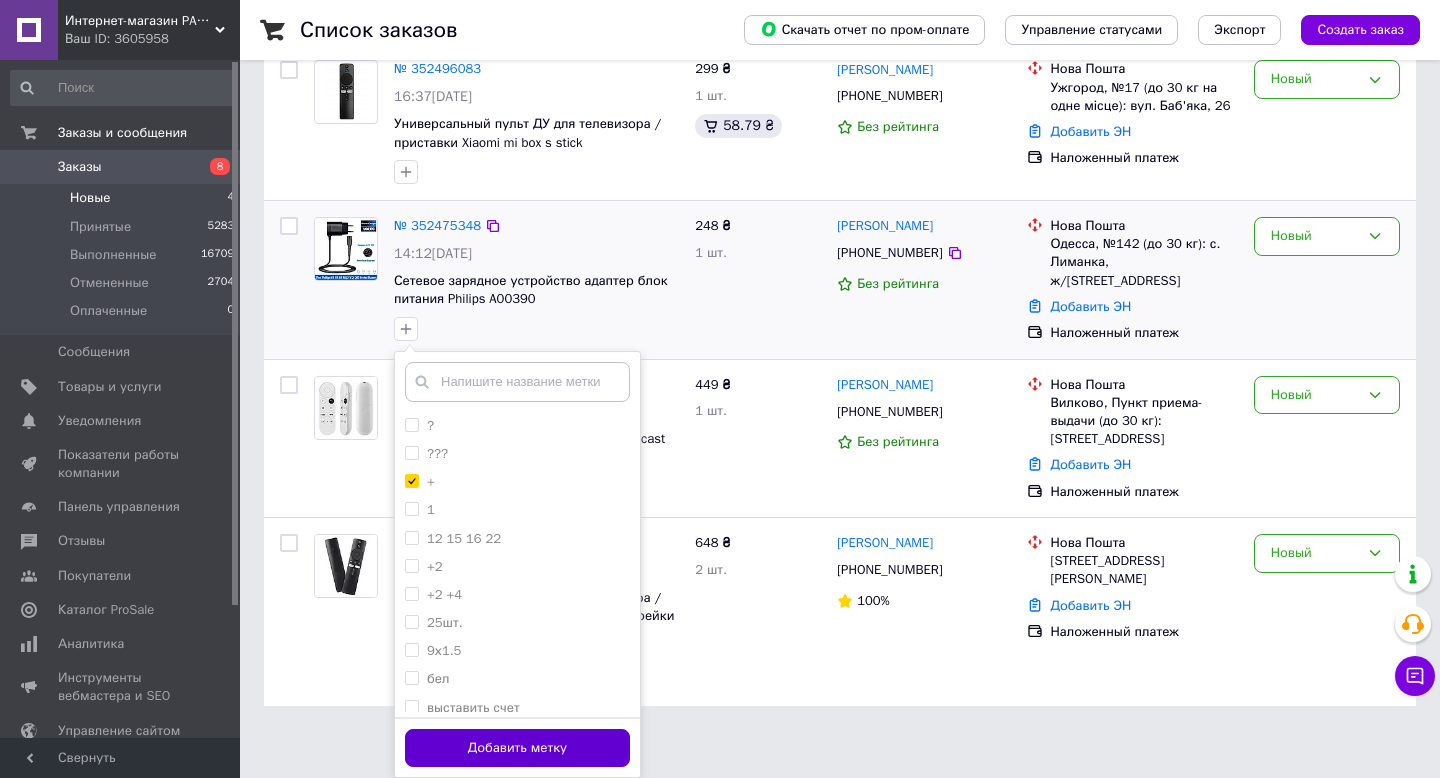 click on "Добавить метку" at bounding box center (517, 748) 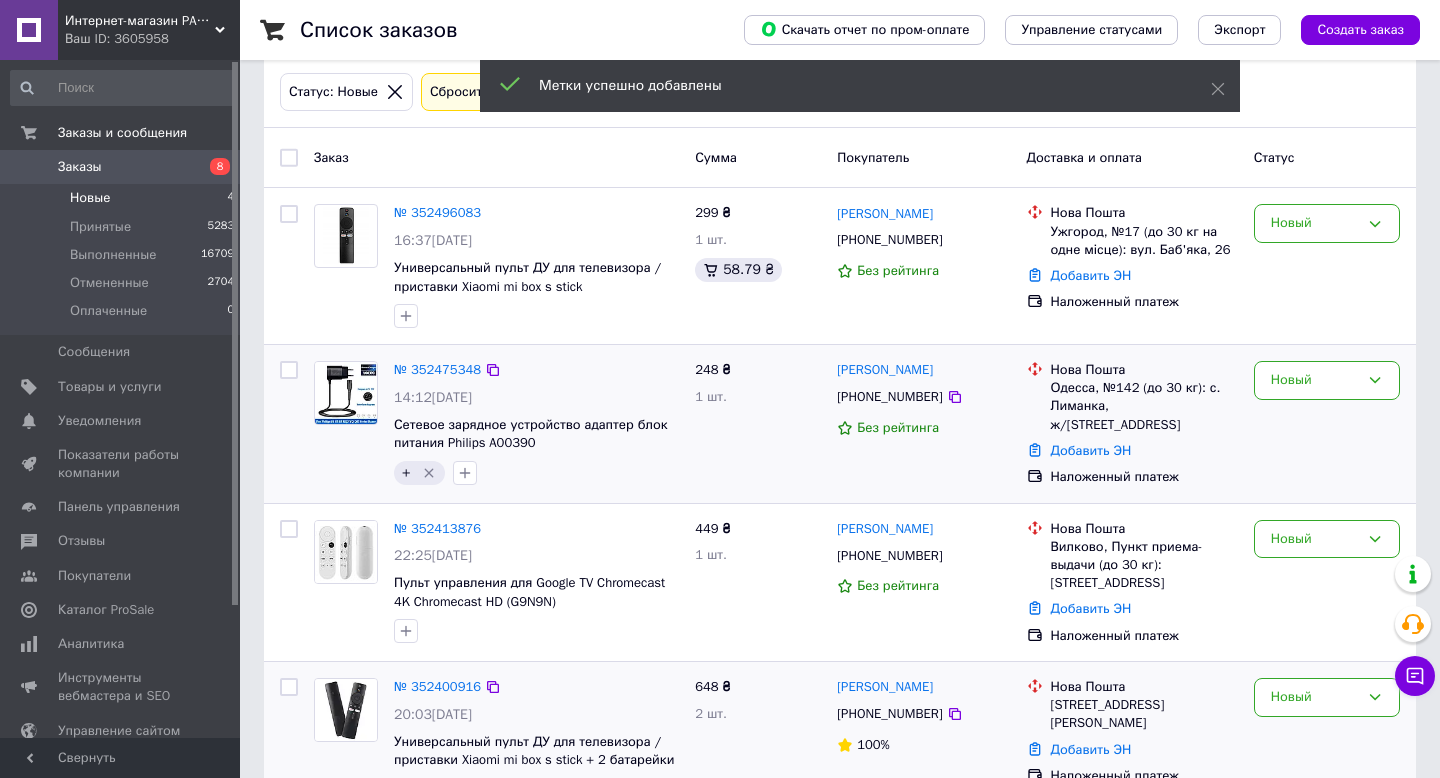 scroll, scrollTop: 166, scrollLeft: 0, axis: vertical 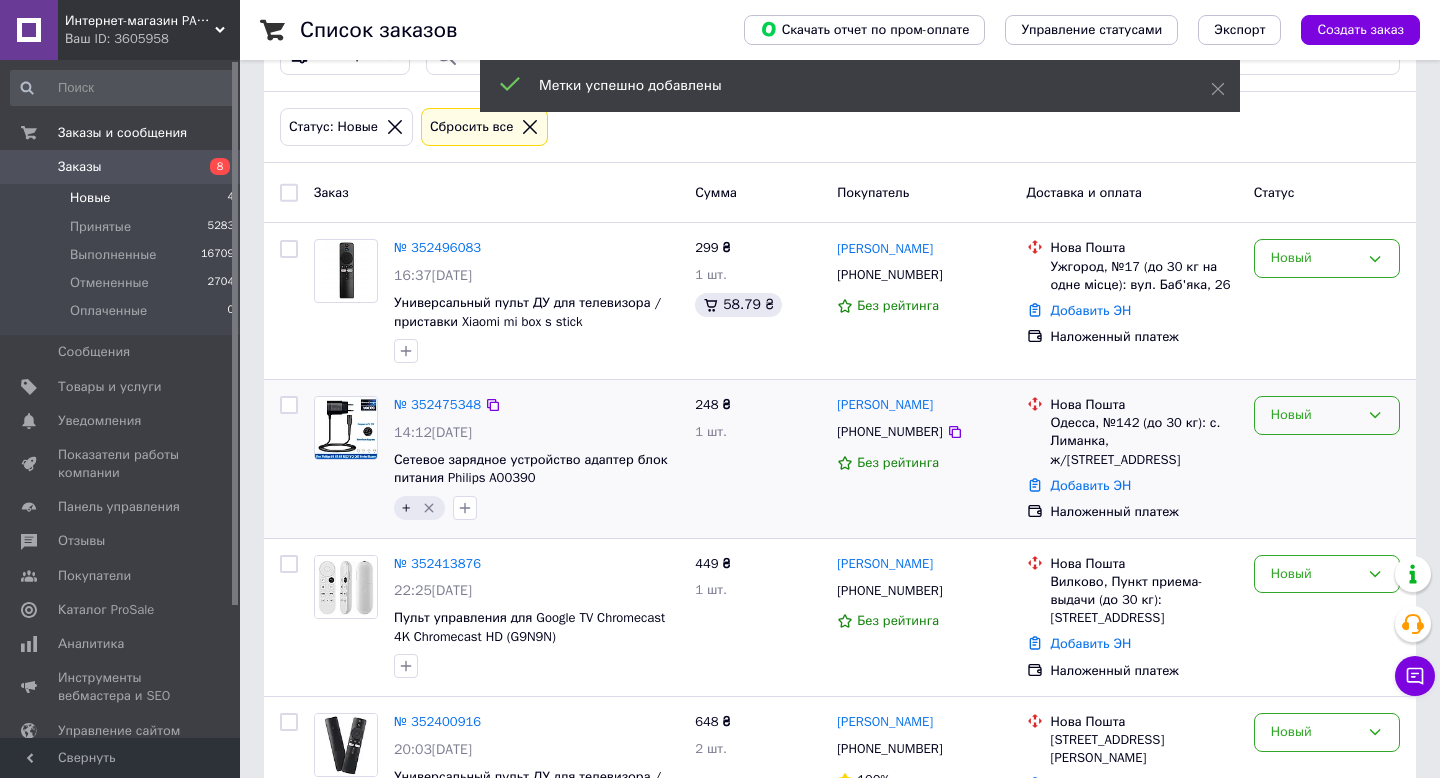 click on "Новый" at bounding box center [1315, 415] 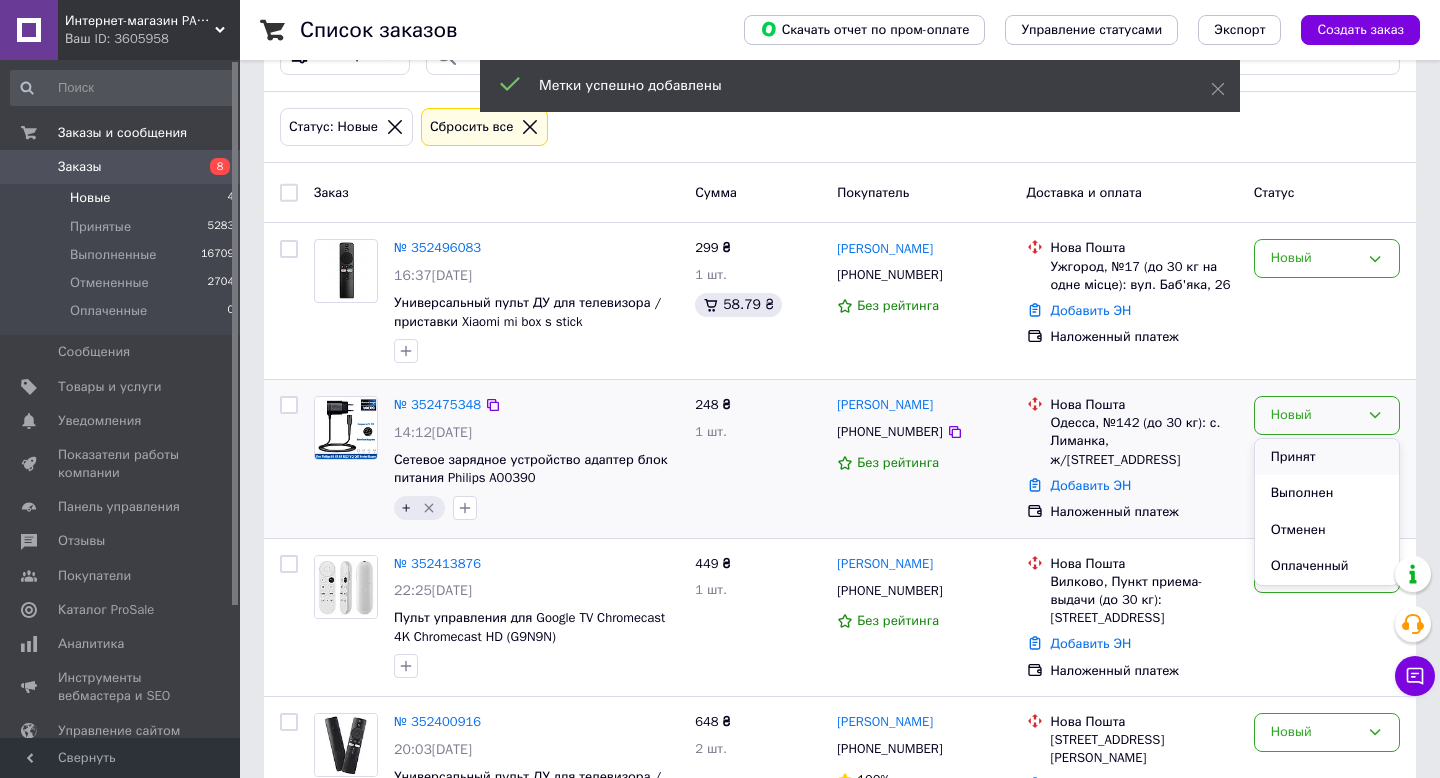 click on "Принят" at bounding box center [1327, 457] 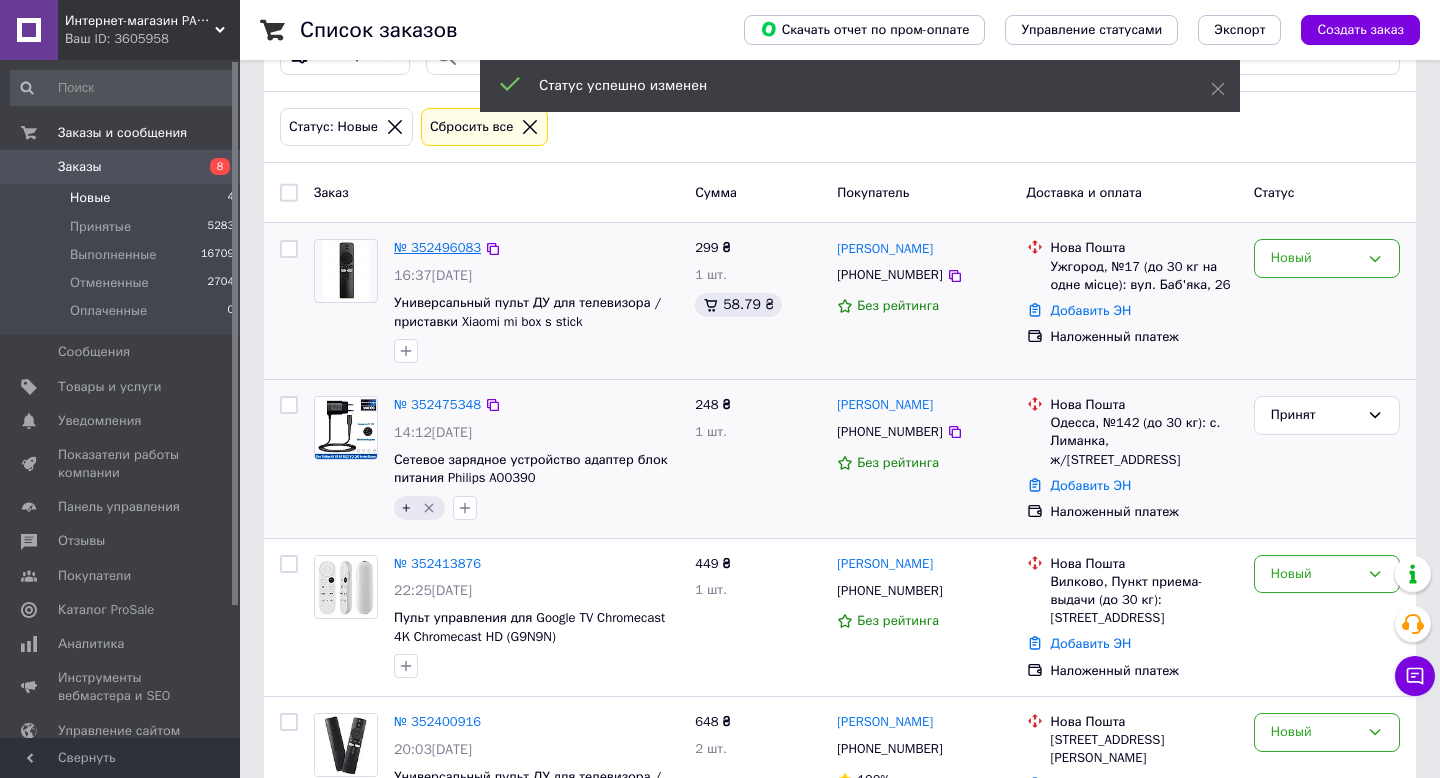 click on "№ 352496083" at bounding box center [437, 247] 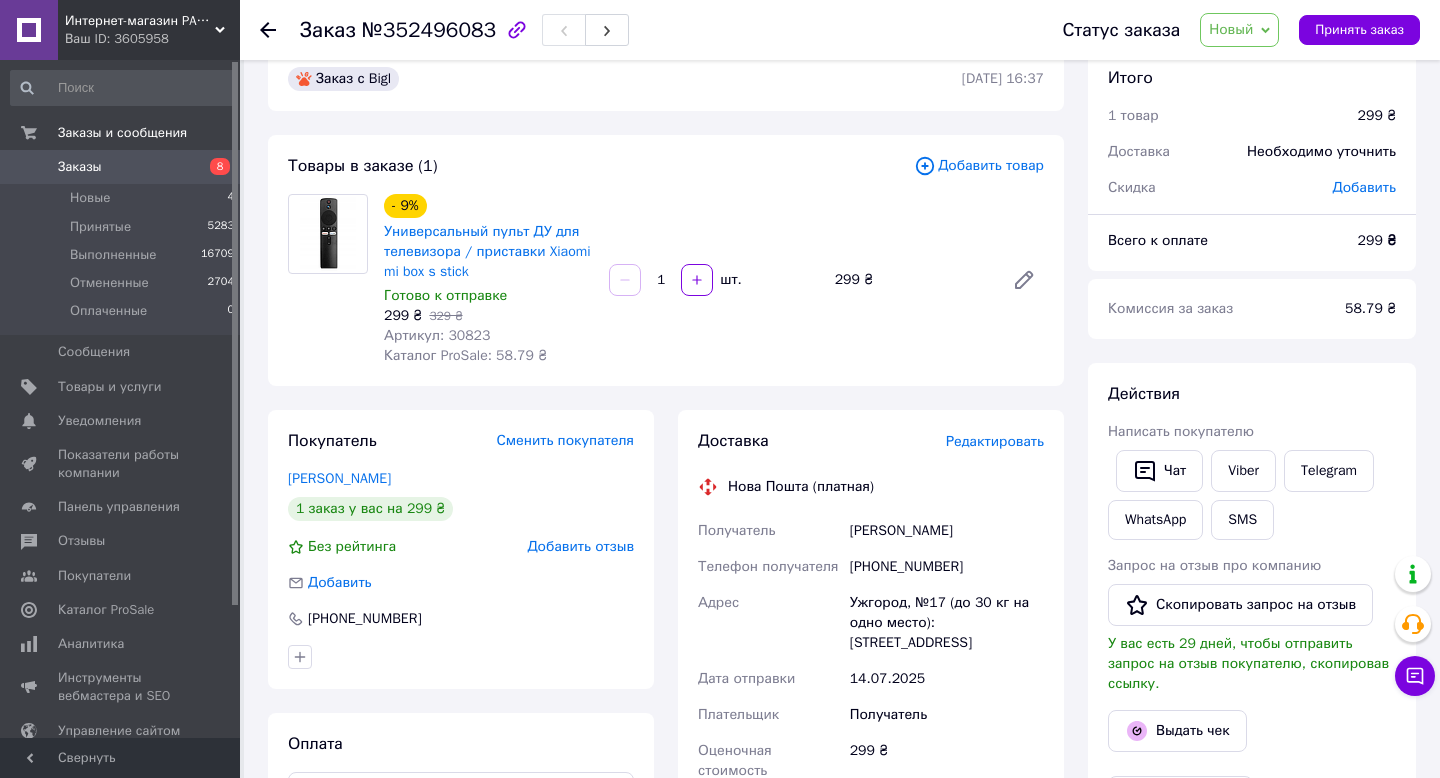 scroll, scrollTop: 25, scrollLeft: 0, axis: vertical 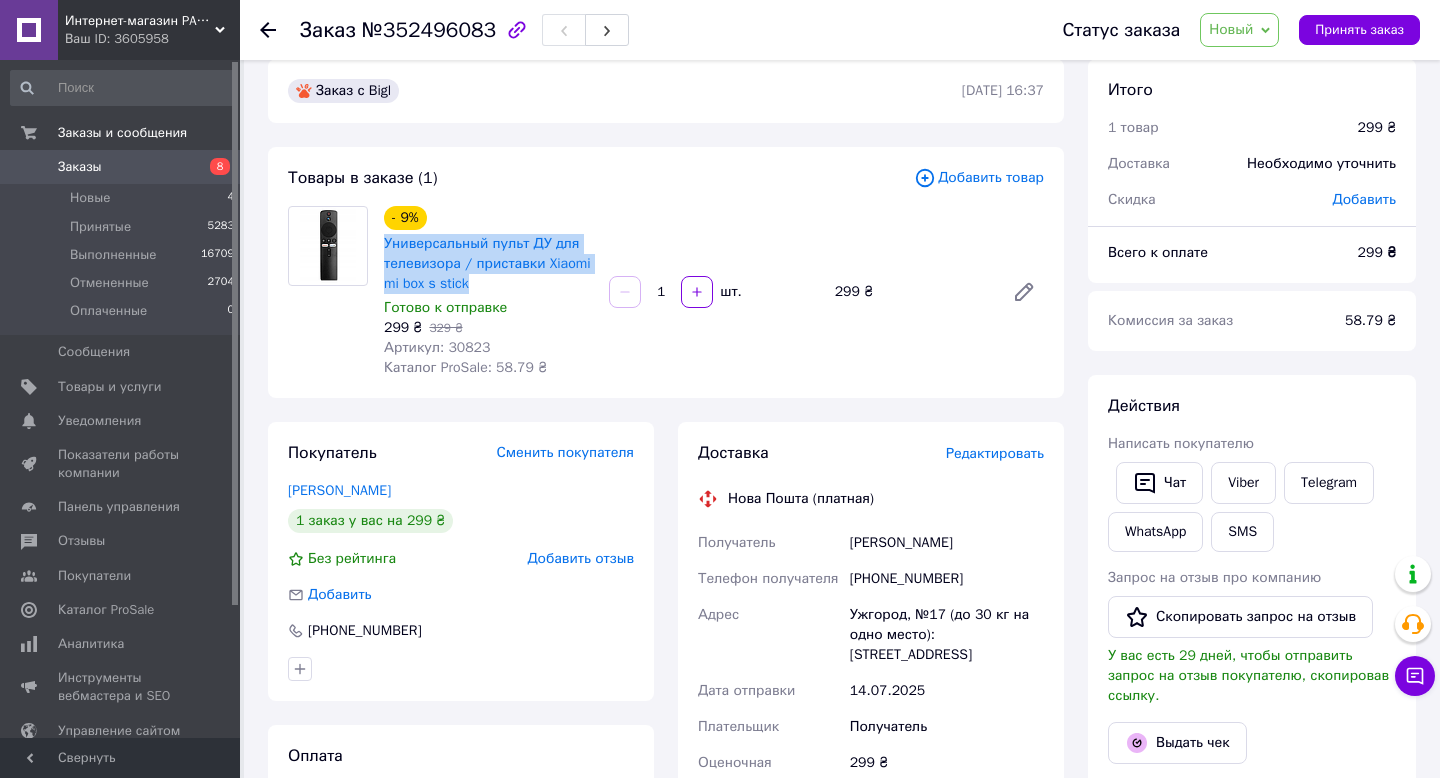 drag, startPoint x: 483, startPoint y: 279, endPoint x: 381, endPoint y: 249, distance: 106.320274 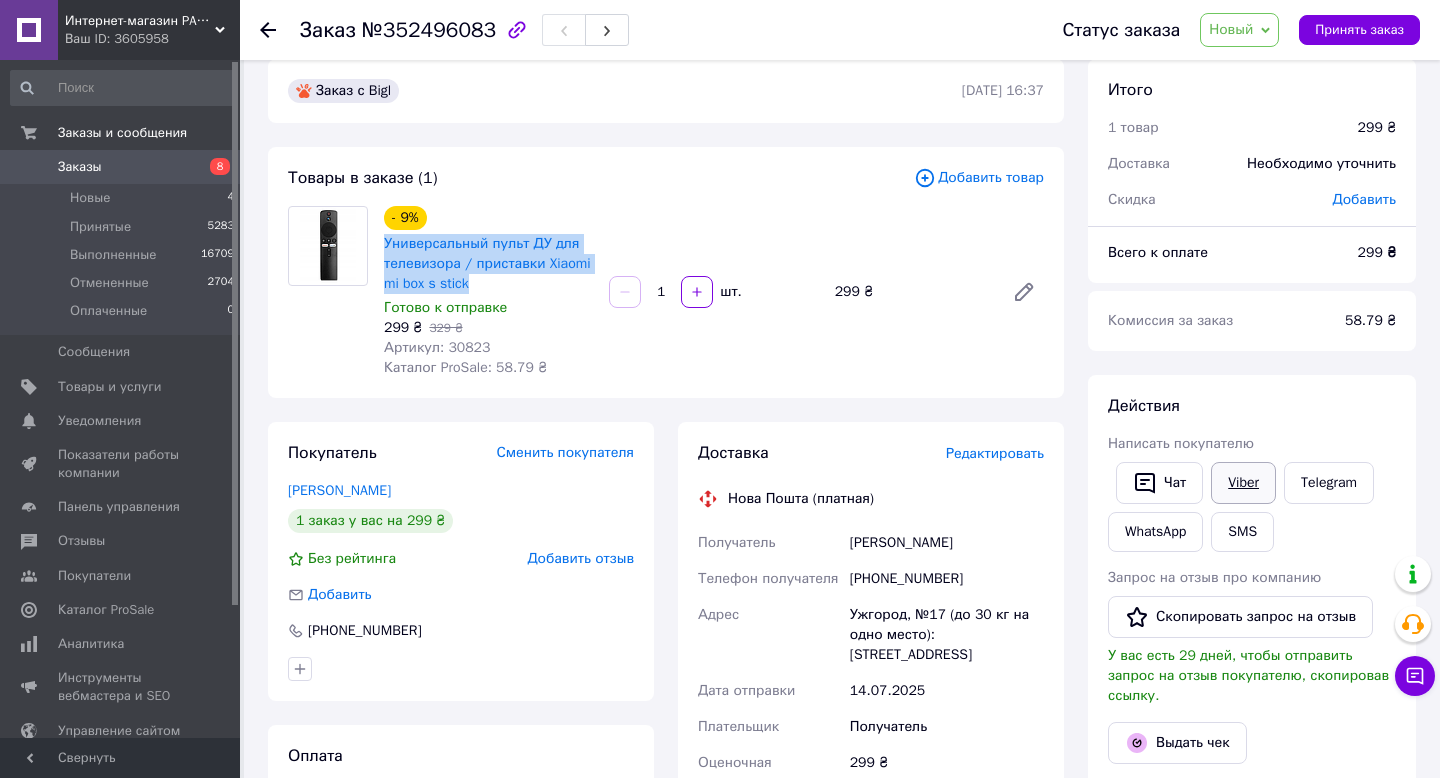 click on "Viber" at bounding box center (1243, 483) 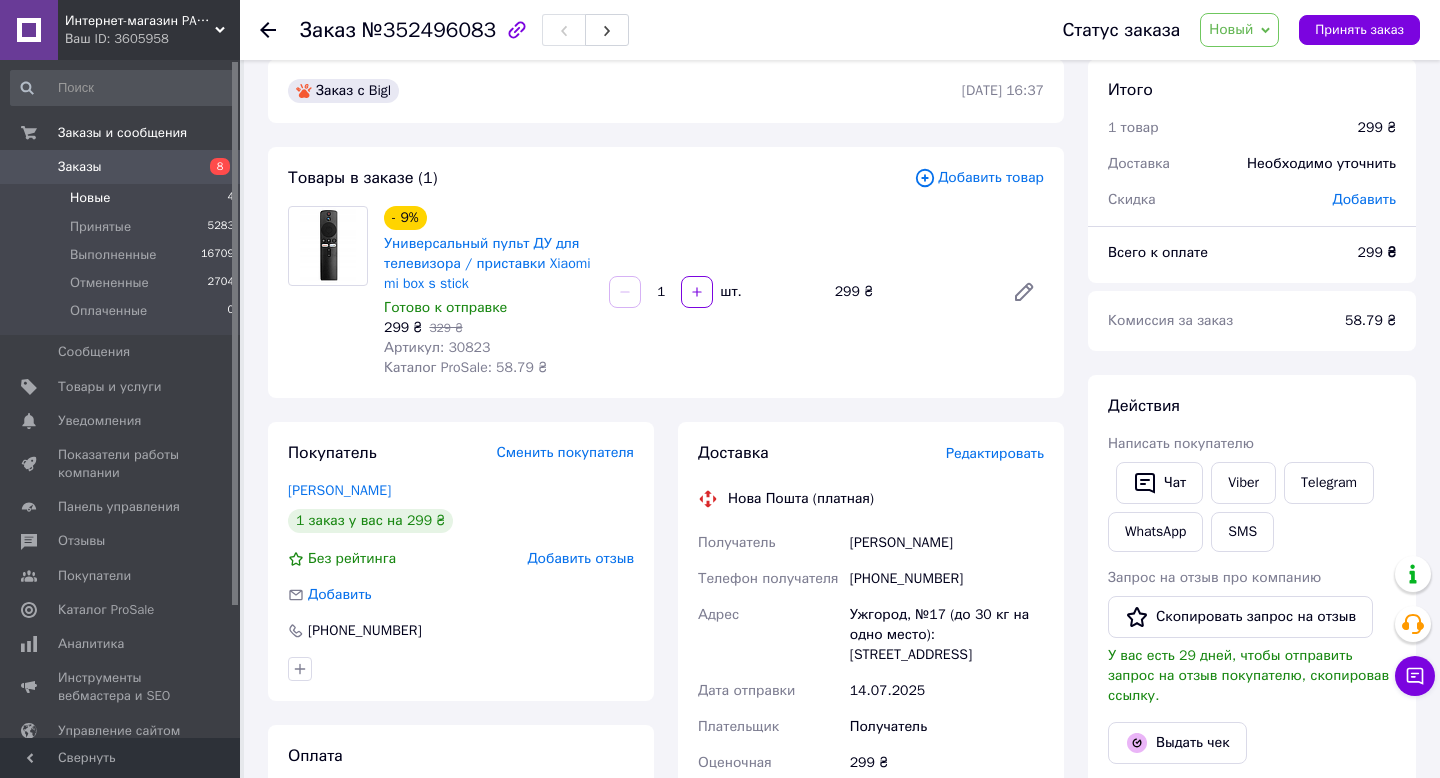 click on "Новые" at bounding box center [90, 198] 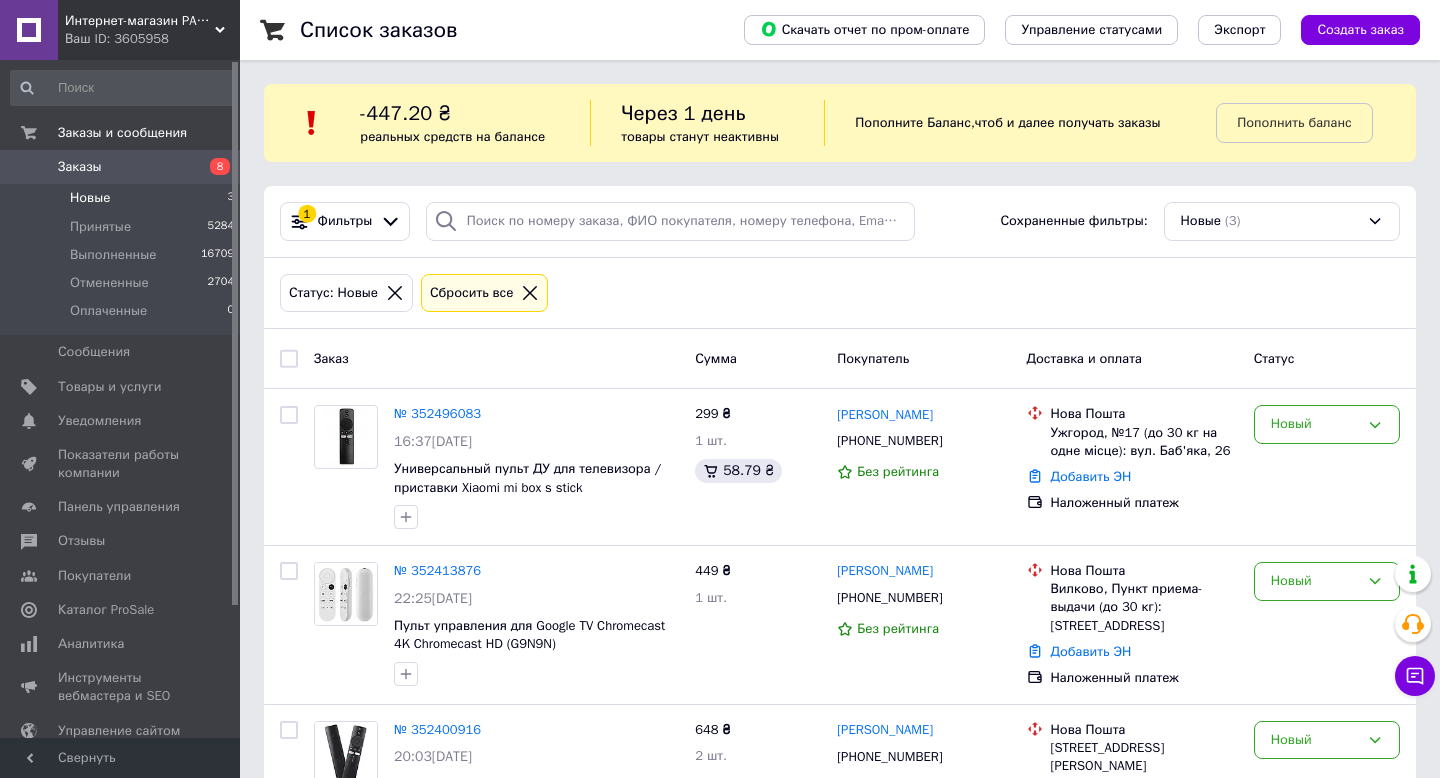 scroll, scrollTop: 138, scrollLeft: 0, axis: vertical 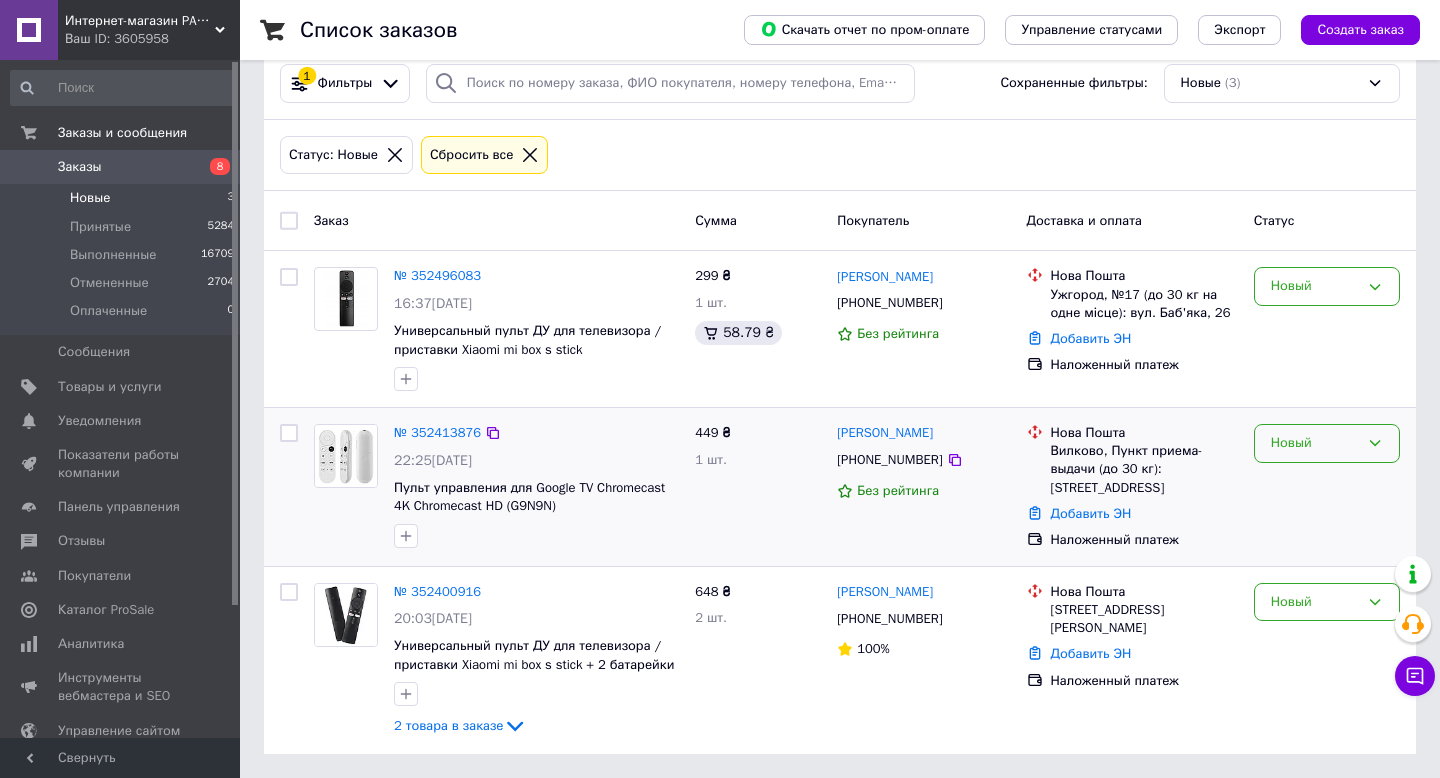 click on "Новый" at bounding box center [1327, 443] 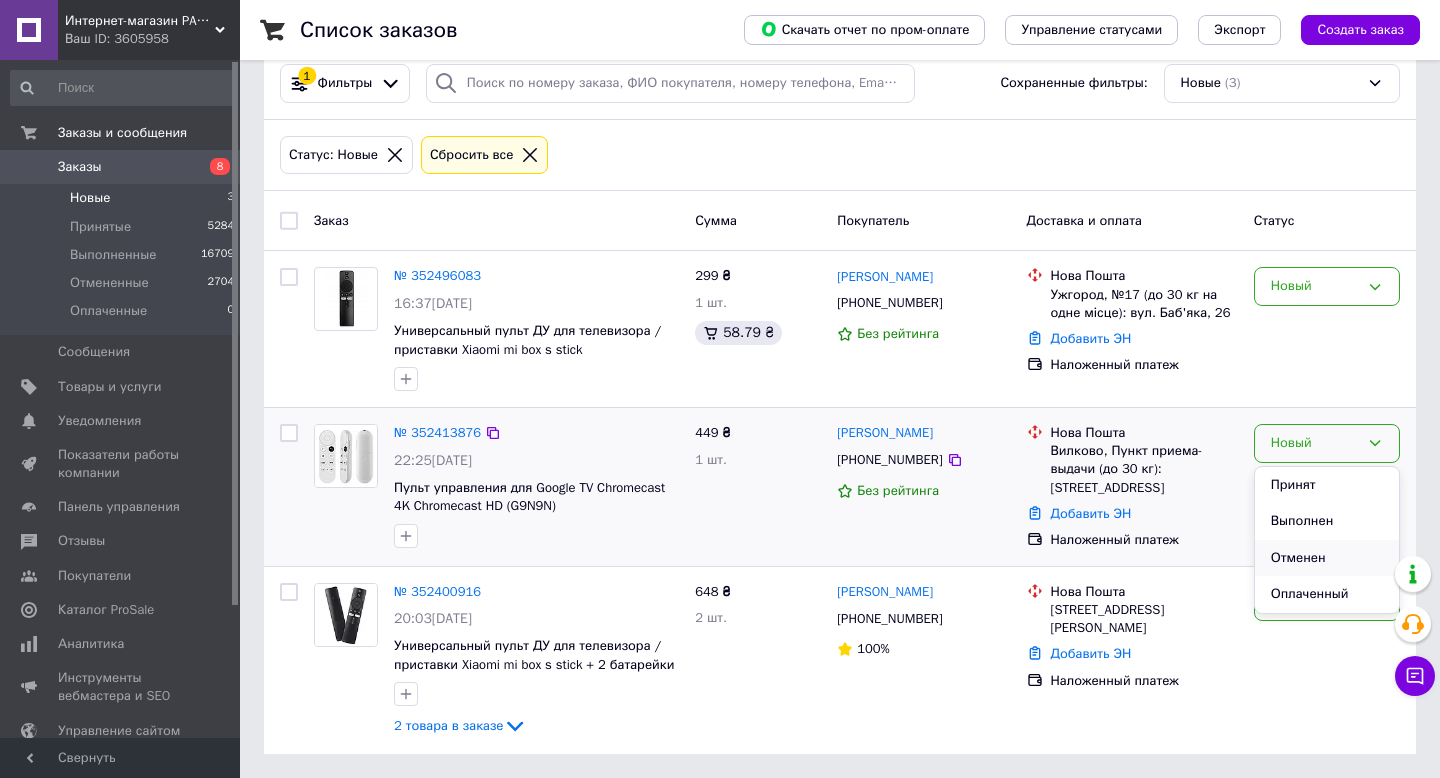 click on "Отменен" at bounding box center (1327, 558) 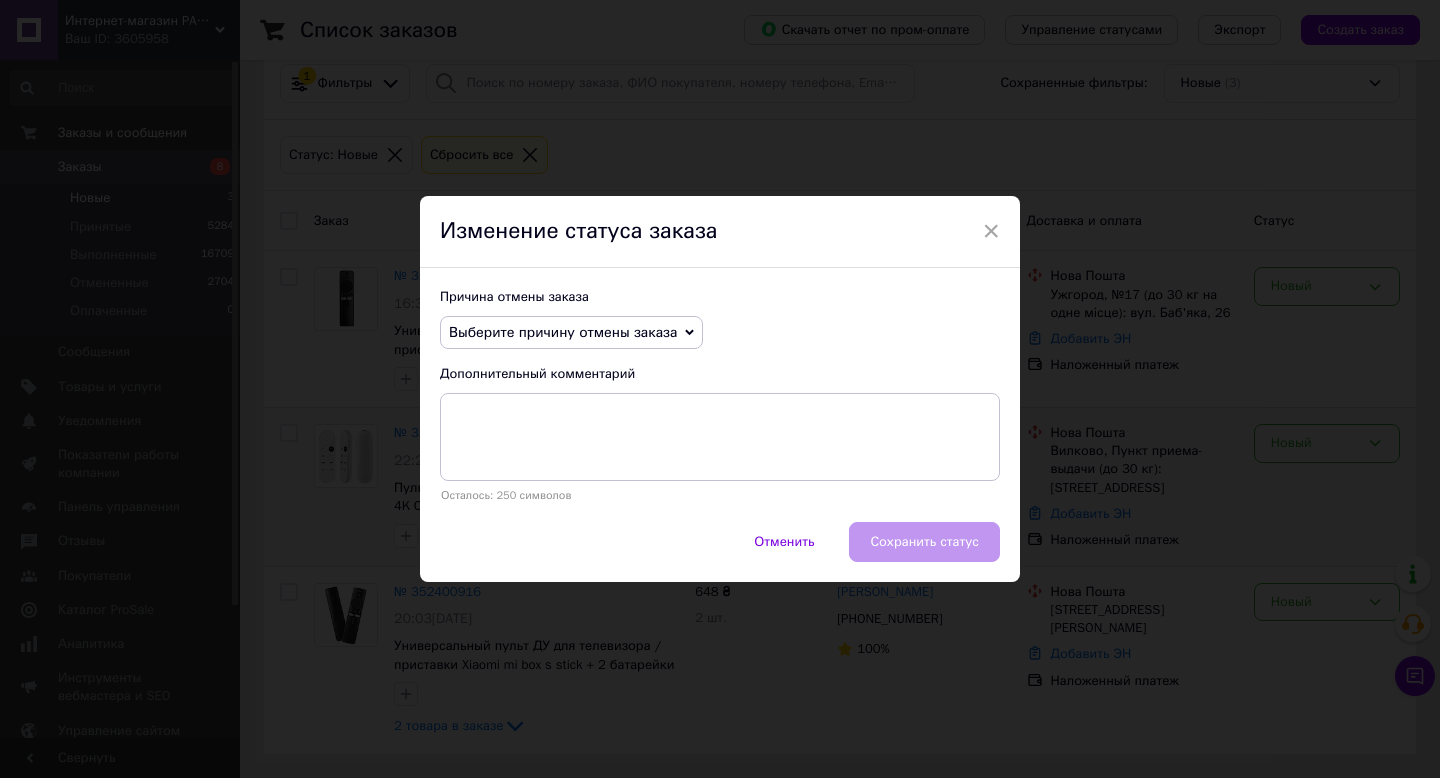 click on "Выберите причину отмены заказа" at bounding box center [563, 332] 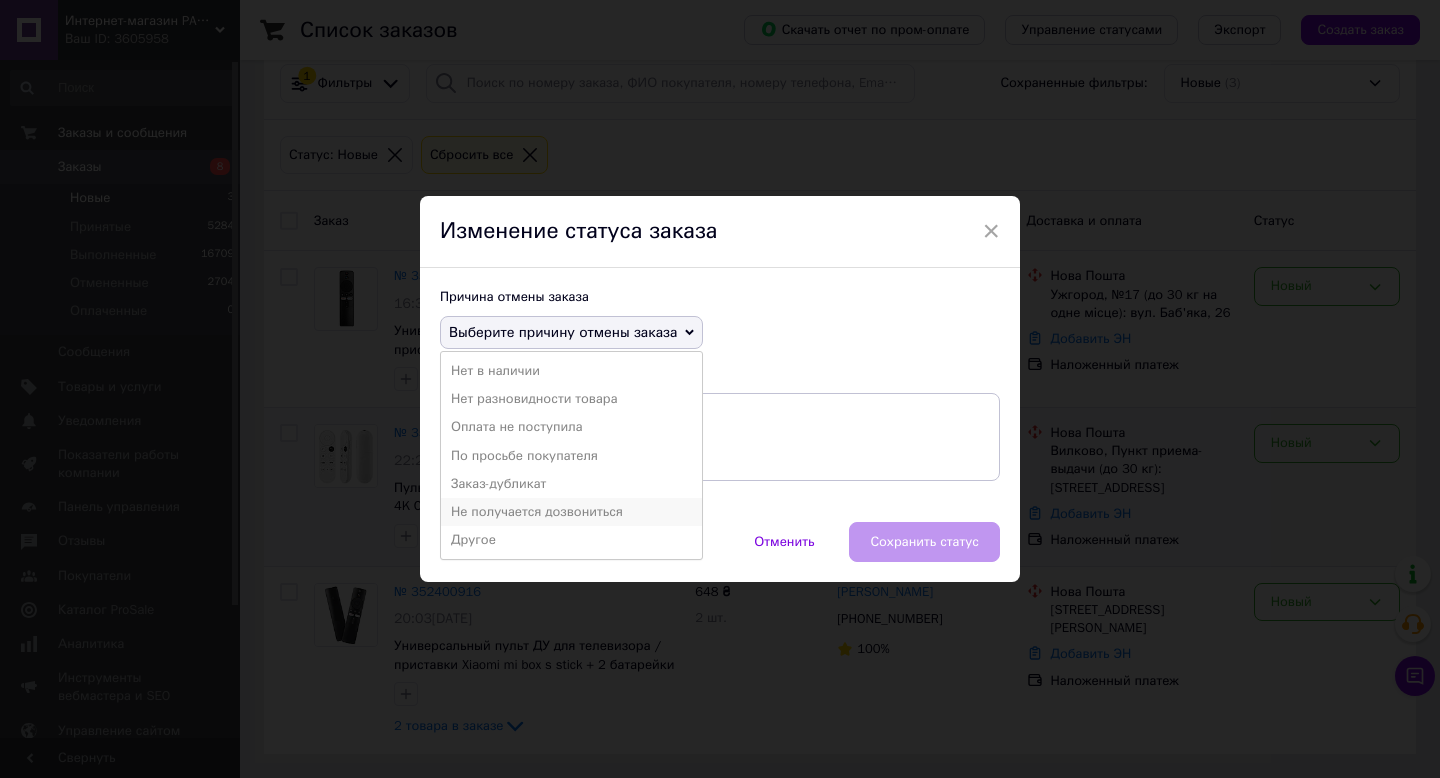 click on "Не получается дозвониться" at bounding box center (571, 512) 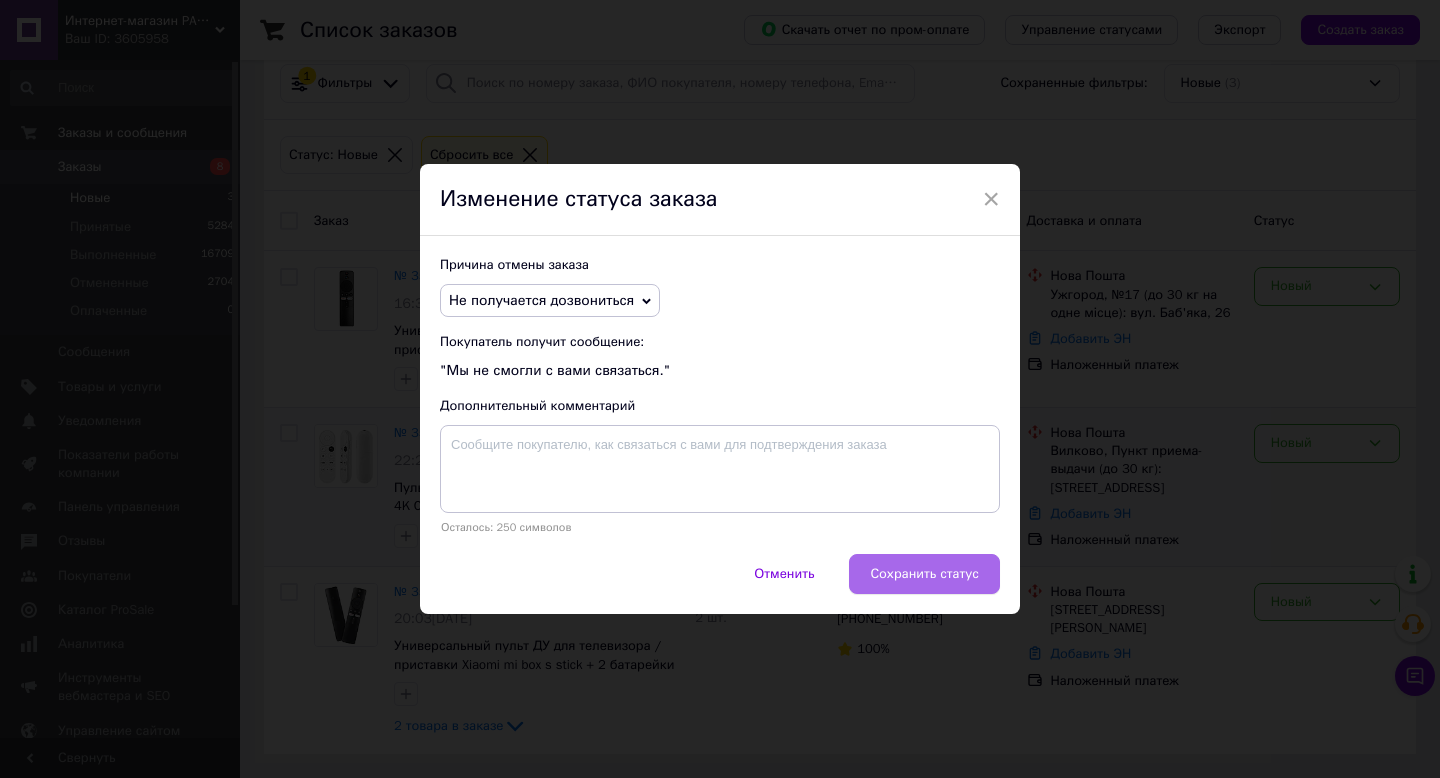 click on "Сохранить статус" at bounding box center (924, 574) 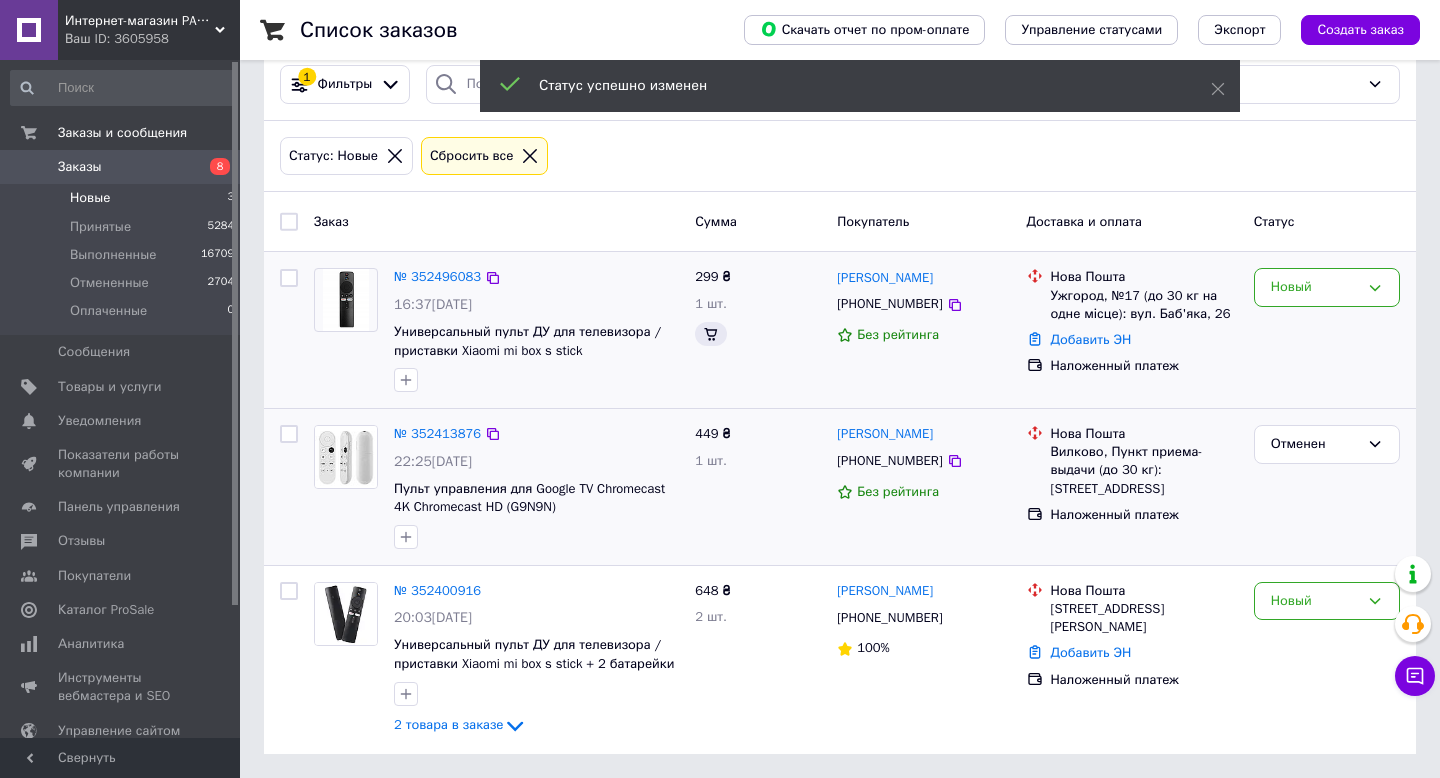scroll, scrollTop: 136, scrollLeft: 0, axis: vertical 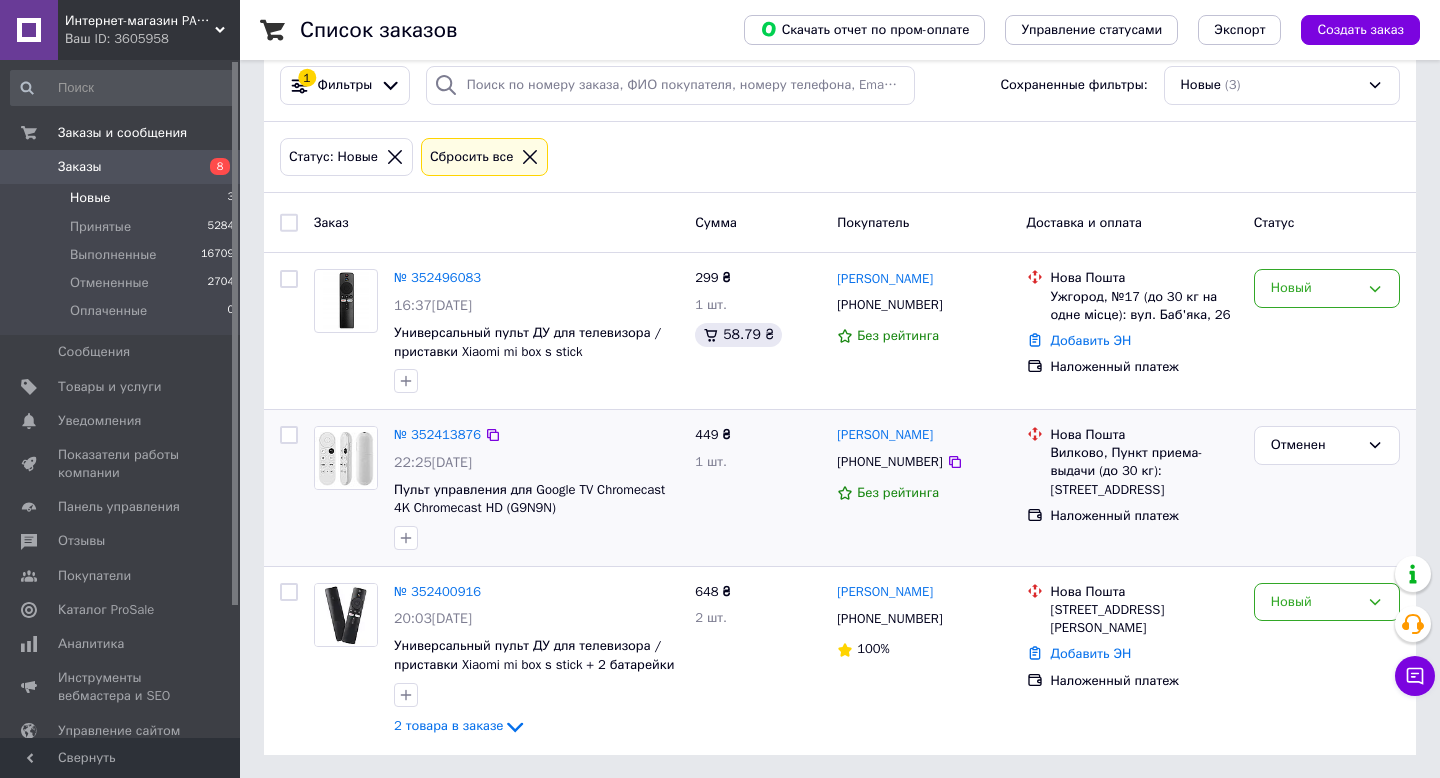click on "Интернет-магазин PARNAS" at bounding box center [140, 21] 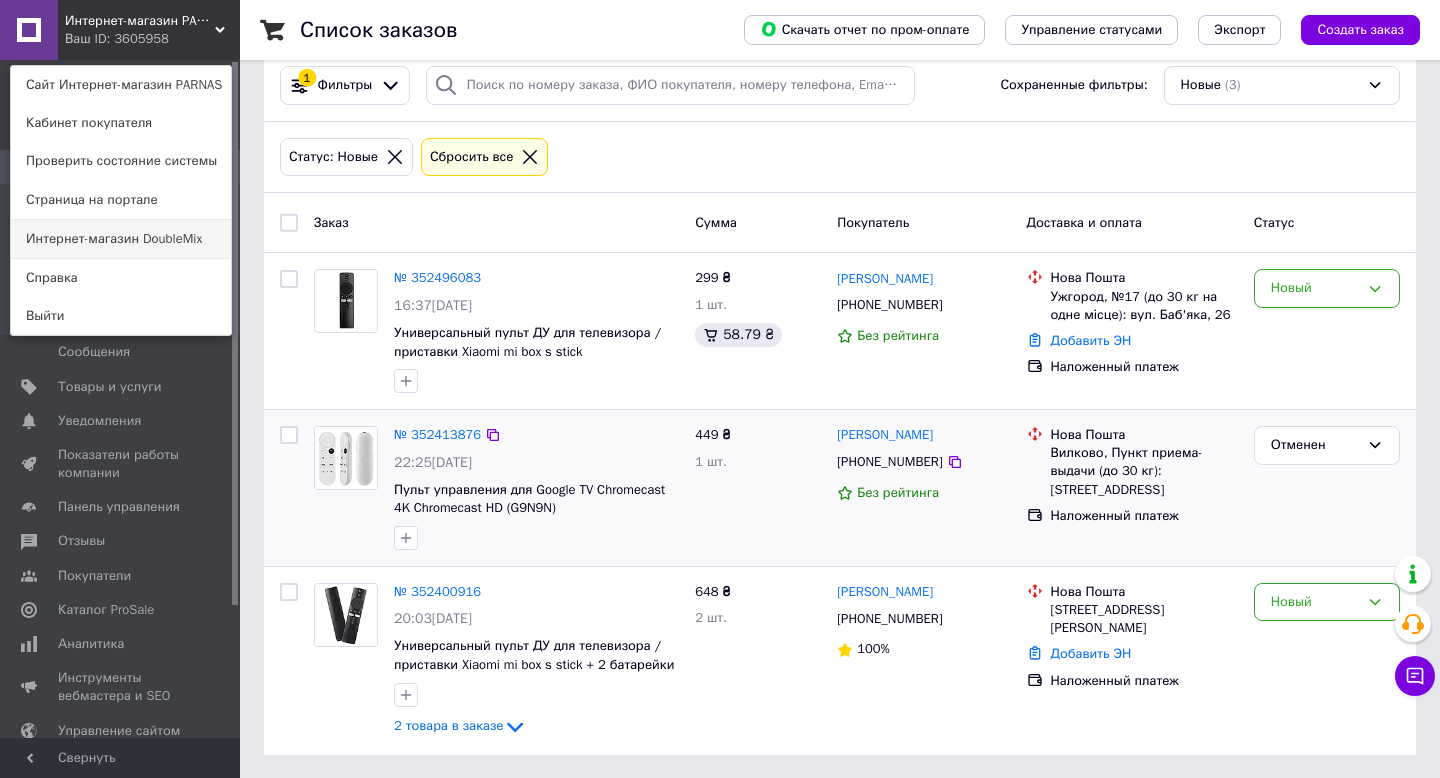 click on "Интернет-магазин DoubleMix" at bounding box center (121, 239) 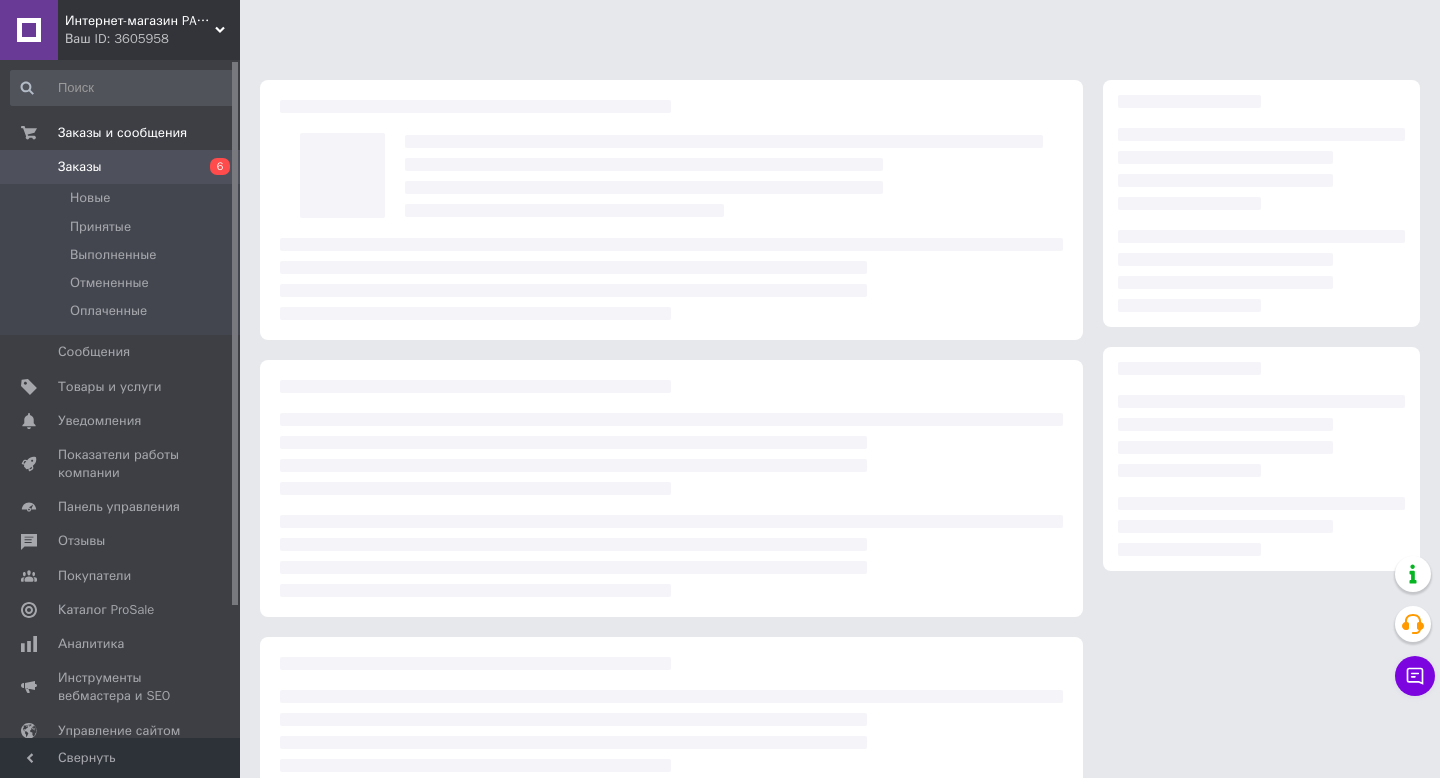 scroll, scrollTop: 0, scrollLeft: 0, axis: both 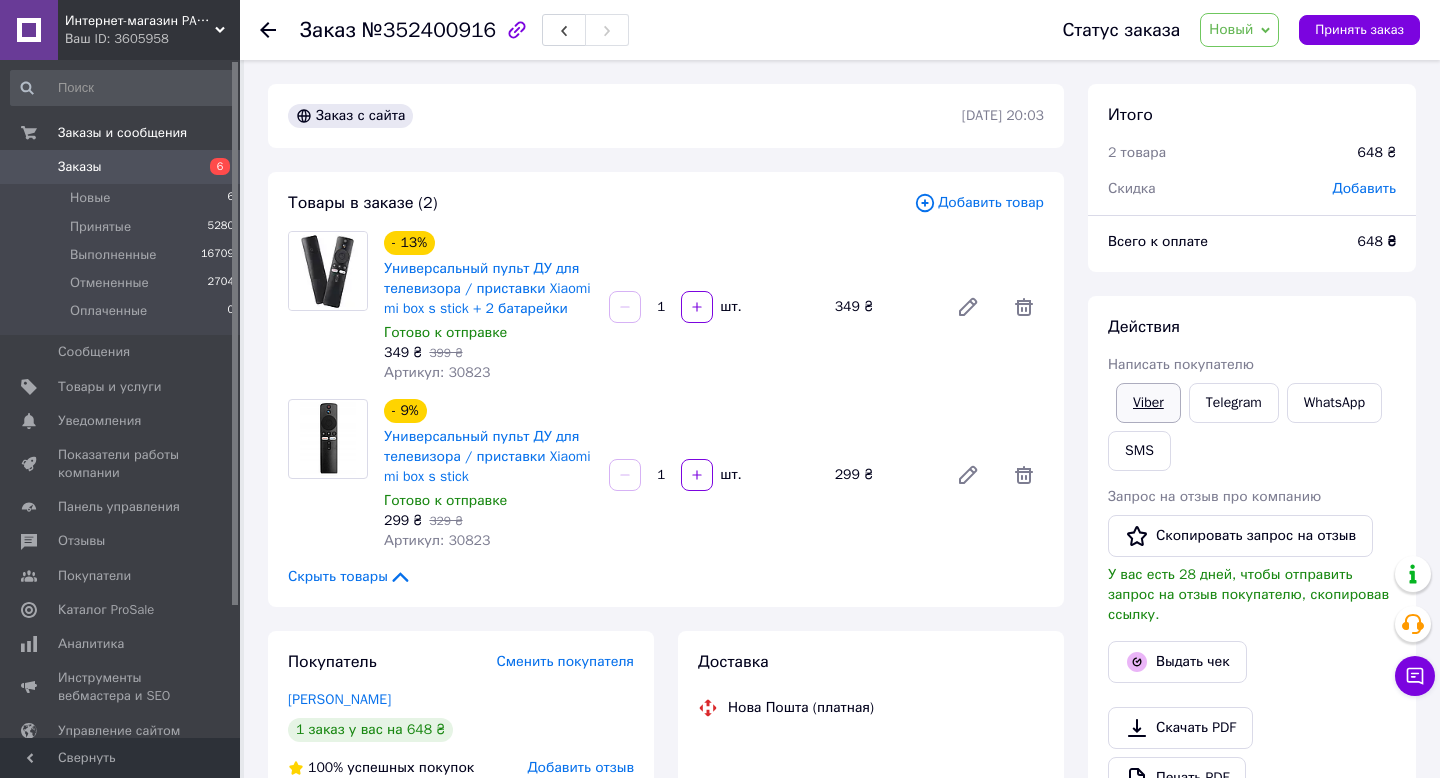 click on "Viber" at bounding box center [1148, 403] 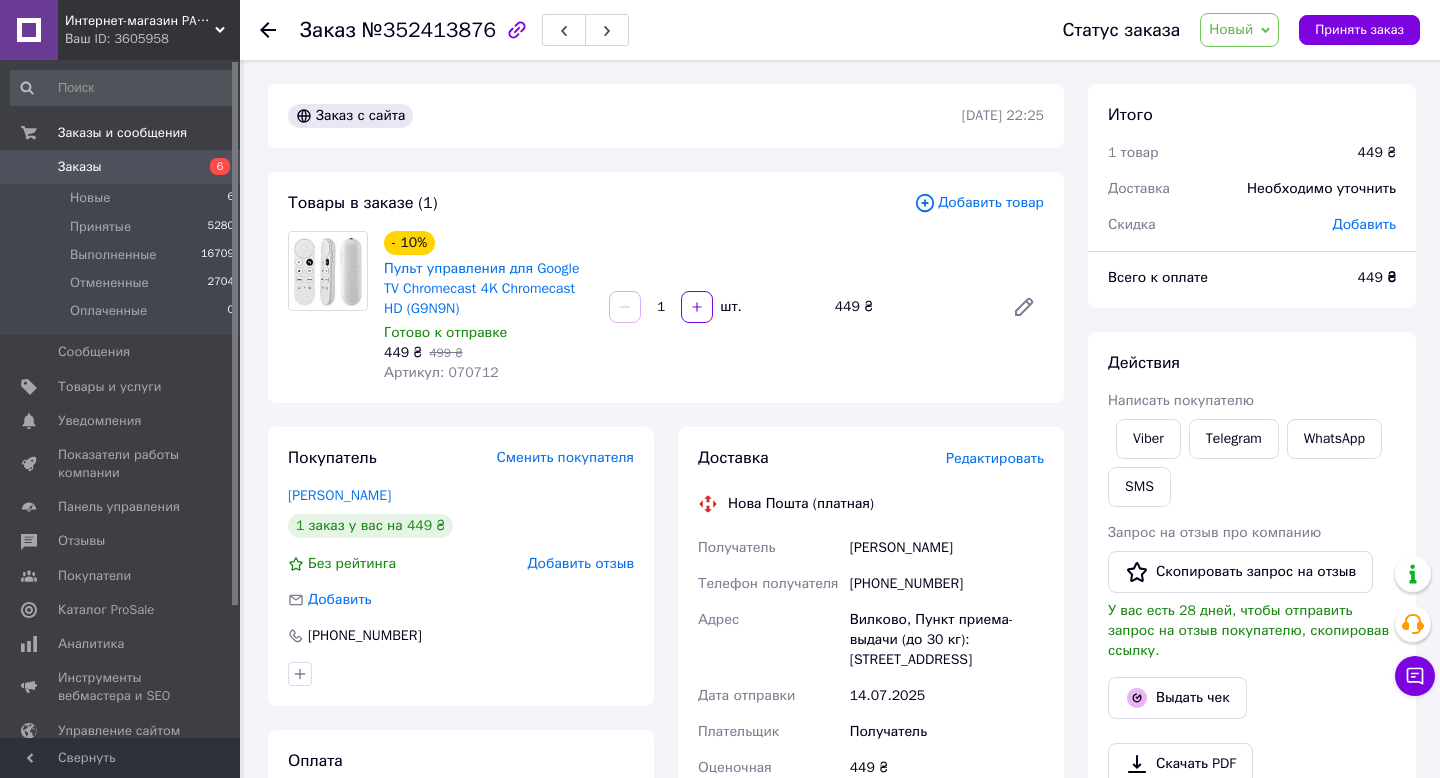 scroll, scrollTop: 0, scrollLeft: 0, axis: both 